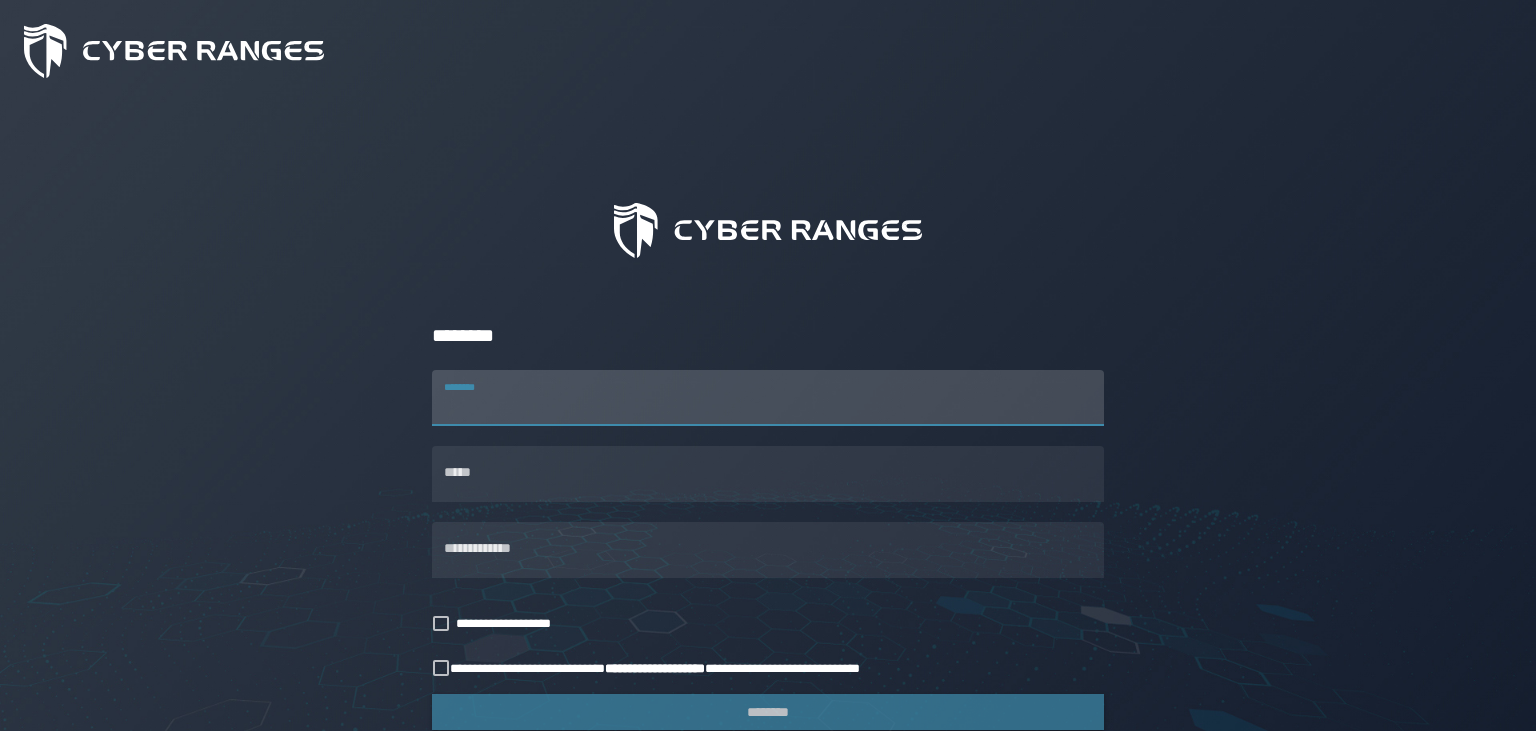 scroll, scrollTop: 0, scrollLeft: 0, axis: both 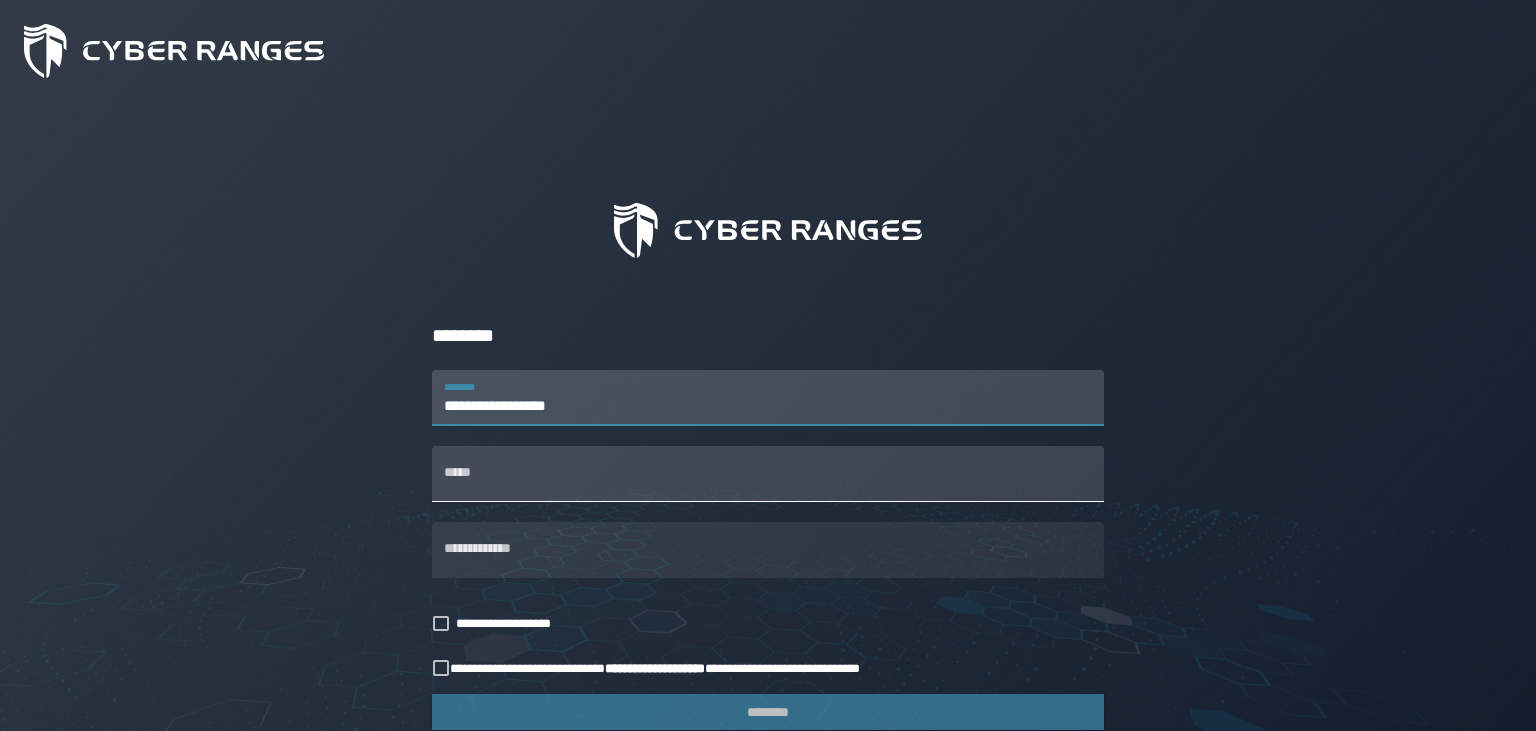 type on "**********" 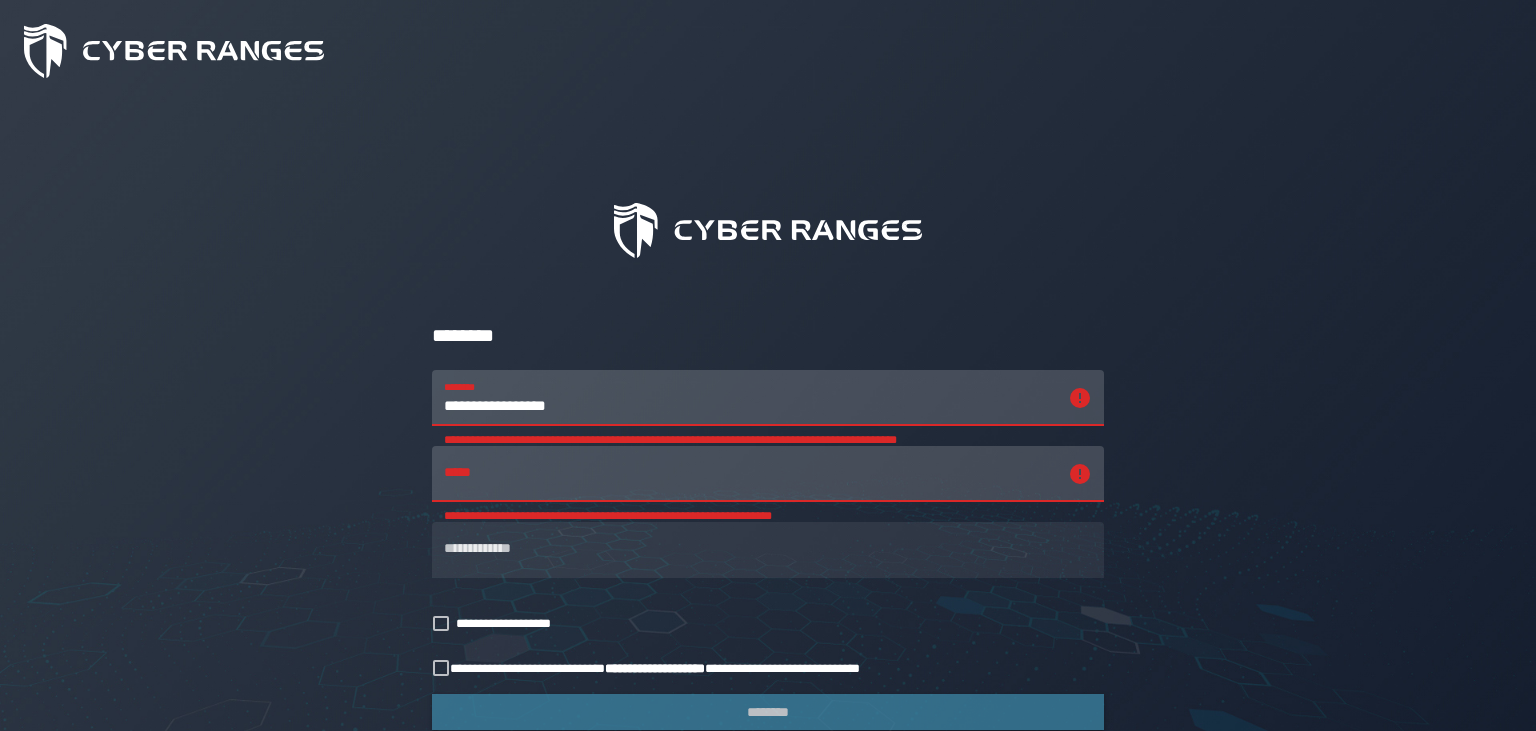drag, startPoint x: 442, startPoint y: 400, endPoint x: 487, endPoint y: 402, distance: 45.044422 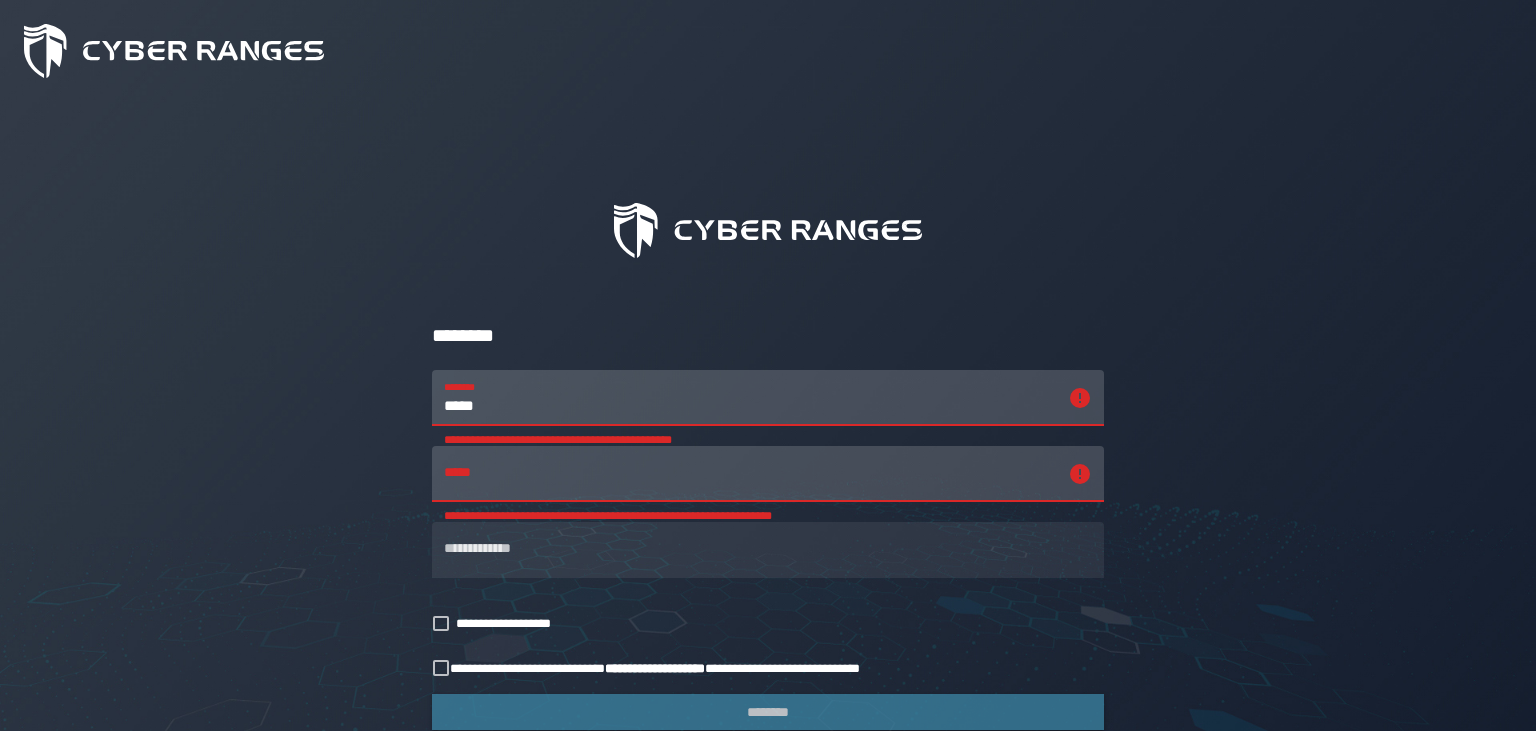 click on "*****" at bounding box center (750, 398) 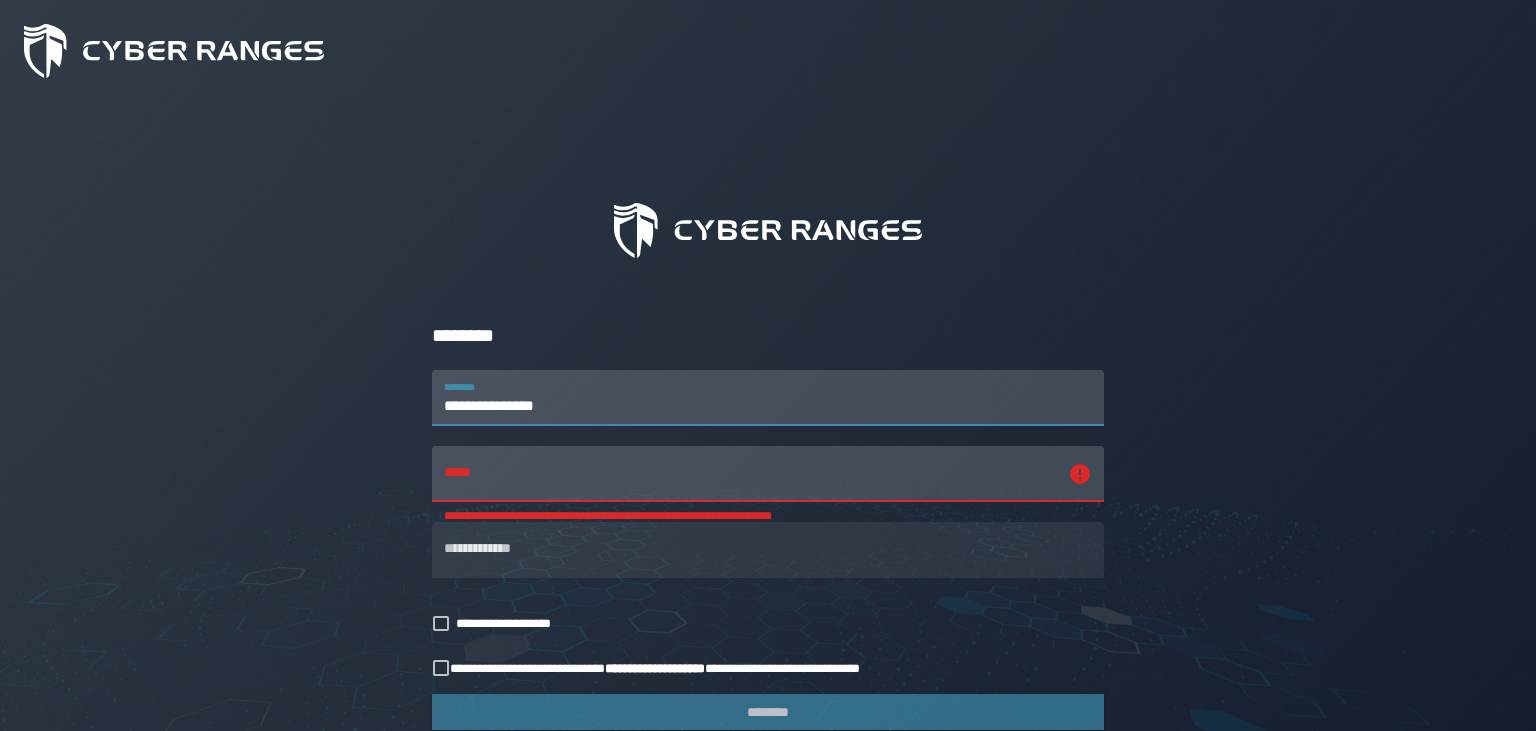 type on "**********" 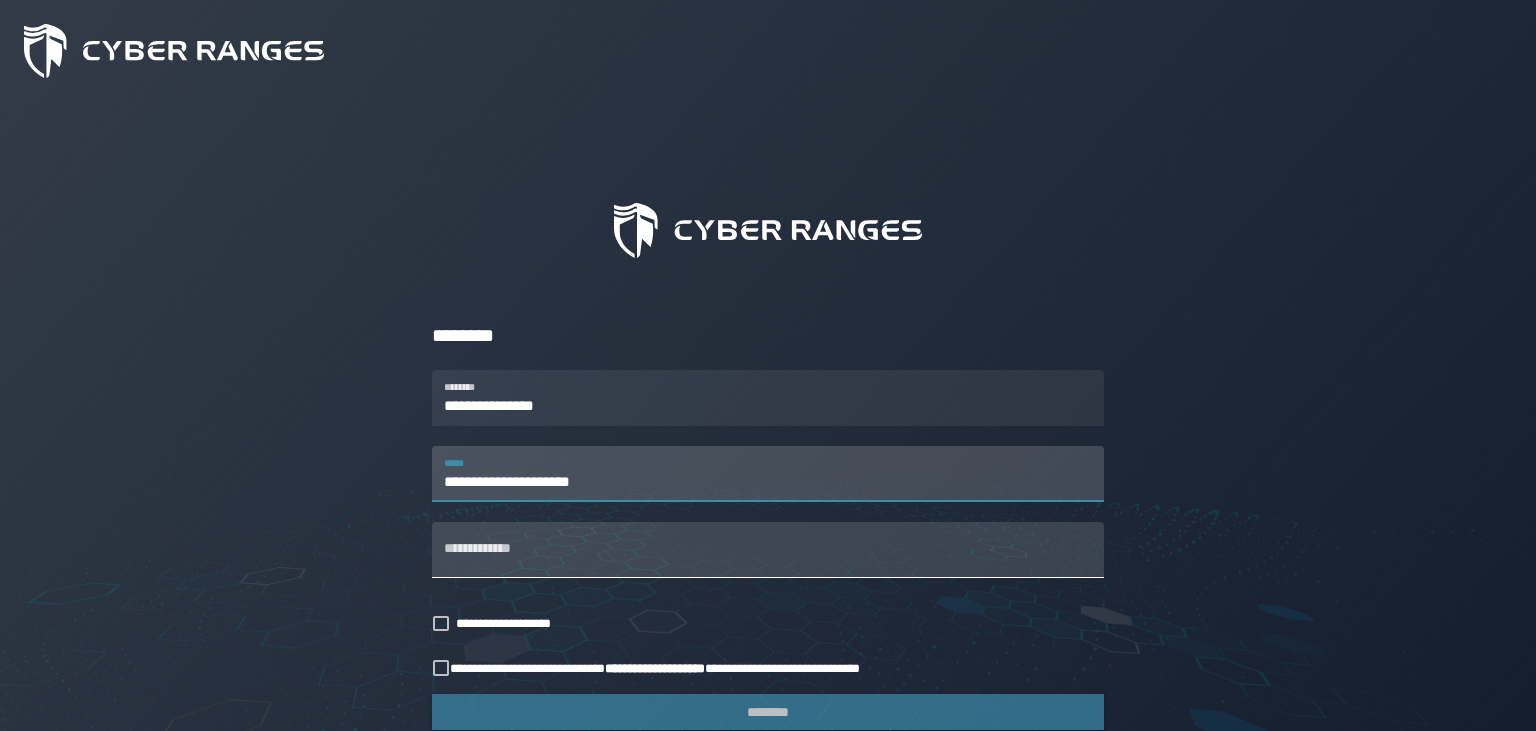 type on "**********" 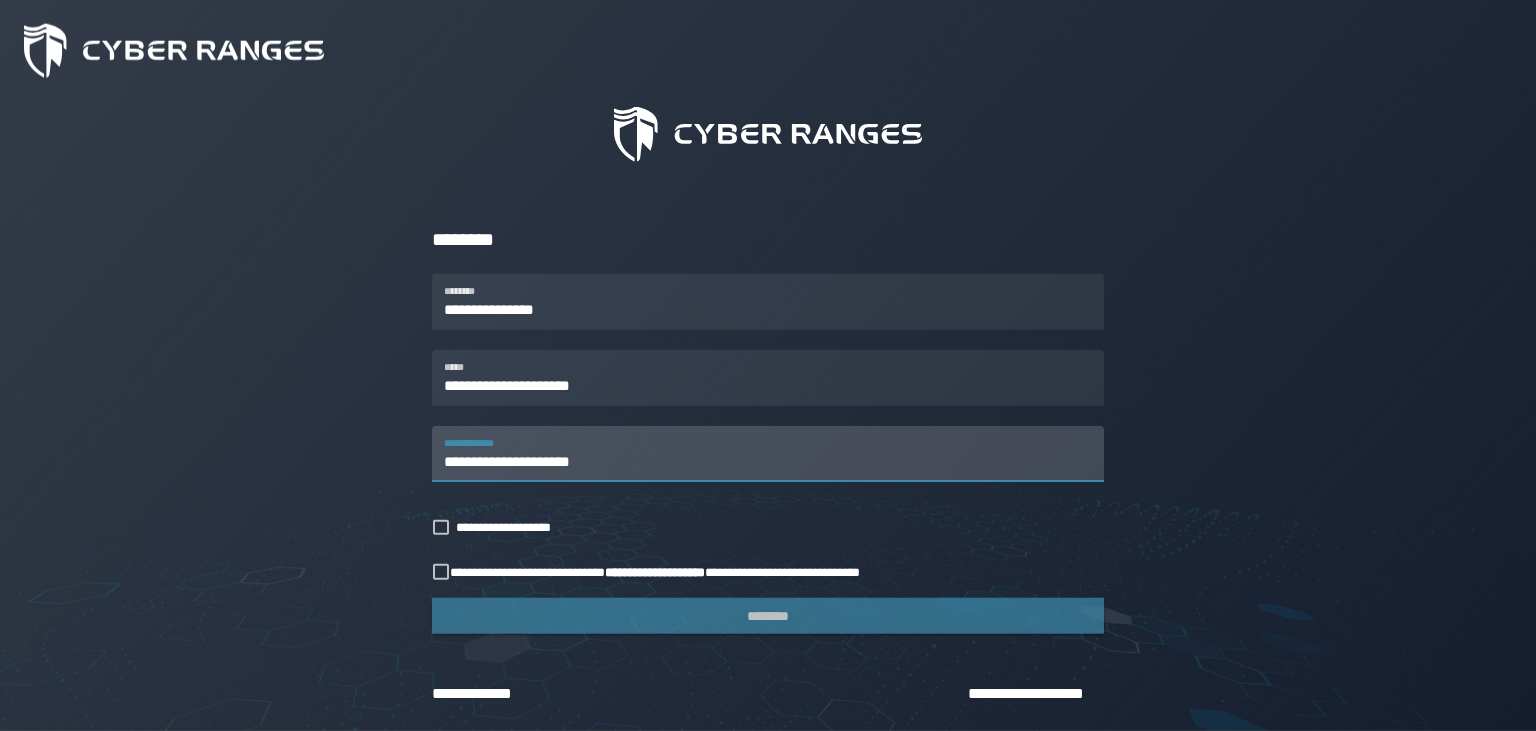 scroll, scrollTop: 105, scrollLeft: 0, axis: vertical 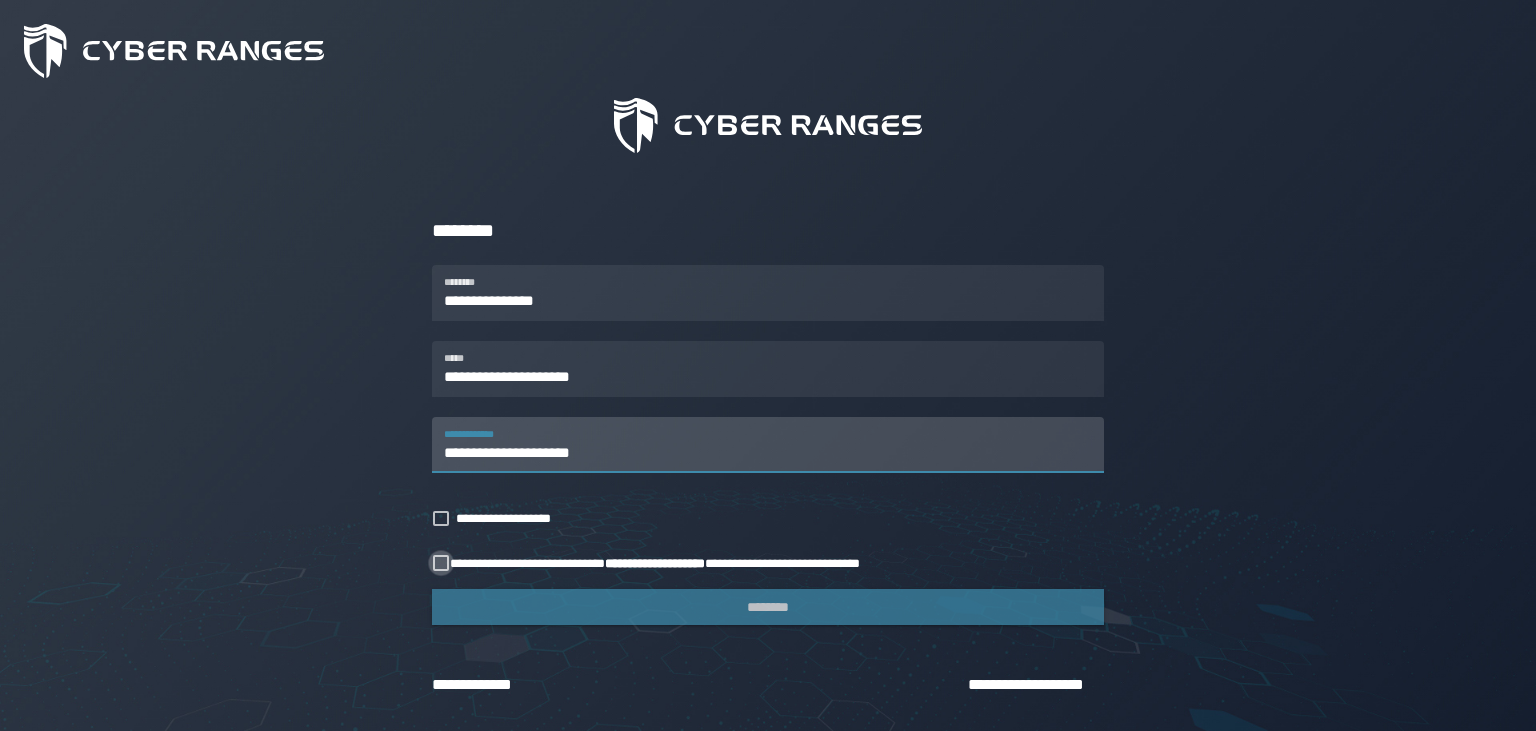 type on "**********" 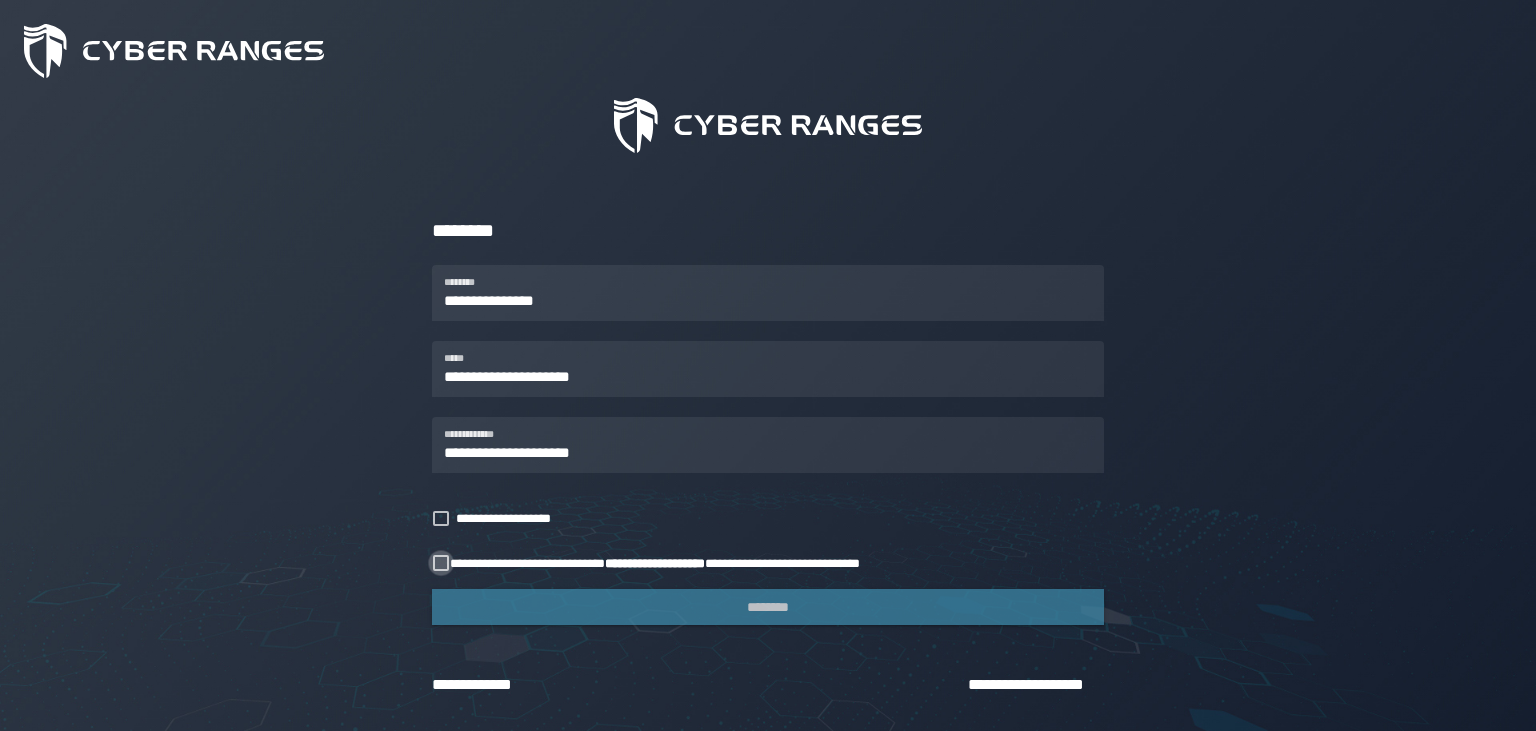 click 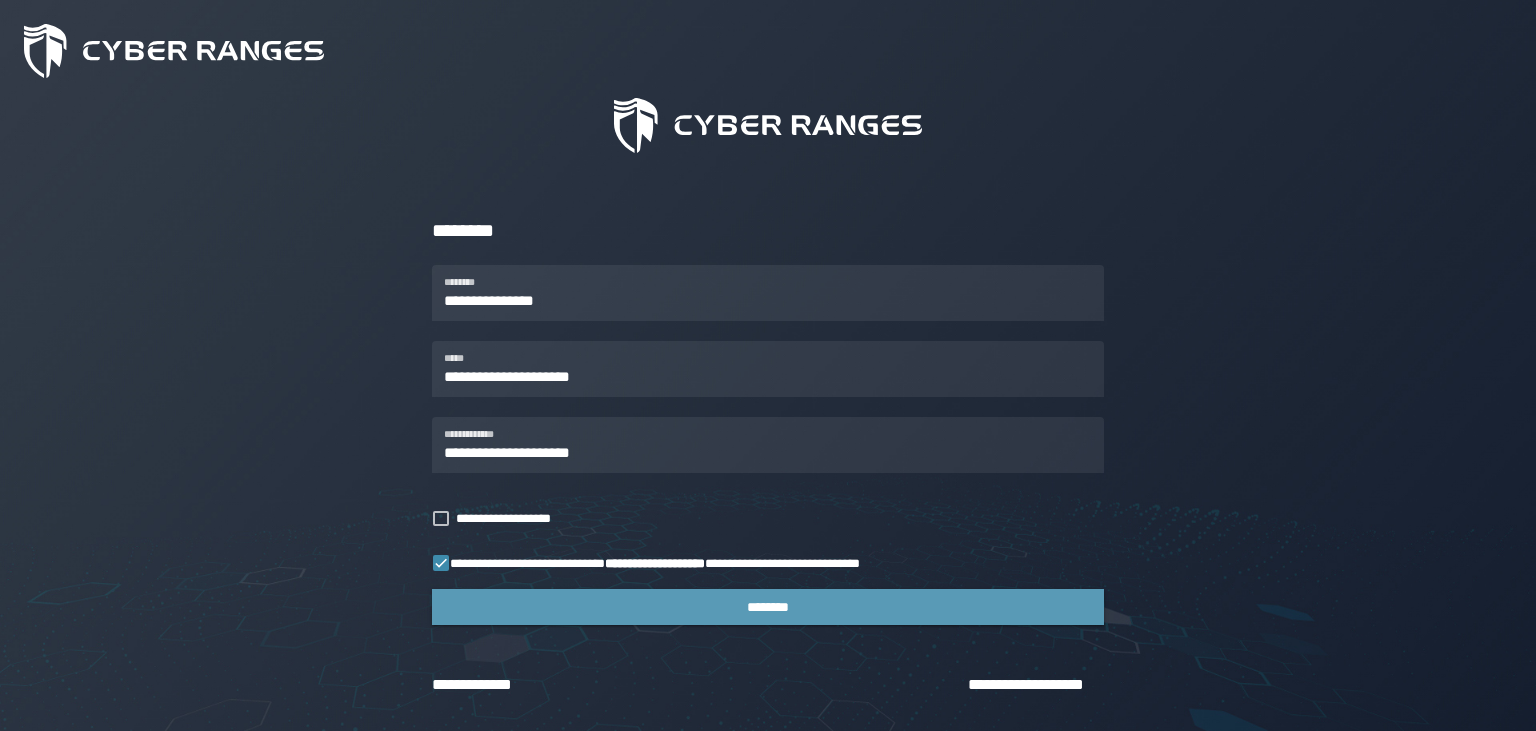 click on "********" at bounding box center (768, 607) 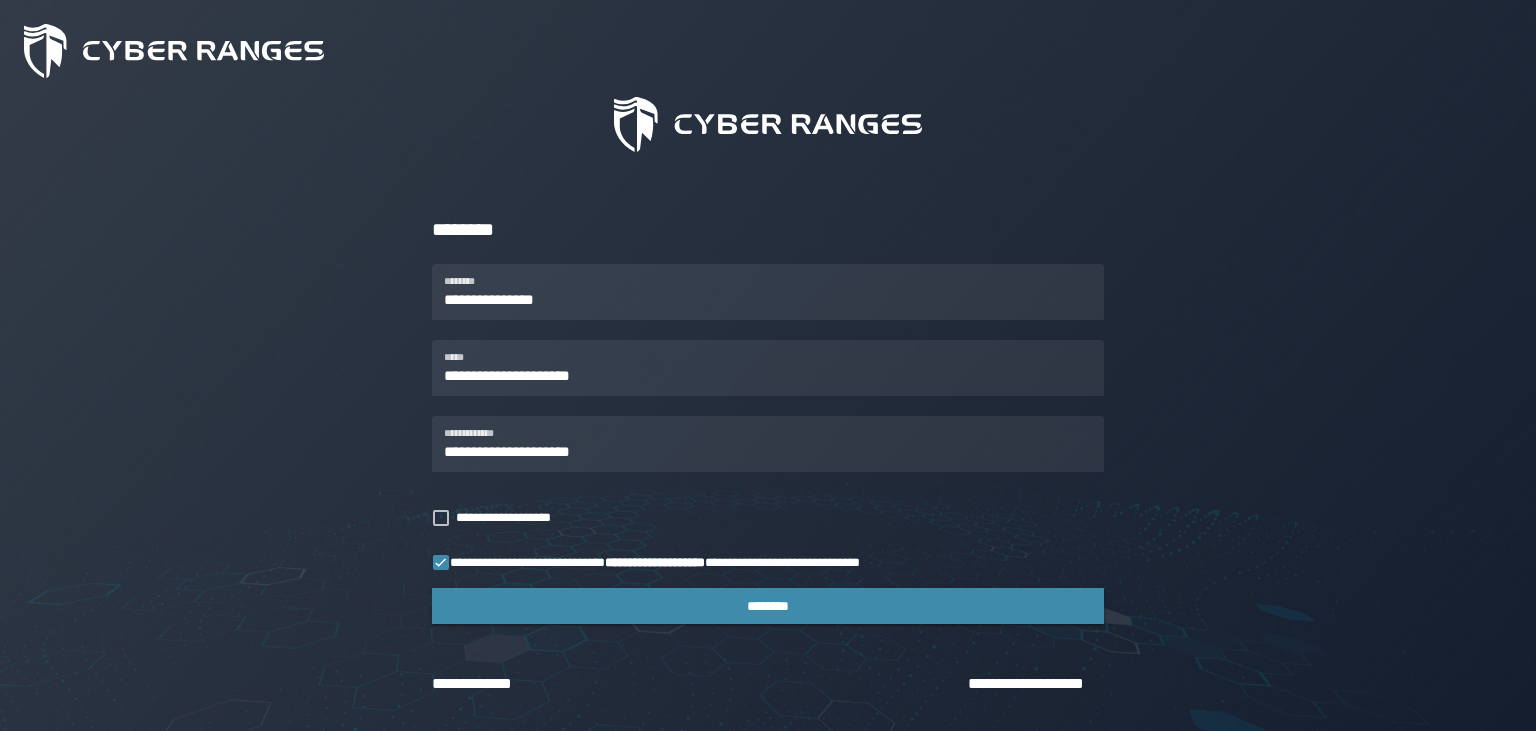 scroll, scrollTop: 0, scrollLeft: 0, axis: both 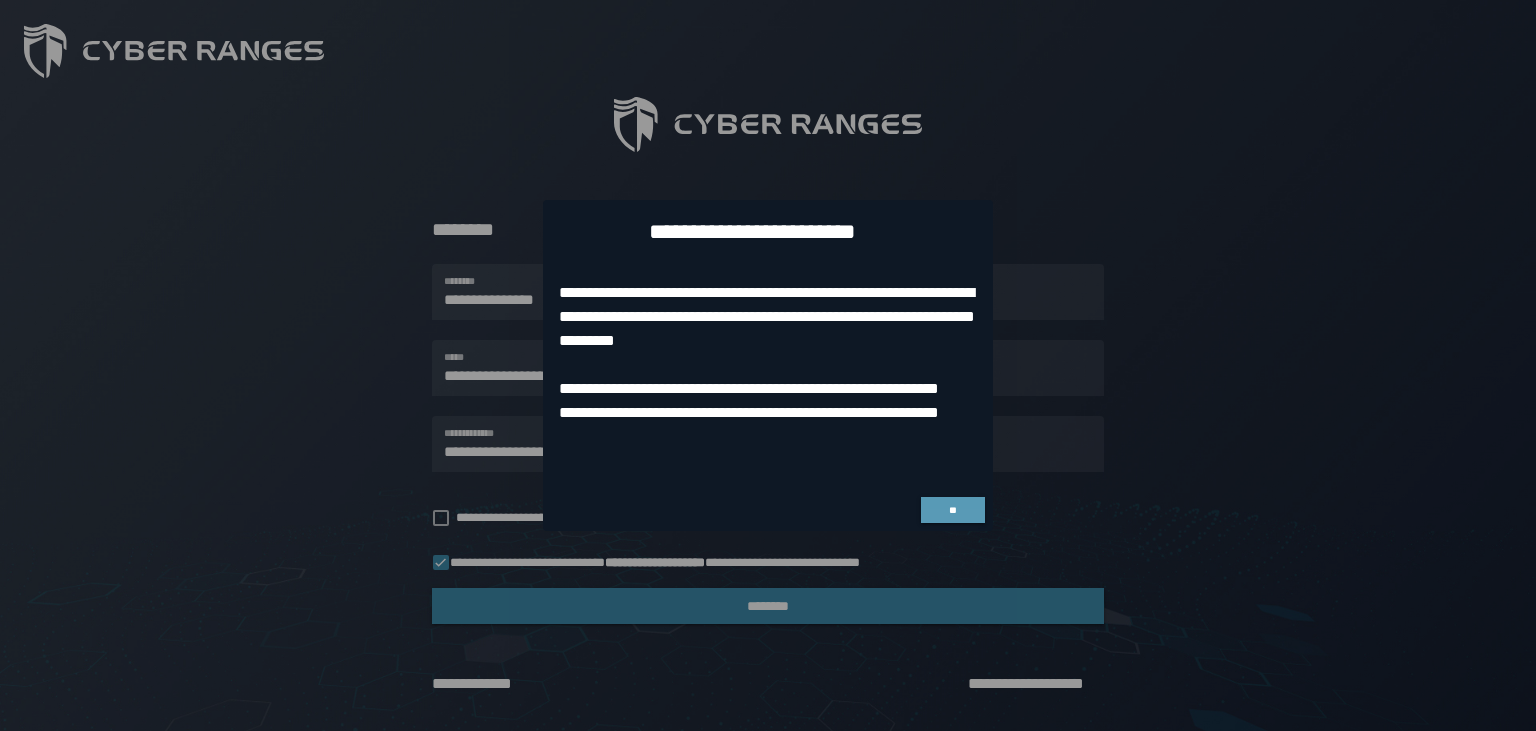 click on "**" at bounding box center (953, 510) 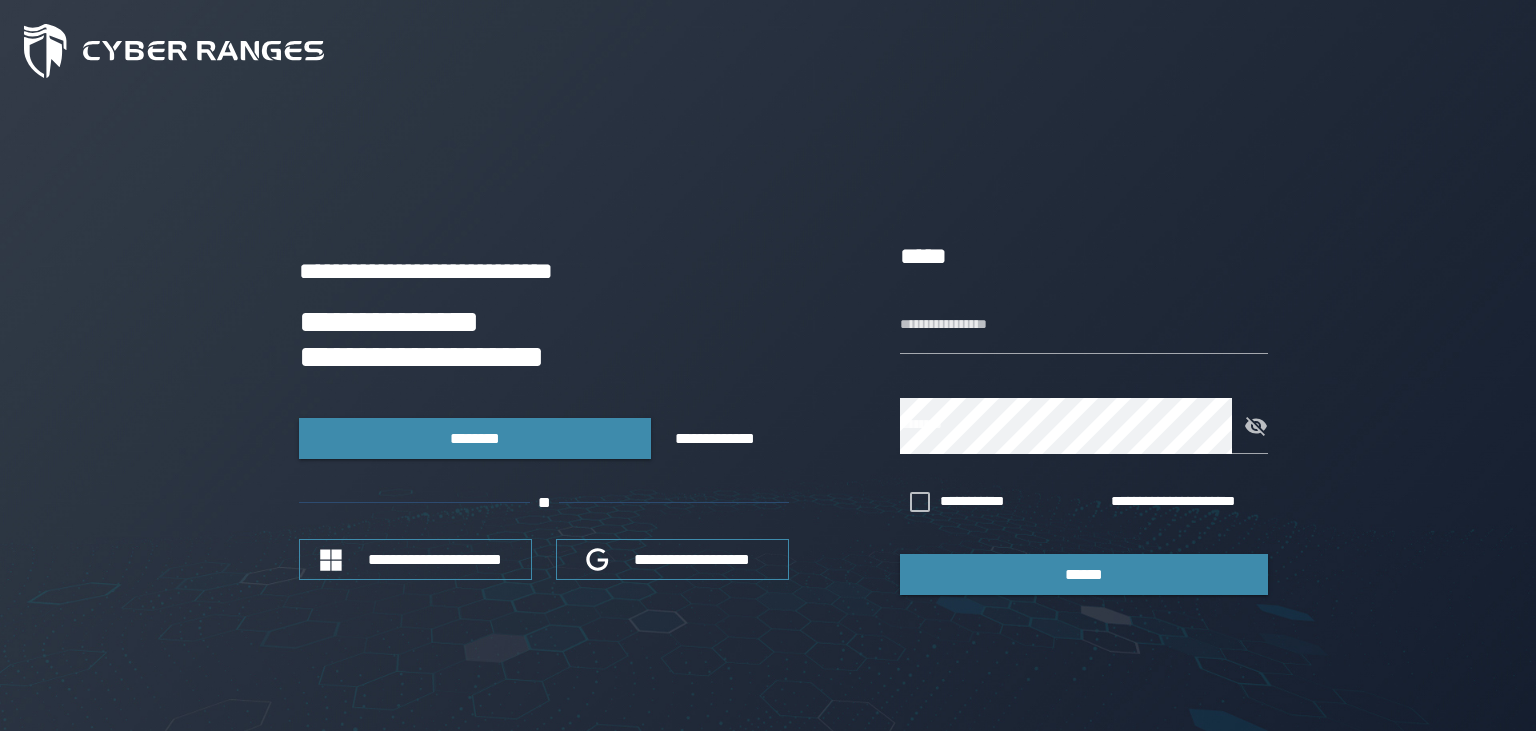 click on "**********" at bounding box center [768, 416] 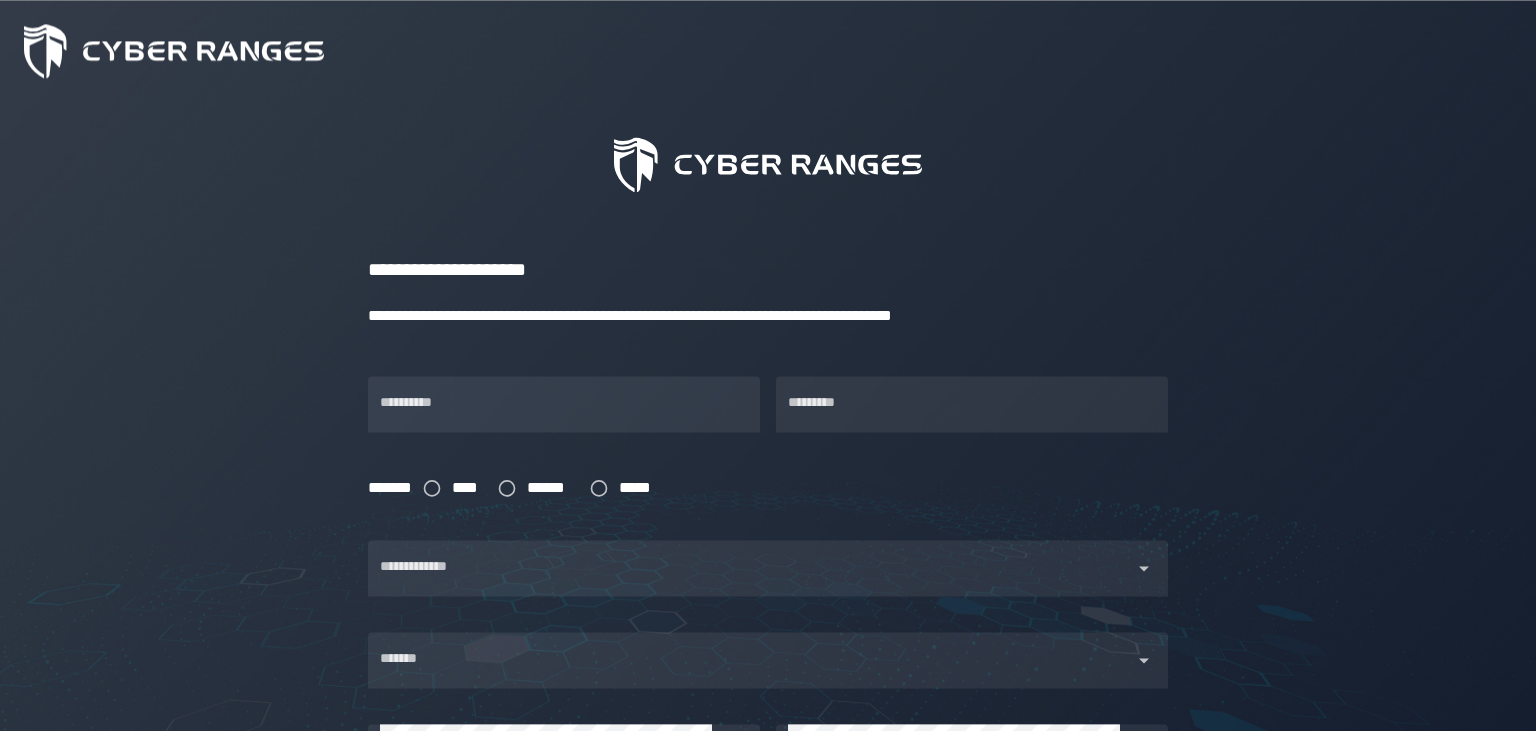scroll, scrollTop: 0, scrollLeft: 0, axis: both 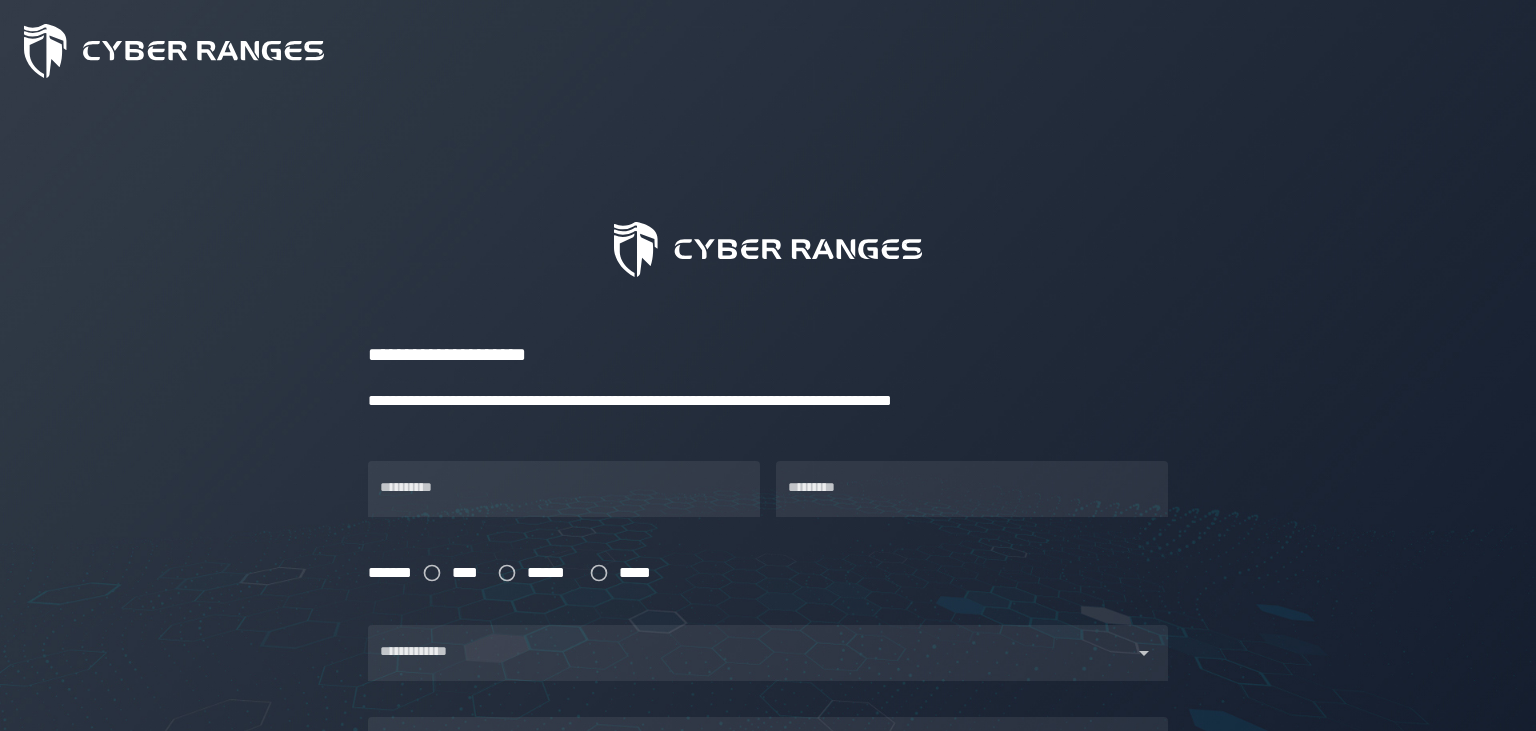 click at bounding box center [564, 527] 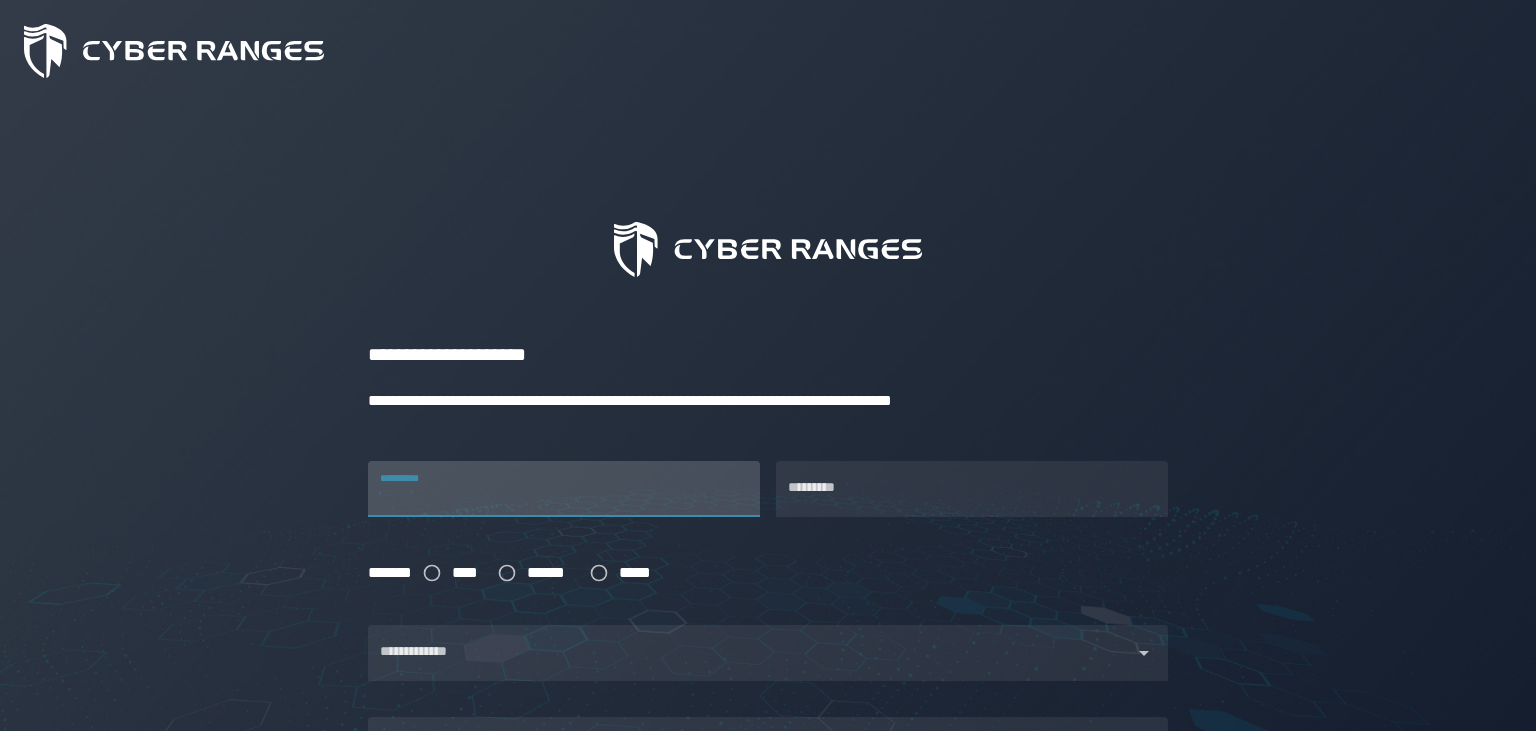 click on "**********" at bounding box center (564, 489) 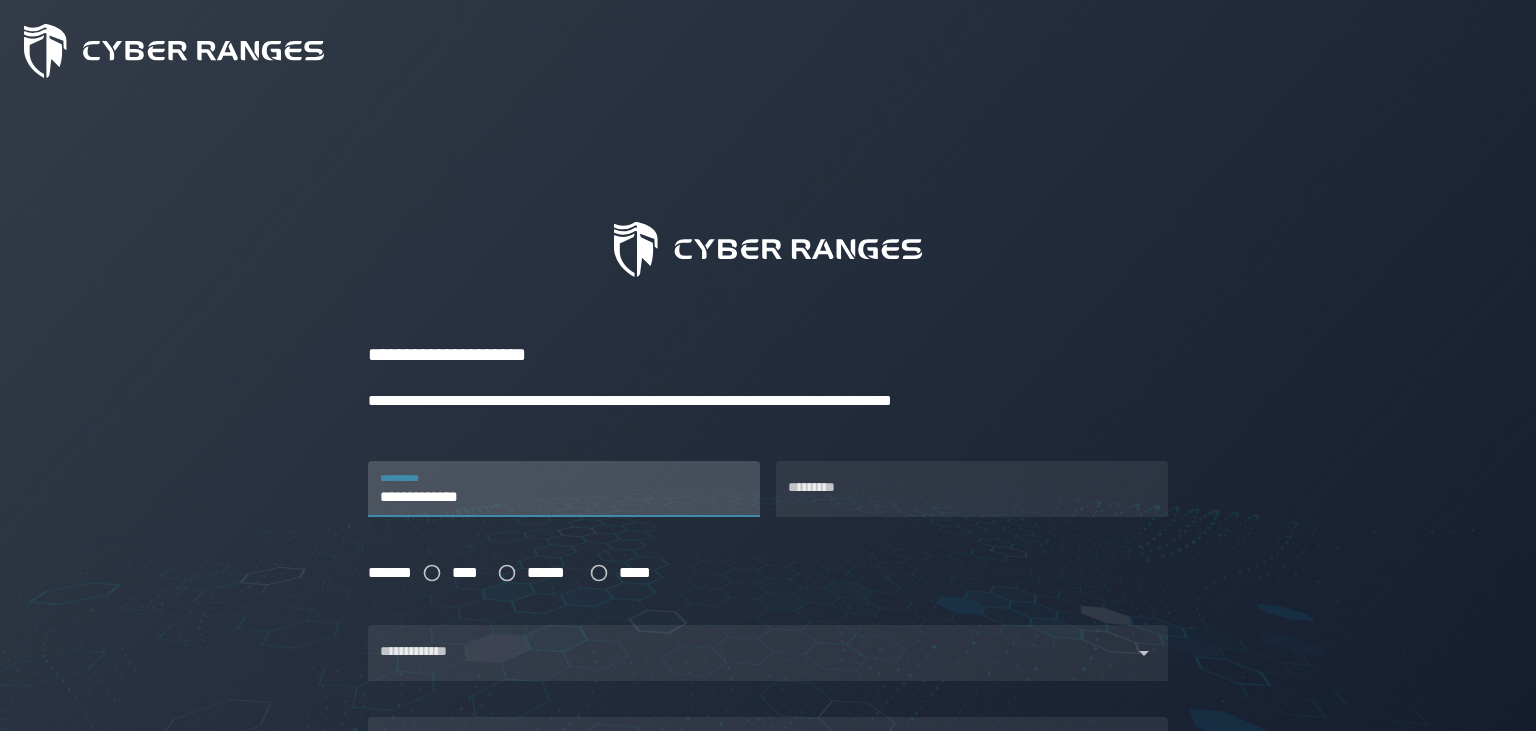 type on "**********" 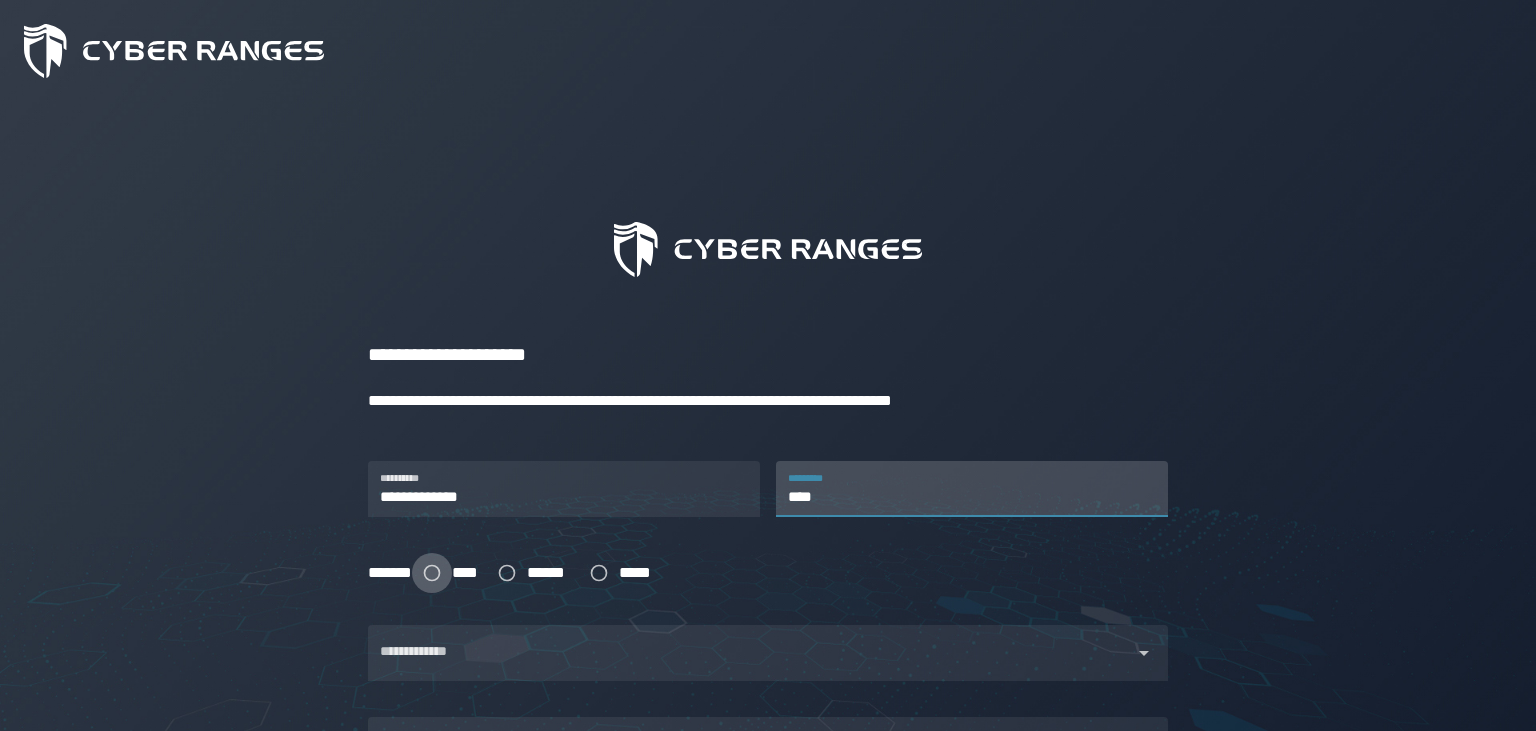 type on "****" 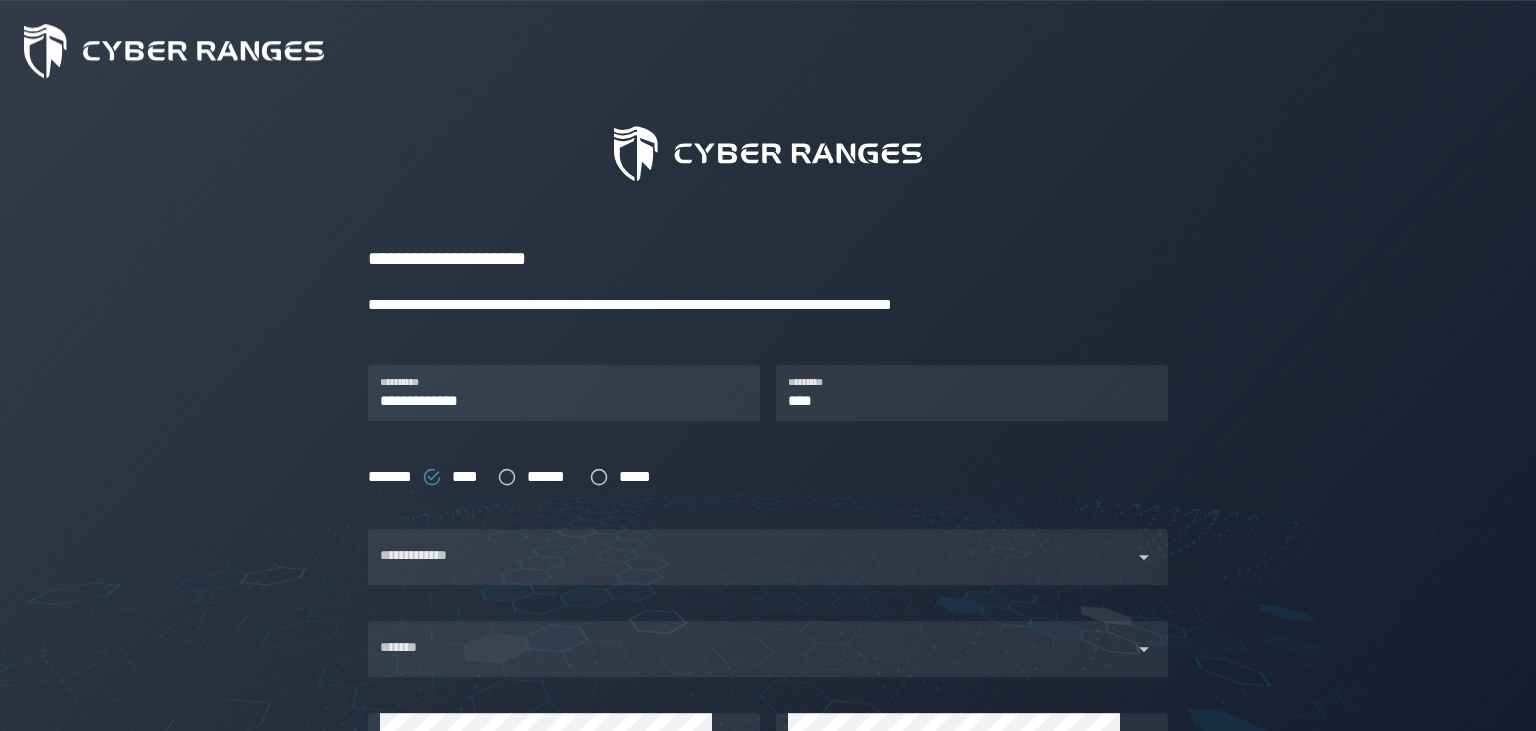 scroll, scrollTop: 211, scrollLeft: 0, axis: vertical 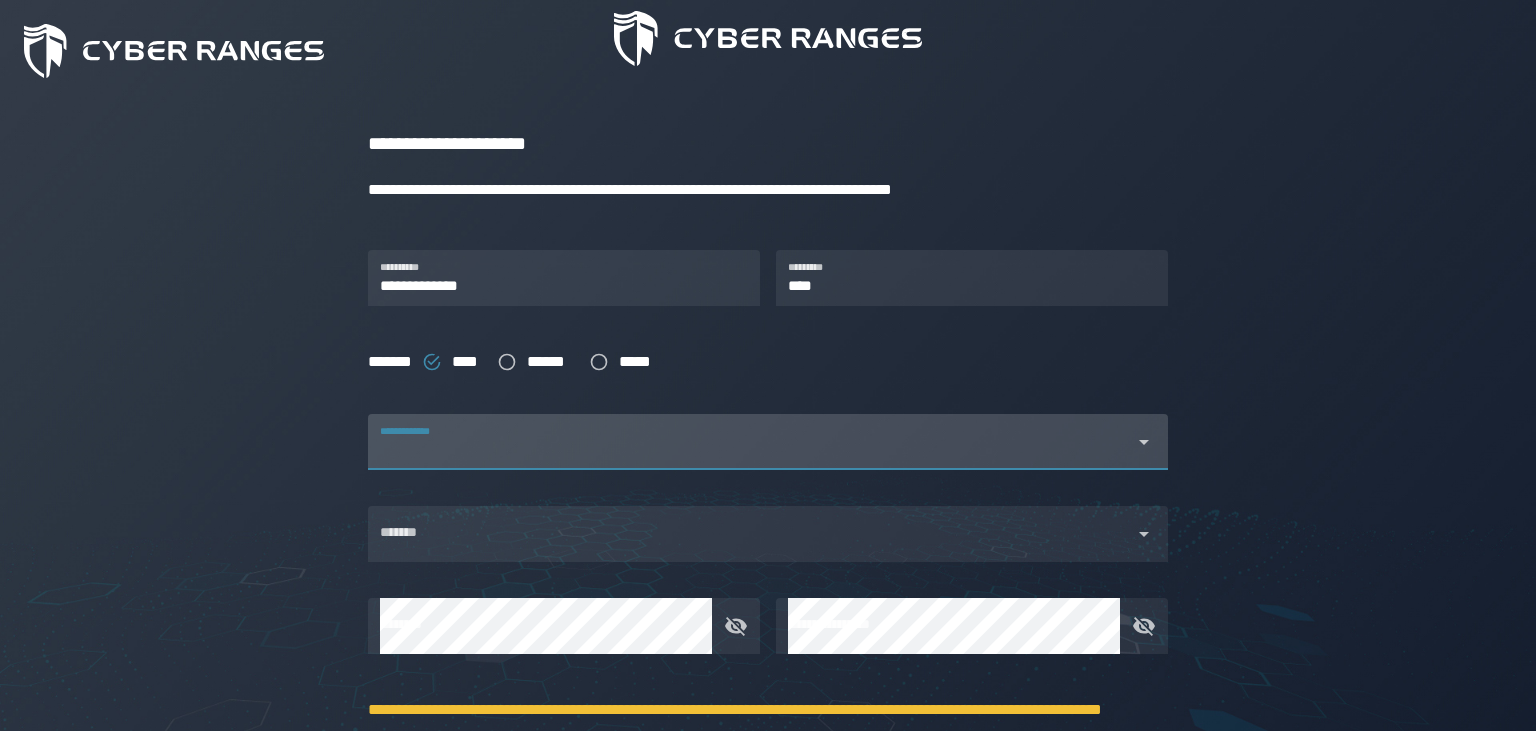 click at bounding box center [750, 454] 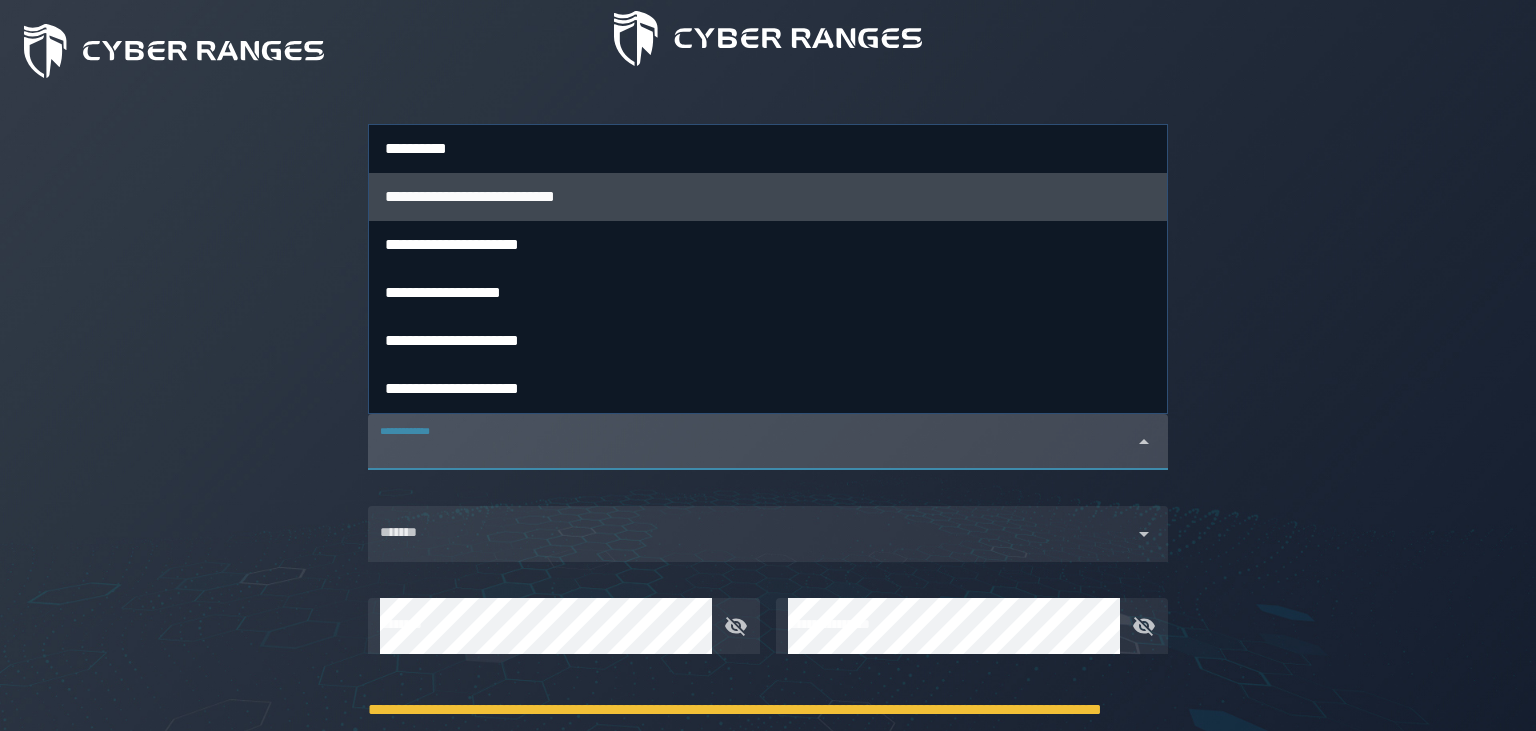 click on "**********" at bounding box center (768, 197) 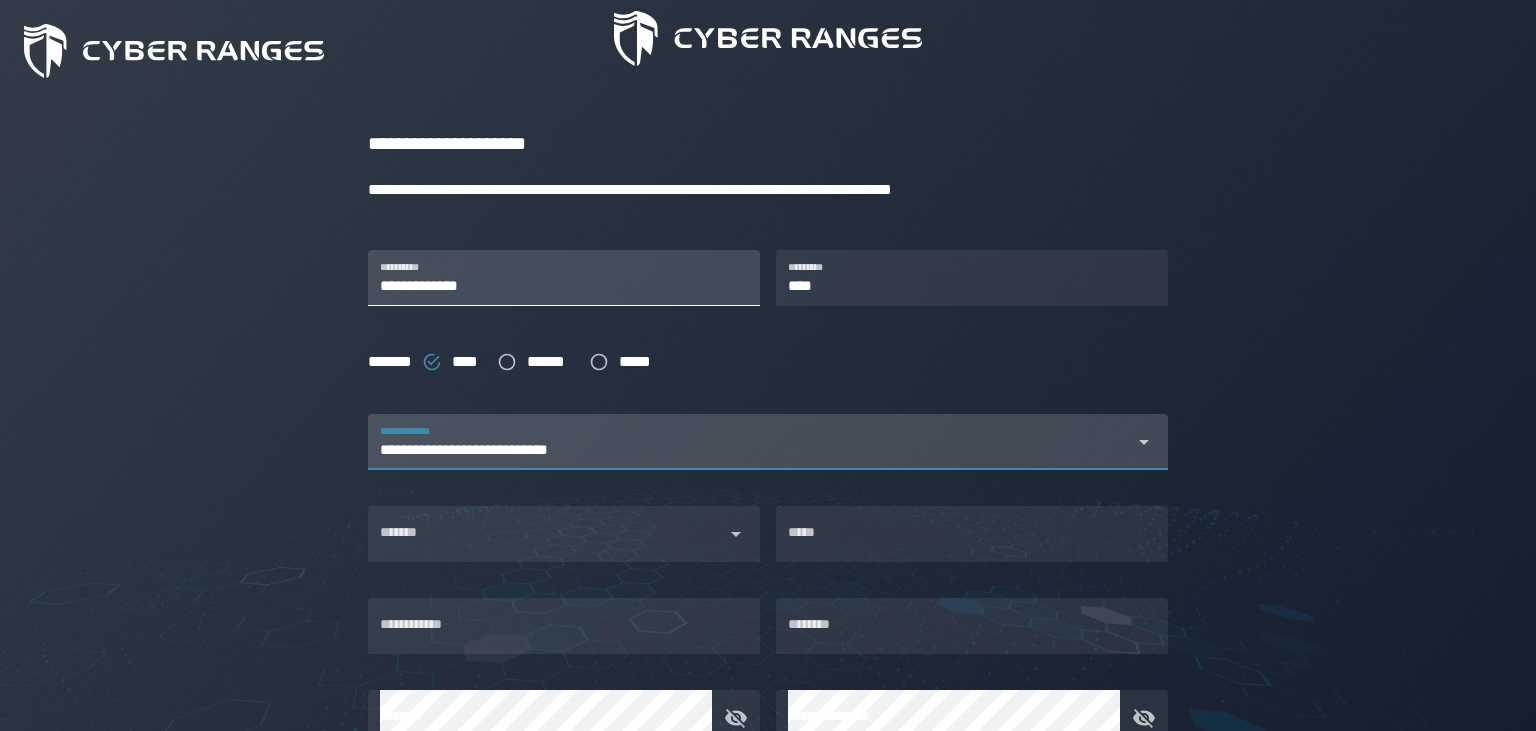 scroll, scrollTop: 0, scrollLeft: 198, axis: horizontal 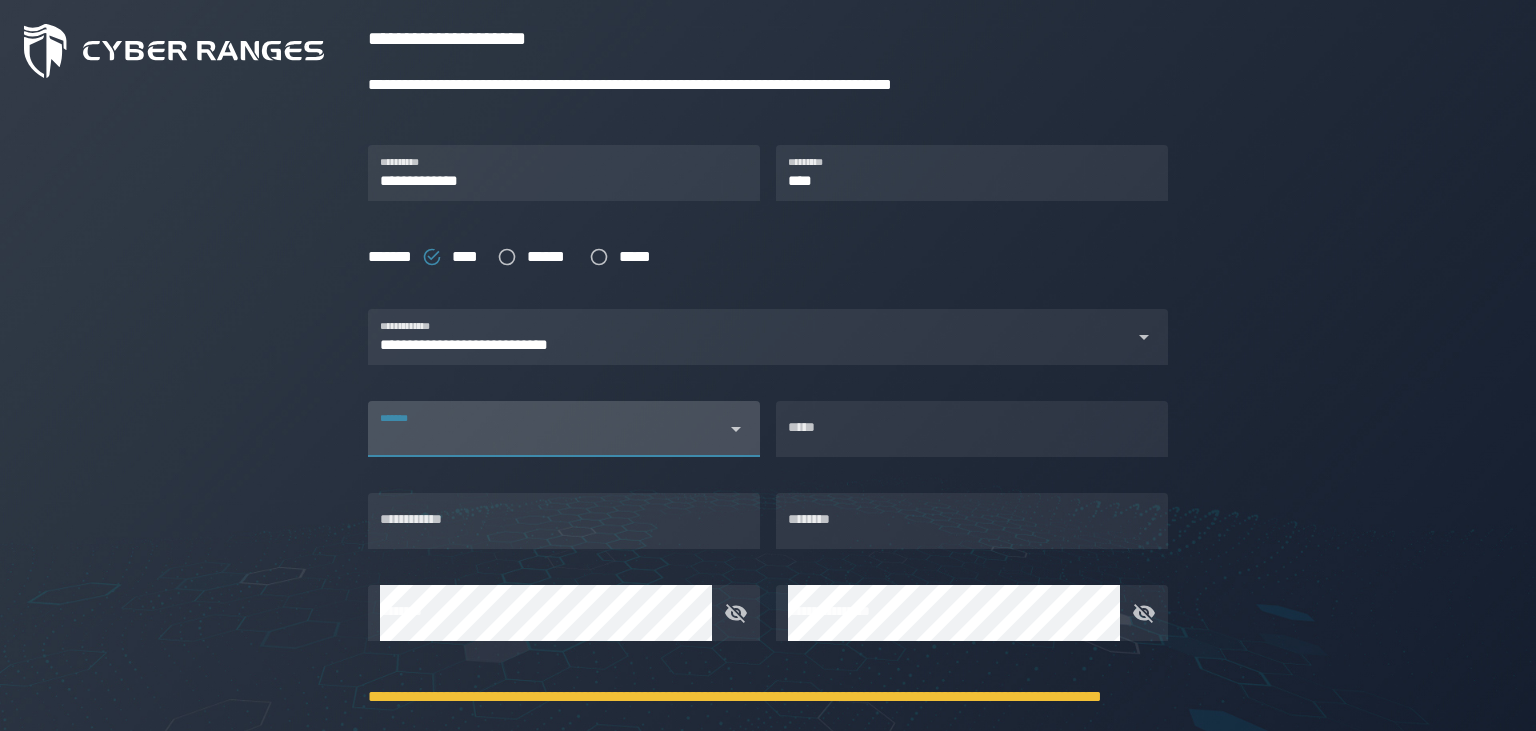click on "*******" at bounding box center [546, 429] 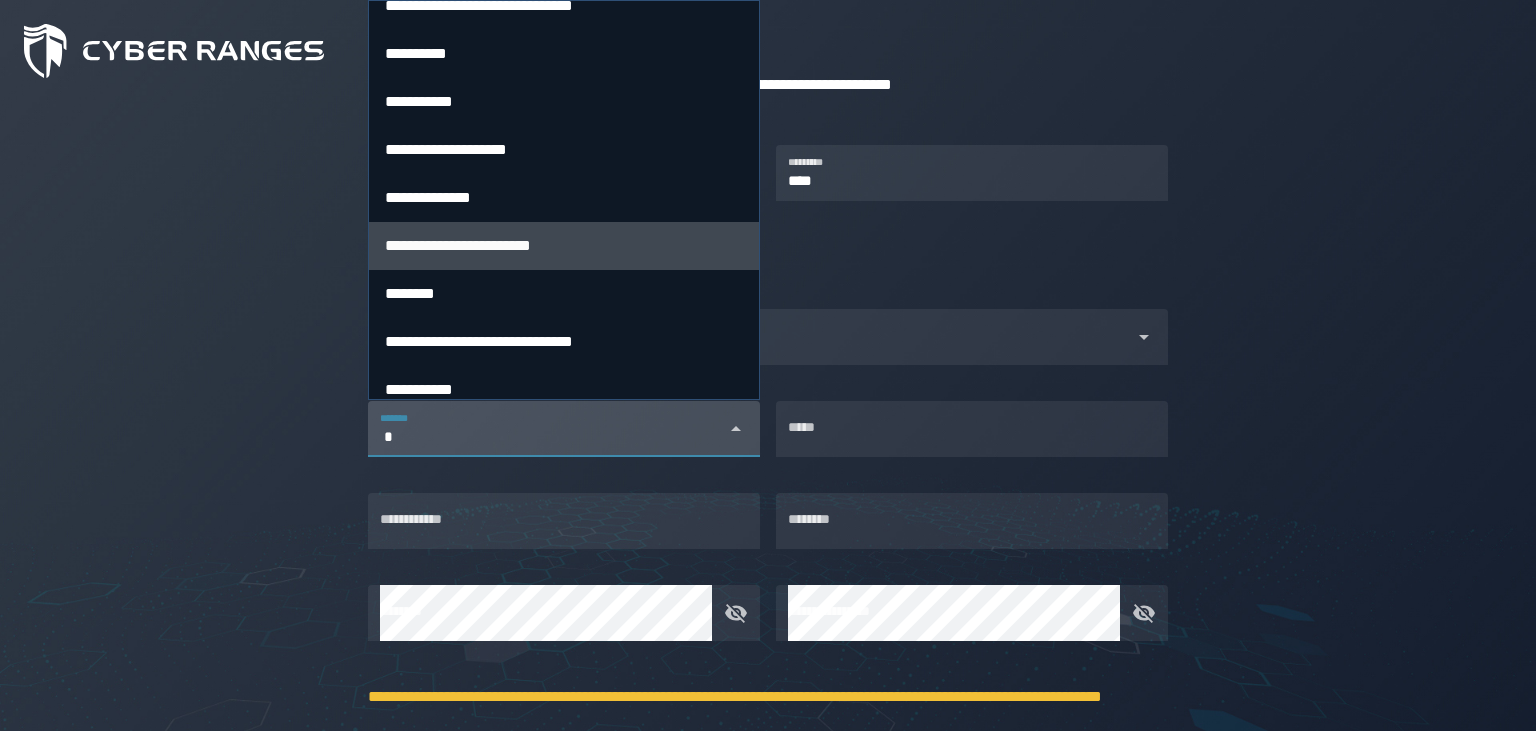 scroll, scrollTop: 2995, scrollLeft: 0, axis: vertical 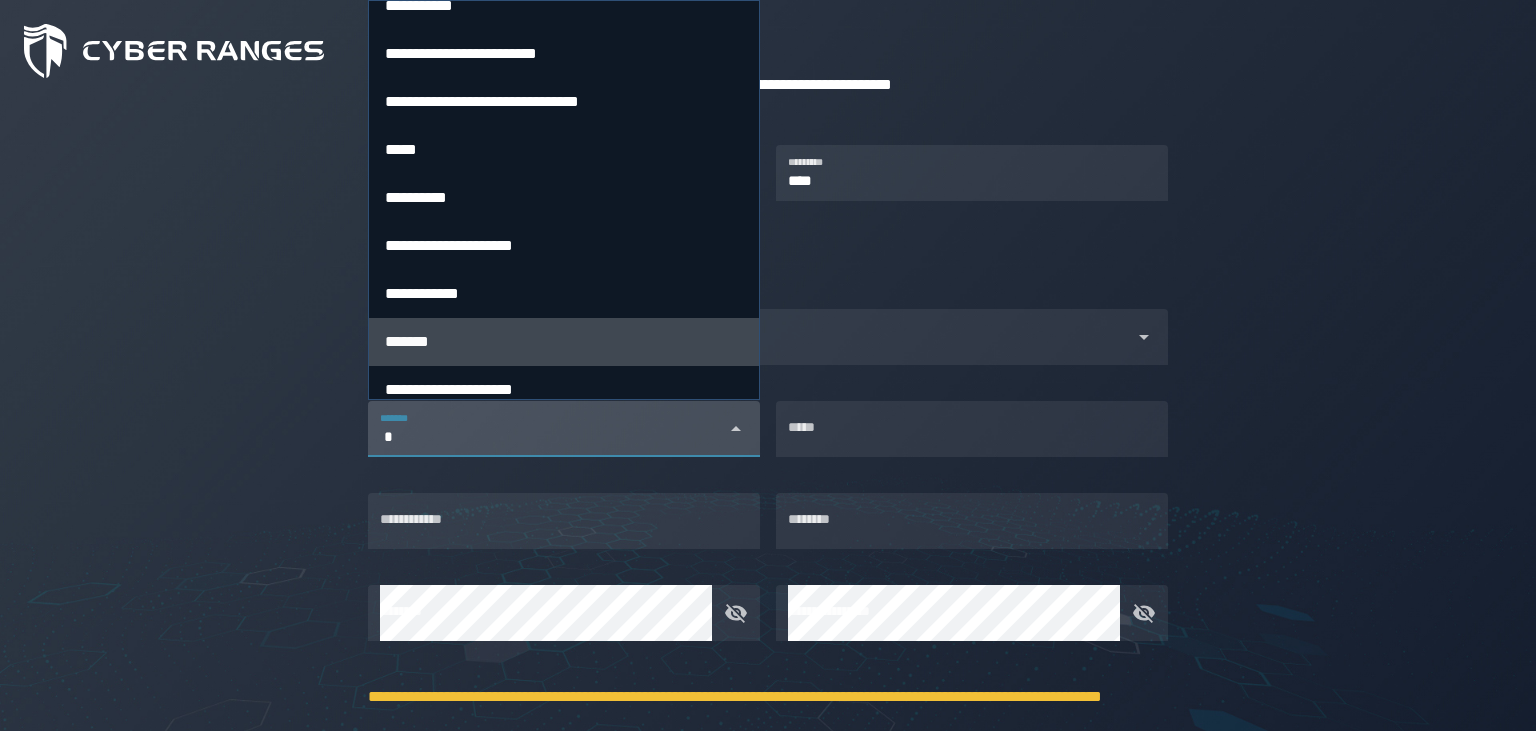type on "*" 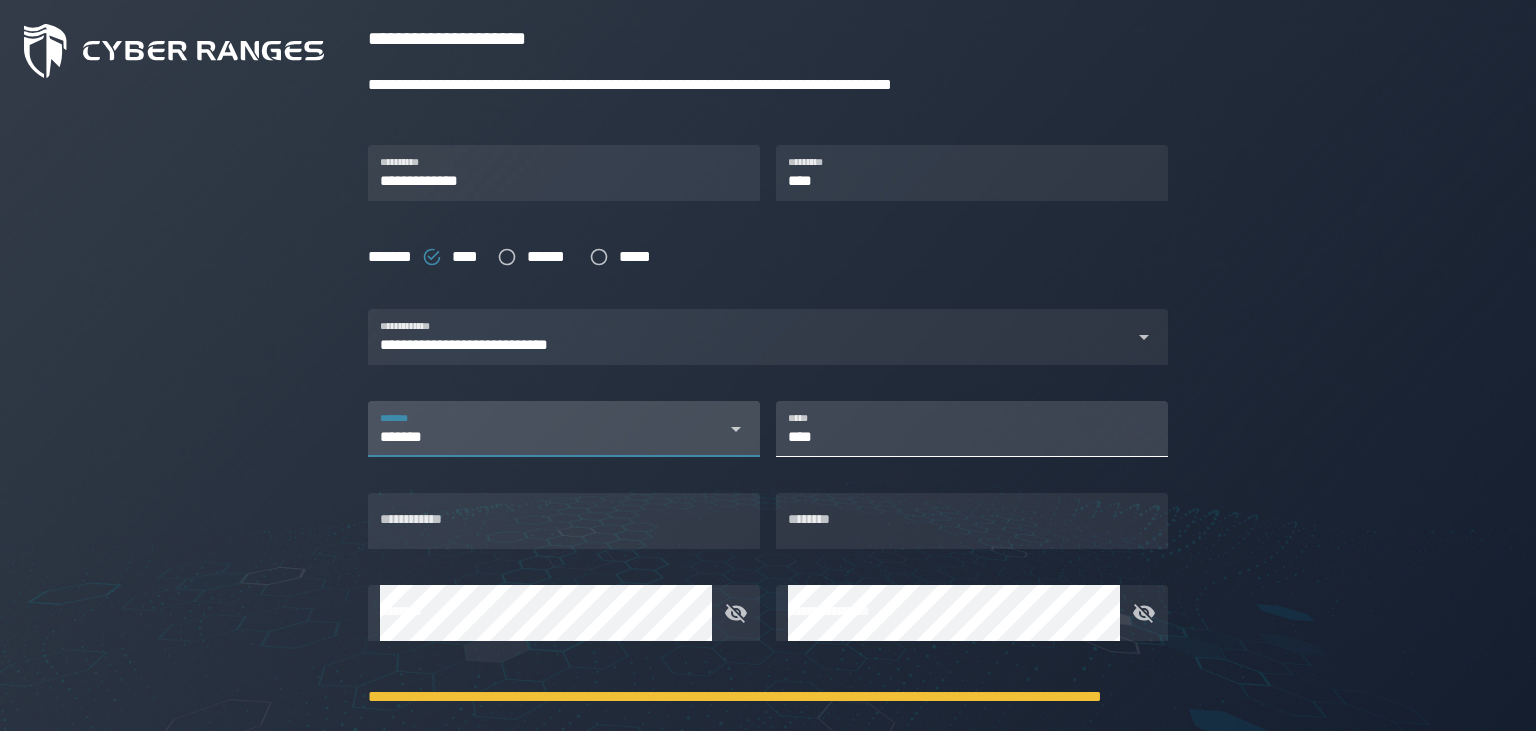 click on "****" at bounding box center (972, 429) 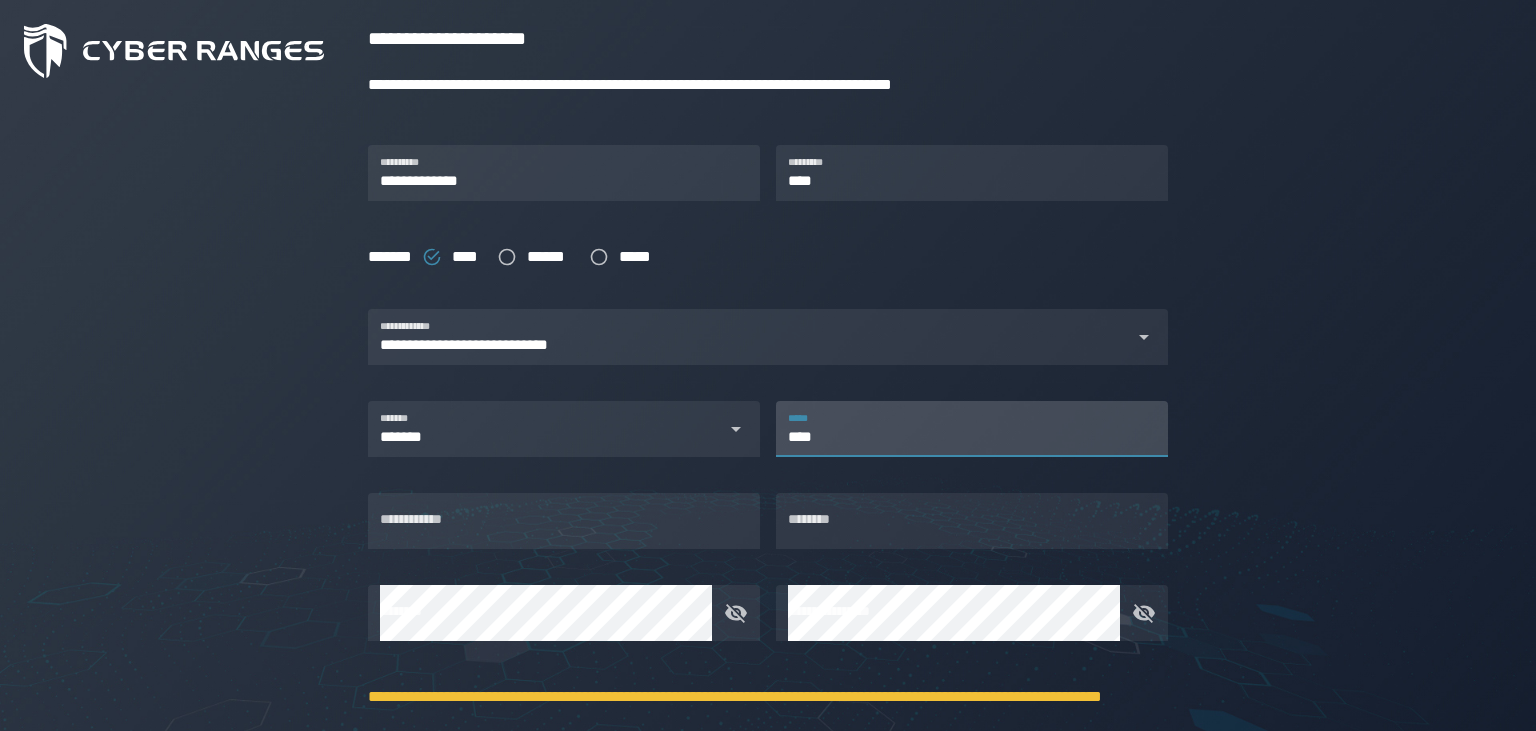 click on "****" at bounding box center [972, 429] 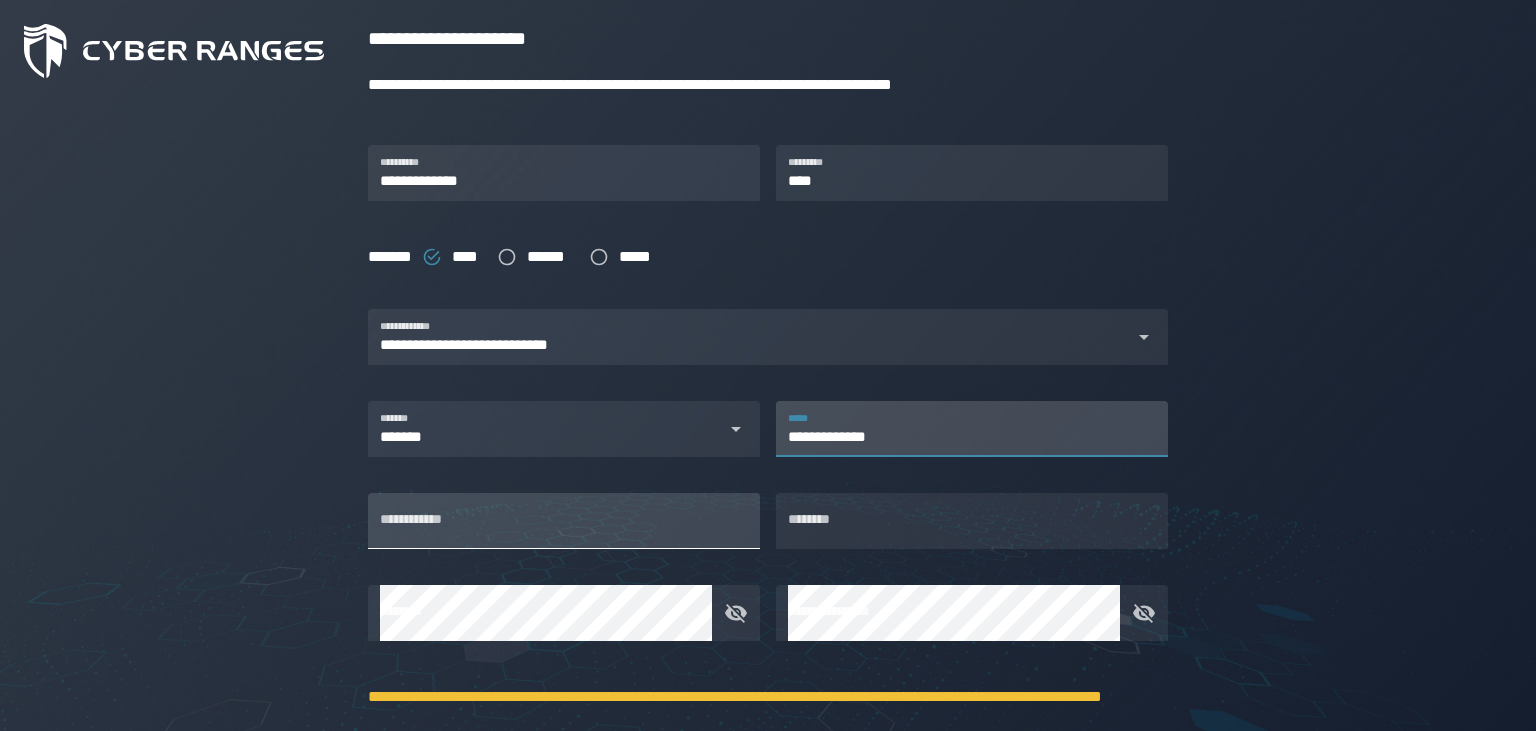type on "**********" 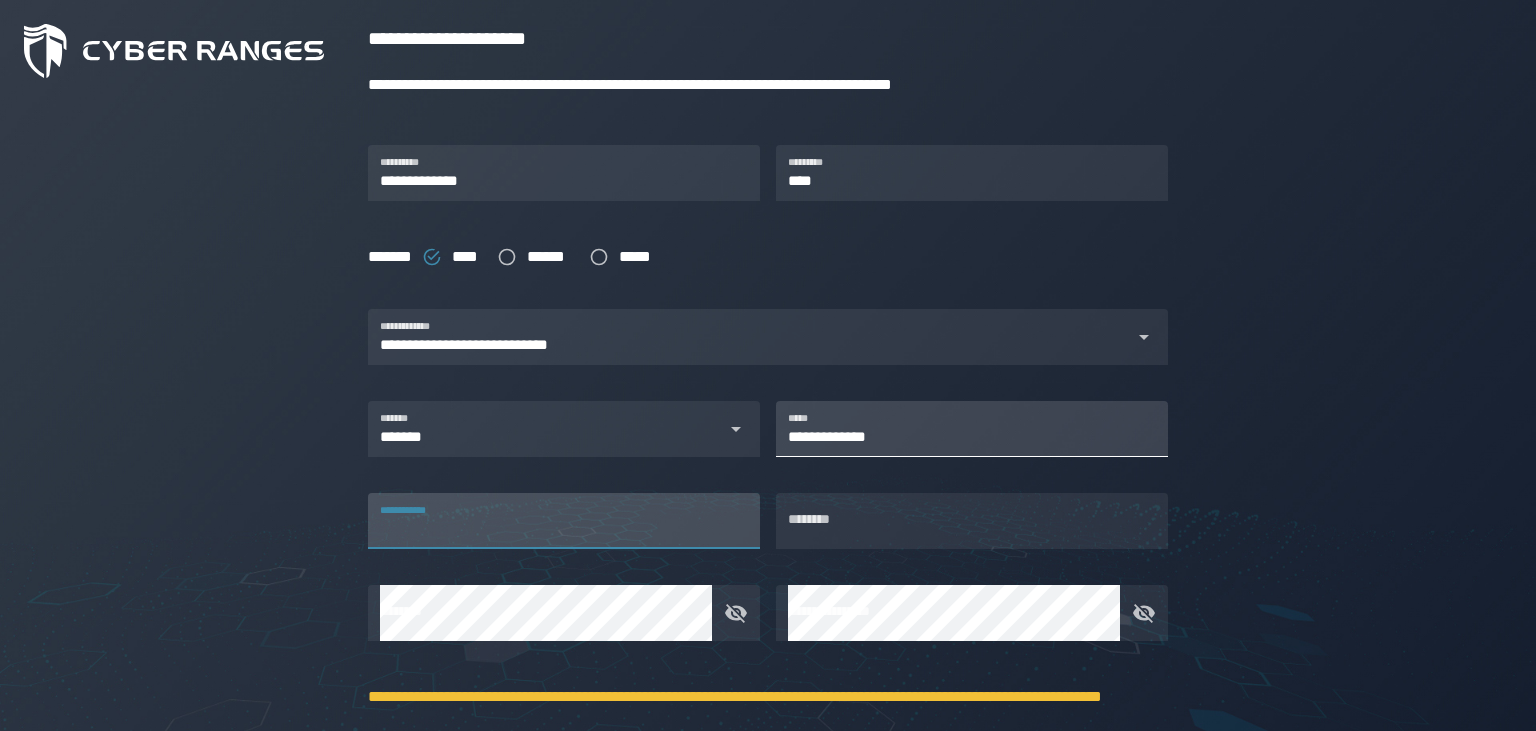 click on "**********" at bounding box center (972, 429) 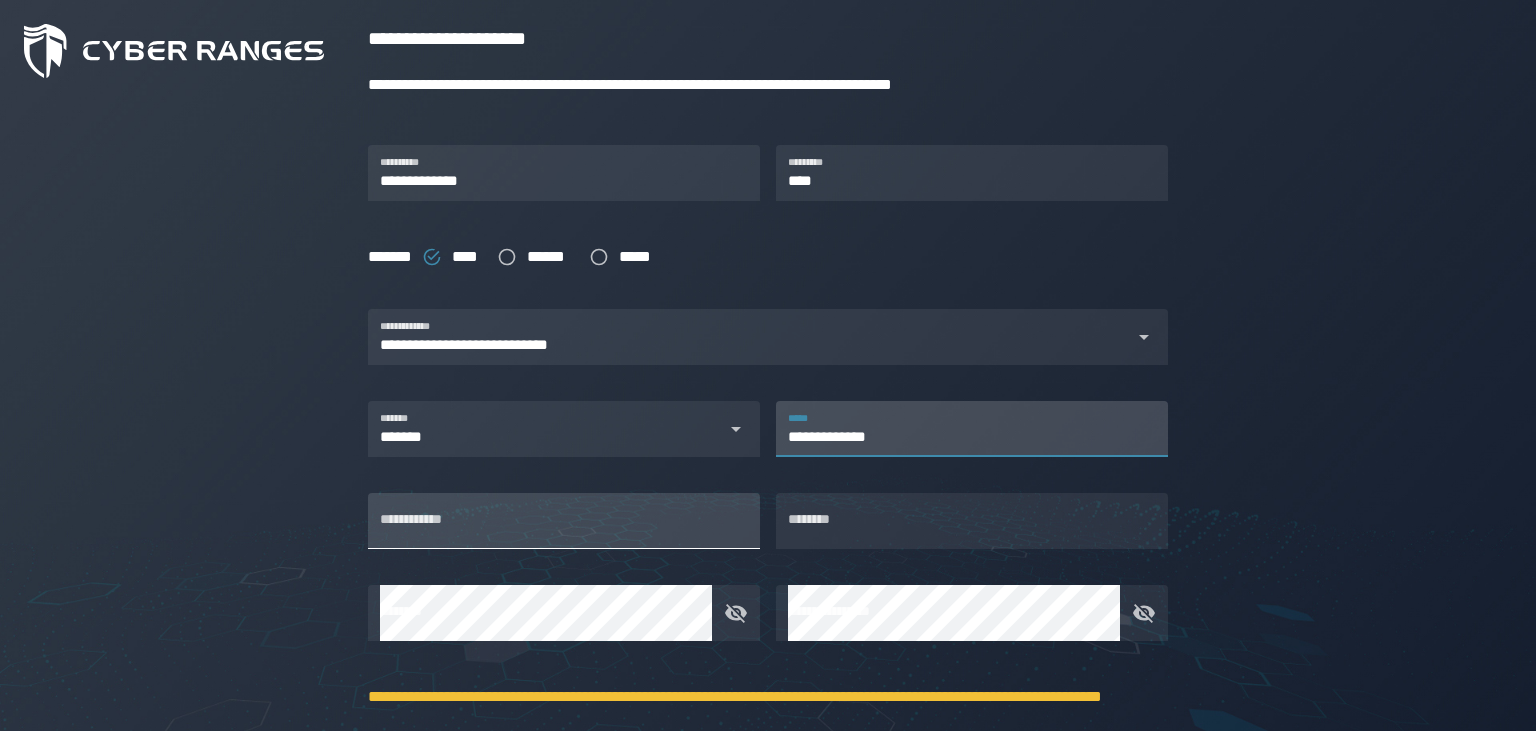 click on "**********" at bounding box center [564, 521] 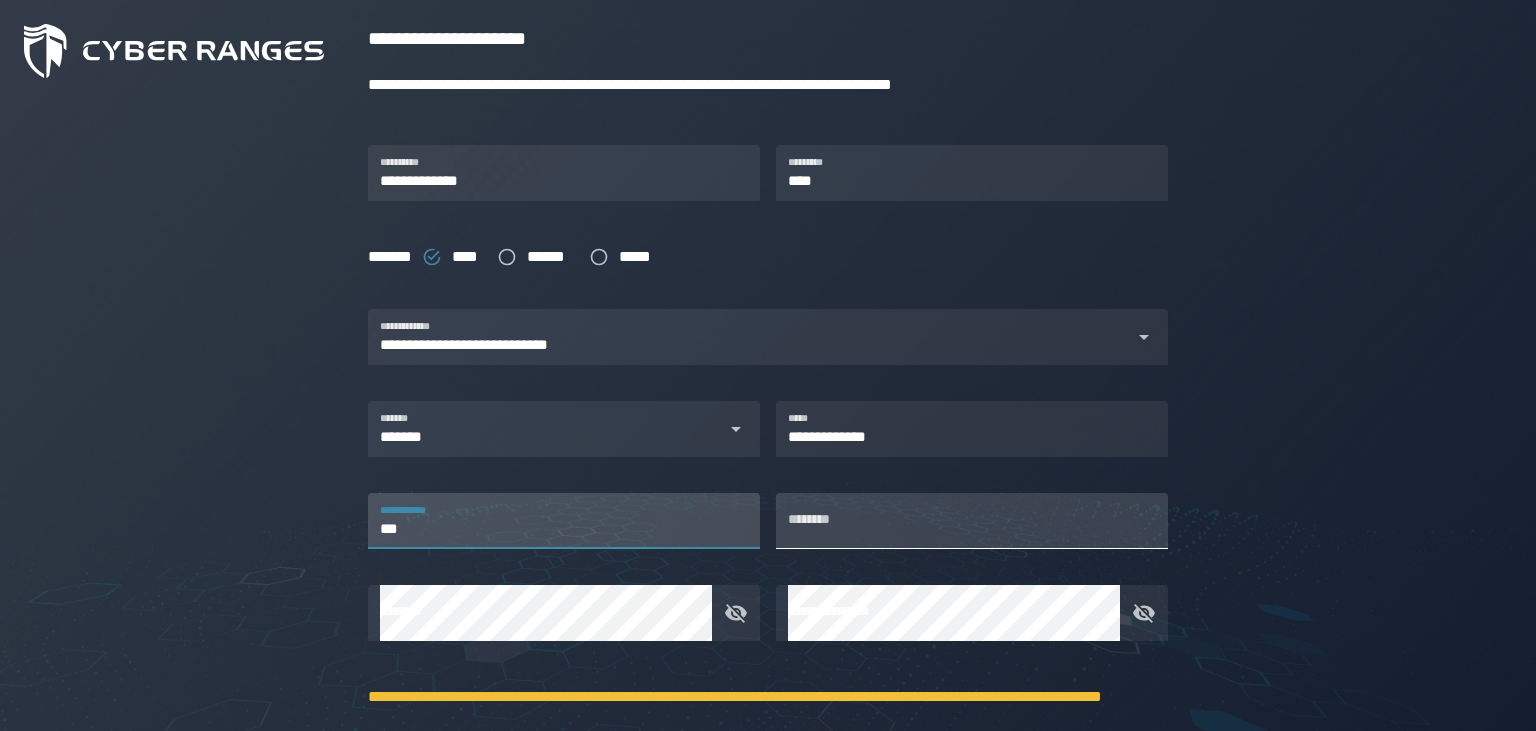 type on "***" 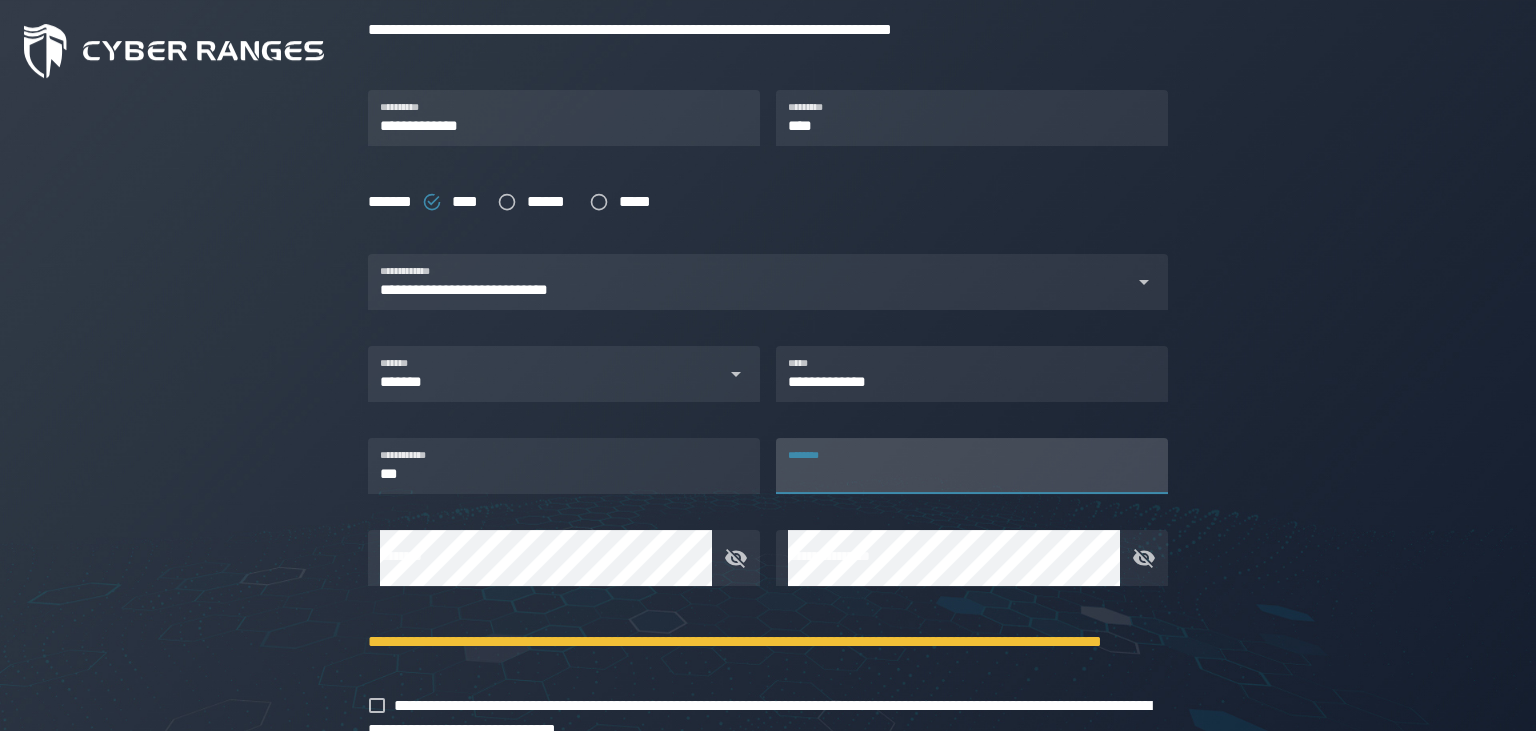 scroll, scrollTop: 422, scrollLeft: 0, axis: vertical 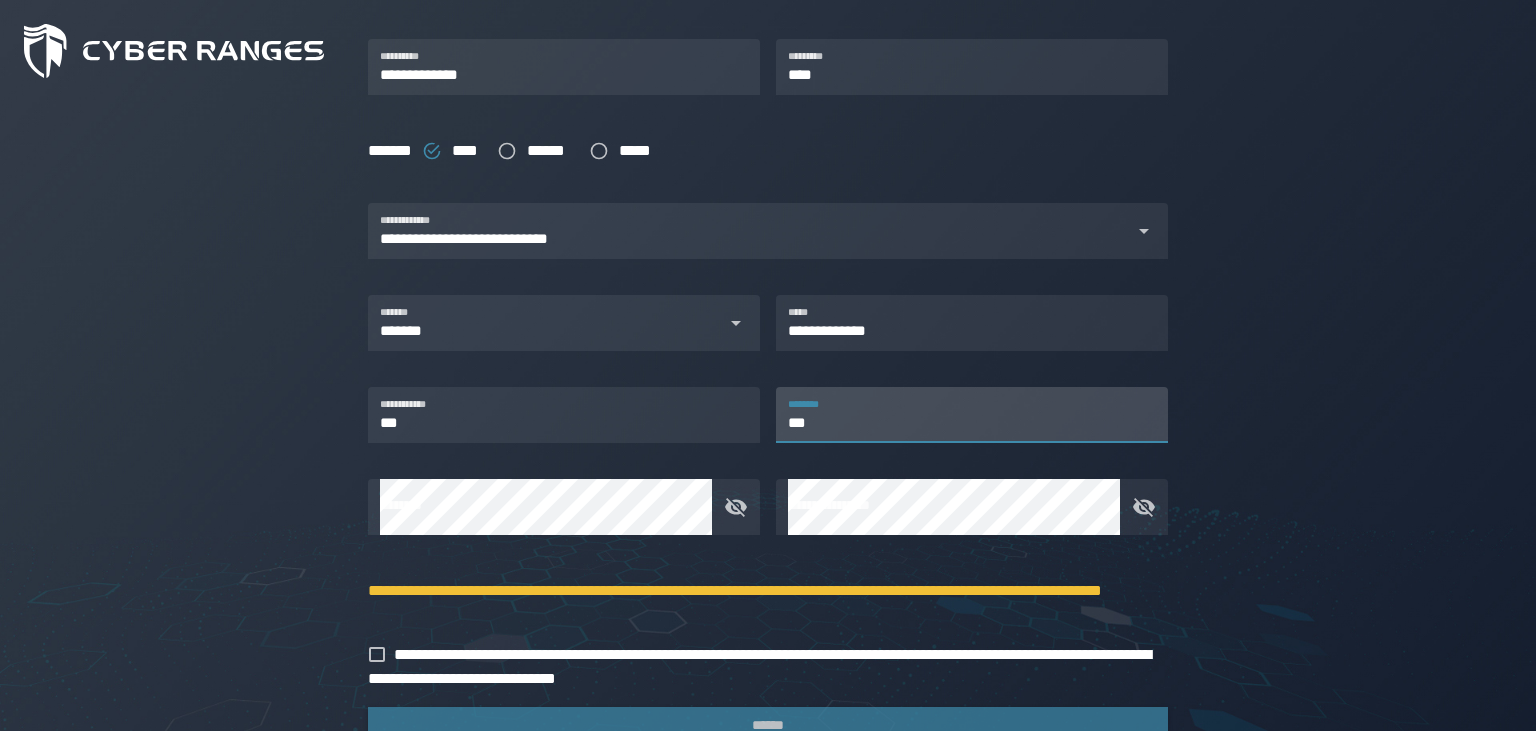 type on "***" 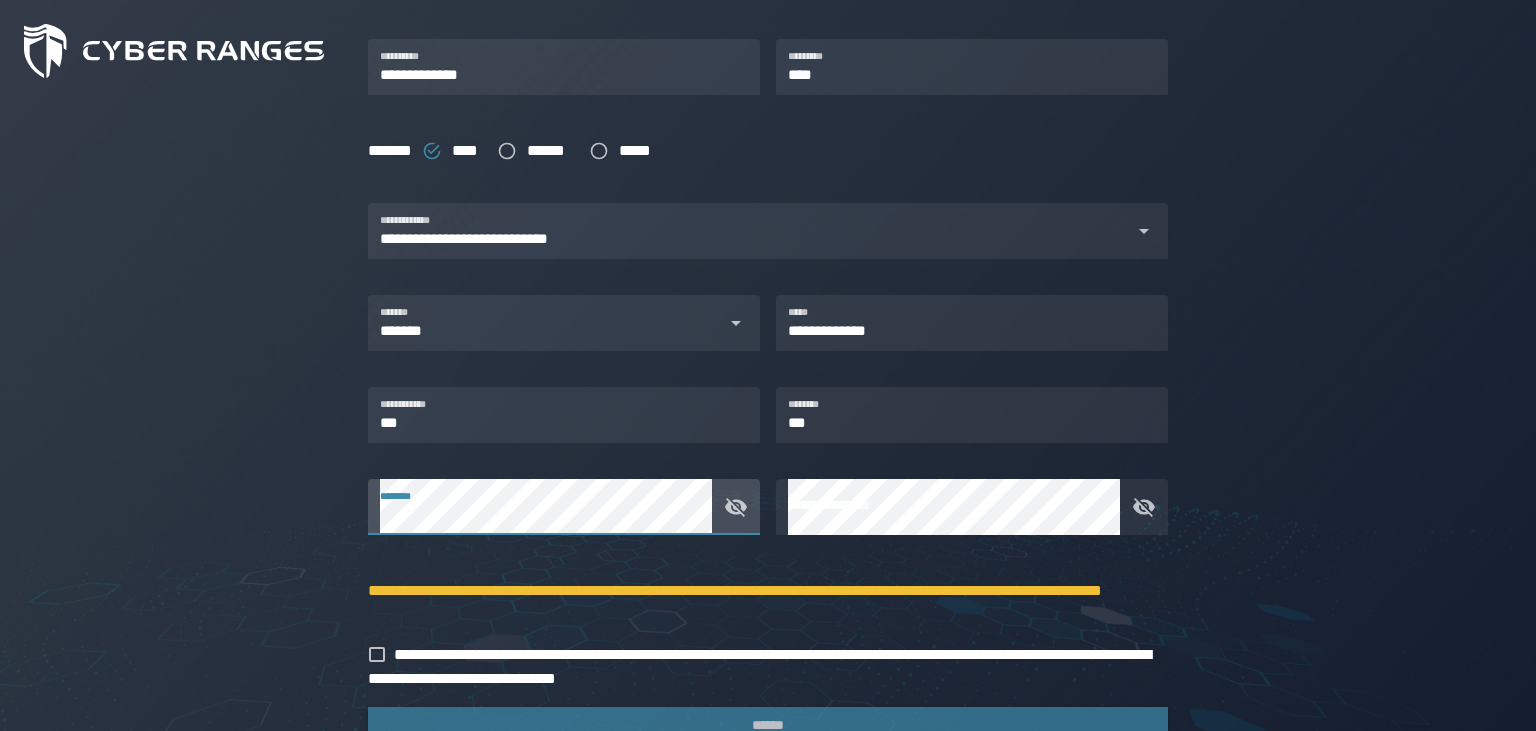 click 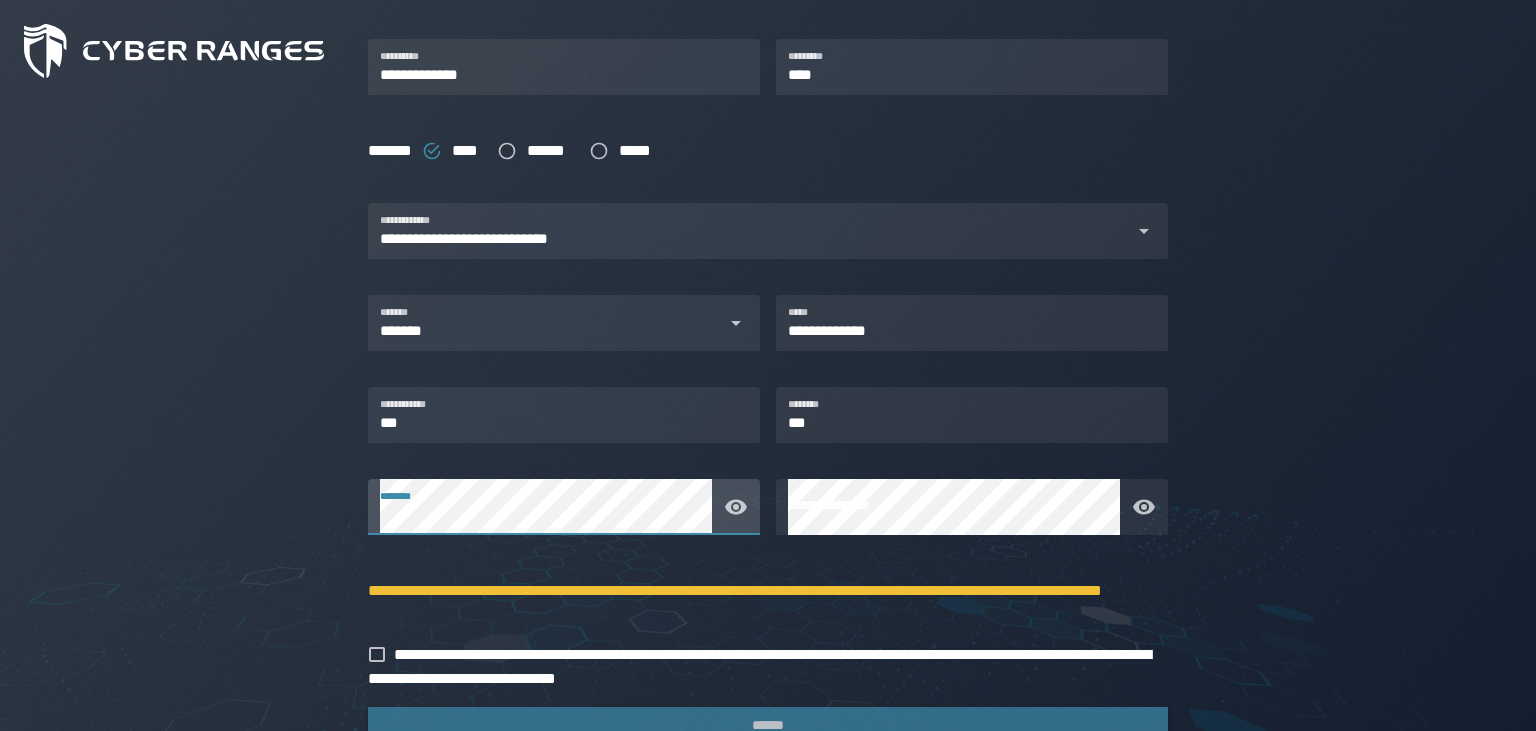 click 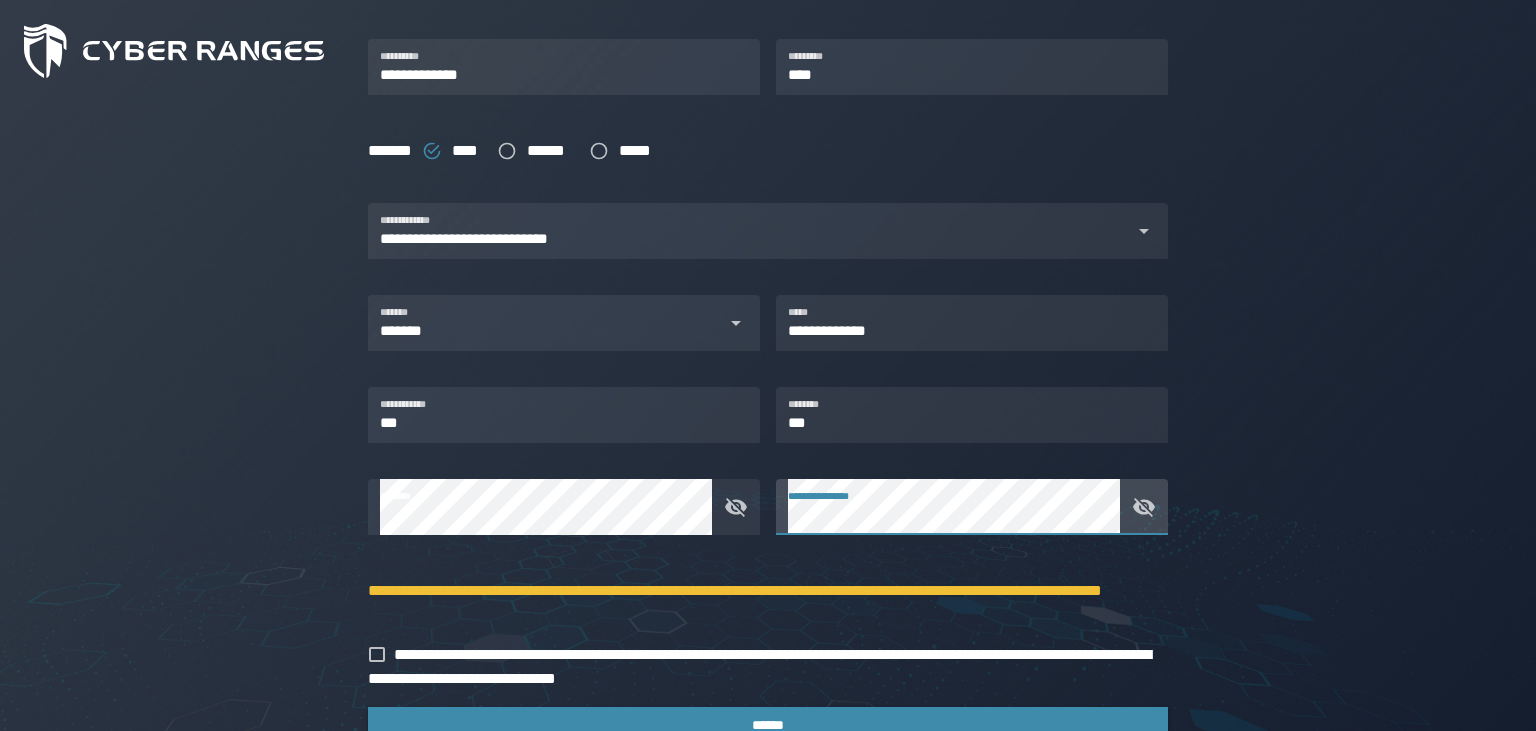 click 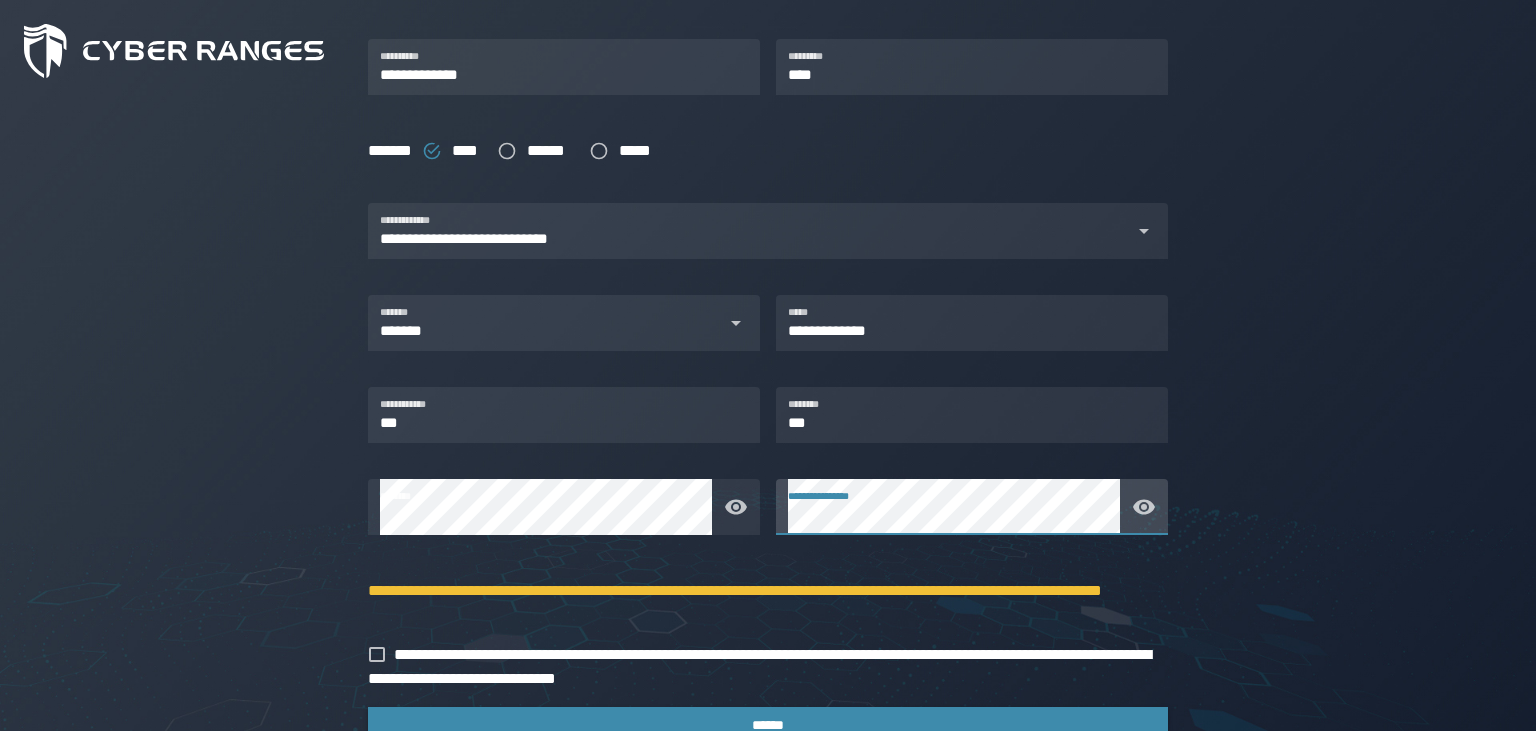 click 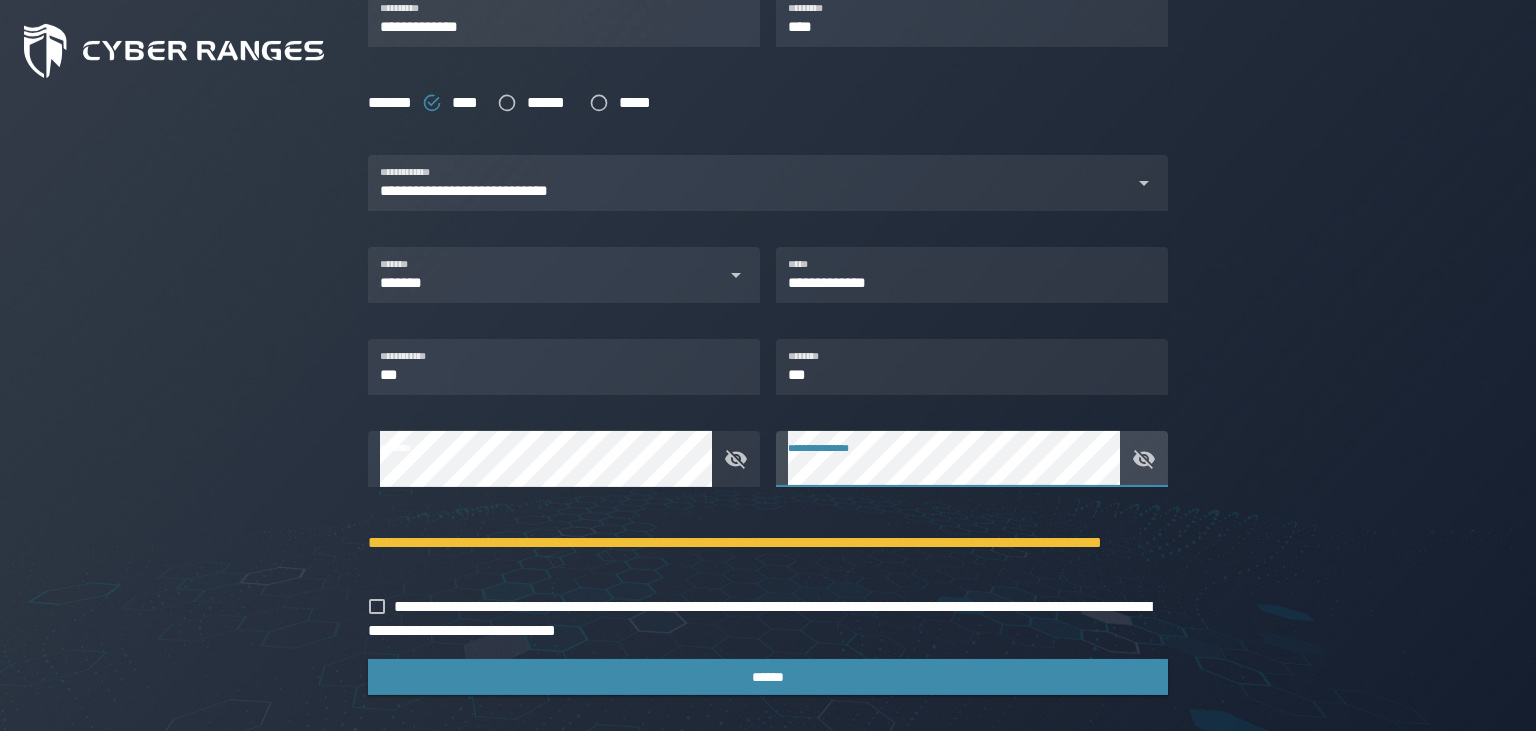 scroll, scrollTop: 497, scrollLeft: 0, axis: vertical 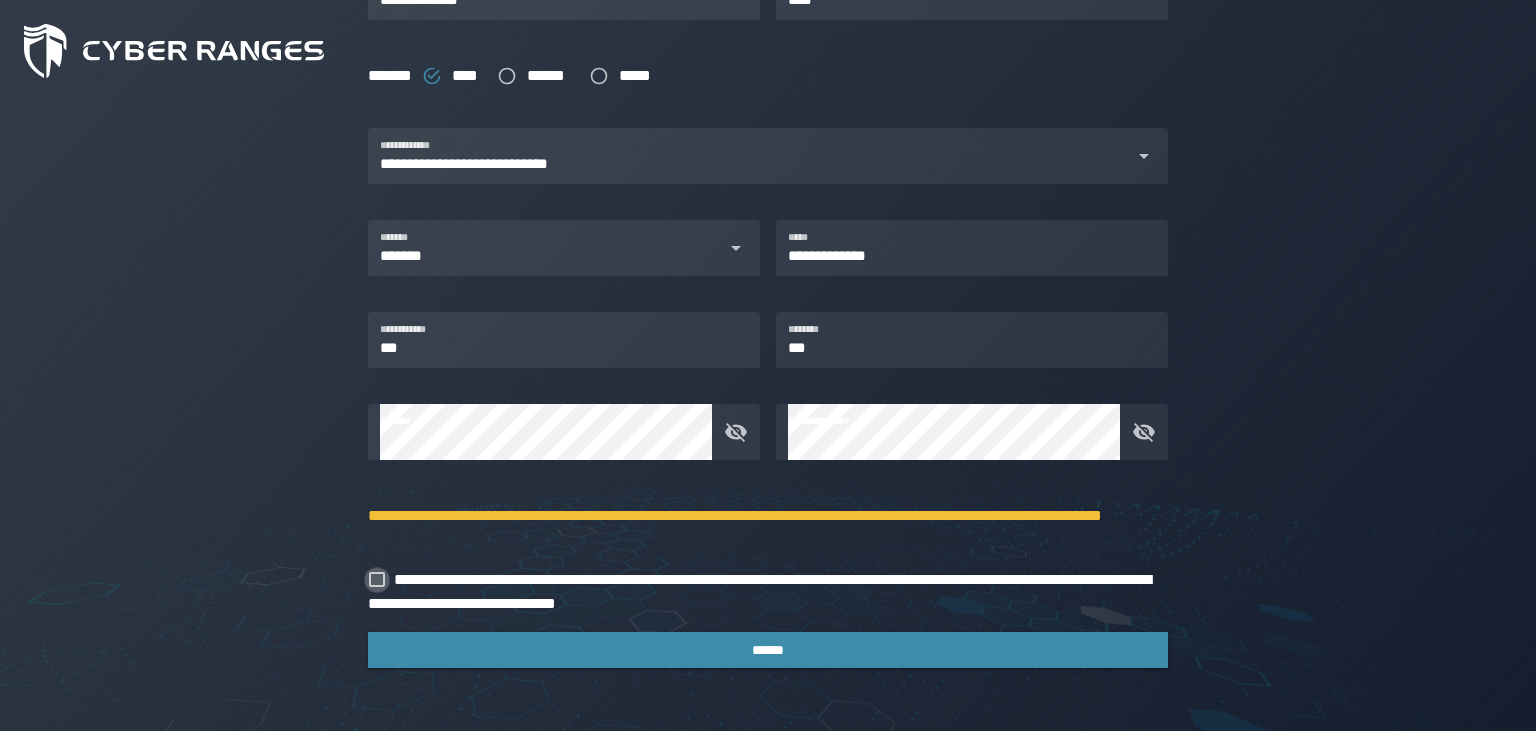 click 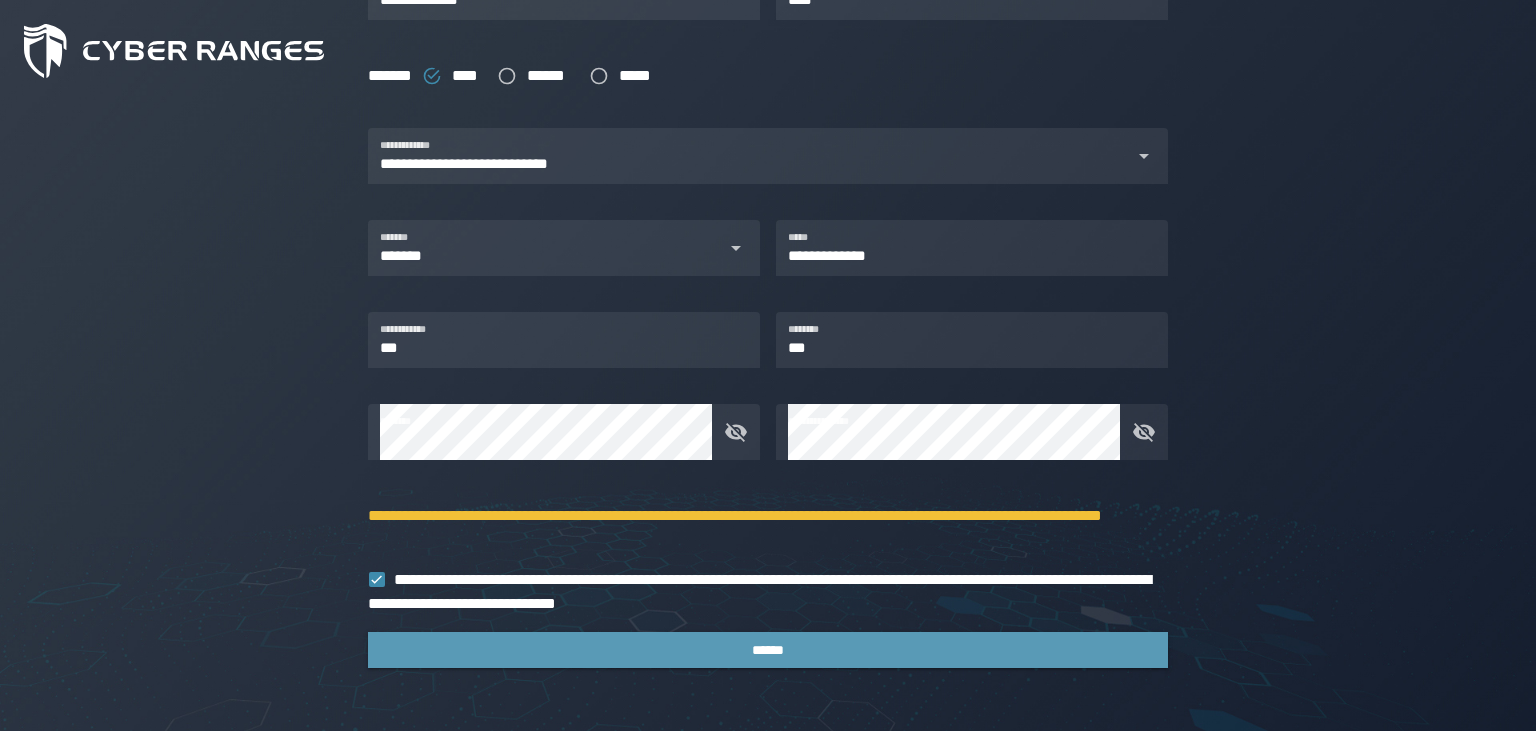 click on "******" at bounding box center (768, 650) 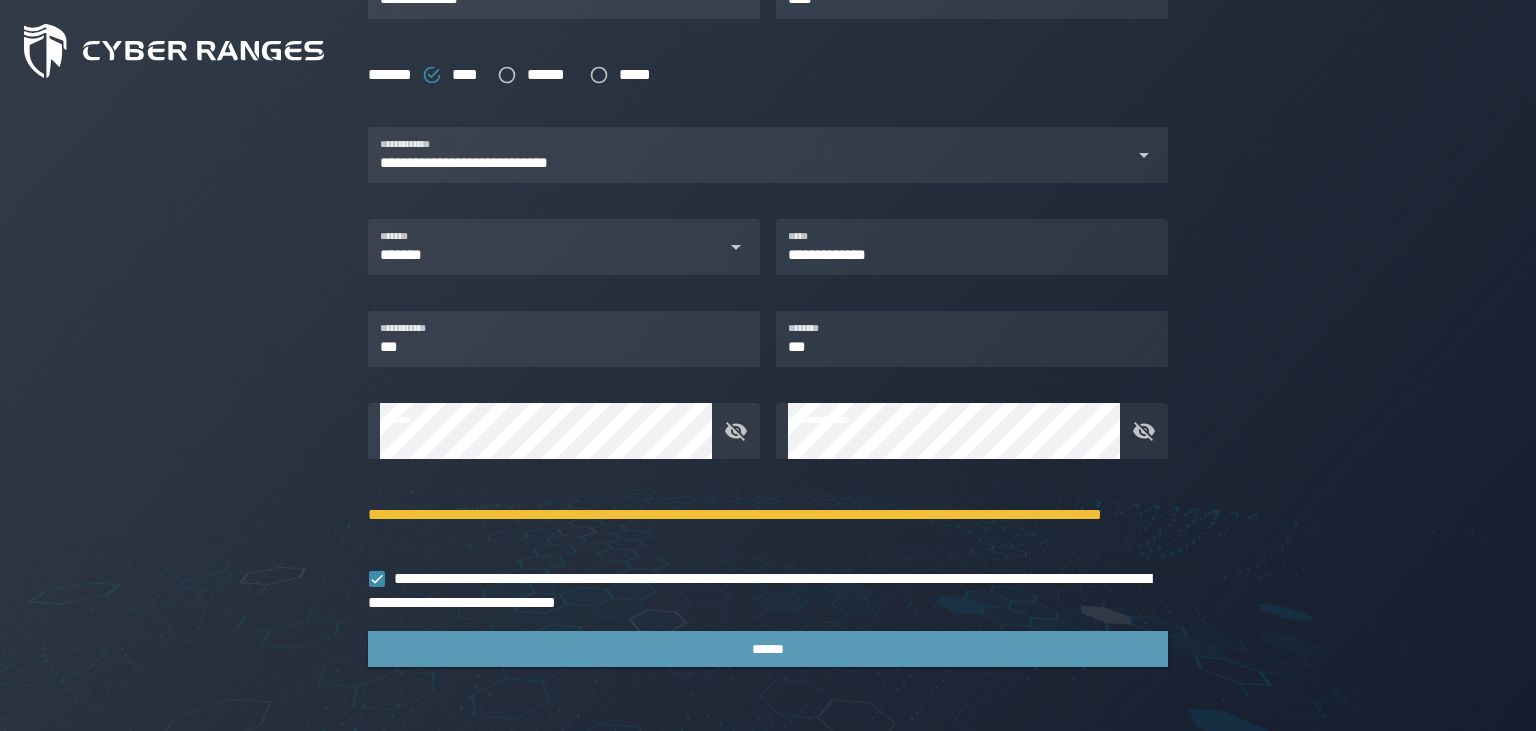scroll, scrollTop: 0, scrollLeft: 0, axis: both 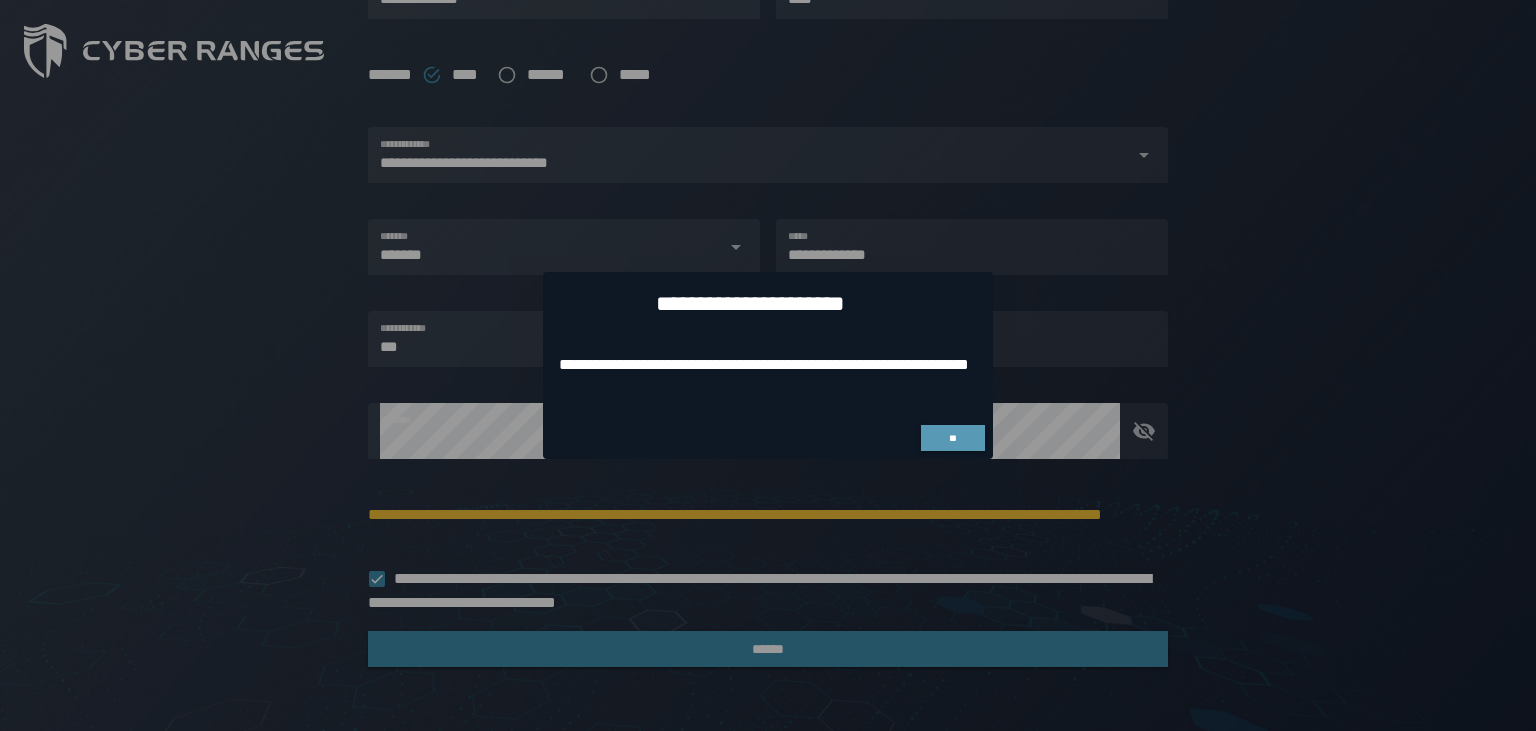 click on "**" 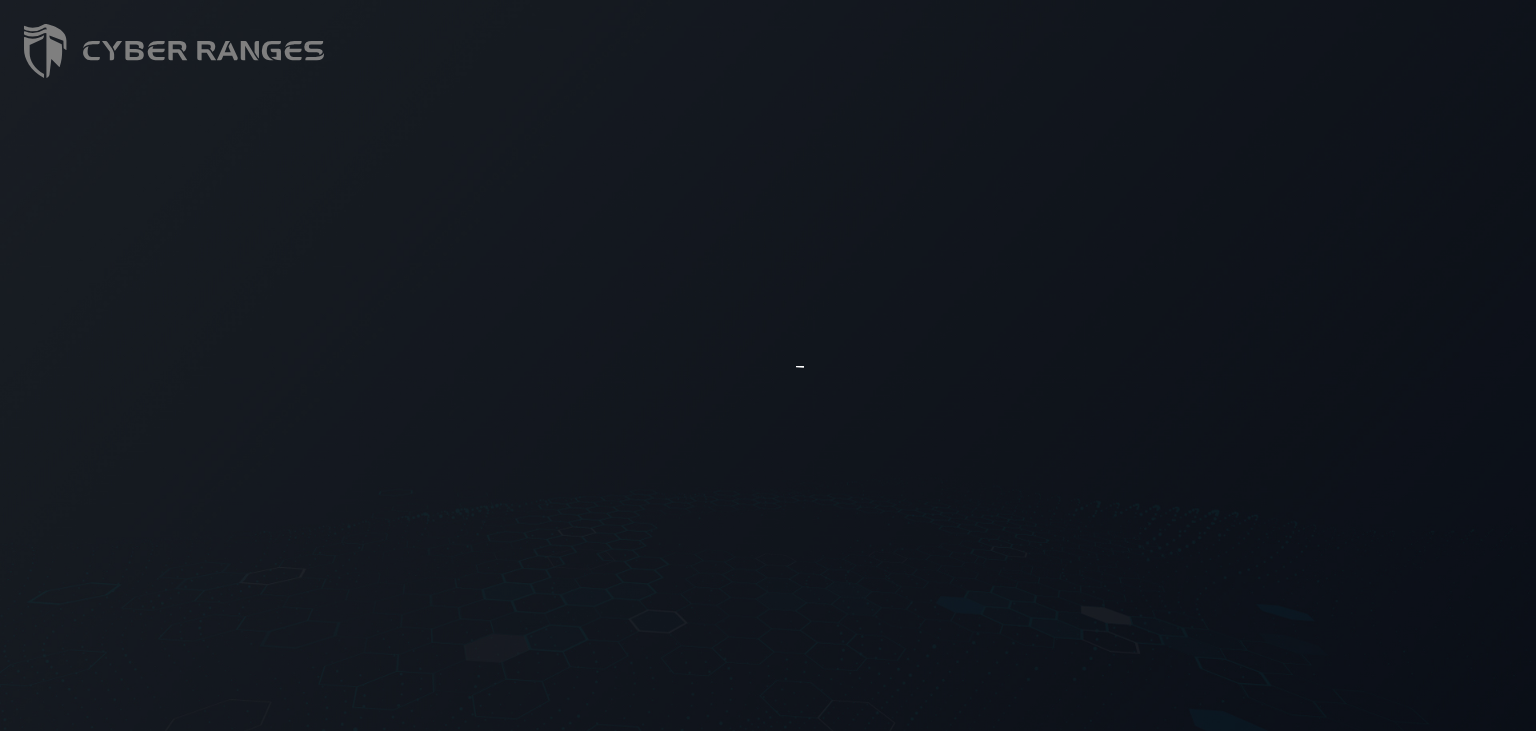 click at bounding box center [768, 365] 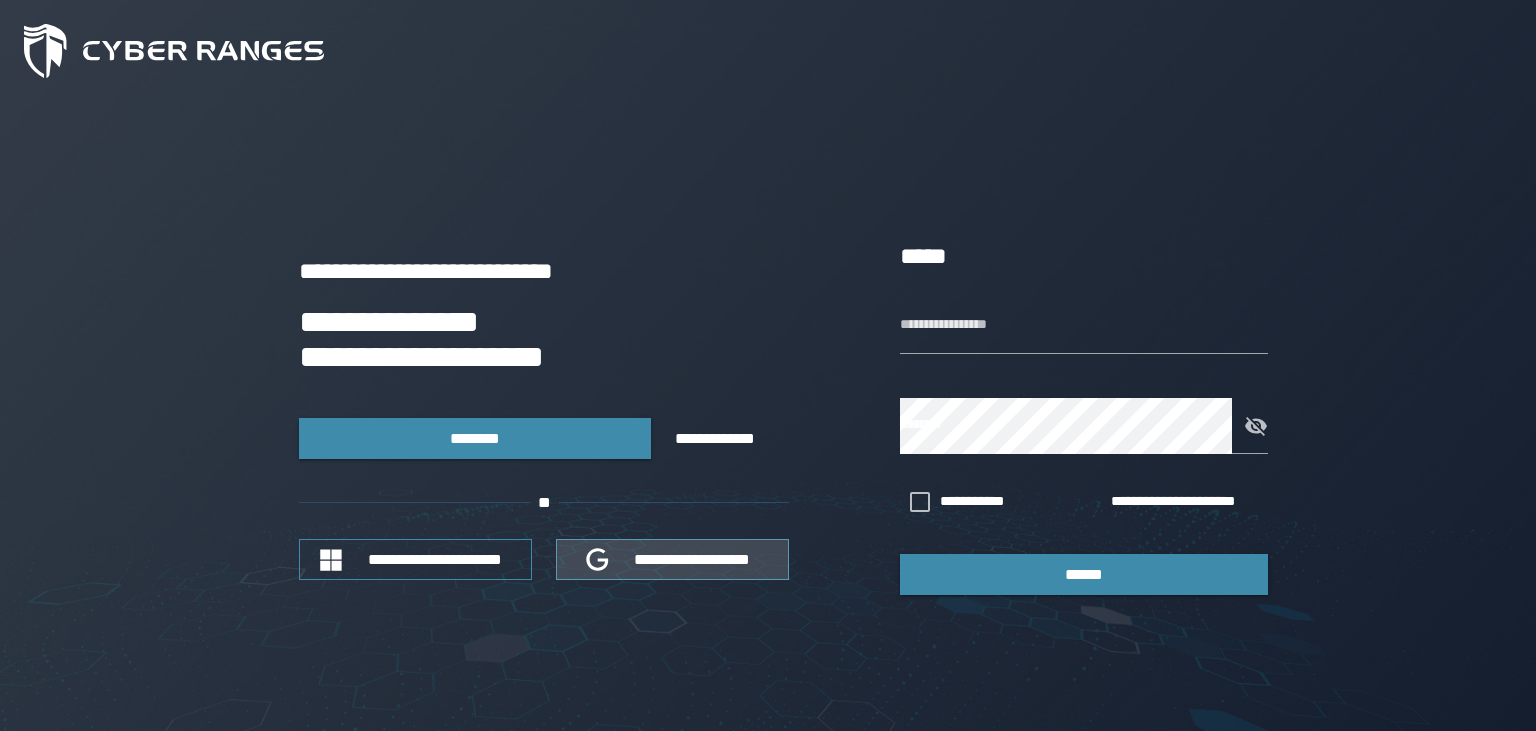 click on "**********" at bounding box center (693, 559) 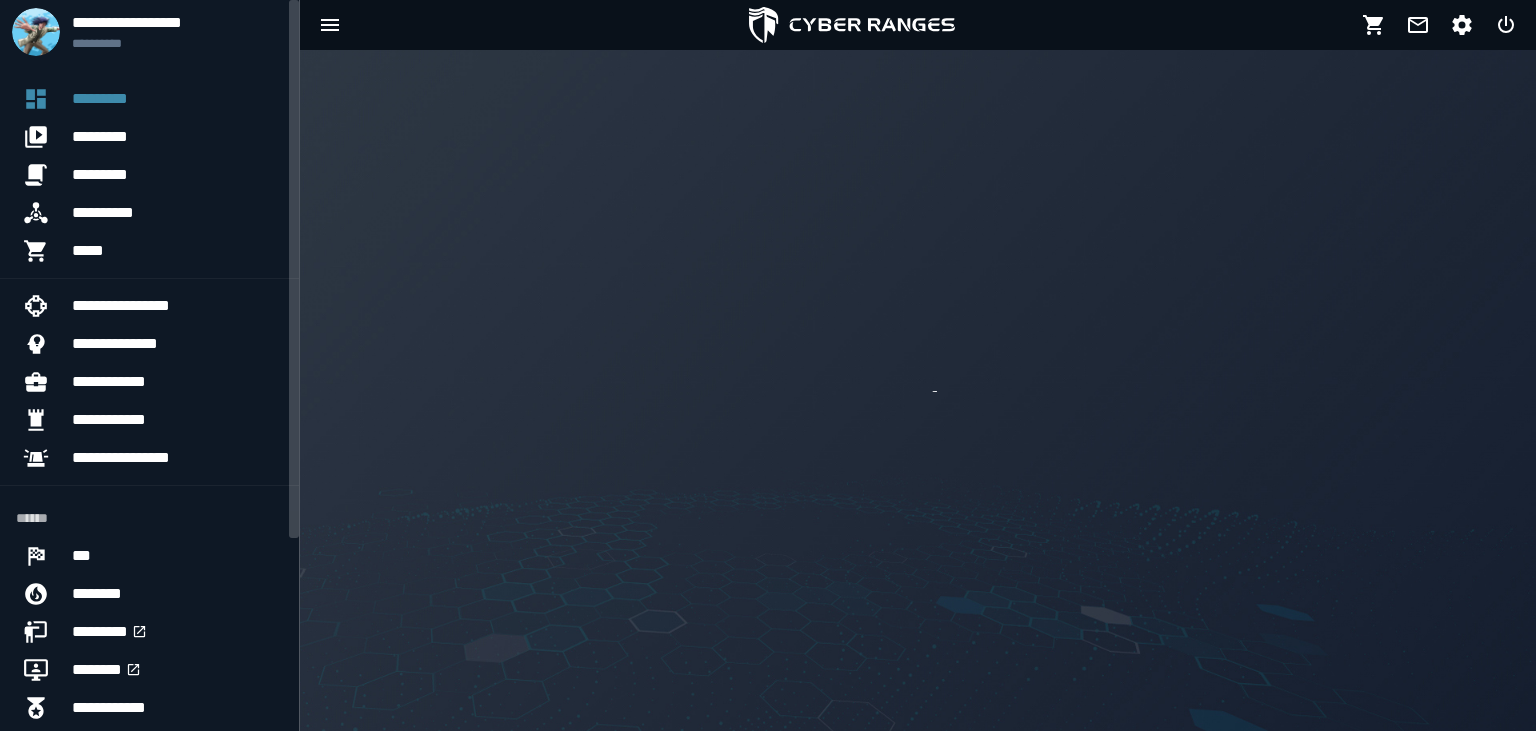 scroll, scrollTop: 0, scrollLeft: 0, axis: both 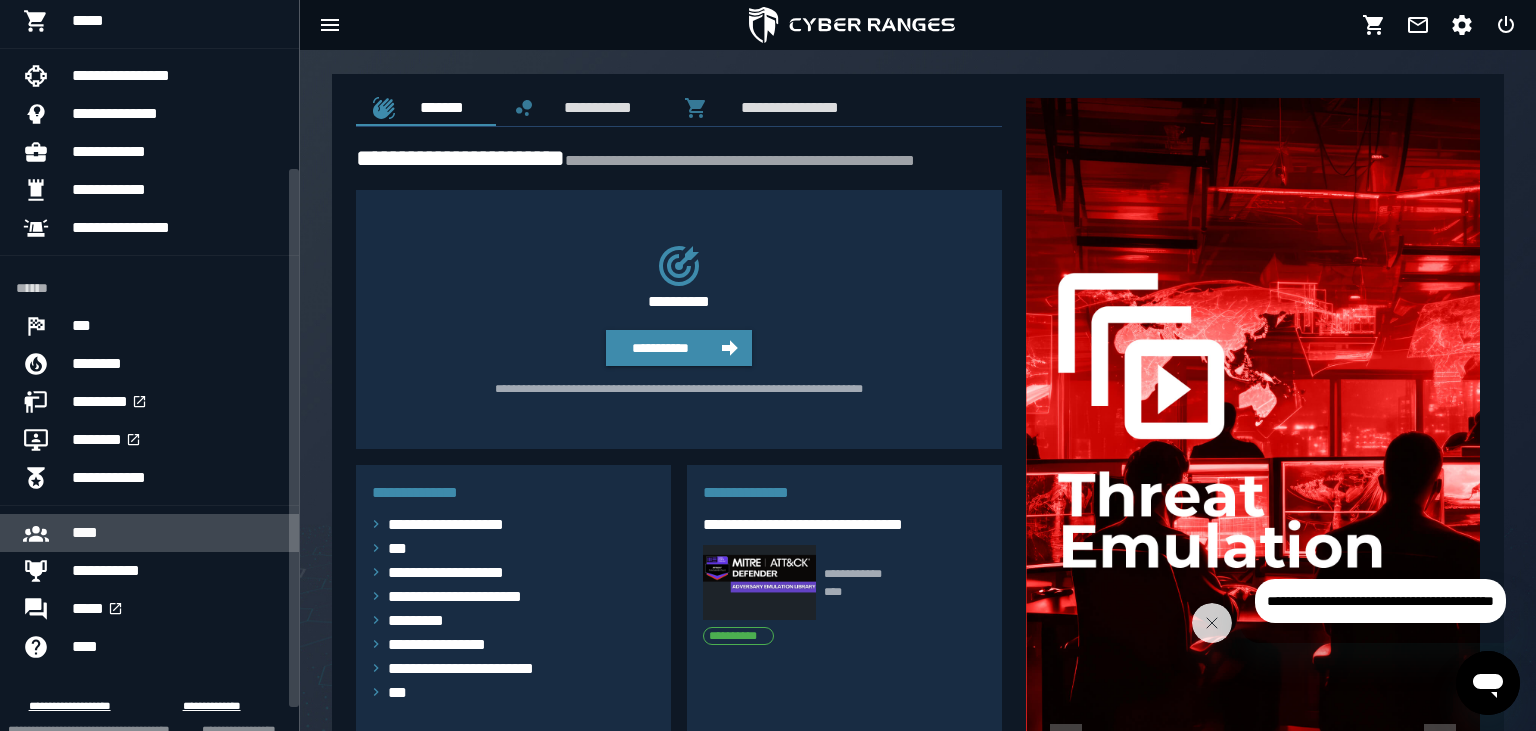 click on "****" at bounding box center [177, 533] 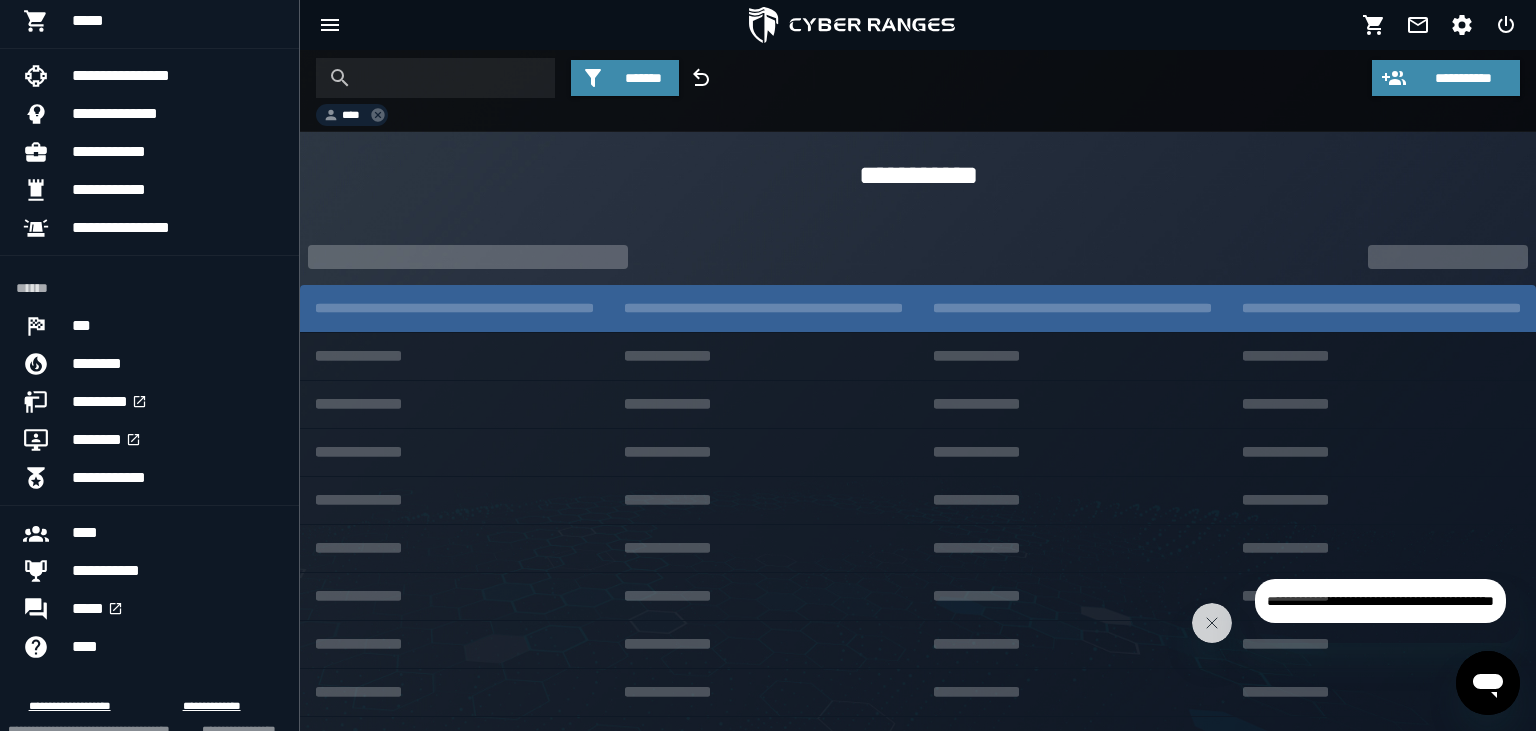 scroll, scrollTop: 230, scrollLeft: 0, axis: vertical 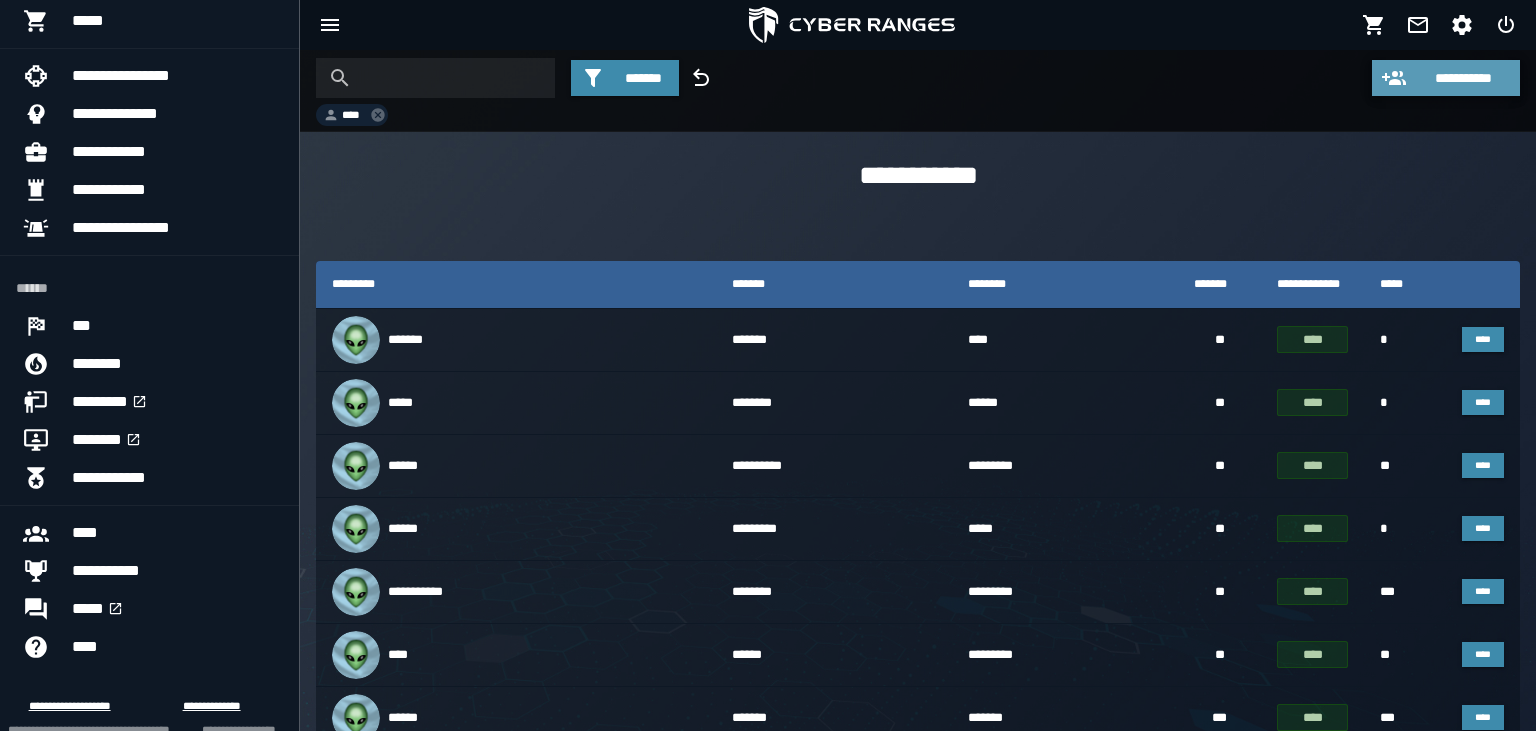 click on "**********" at bounding box center (1464, 78) 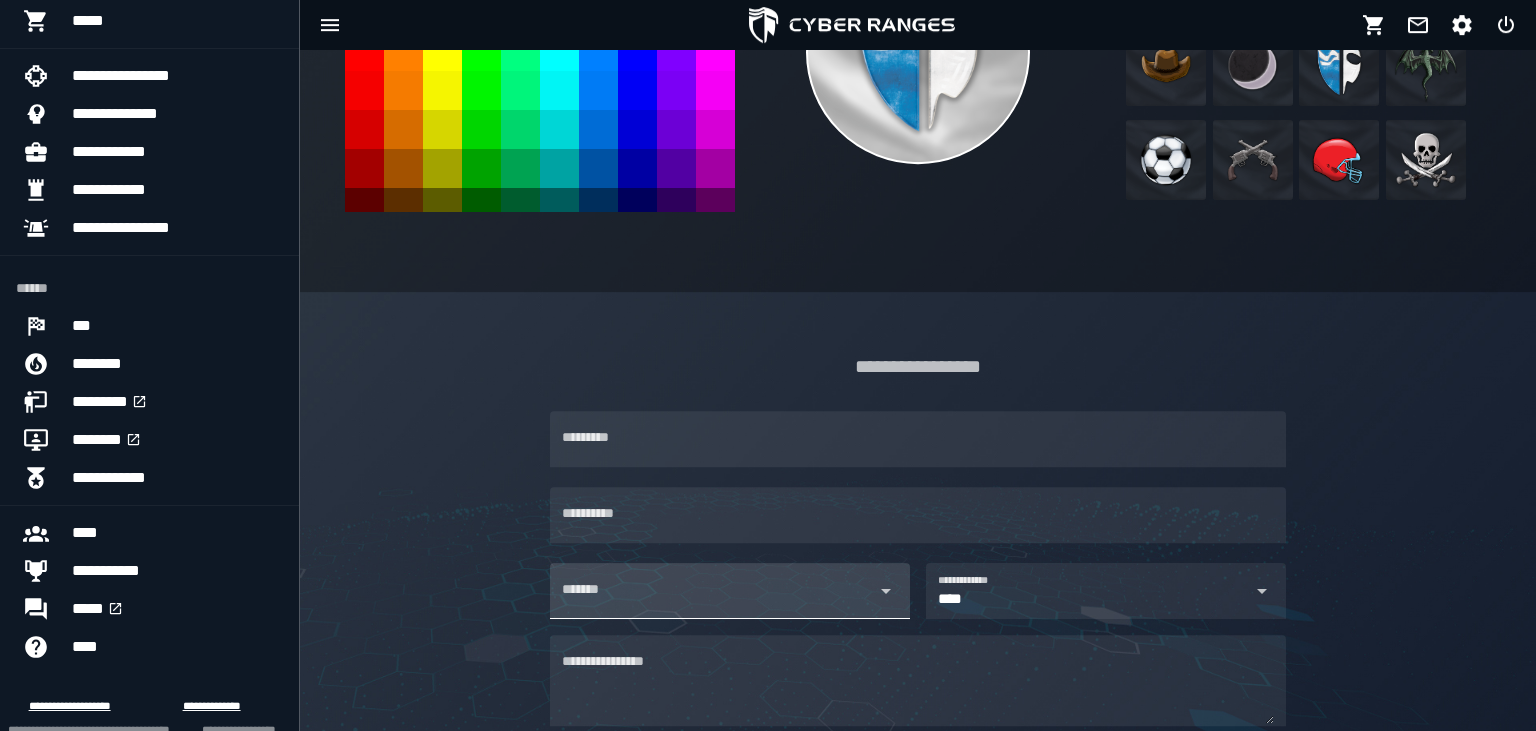 scroll, scrollTop: 316, scrollLeft: 0, axis: vertical 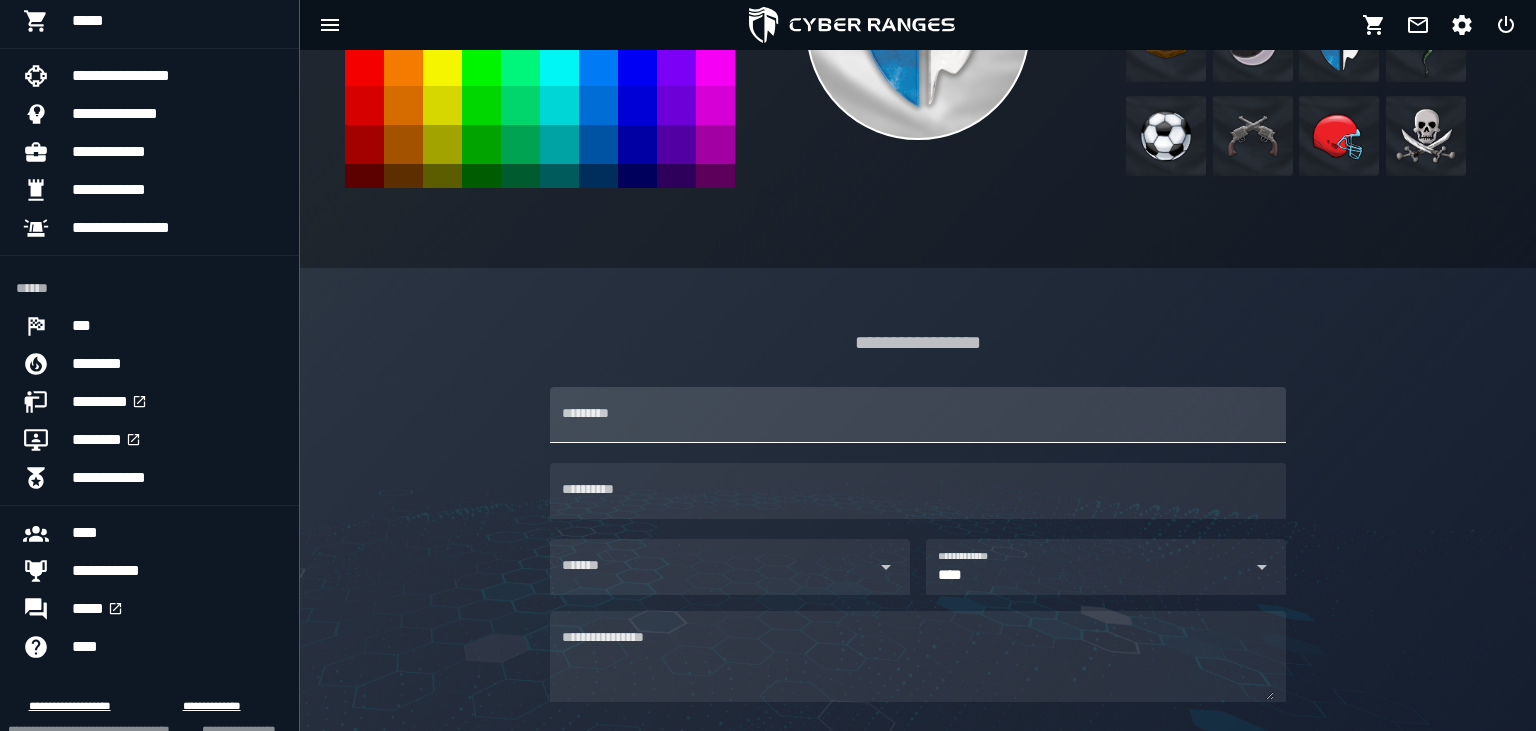 click on "*********" at bounding box center (918, 415) 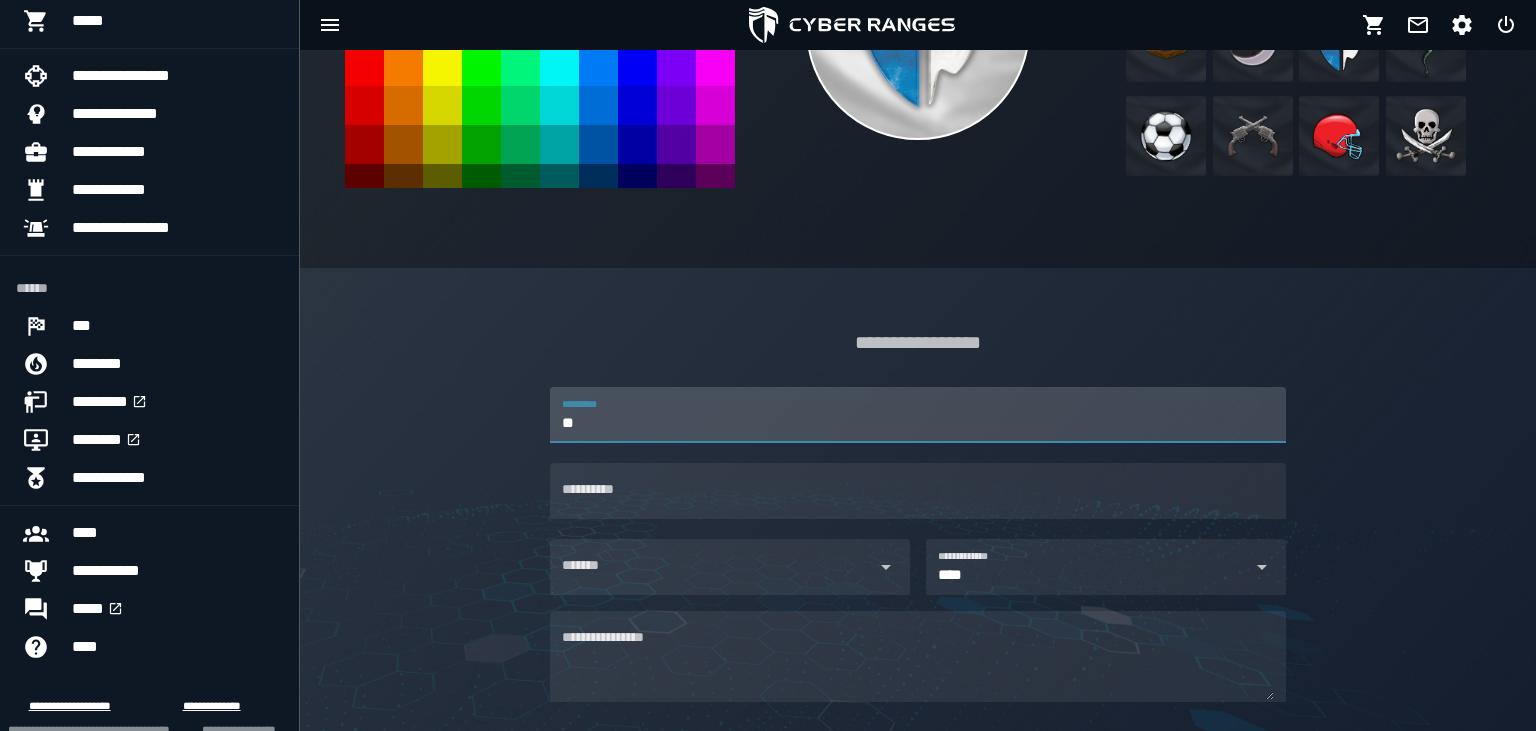 type on "*" 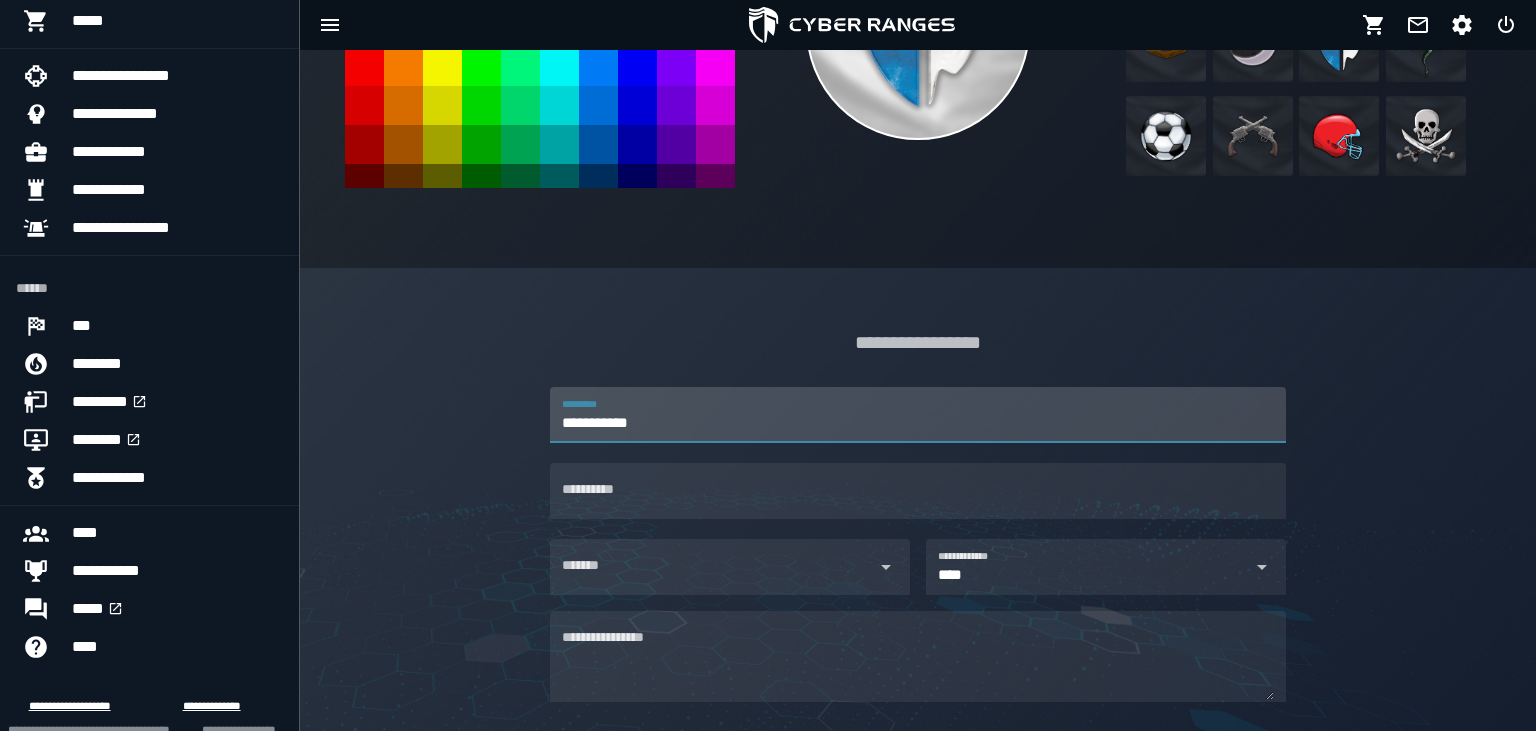 drag, startPoint x: 624, startPoint y: 426, endPoint x: 548, endPoint y: 418, distance: 76.41989 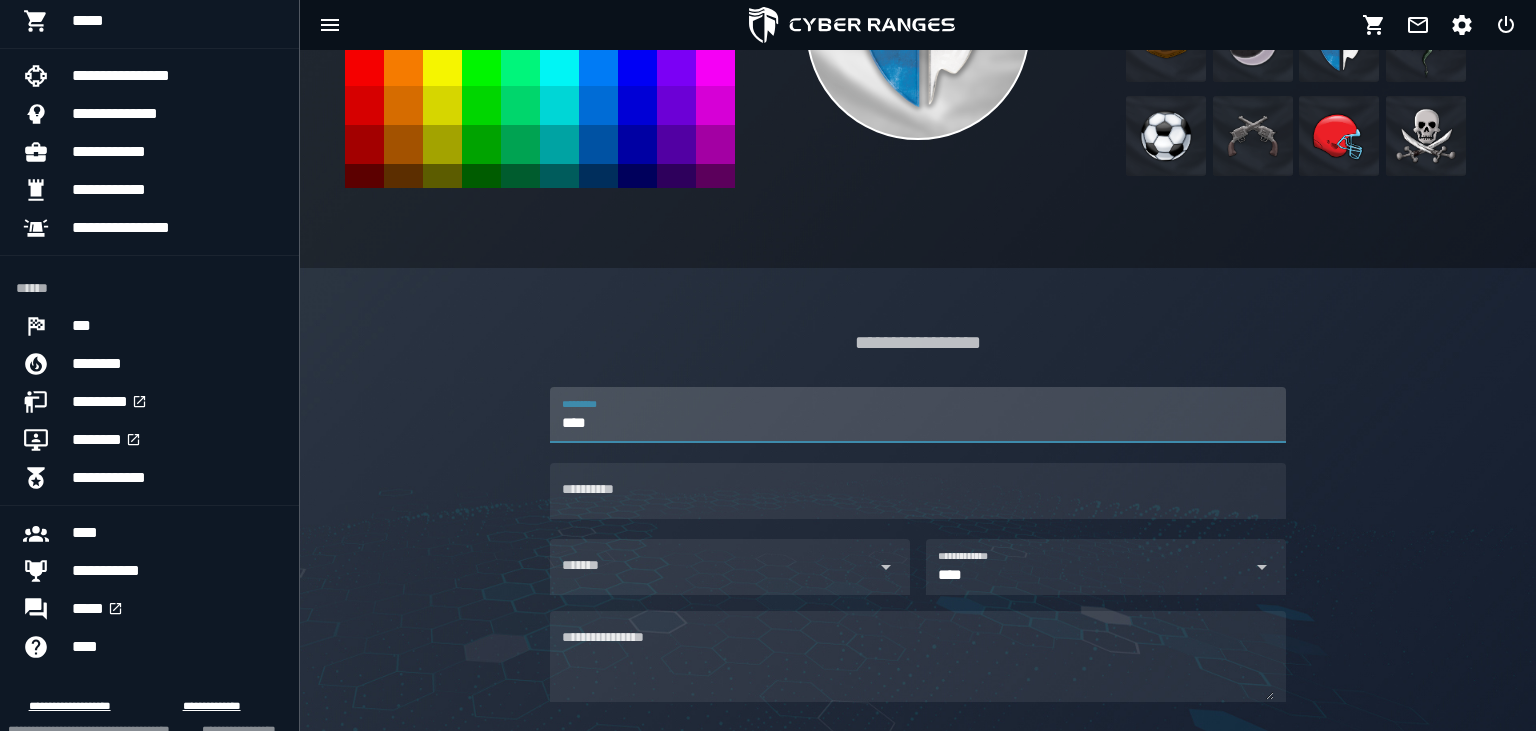 click on "****" at bounding box center (918, 415) 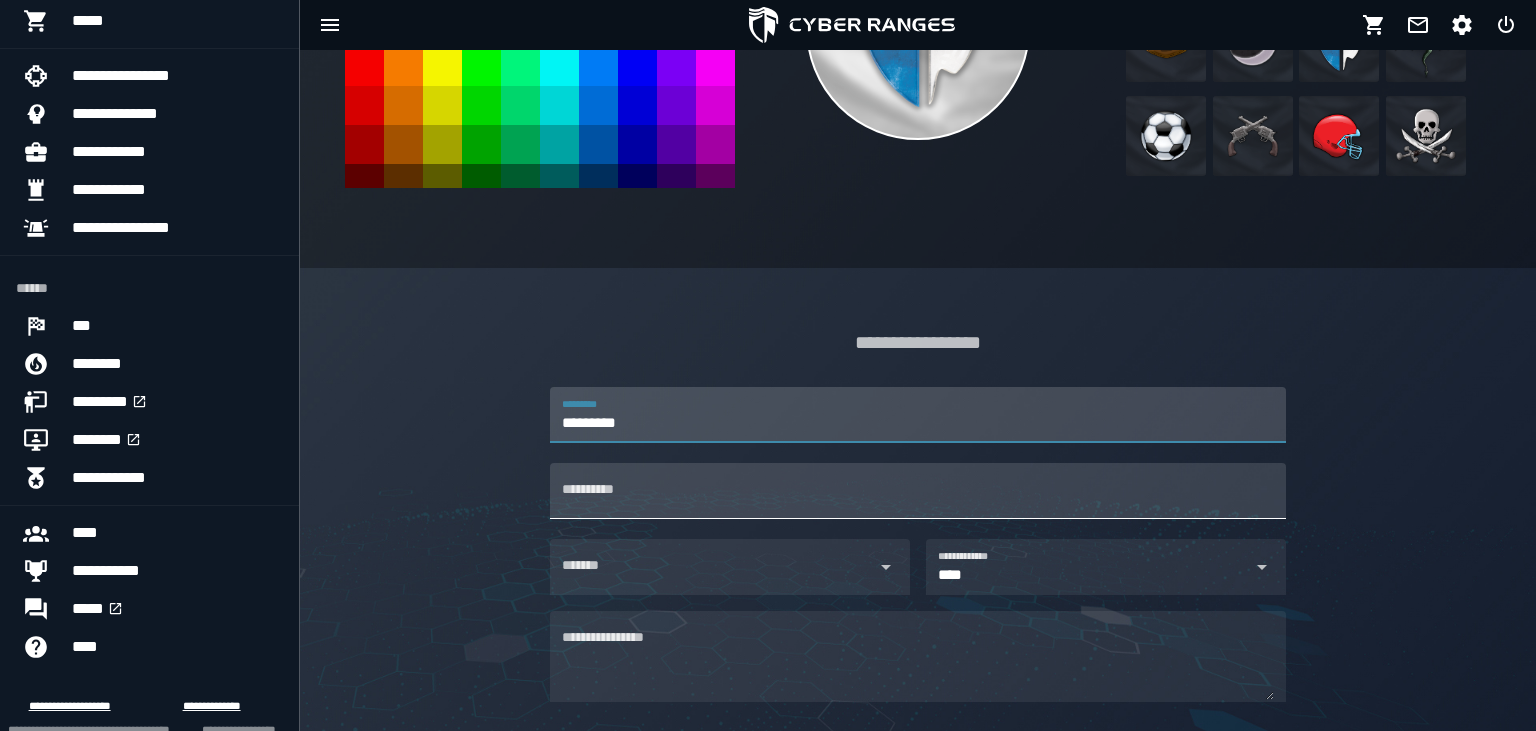 type on "*********" 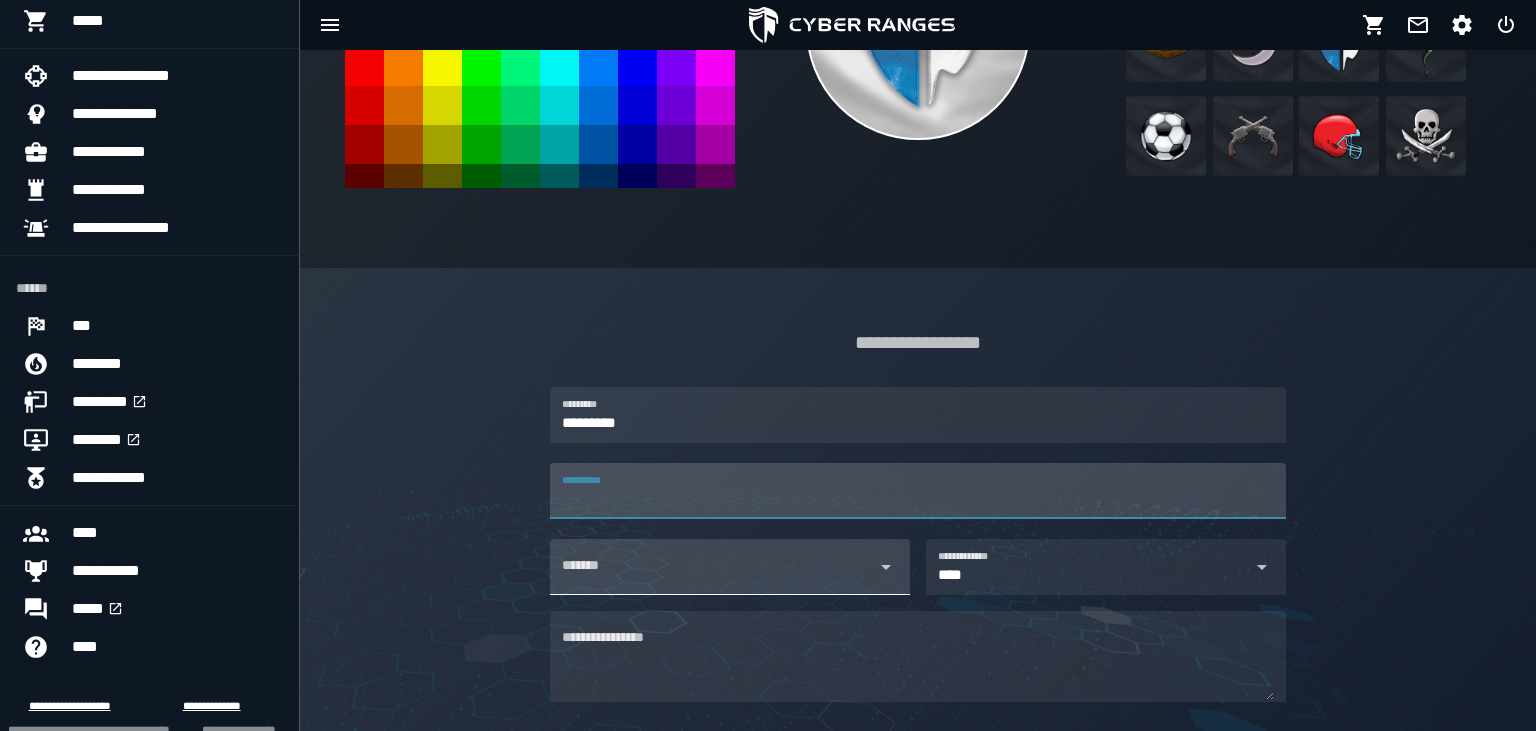 click on "*******" at bounding box center [712, 567] 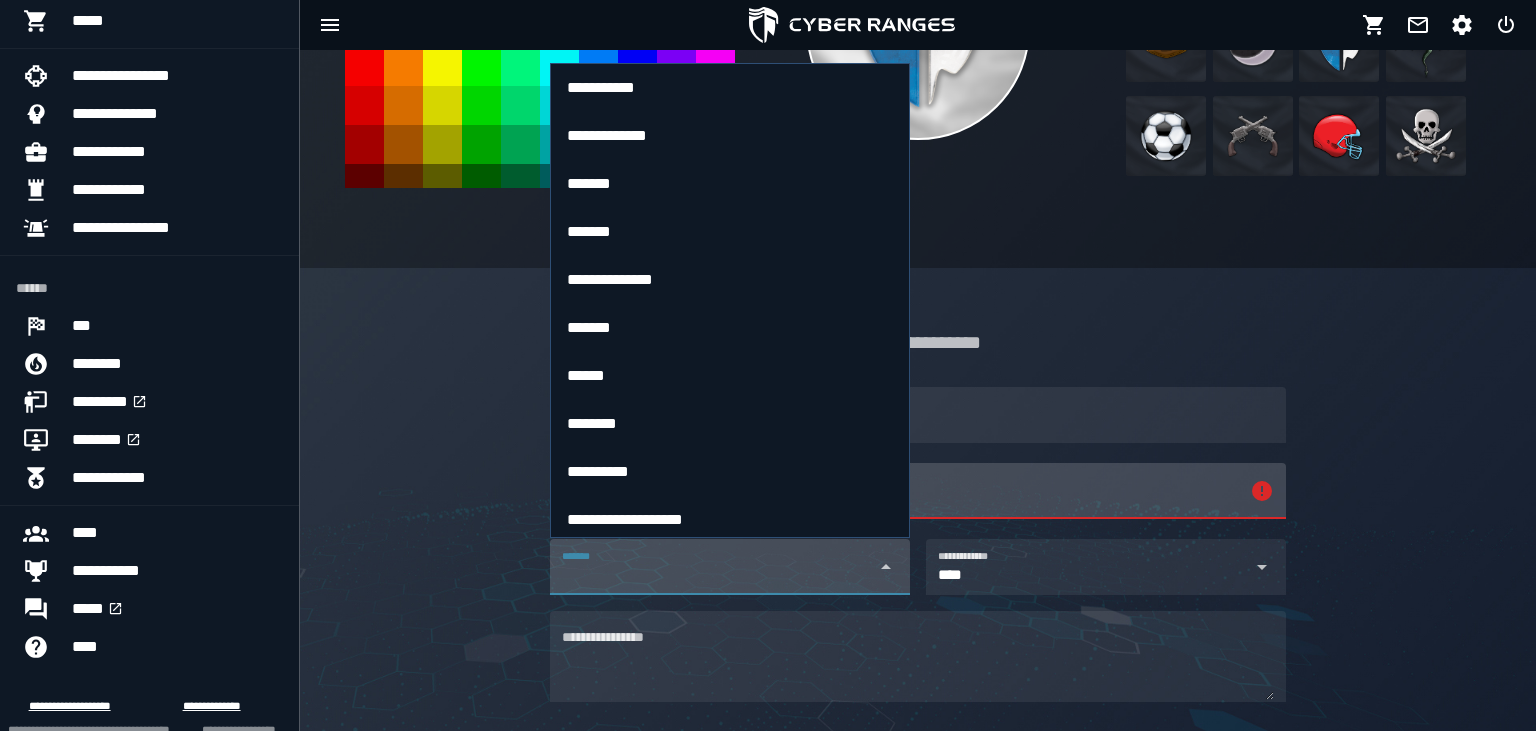 type on "*" 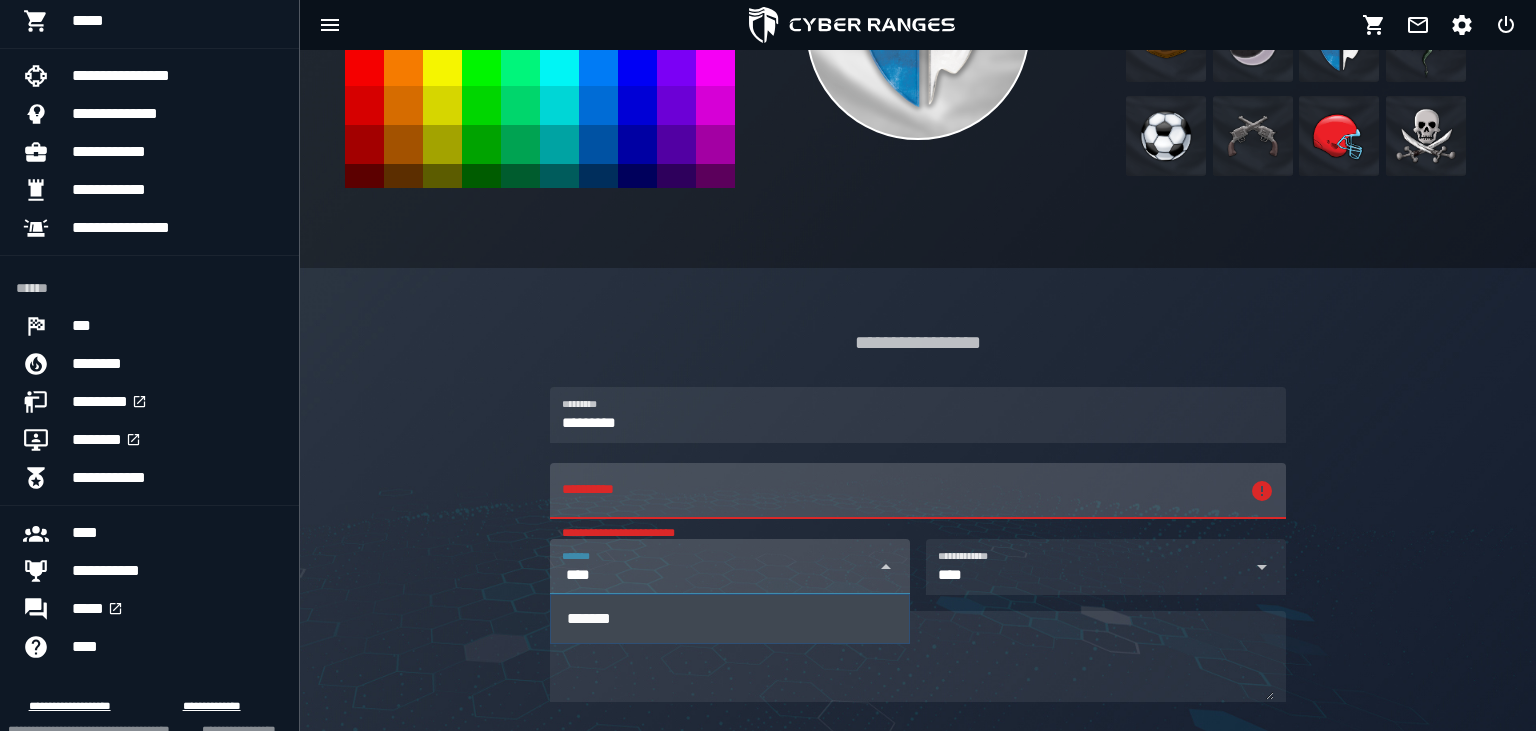 type on "****" 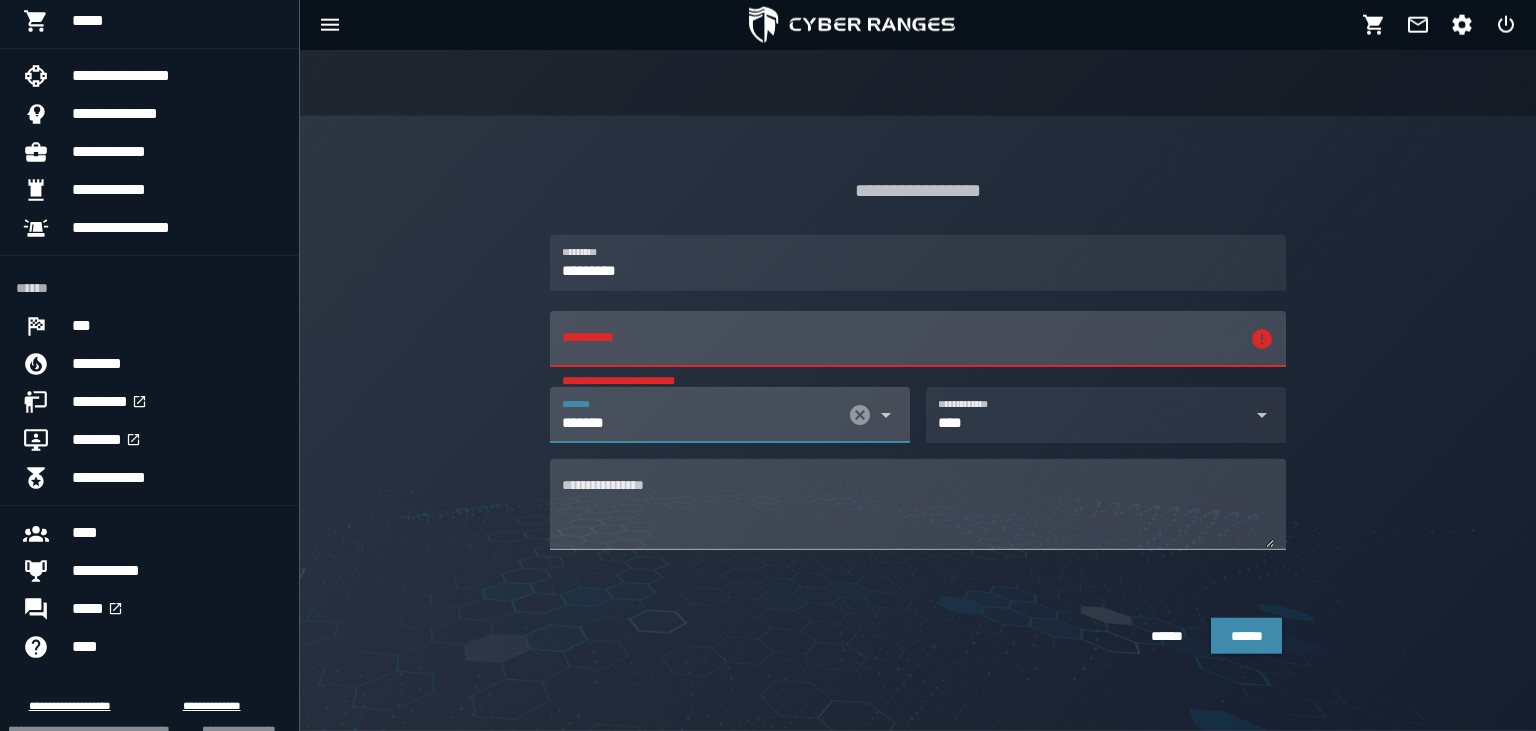 scroll, scrollTop: 470, scrollLeft: 0, axis: vertical 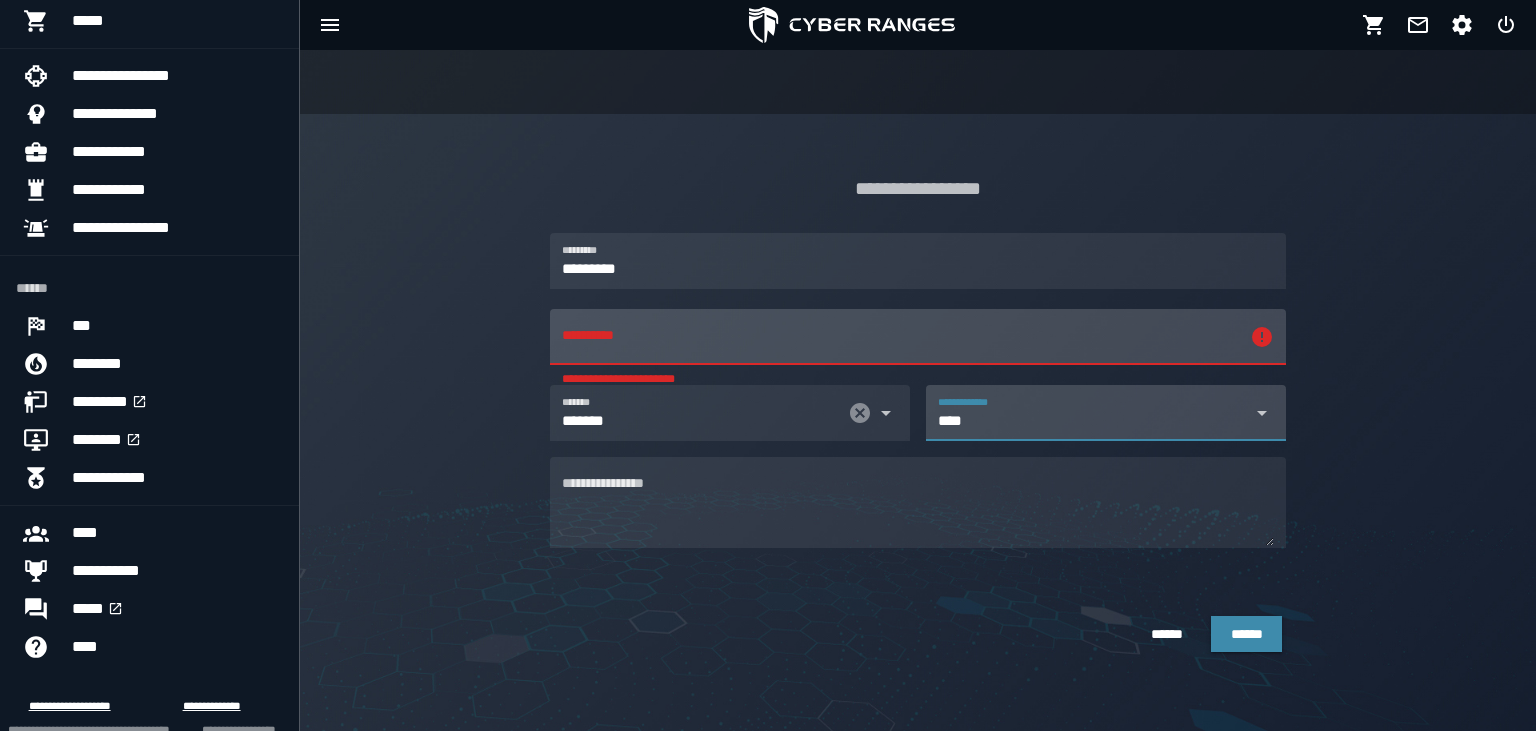 click on "**** ****" at bounding box center (1088, 425) 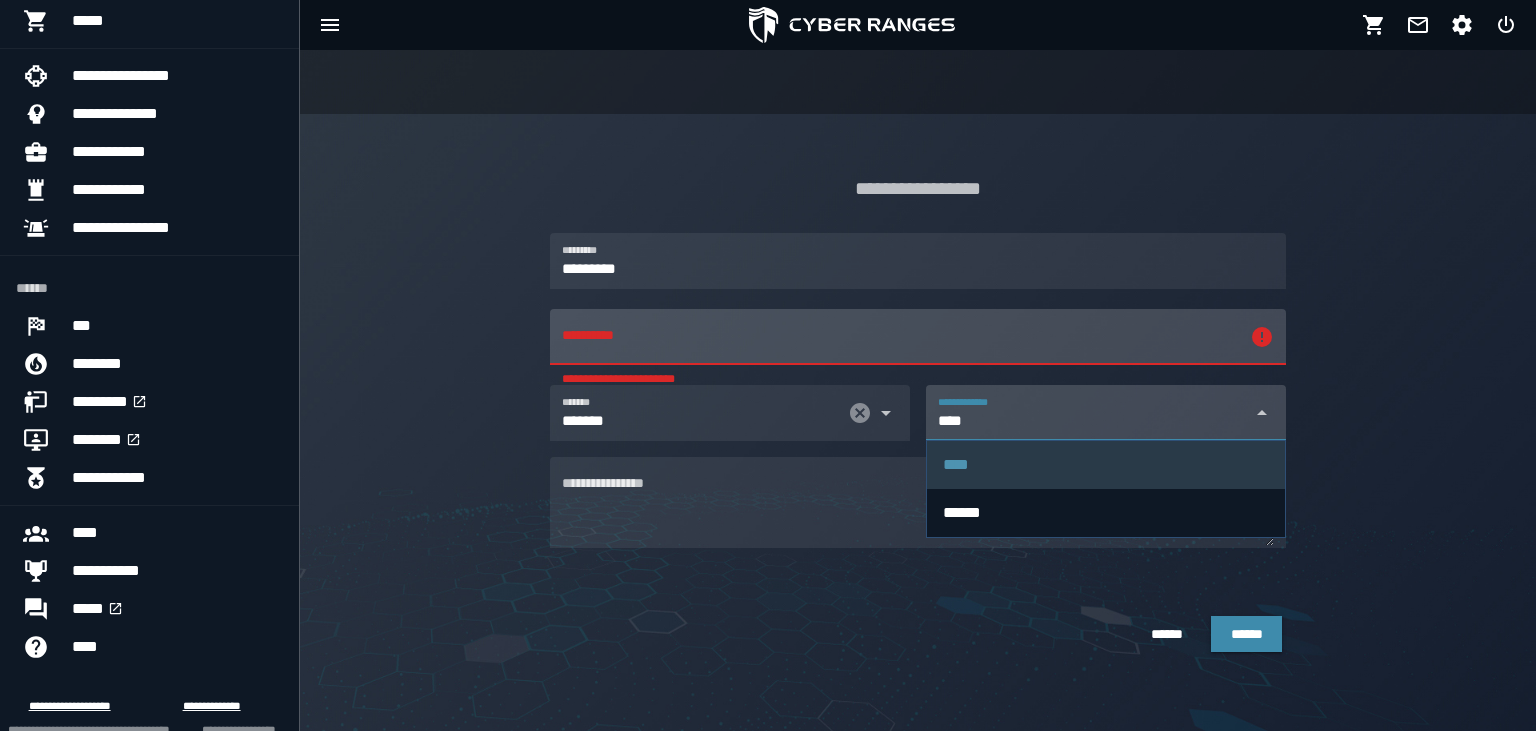 click on "**** ****" at bounding box center [1088, 425] 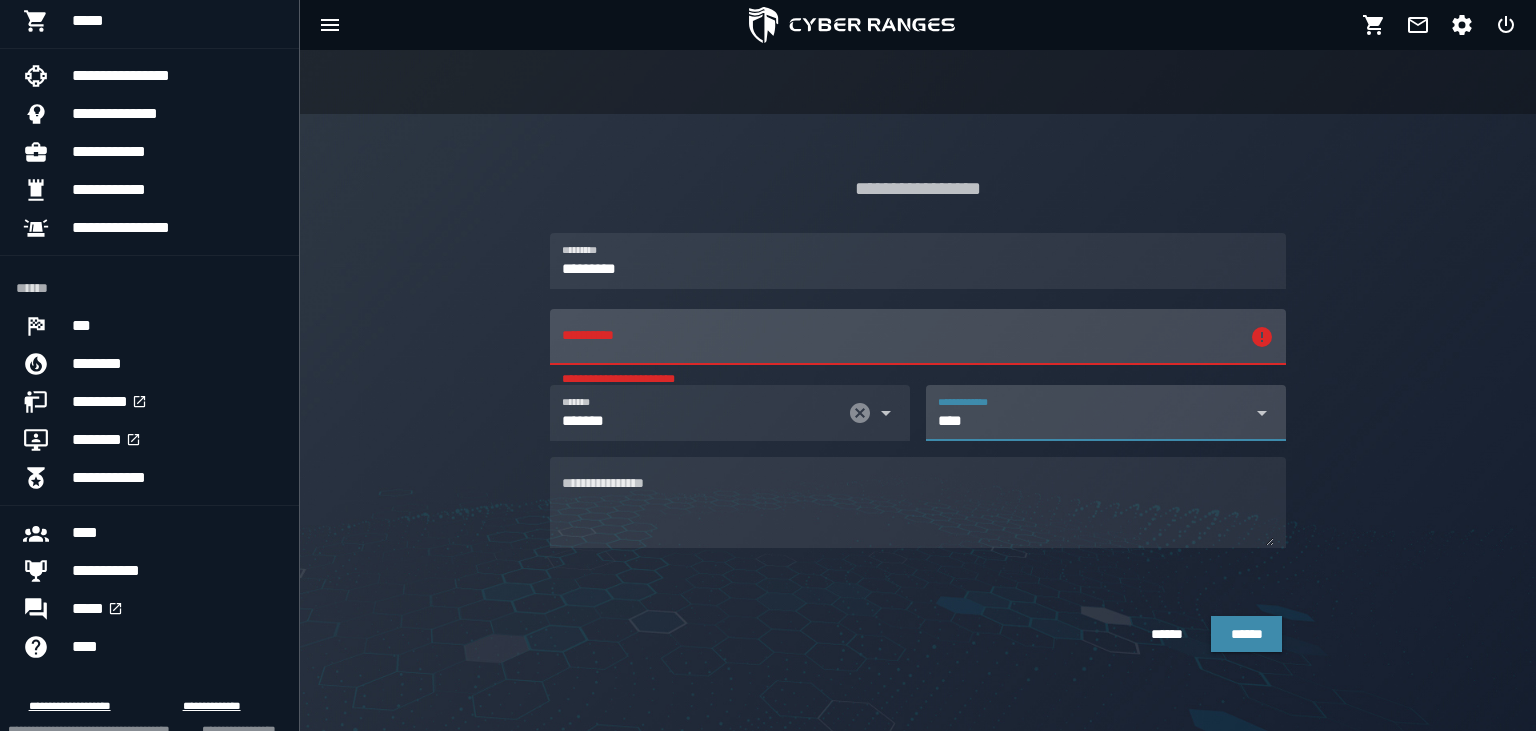 scroll, scrollTop: 0, scrollLeft: 34, axis: horizontal 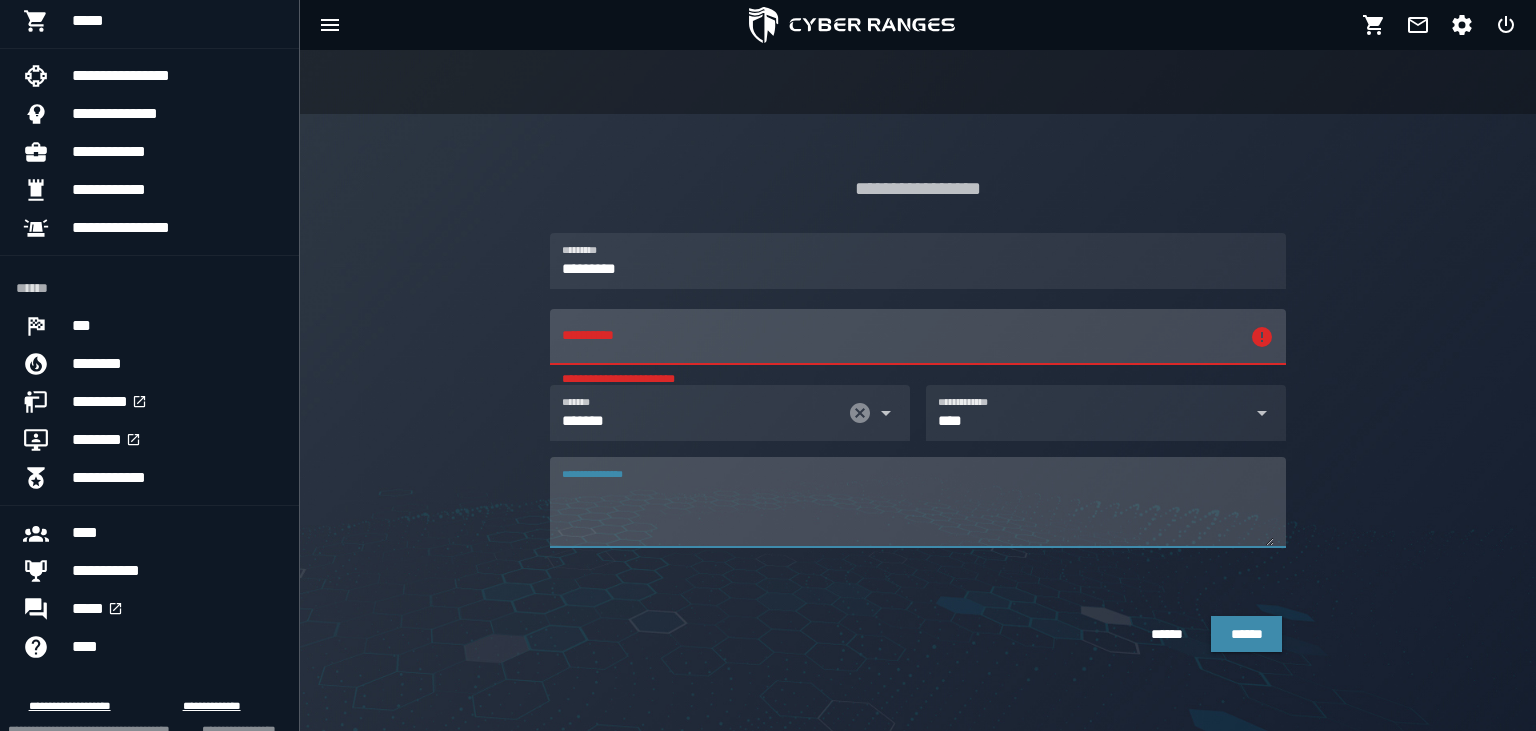 click on "**********" at bounding box center [918, 514] 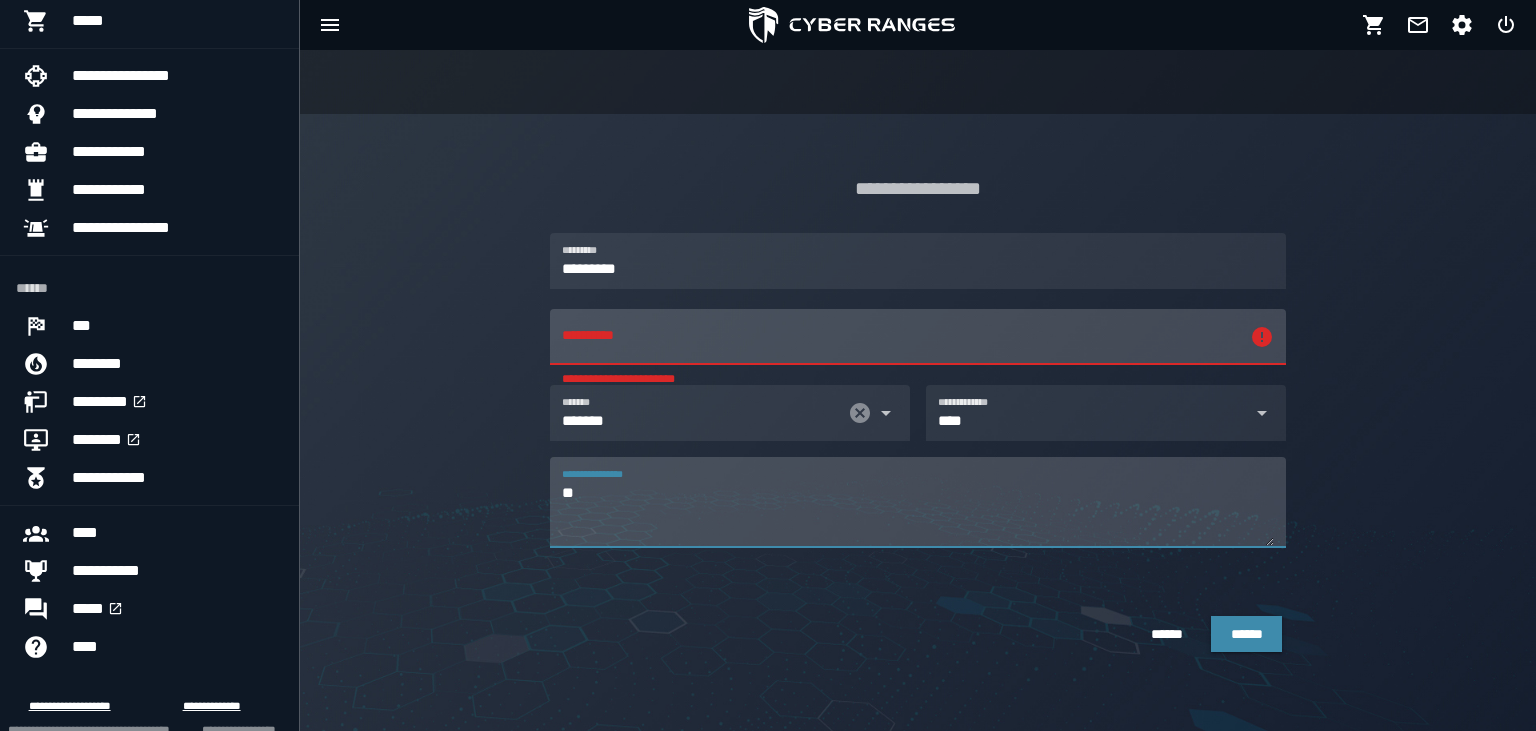 type on "**" 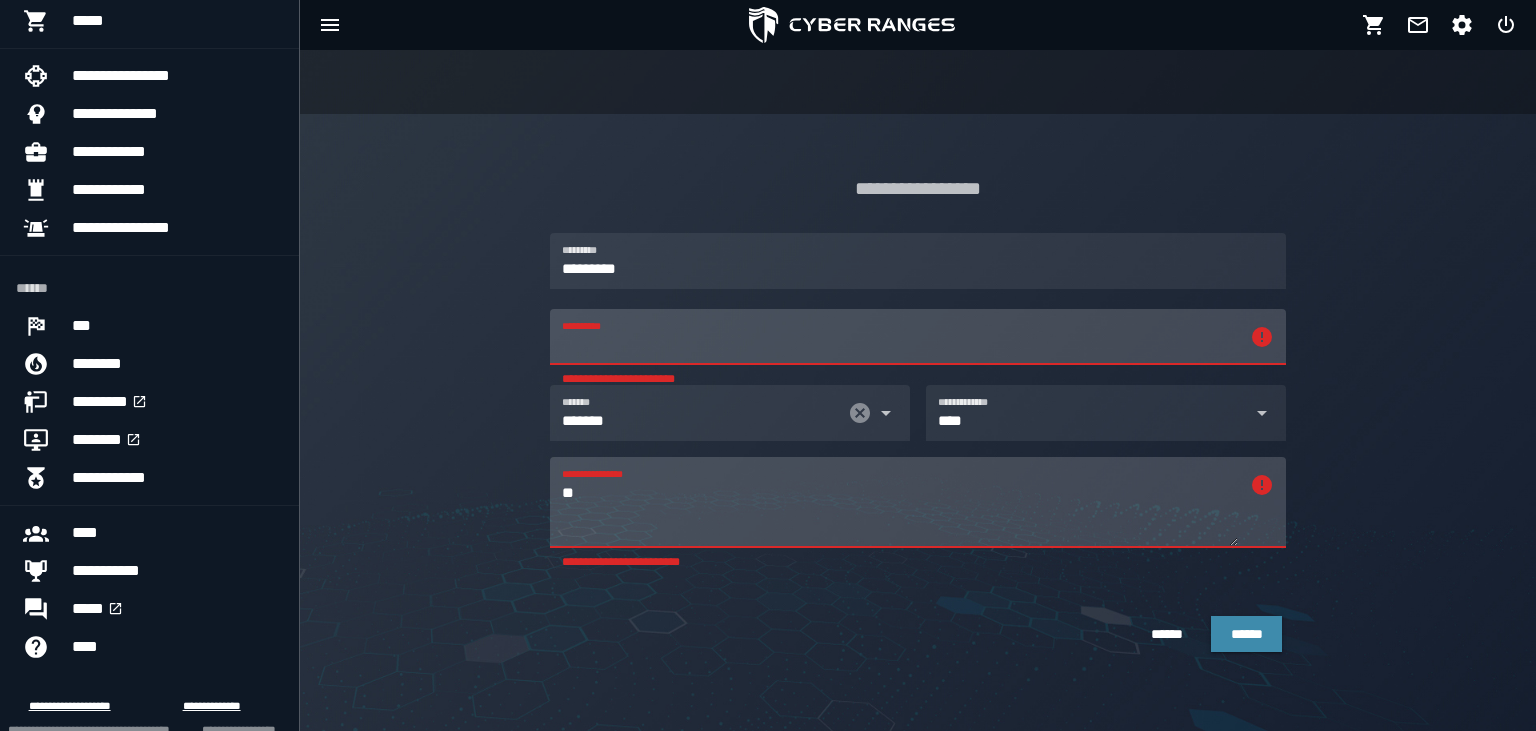 type on "*" 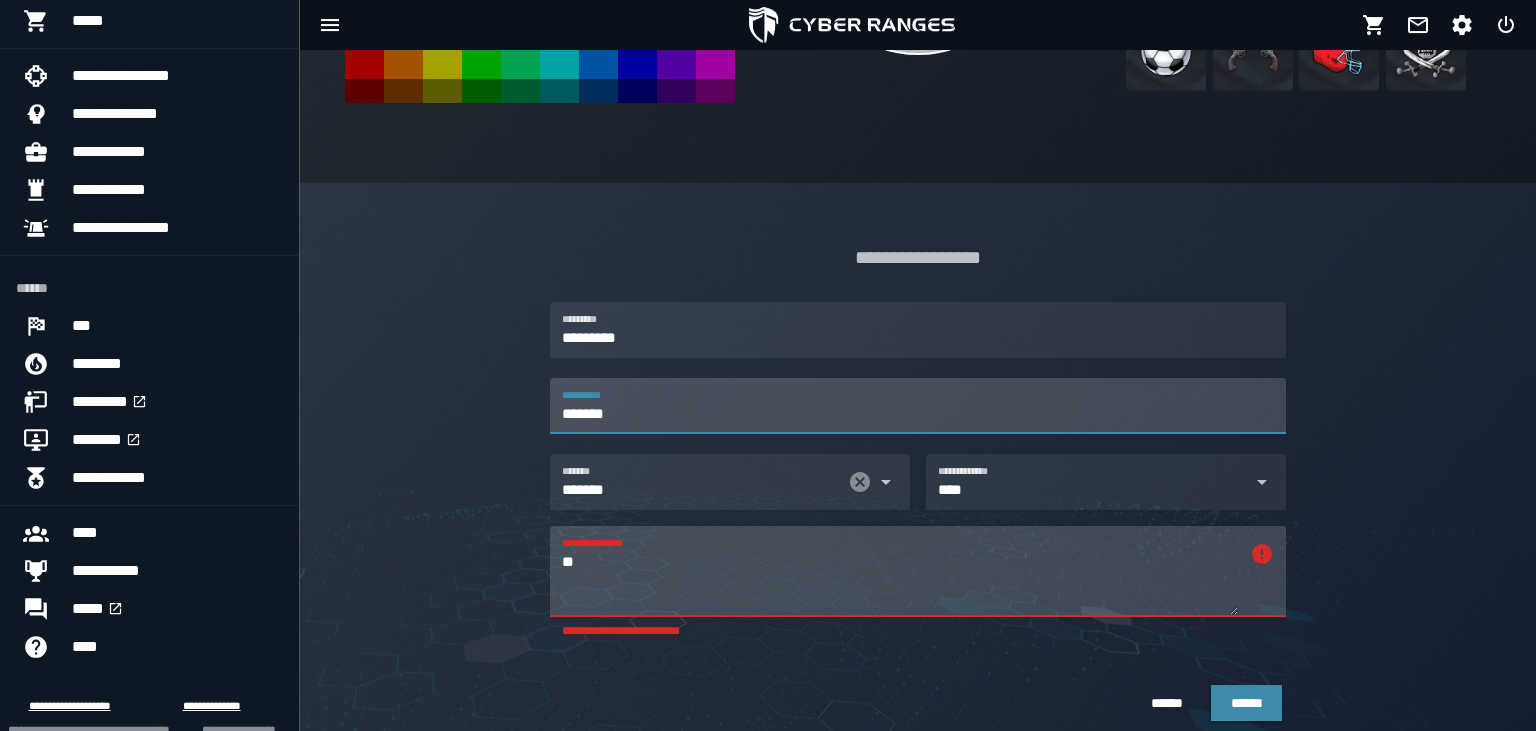 scroll, scrollTop: 364, scrollLeft: 0, axis: vertical 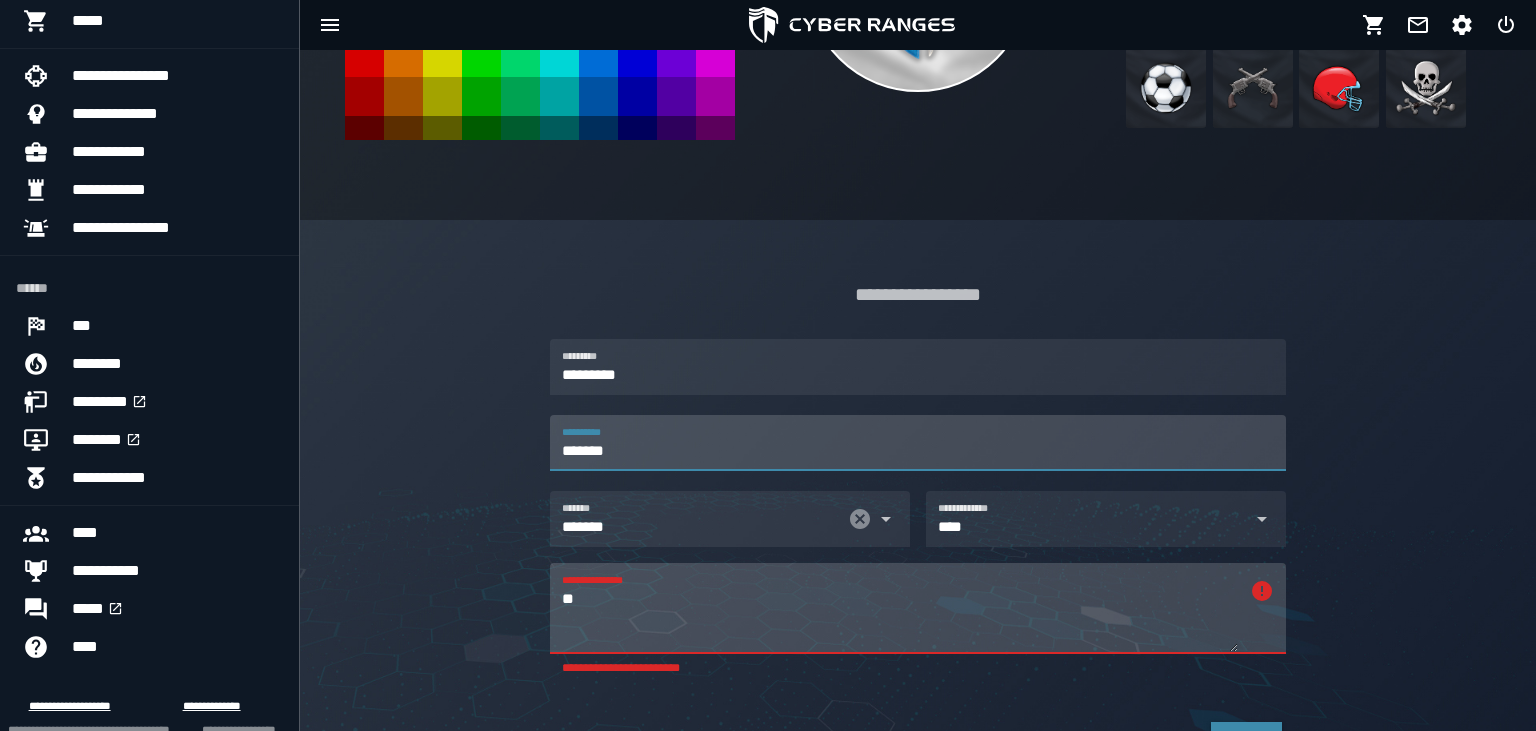 type on "*******" 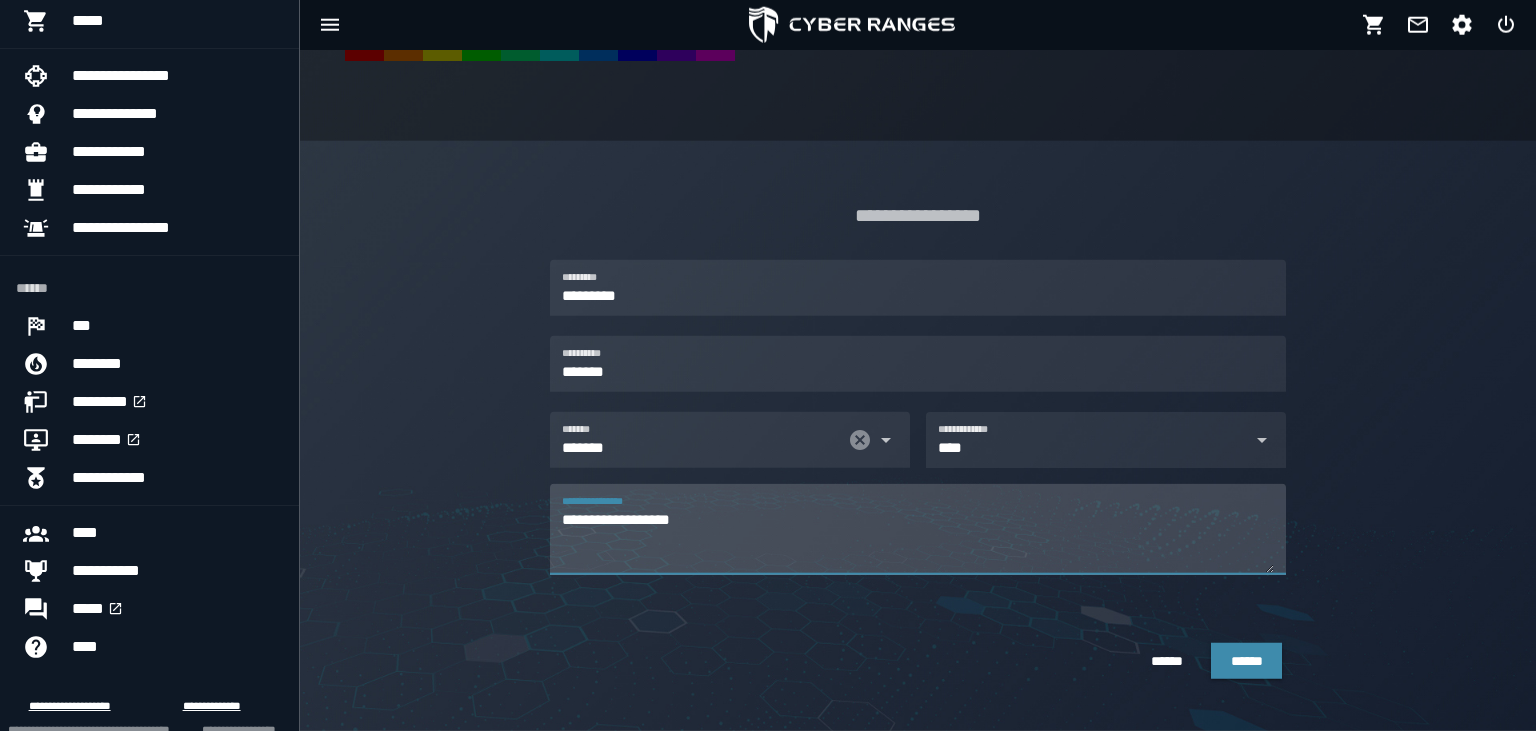 scroll, scrollTop: 470, scrollLeft: 0, axis: vertical 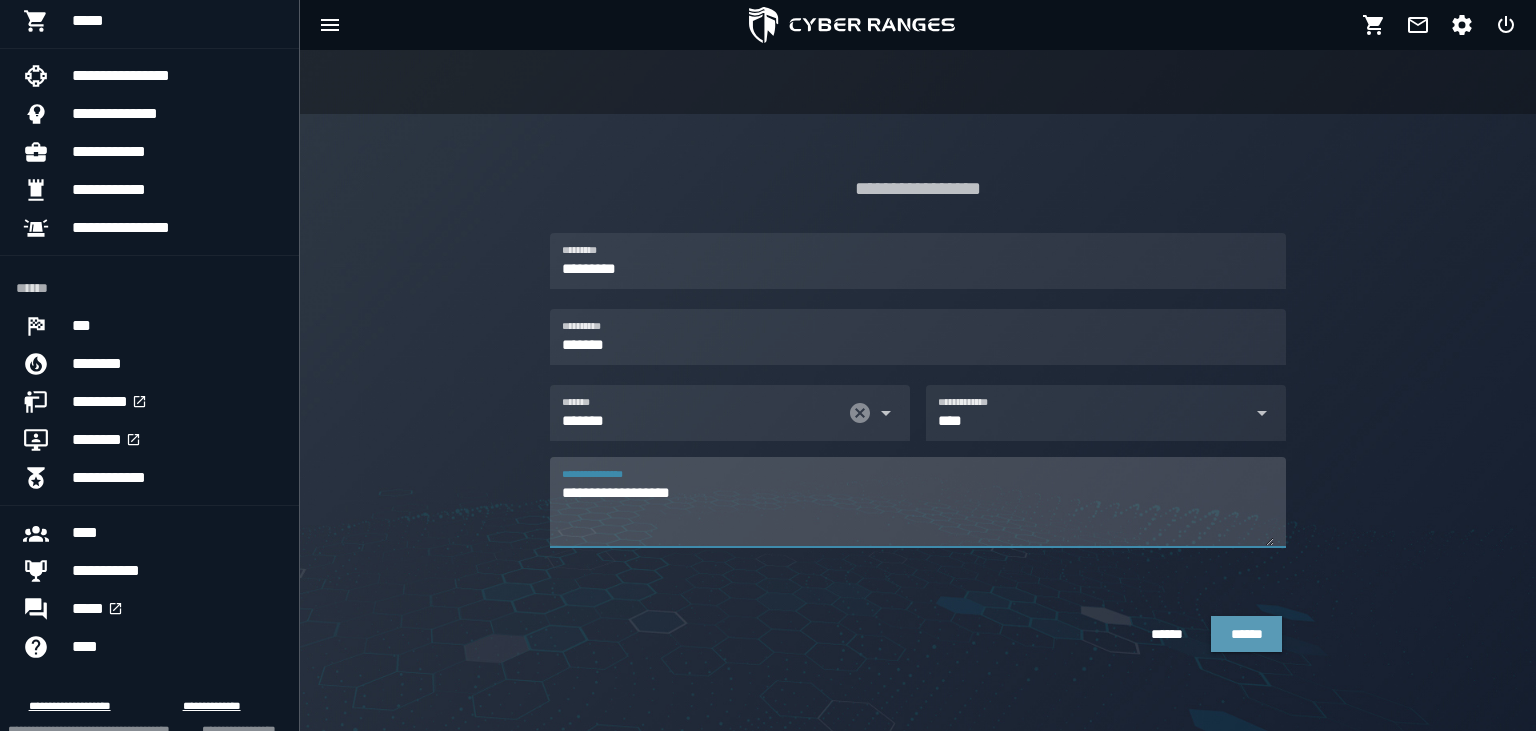 type on "**********" 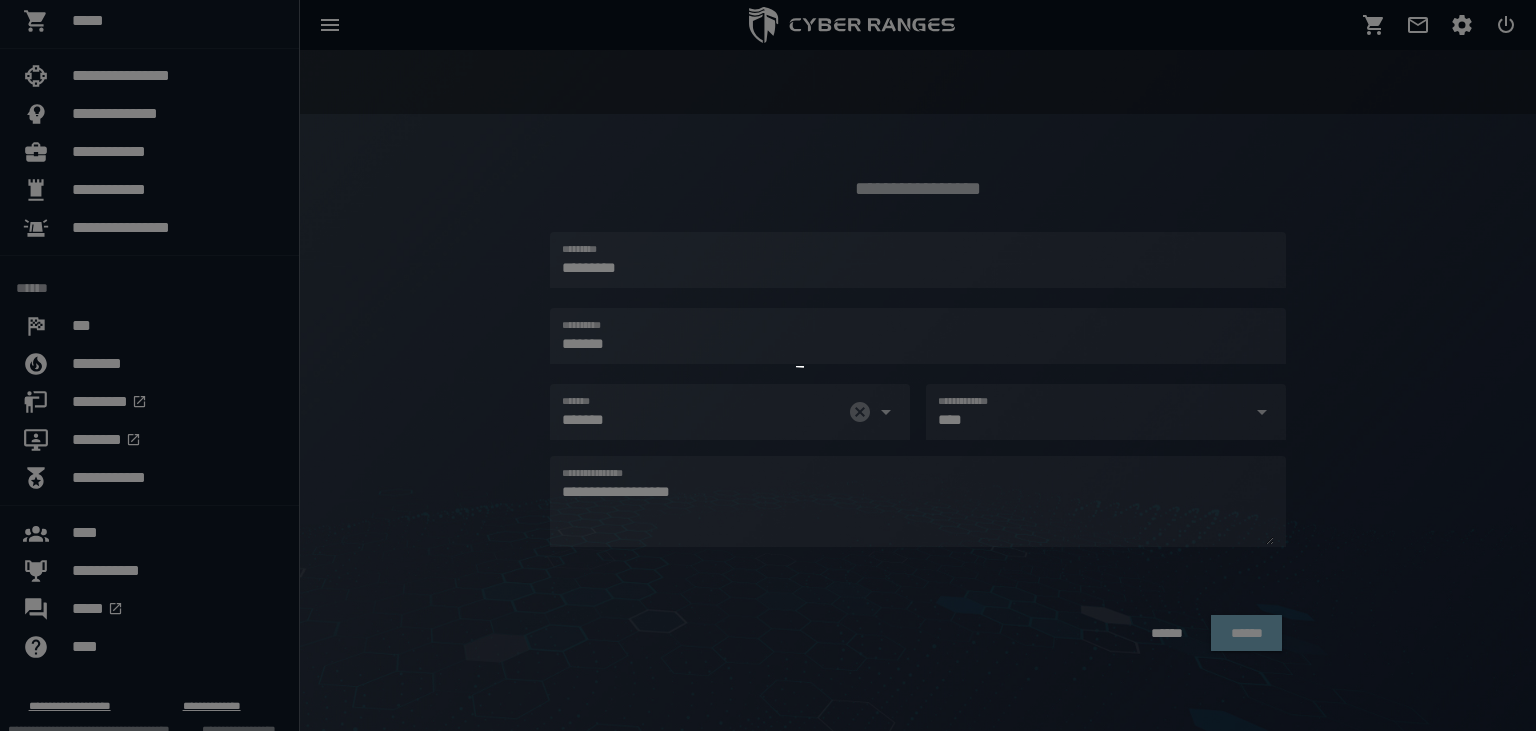 scroll, scrollTop: 0, scrollLeft: 0, axis: both 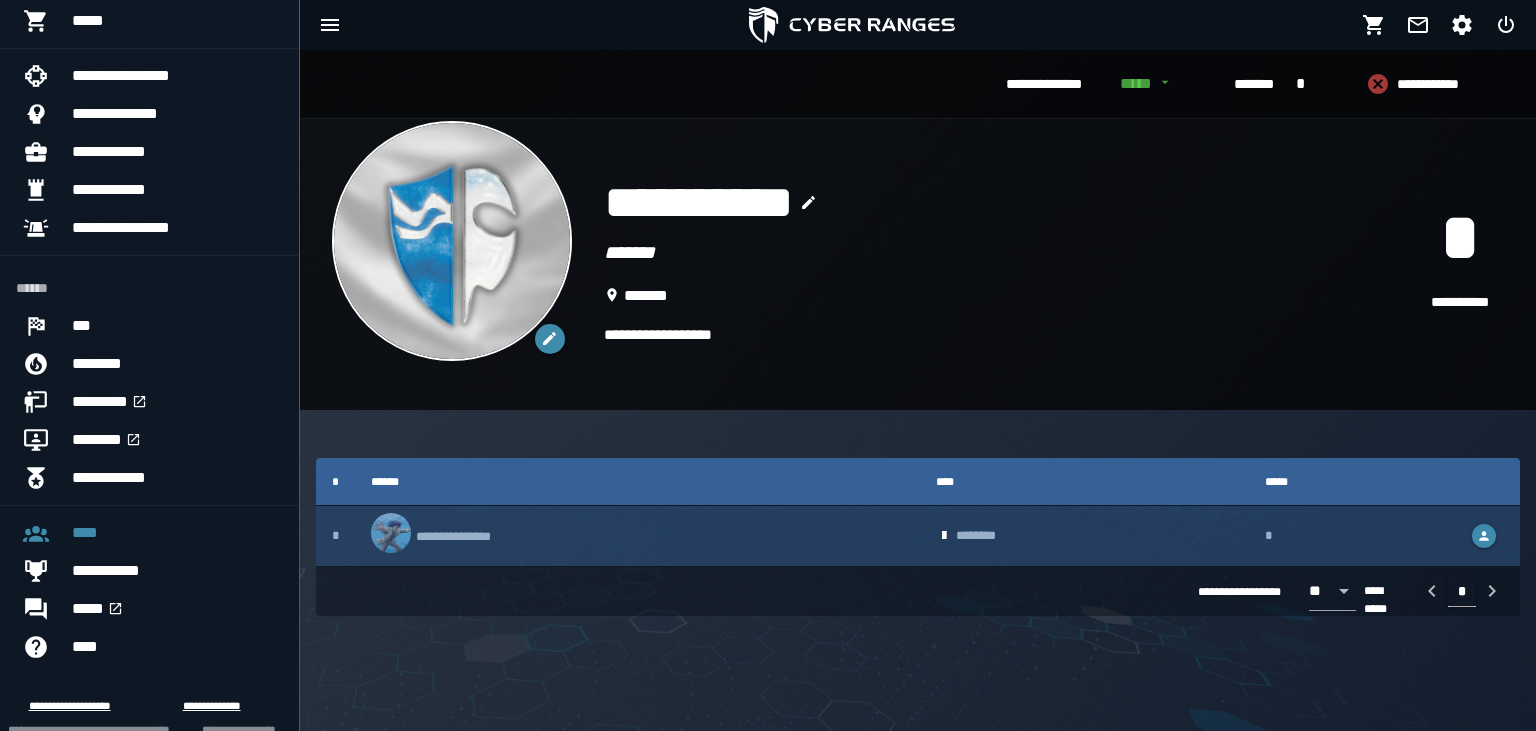 click on "*" at bounding box center [1352, 535] 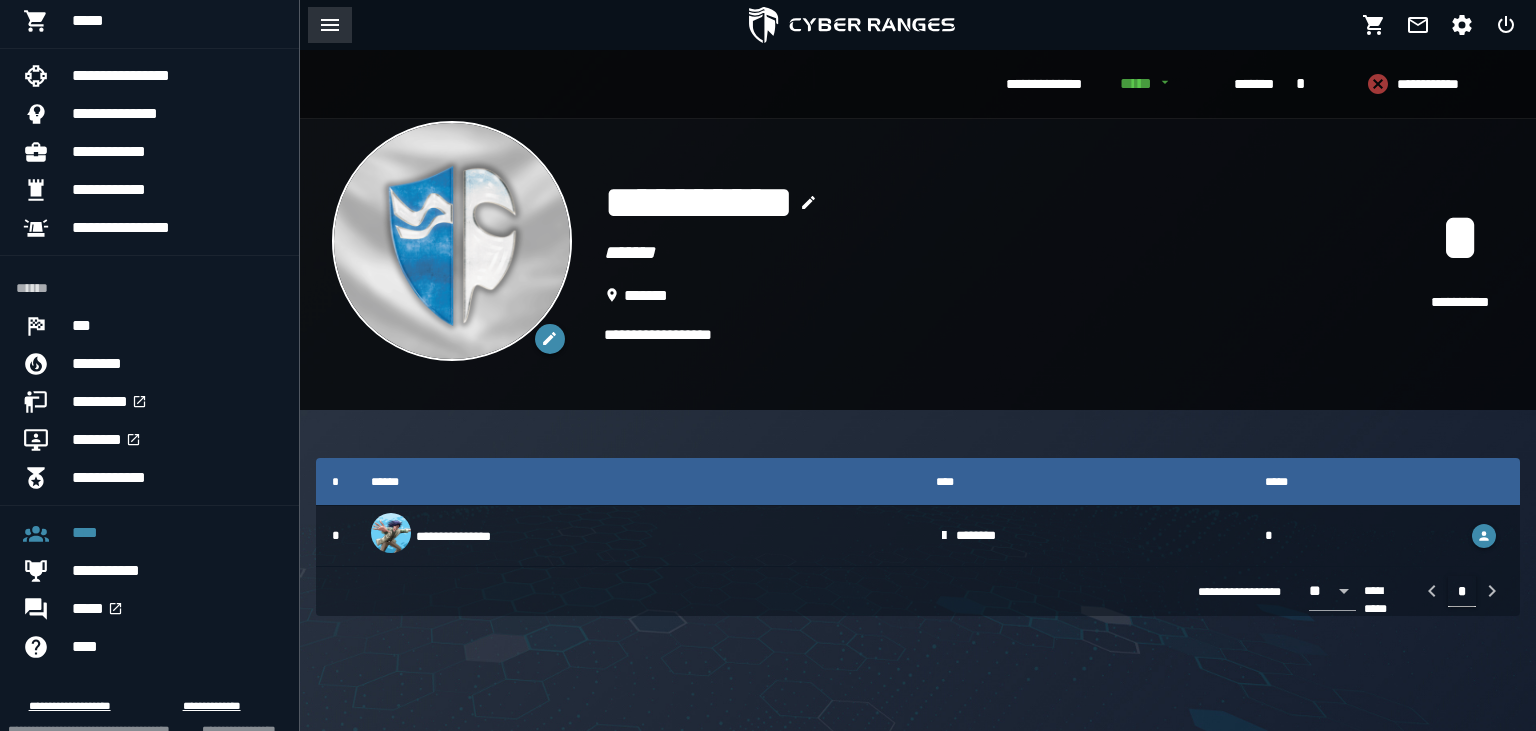 click 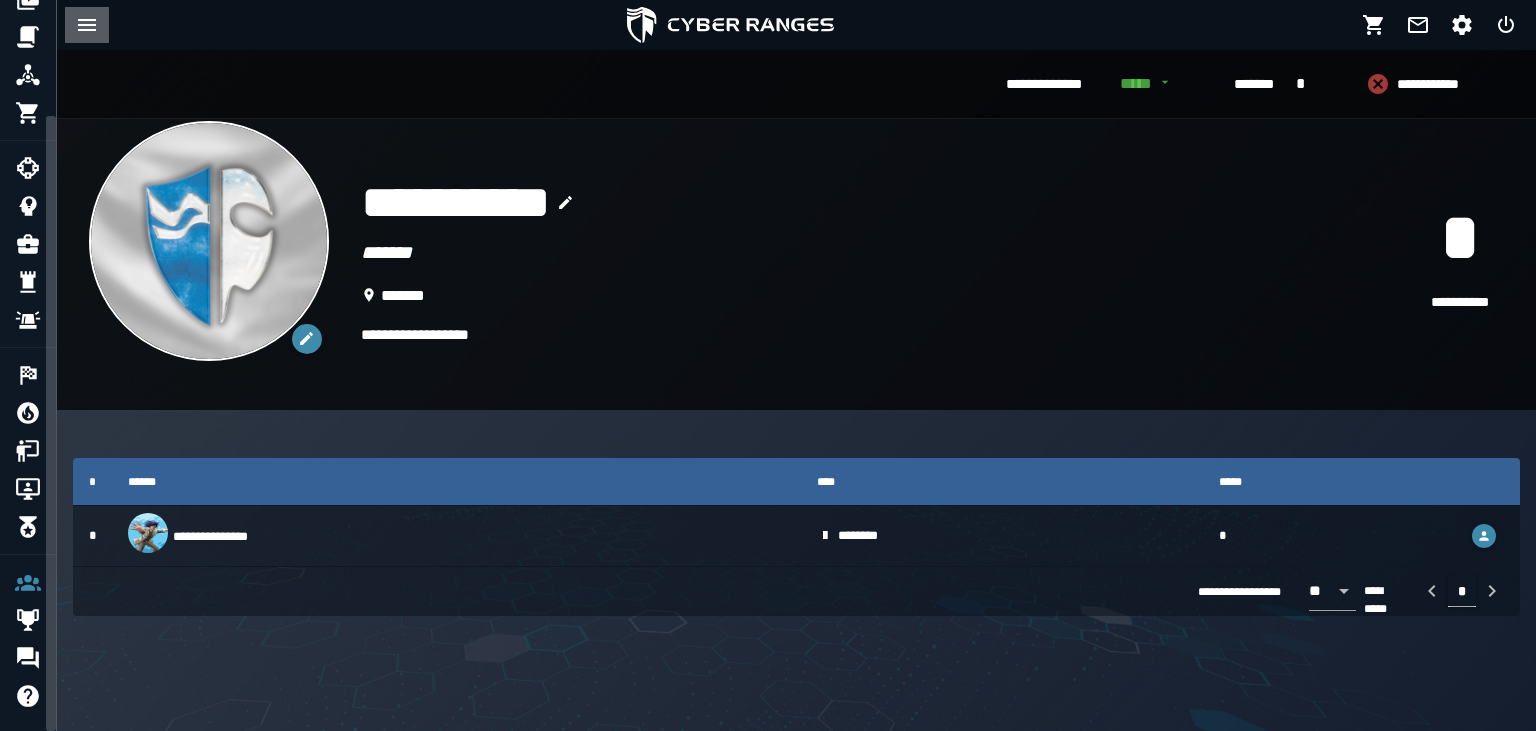 scroll, scrollTop: 138, scrollLeft: 0, axis: vertical 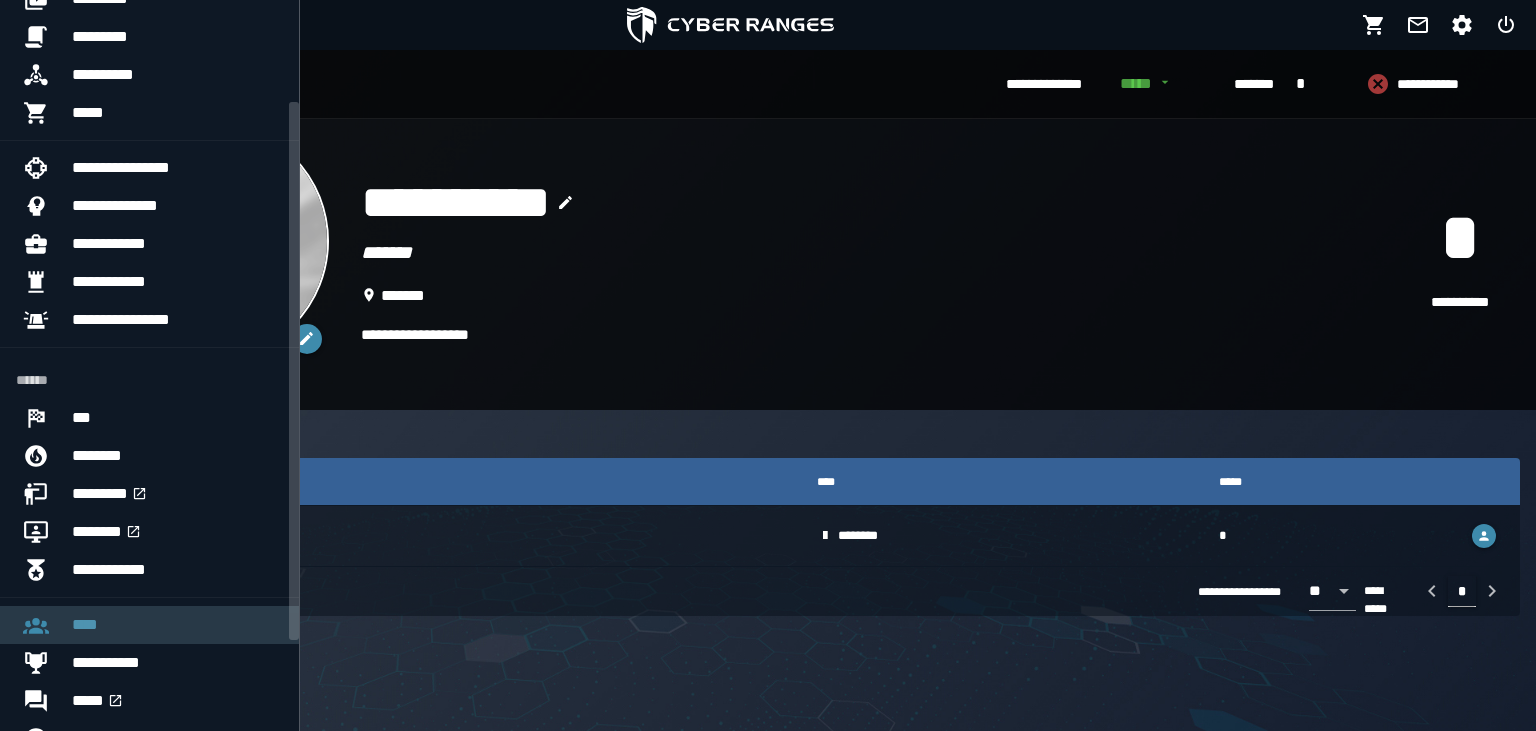 click on "****" at bounding box center (177, 625) 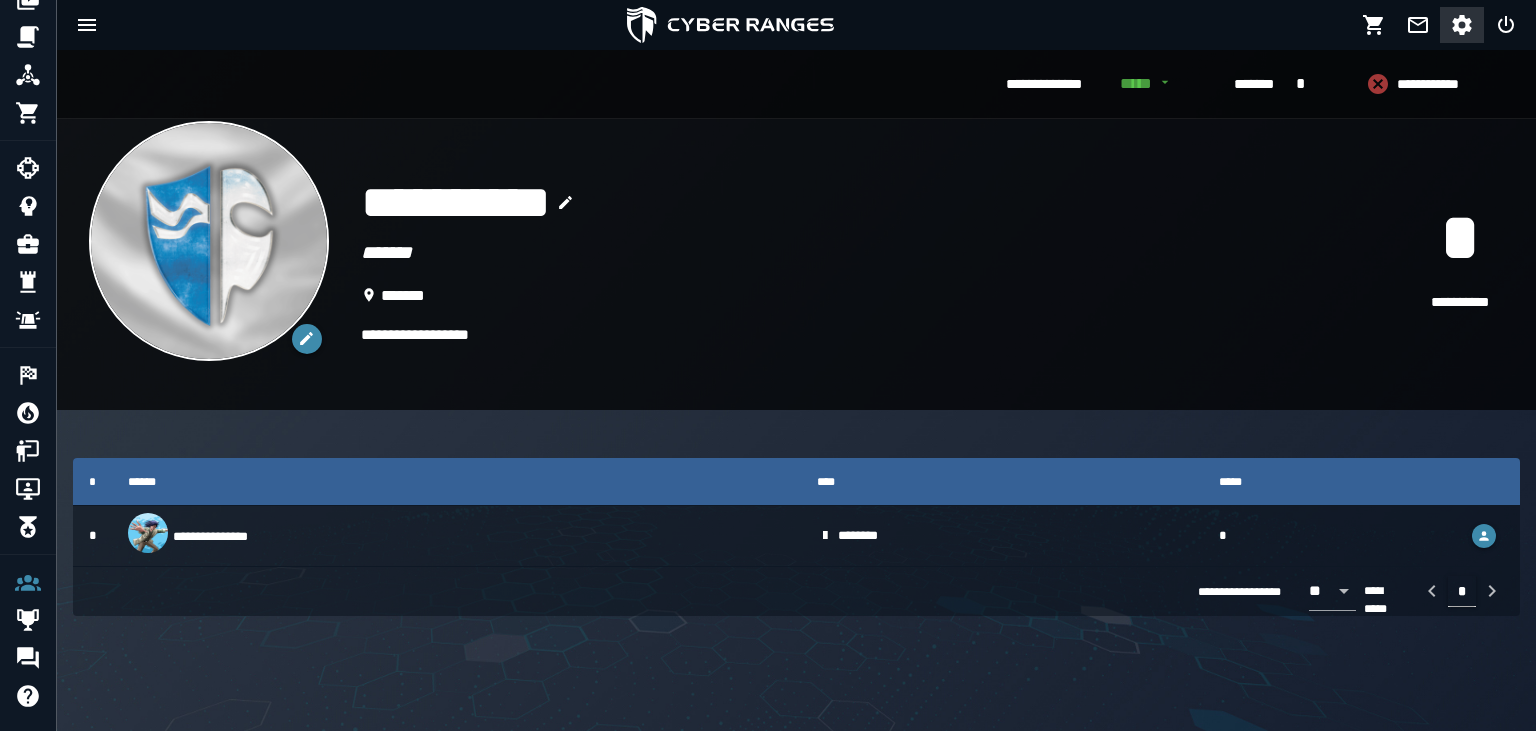 click 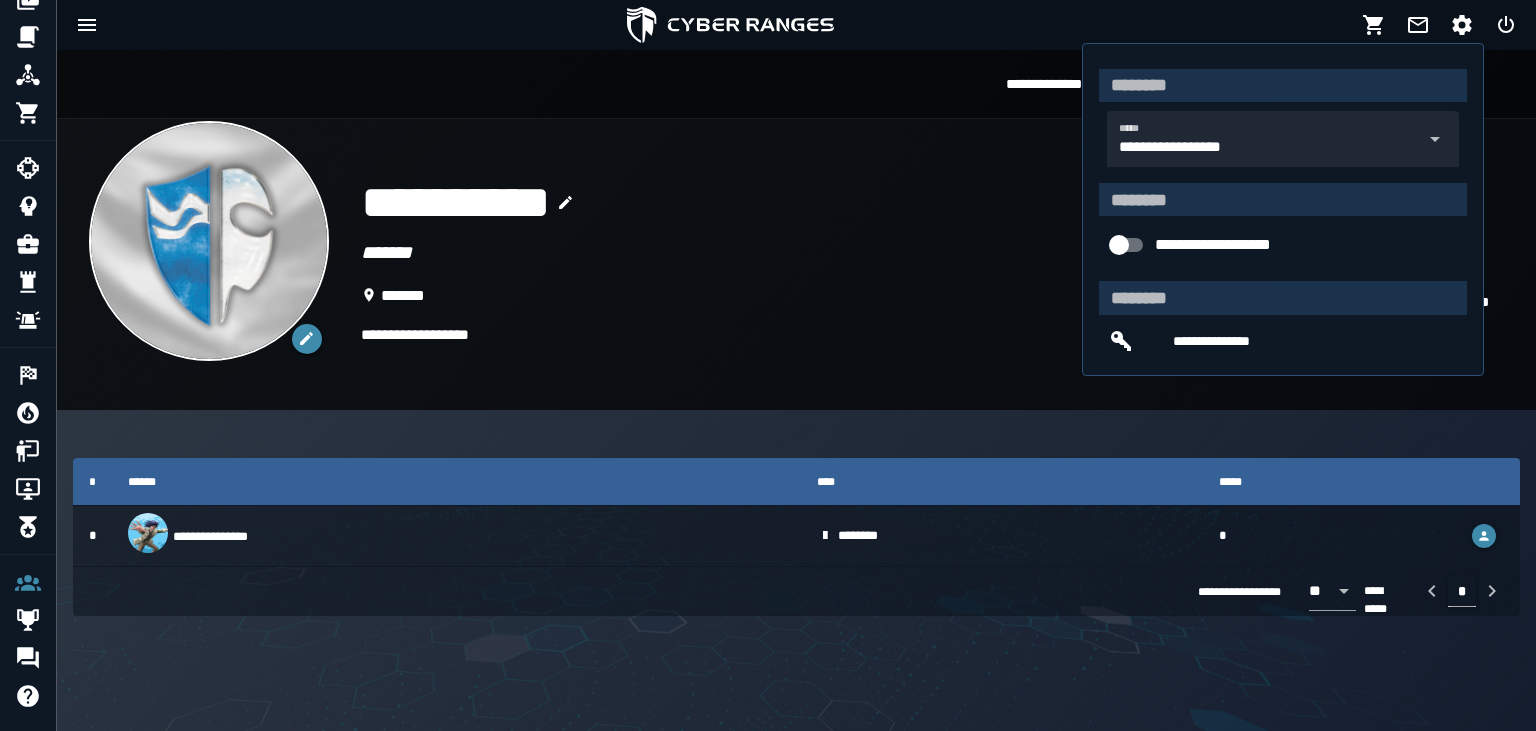 click on "**********" at bounding box center [880, 265] 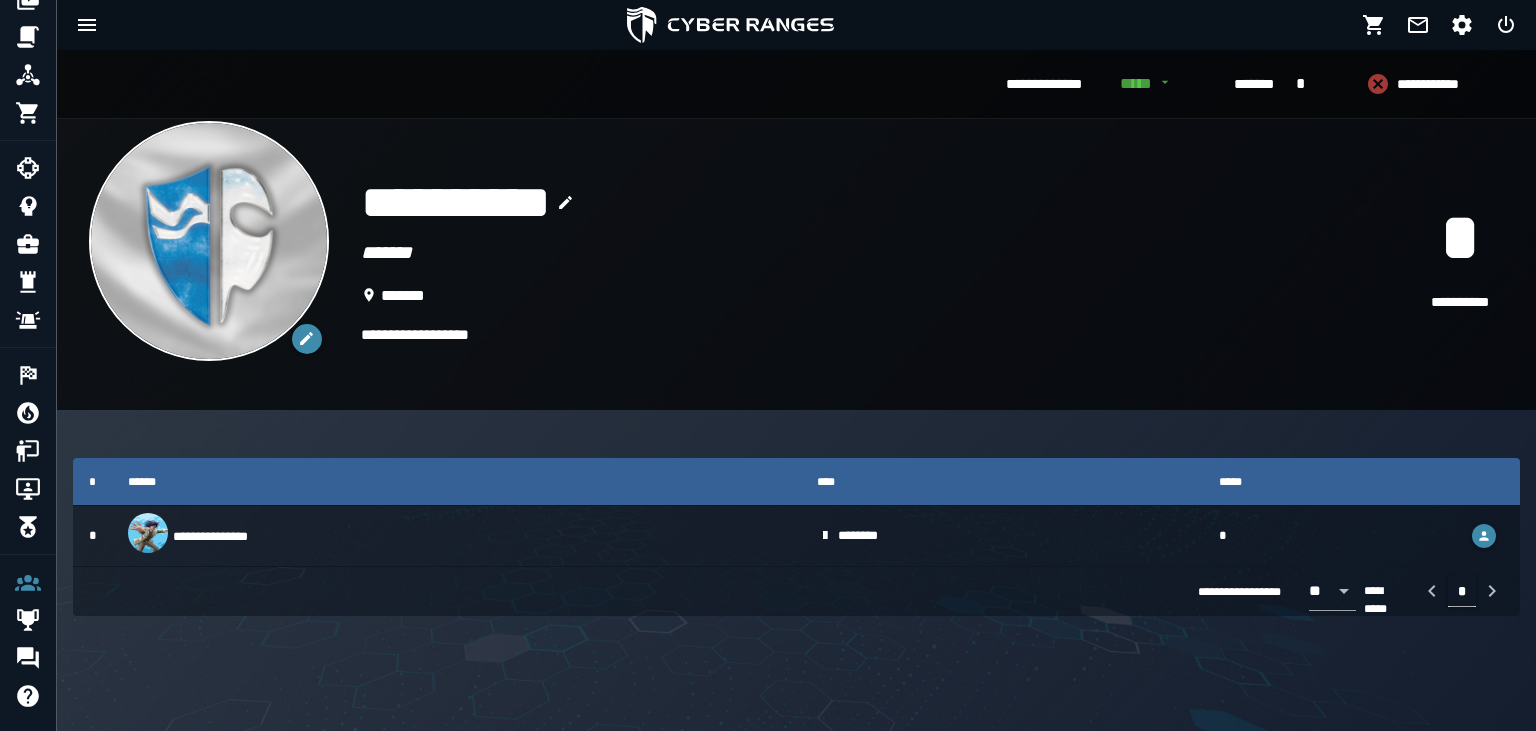 click on "**********" at bounding box center (1044, 85) 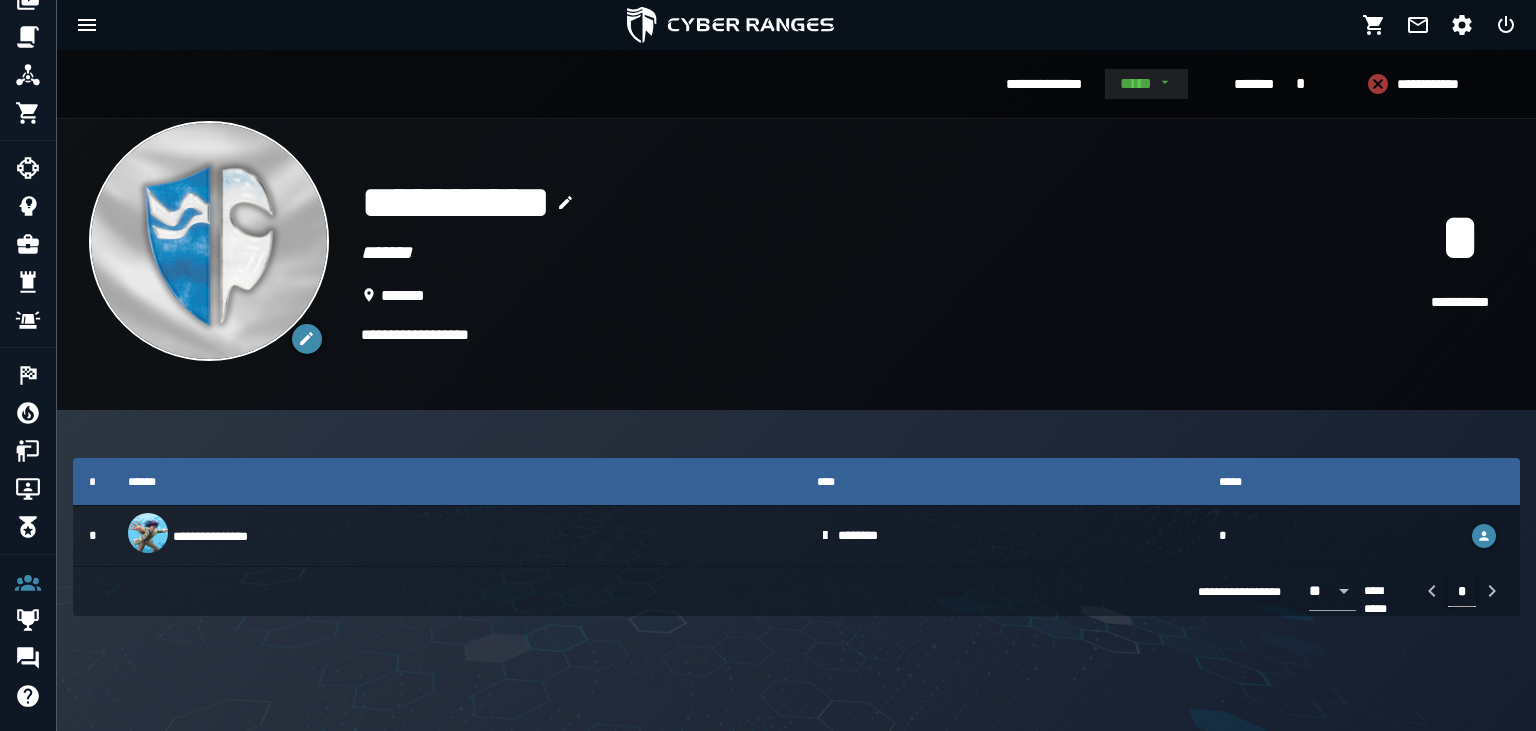 click on "****" at bounding box center [1146, 84] 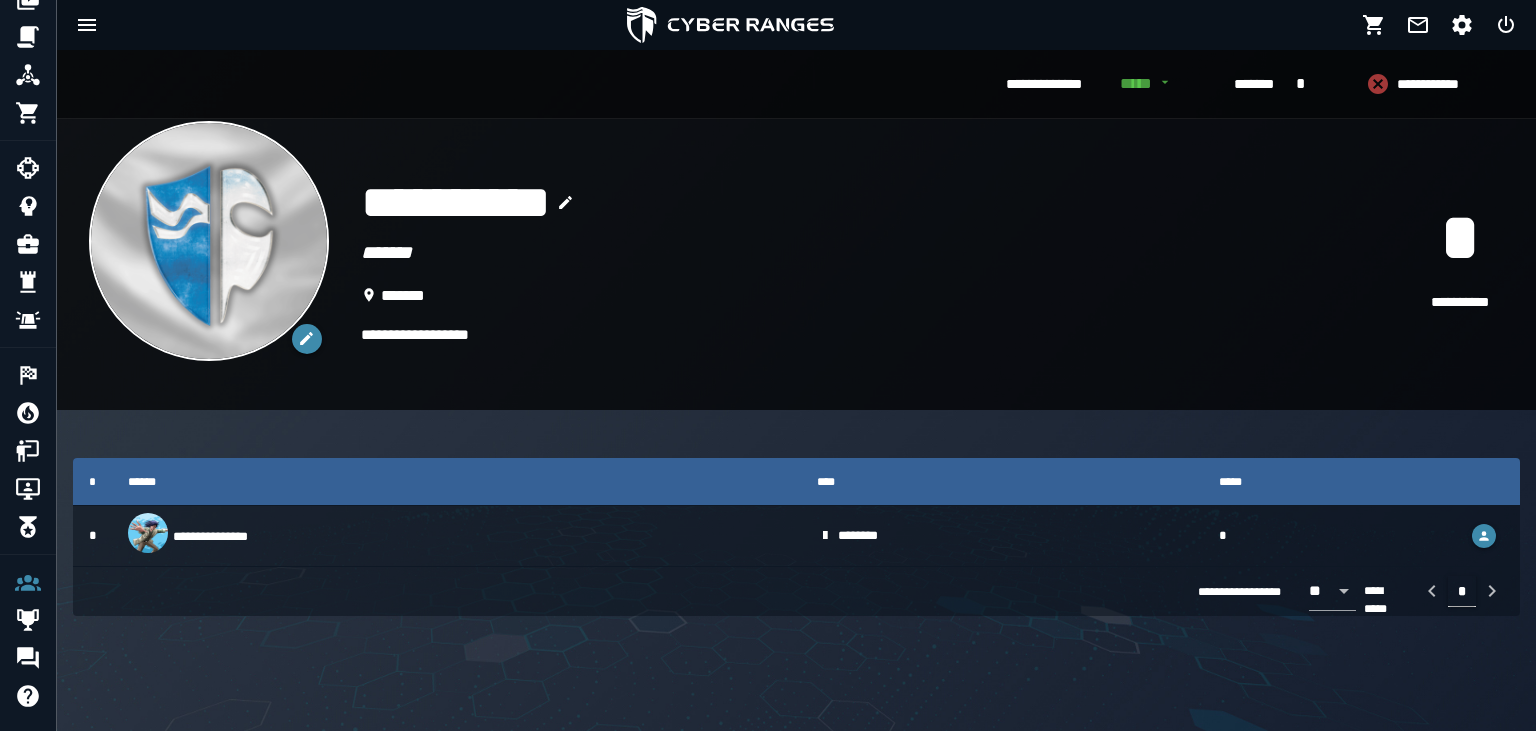 click on "**********" at bounding box center [924, 257] 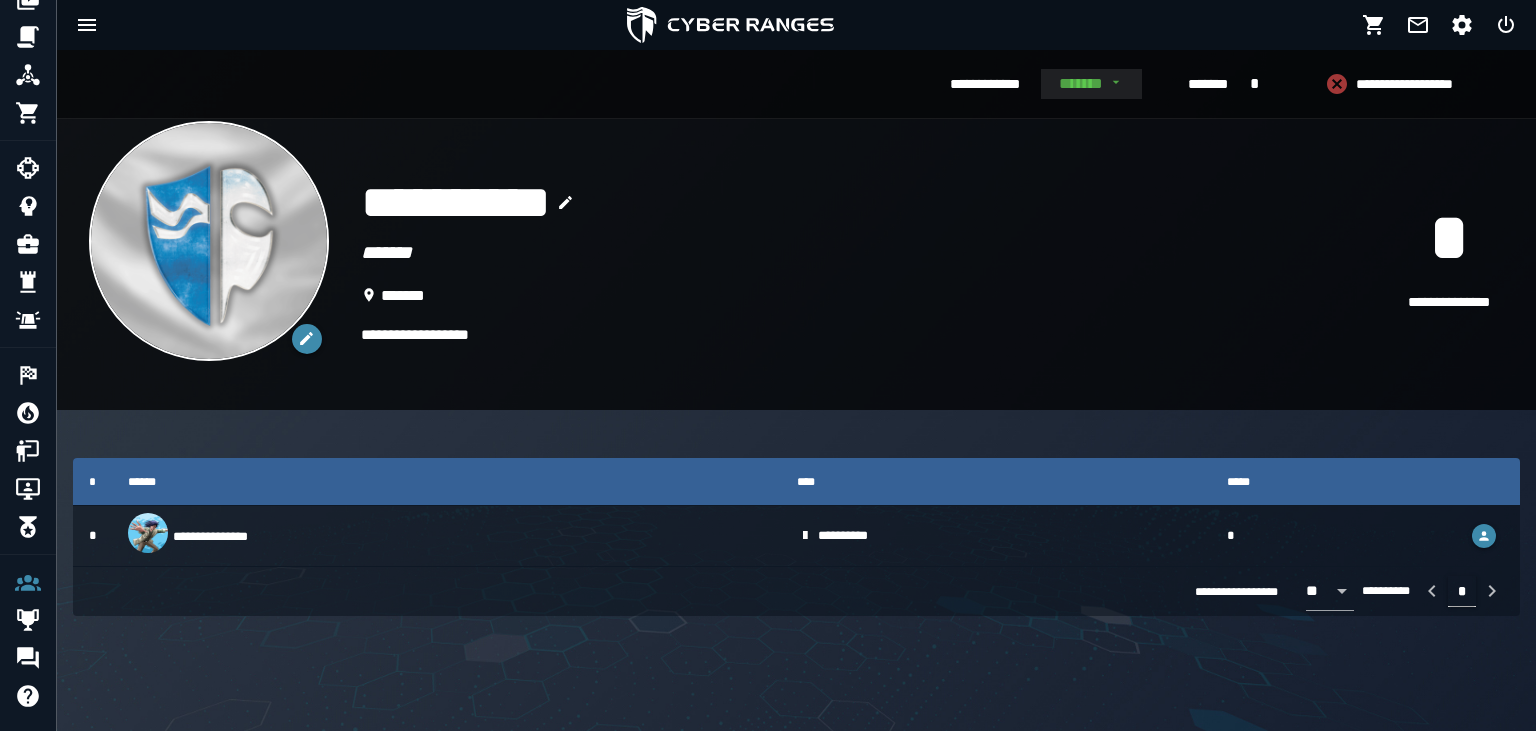 click on "******" at bounding box center (1091, 84) 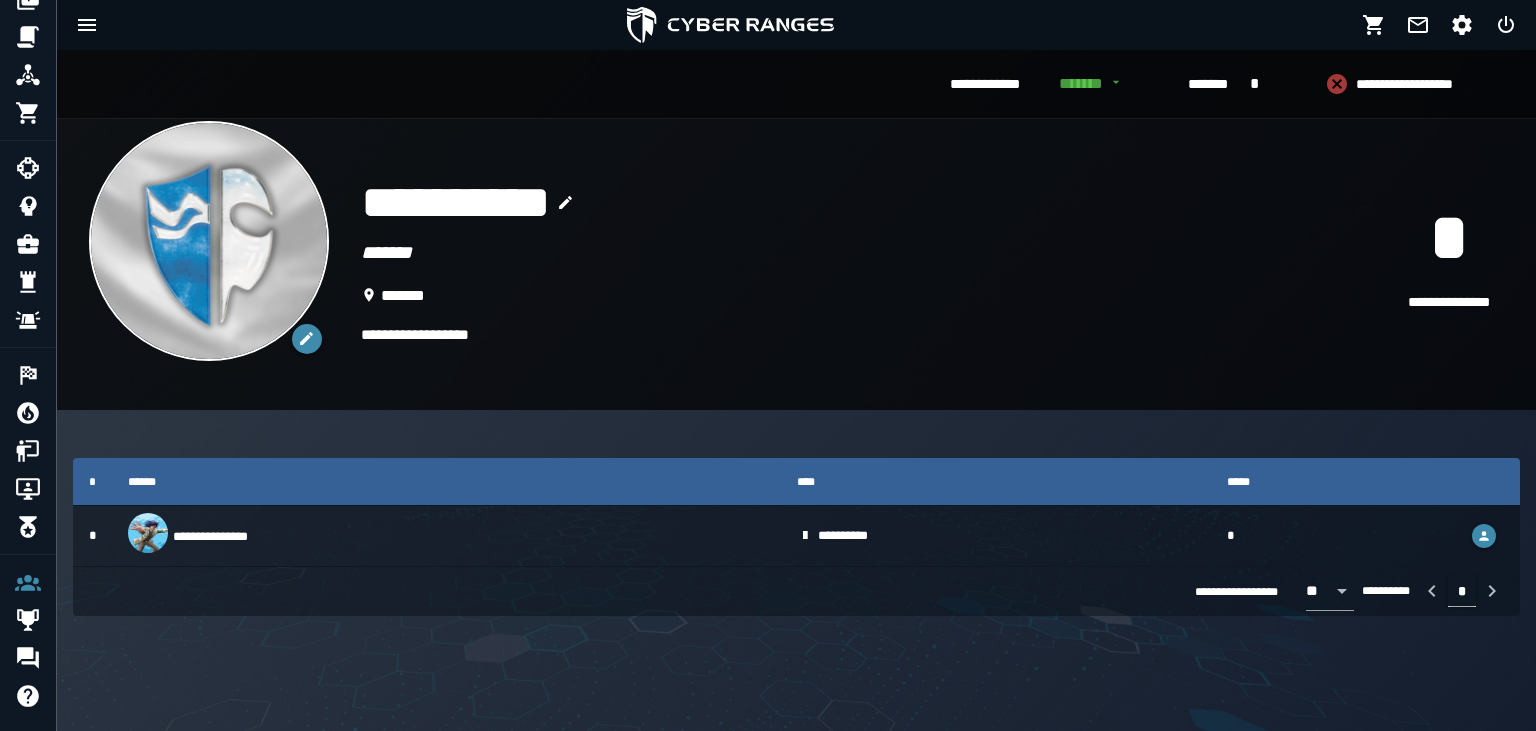 click on "*********" at bounding box center [870, 203] 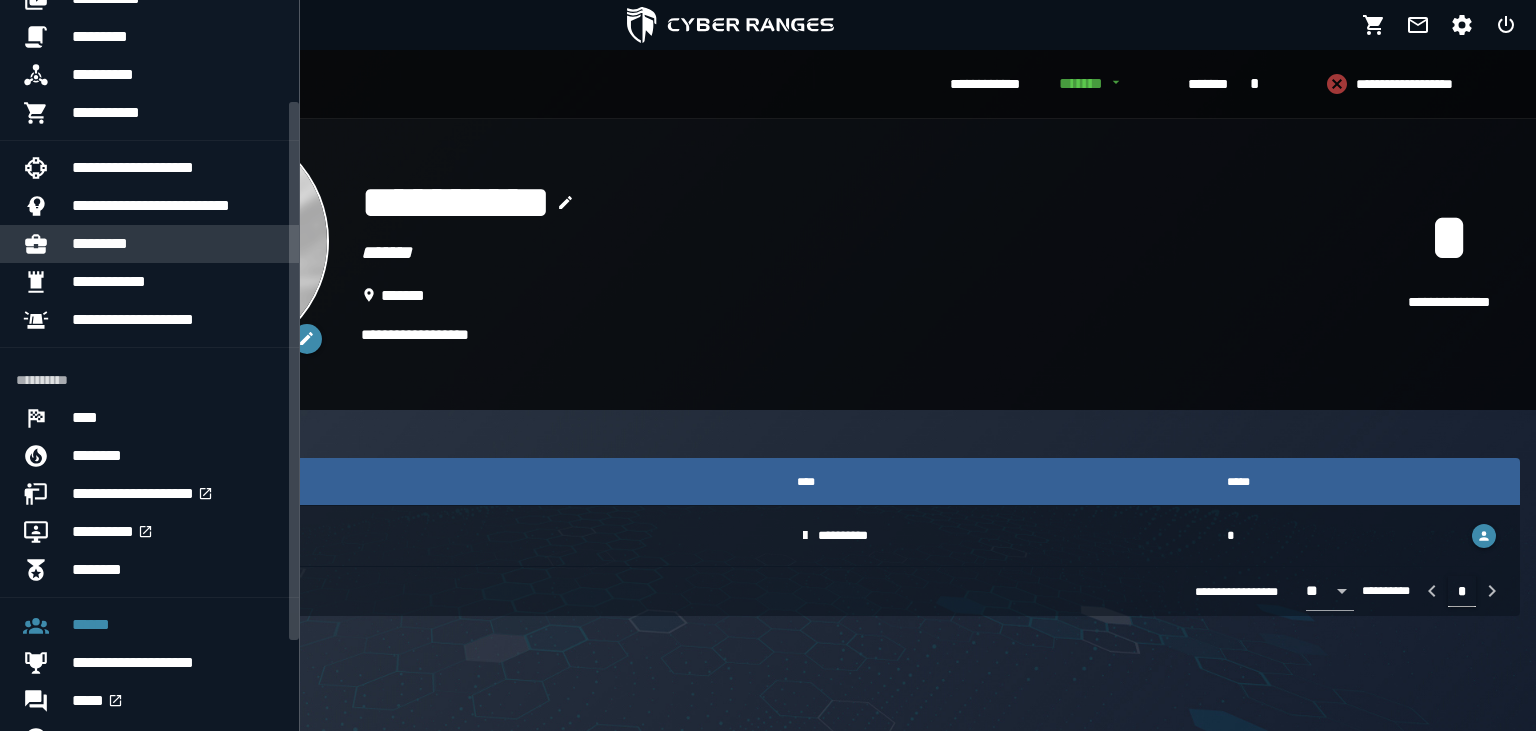 scroll, scrollTop: 0, scrollLeft: 0, axis: both 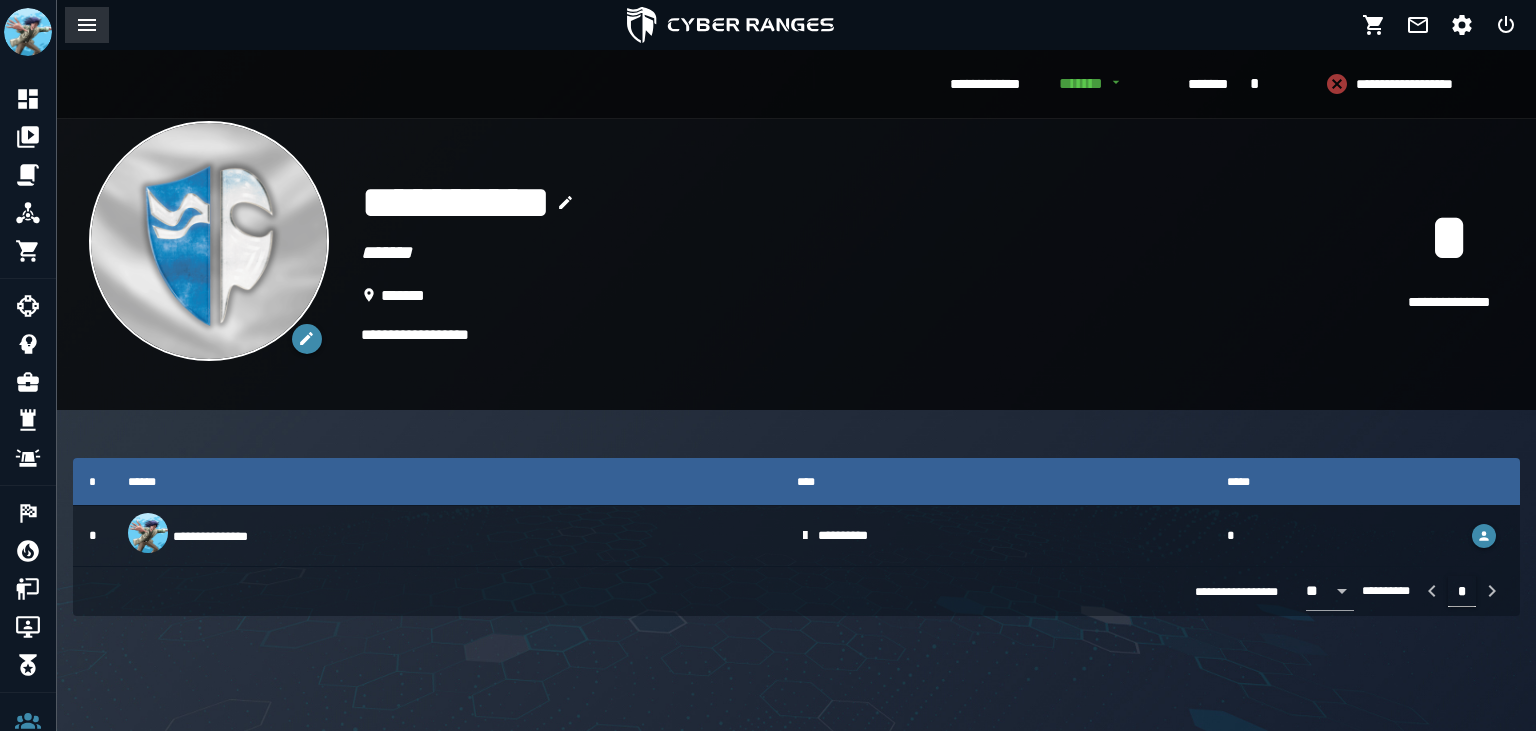 click 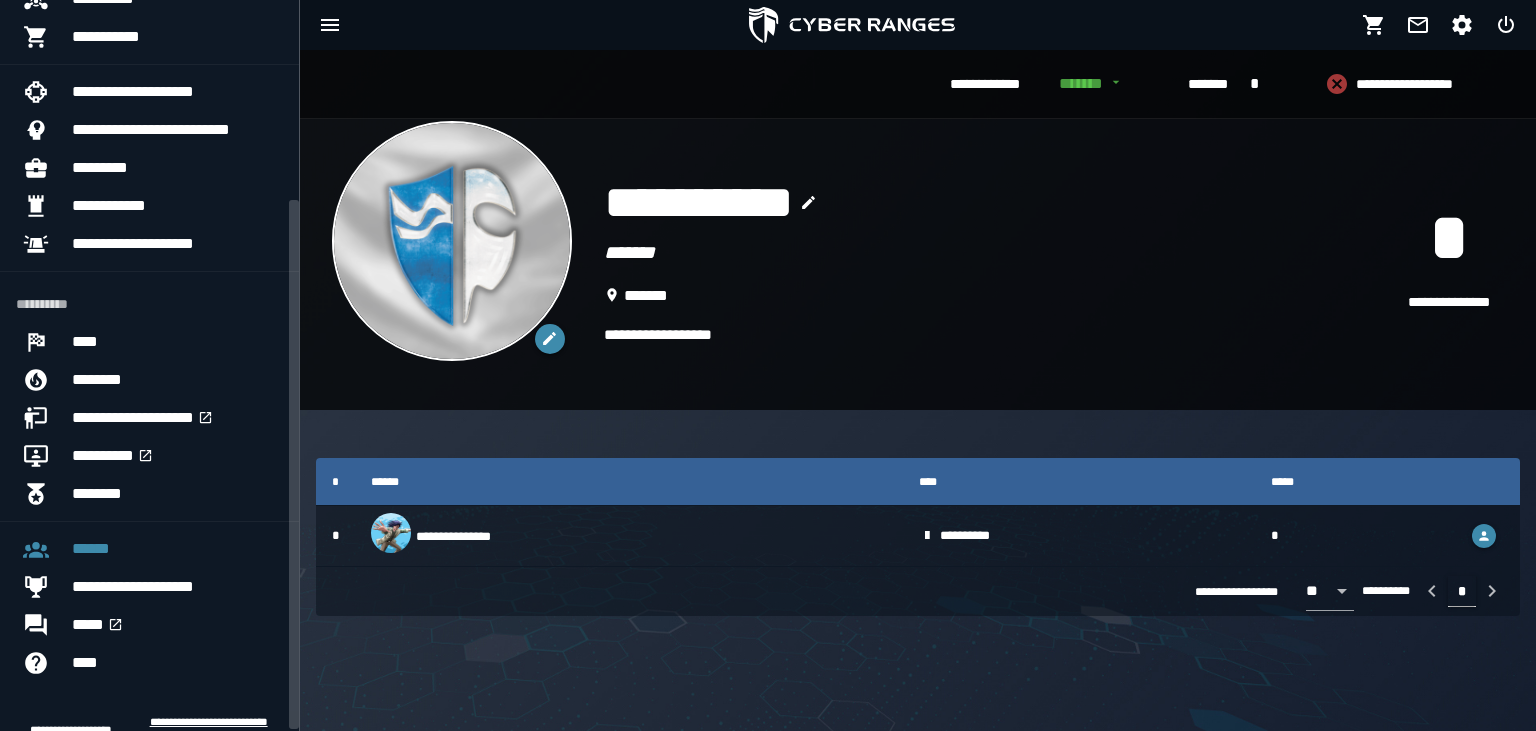 scroll, scrollTop: 278, scrollLeft: 0, axis: vertical 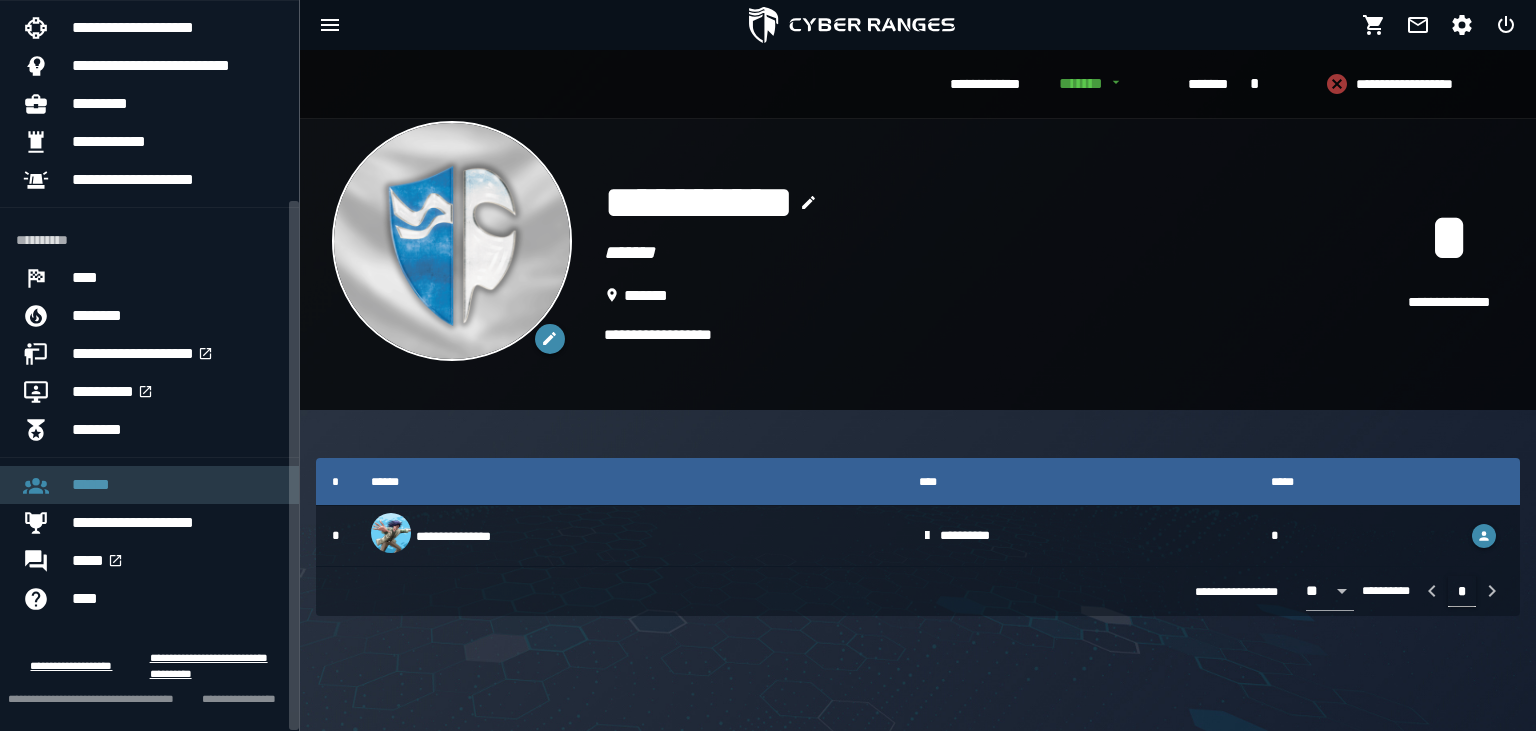 click at bounding box center [44, 485] 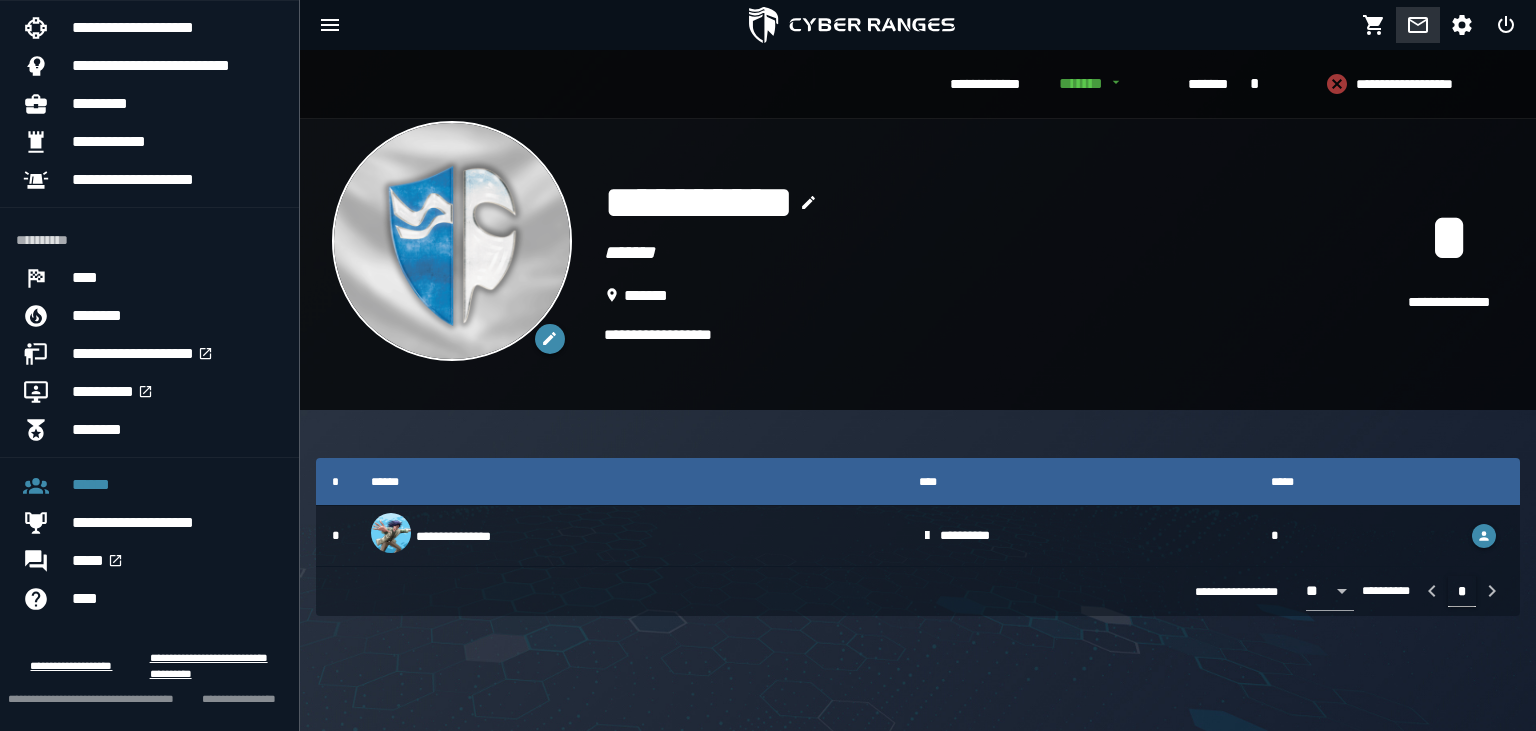 click 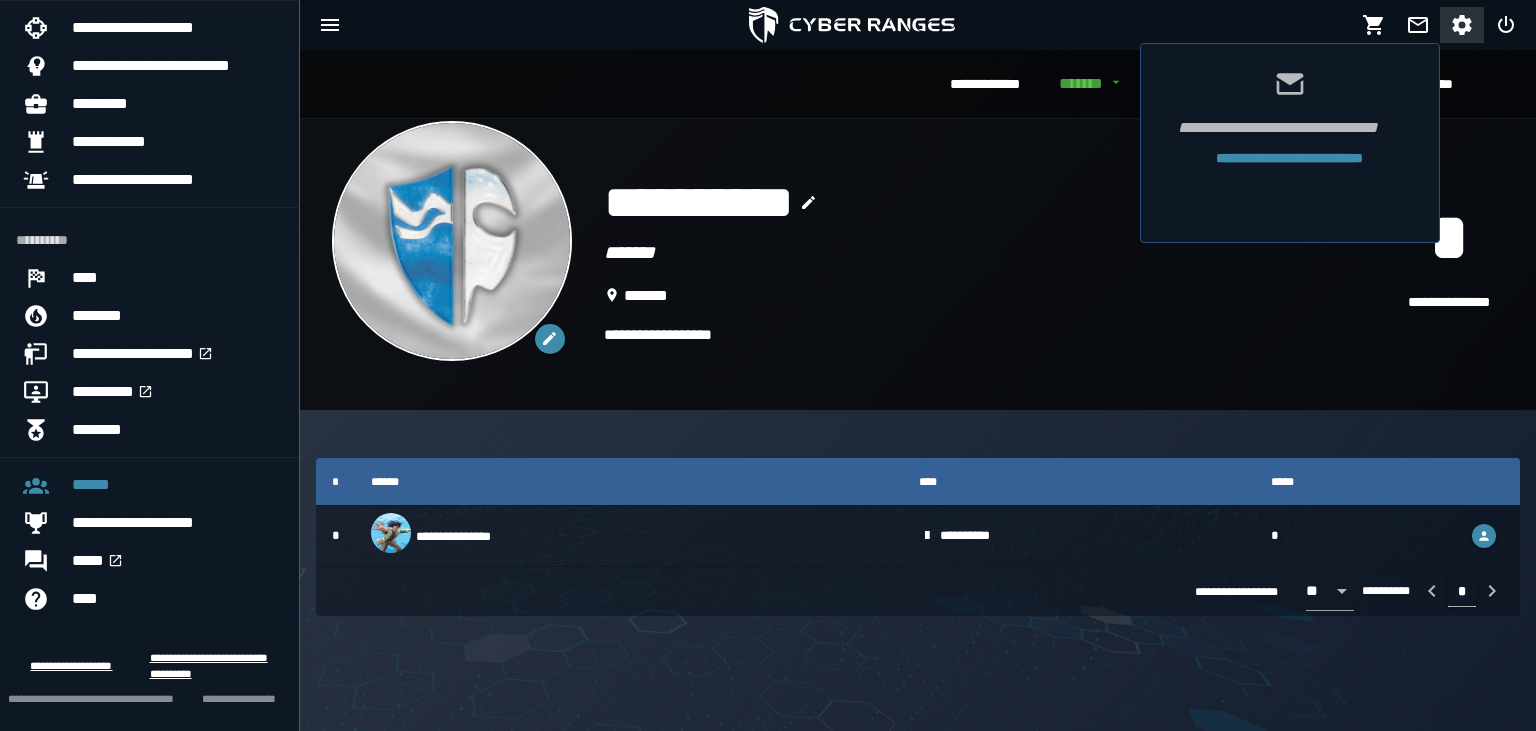click 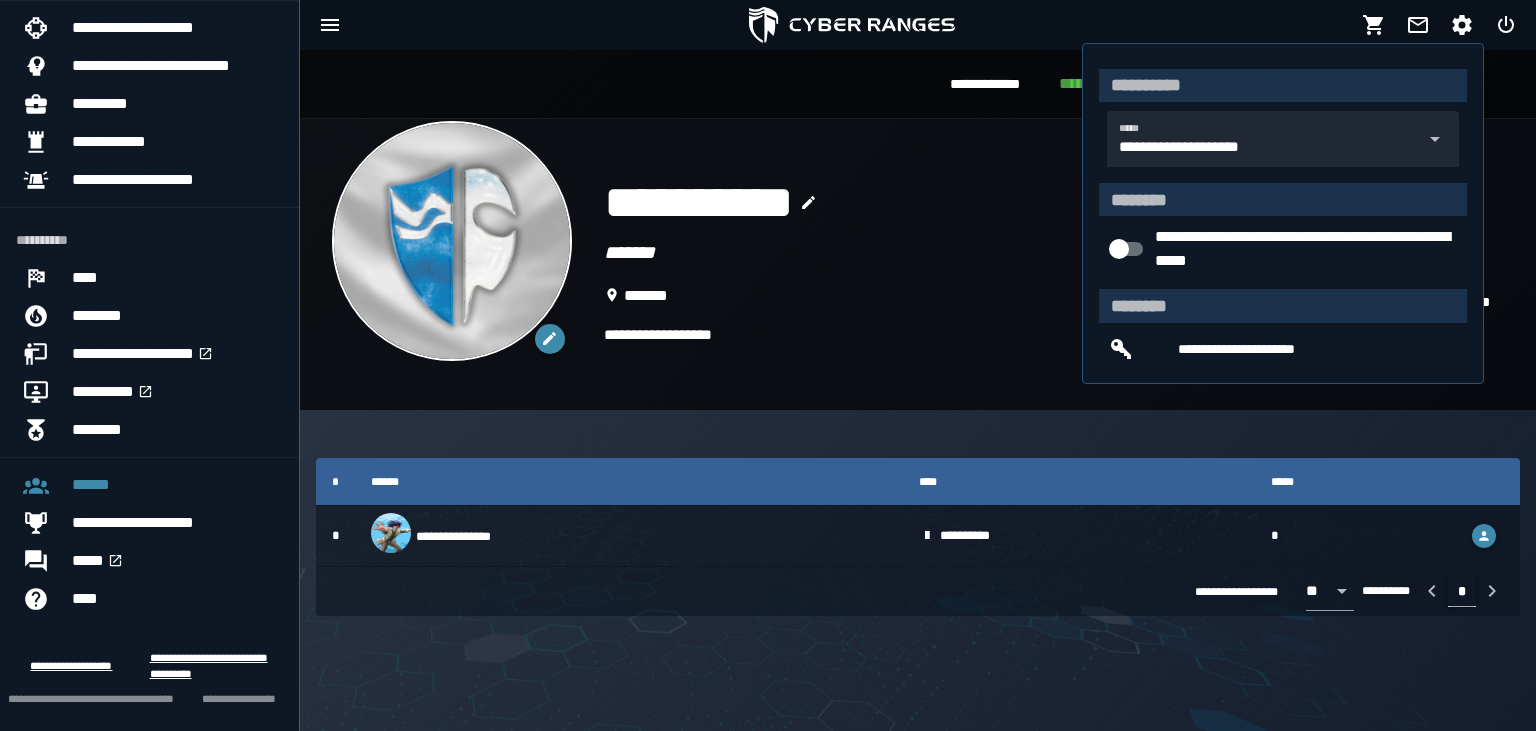 click on "*******" at bounding box center [991, 296] 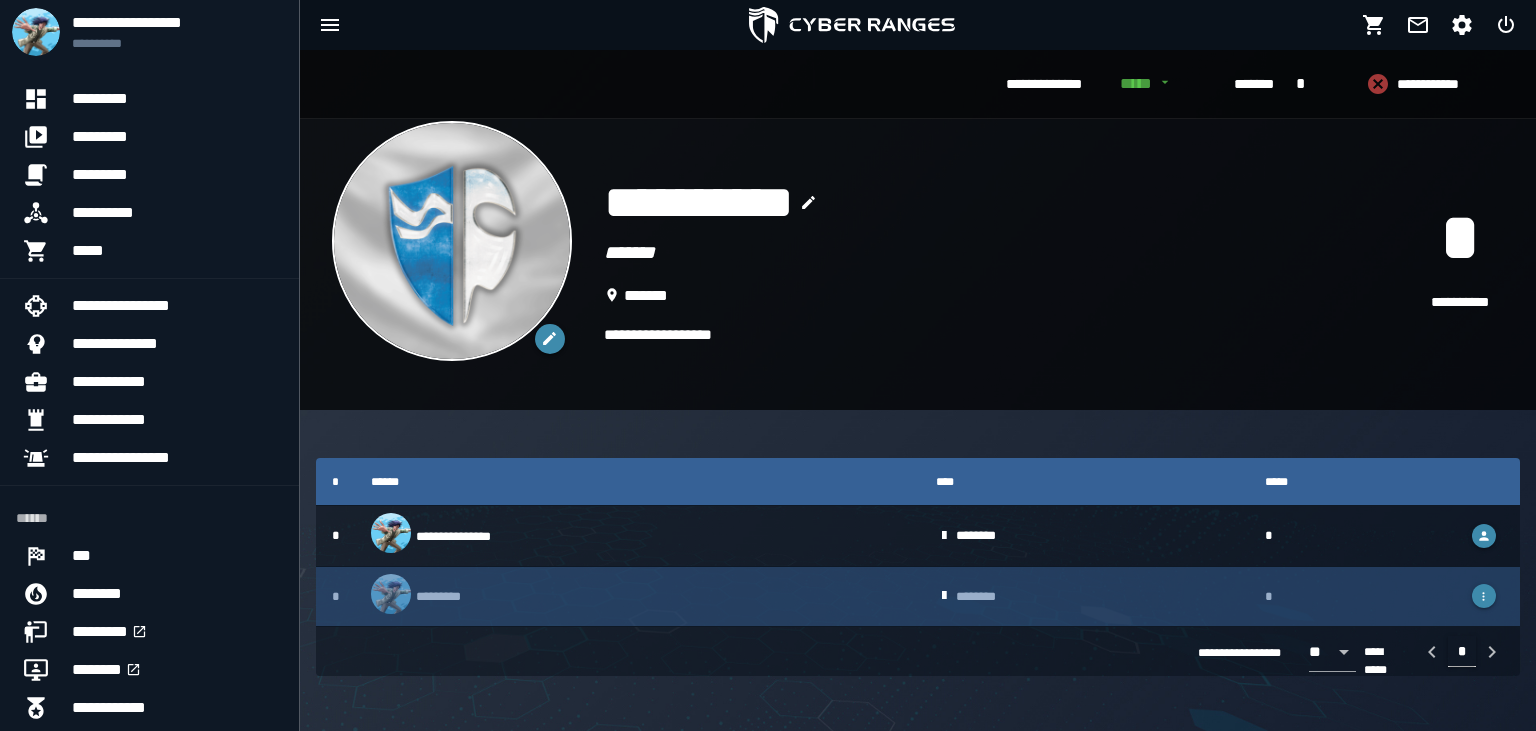 scroll, scrollTop: 0, scrollLeft: 0, axis: both 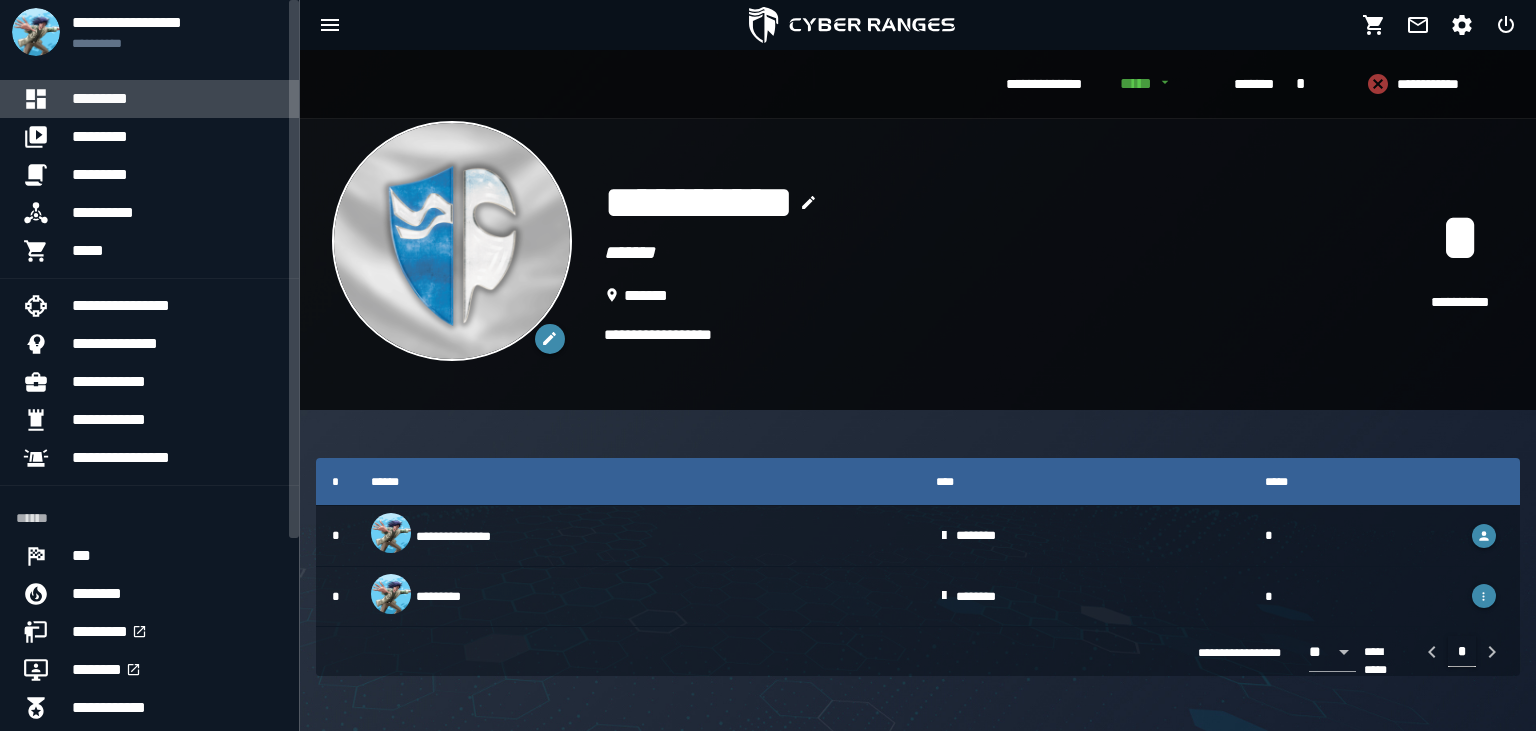 click on "*********" at bounding box center (177, 99) 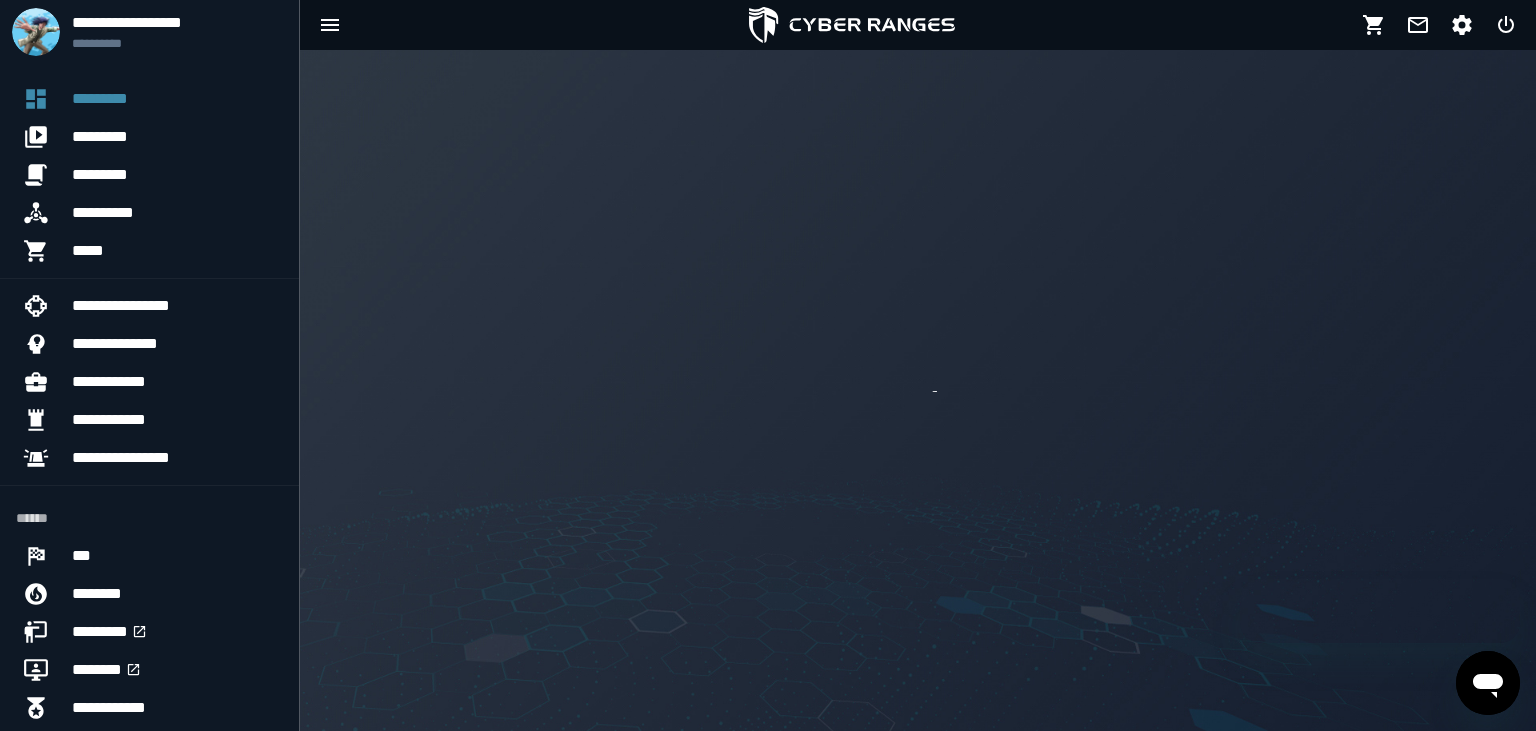 scroll, scrollTop: 0, scrollLeft: 0, axis: both 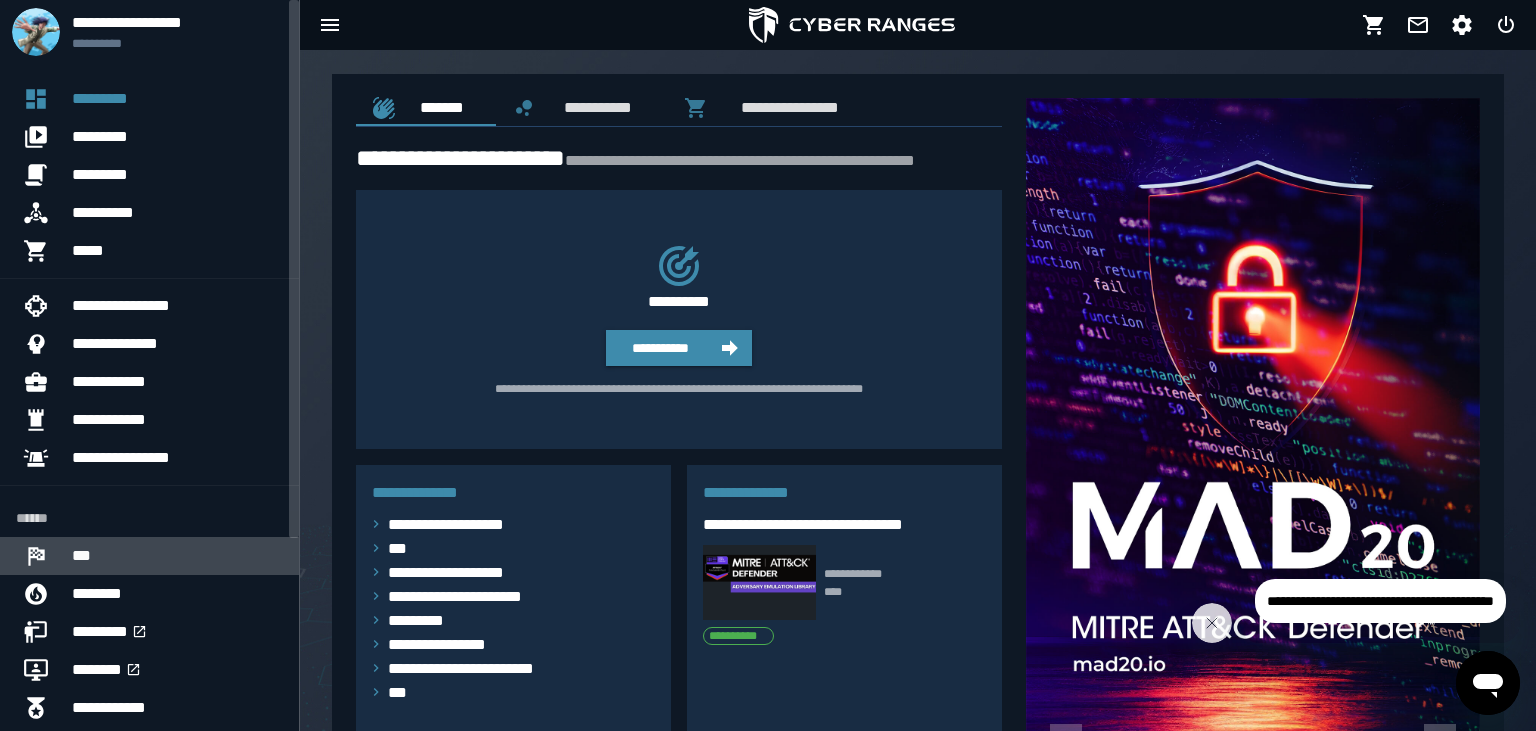 click on "***" at bounding box center (177, 556) 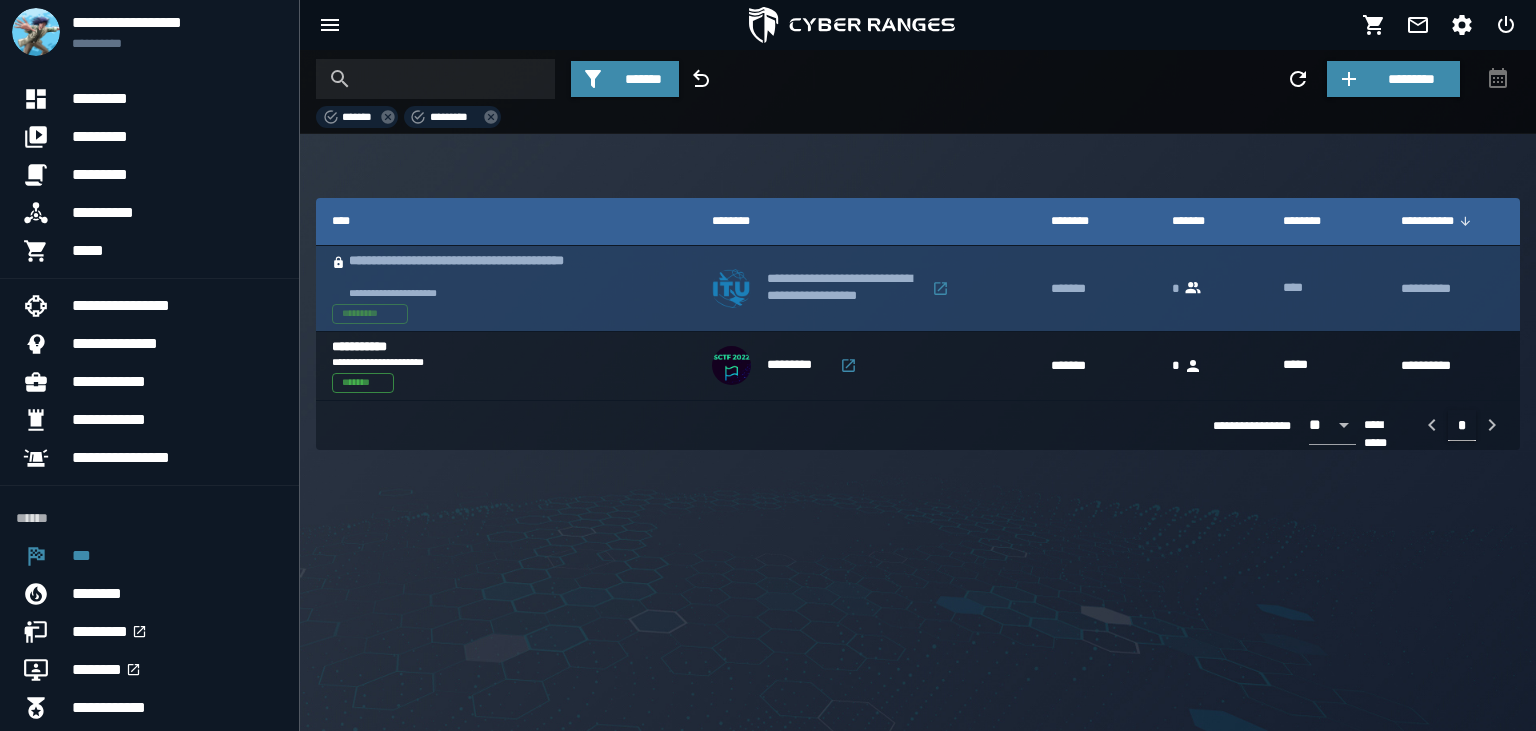 click on "**********" at bounding box center [479, 293] 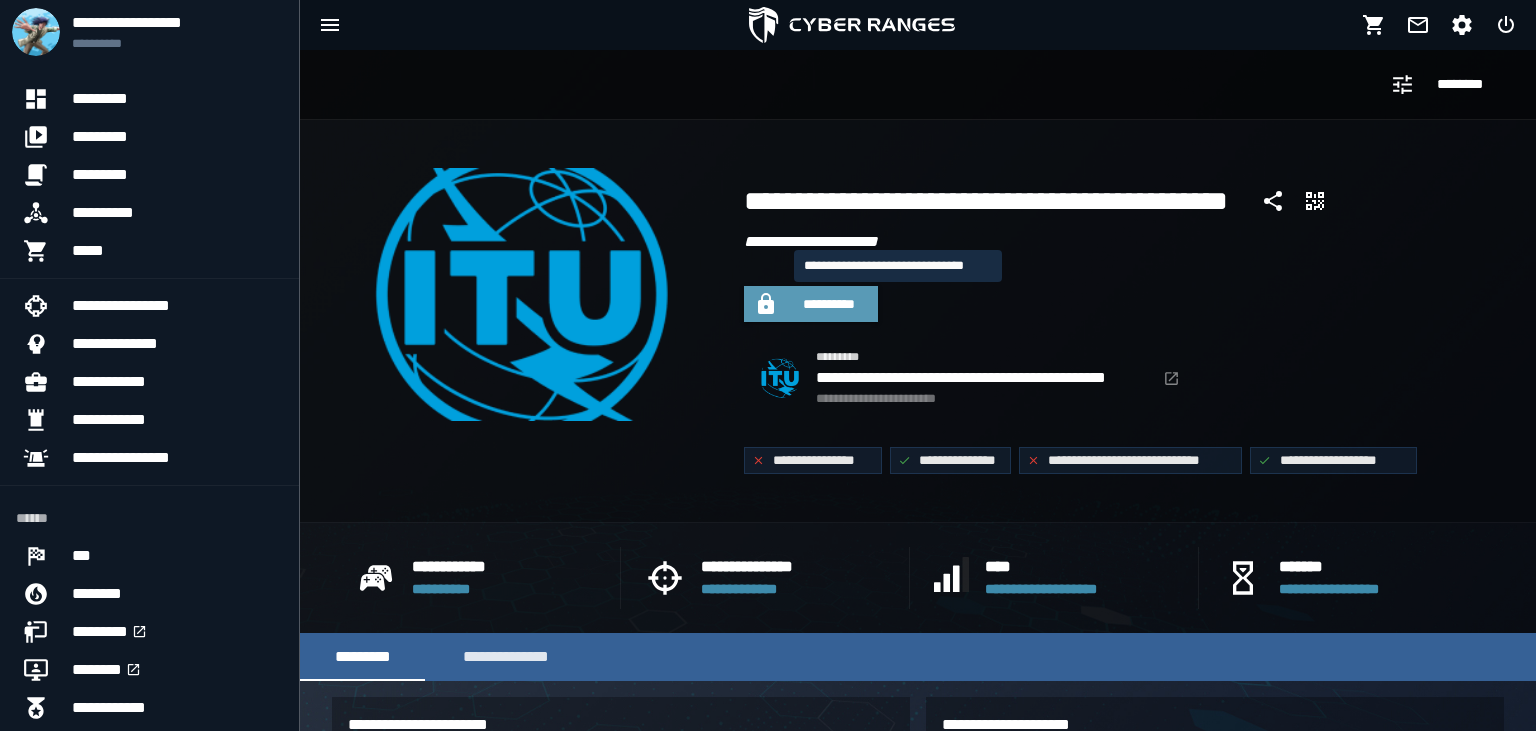 click on "**********" at bounding box center (829, 304) 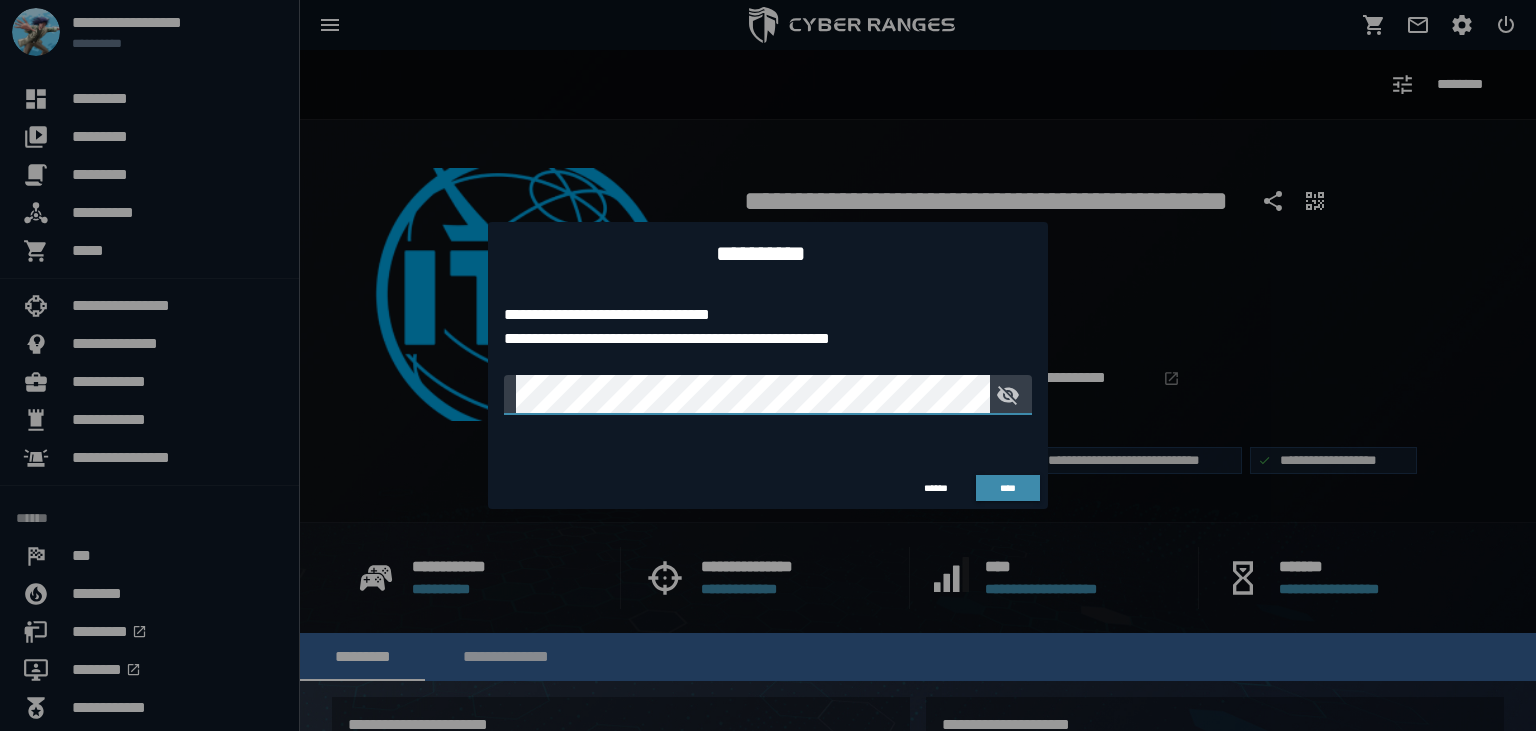 click 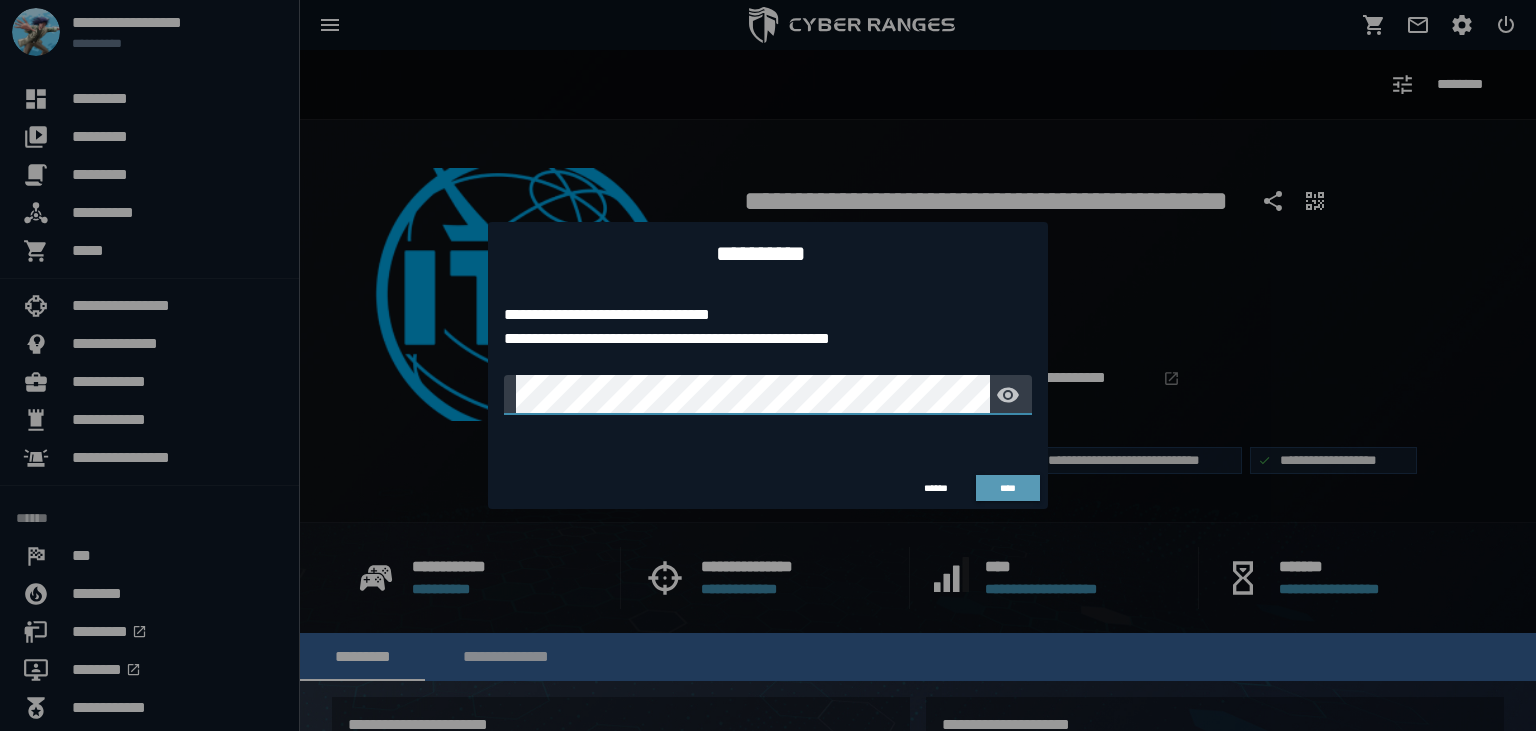 click on "****" at bounding box center [1008, 488] 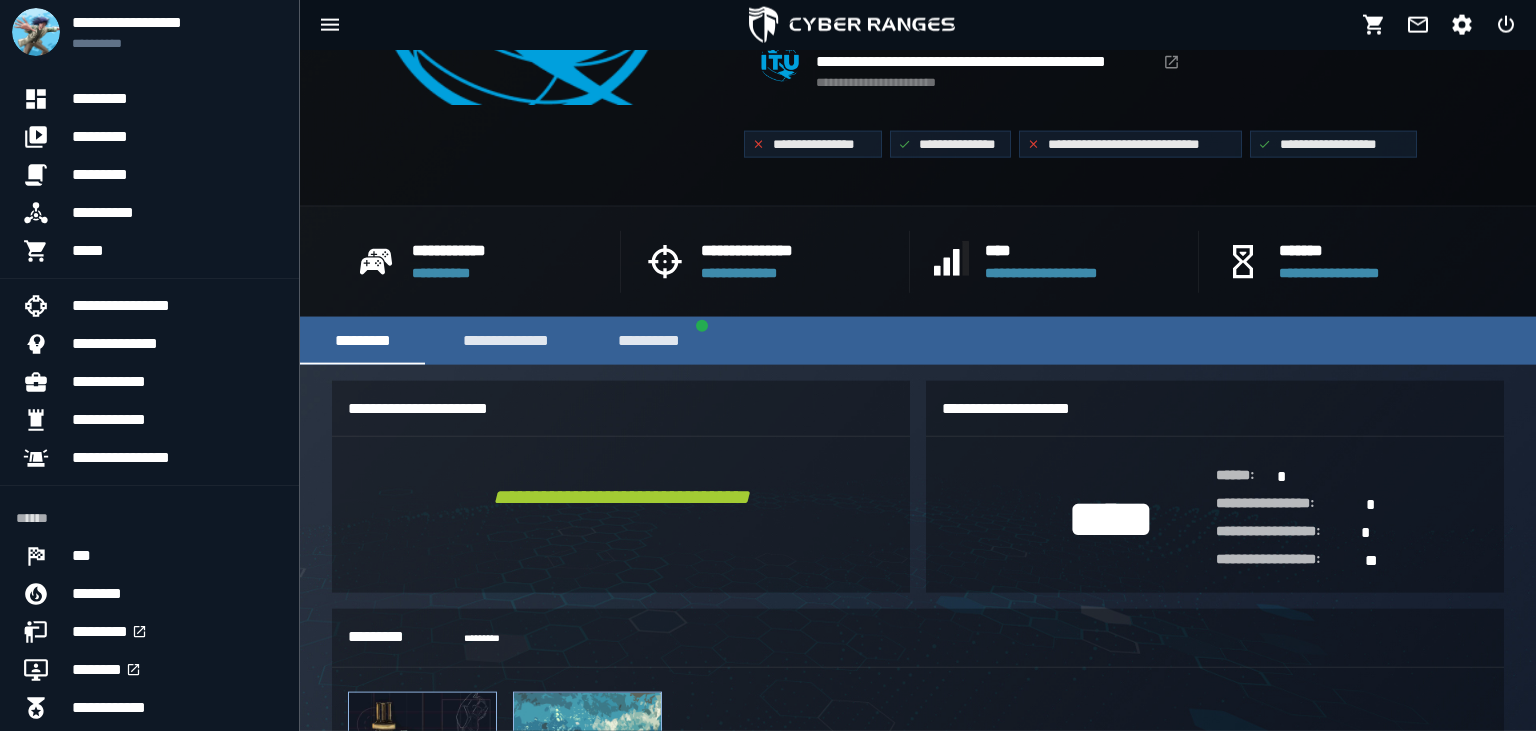 scroll, scrollTop: 316, scrollLeft: 0, axis: vertical 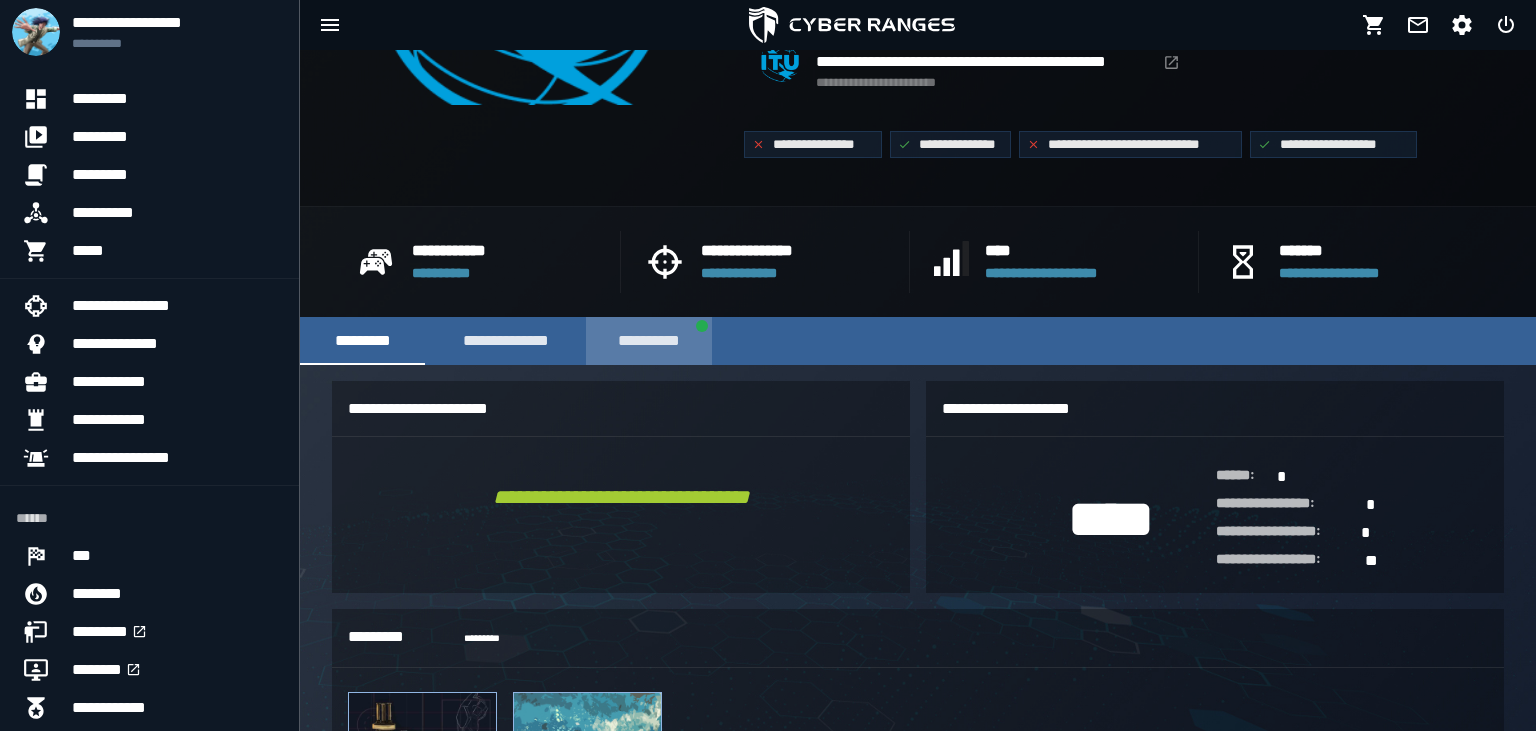click on "**********" at bounding box center [649, 341] 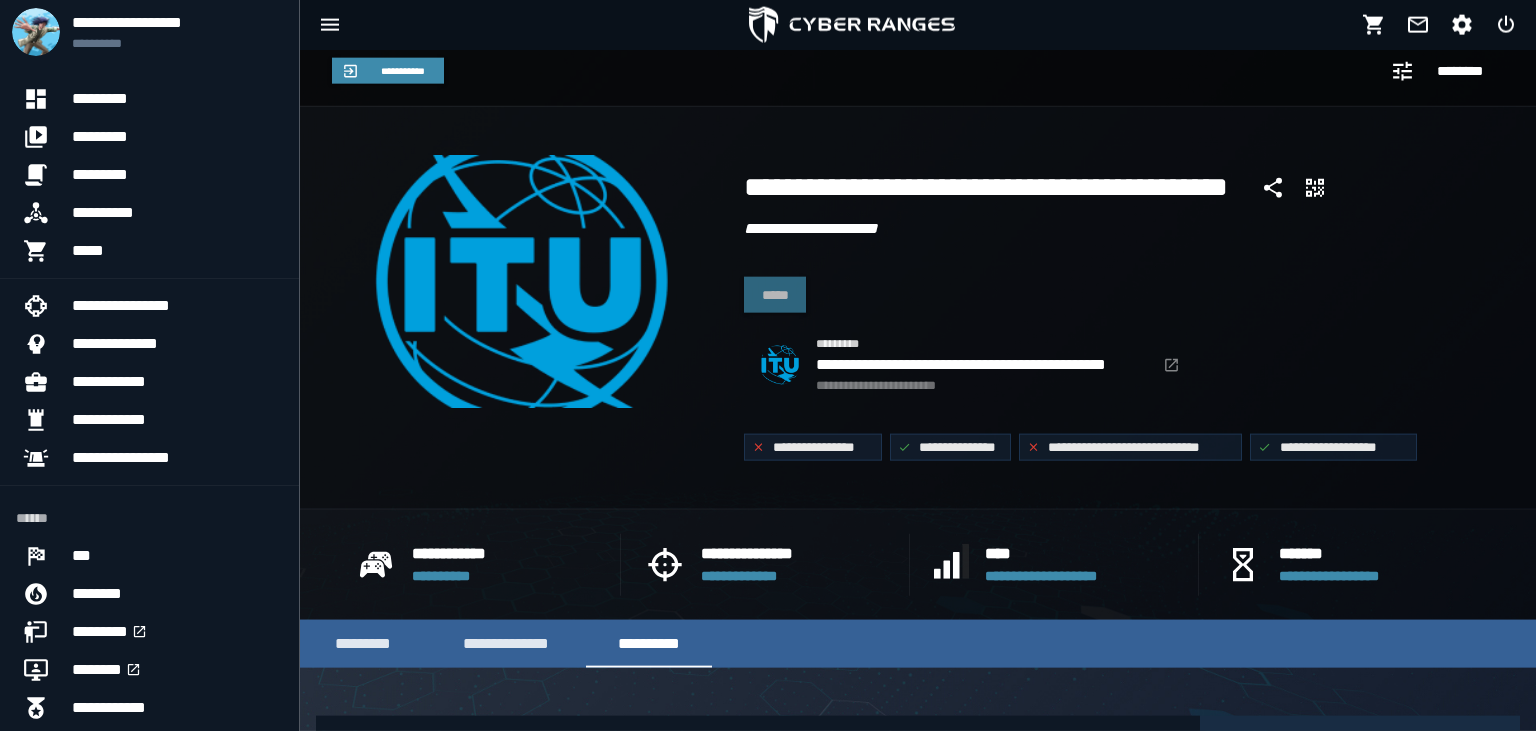 scroll, scrollTop: 0, scrollLeft: 0, axis: both 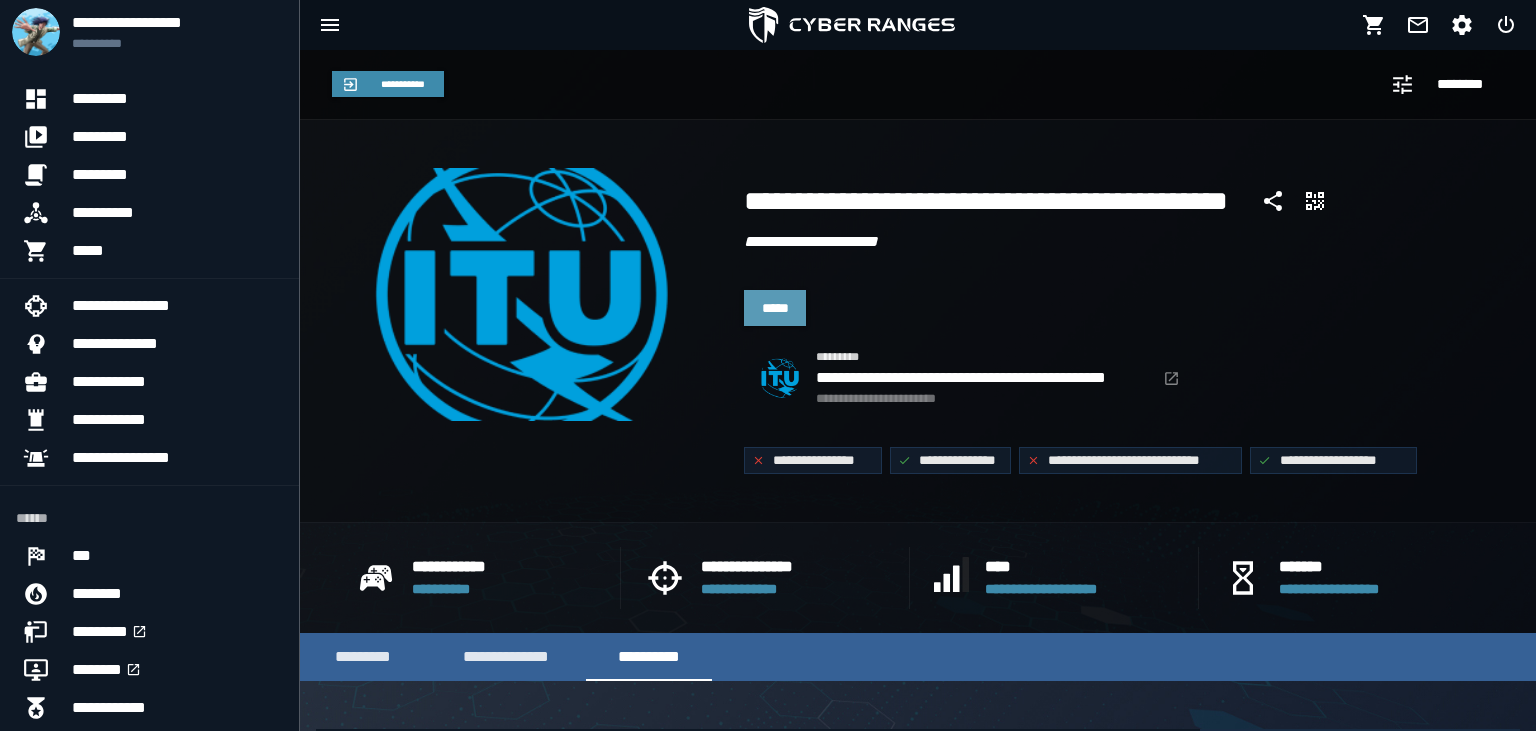 click on "*****" at bounding box center (775, 308) 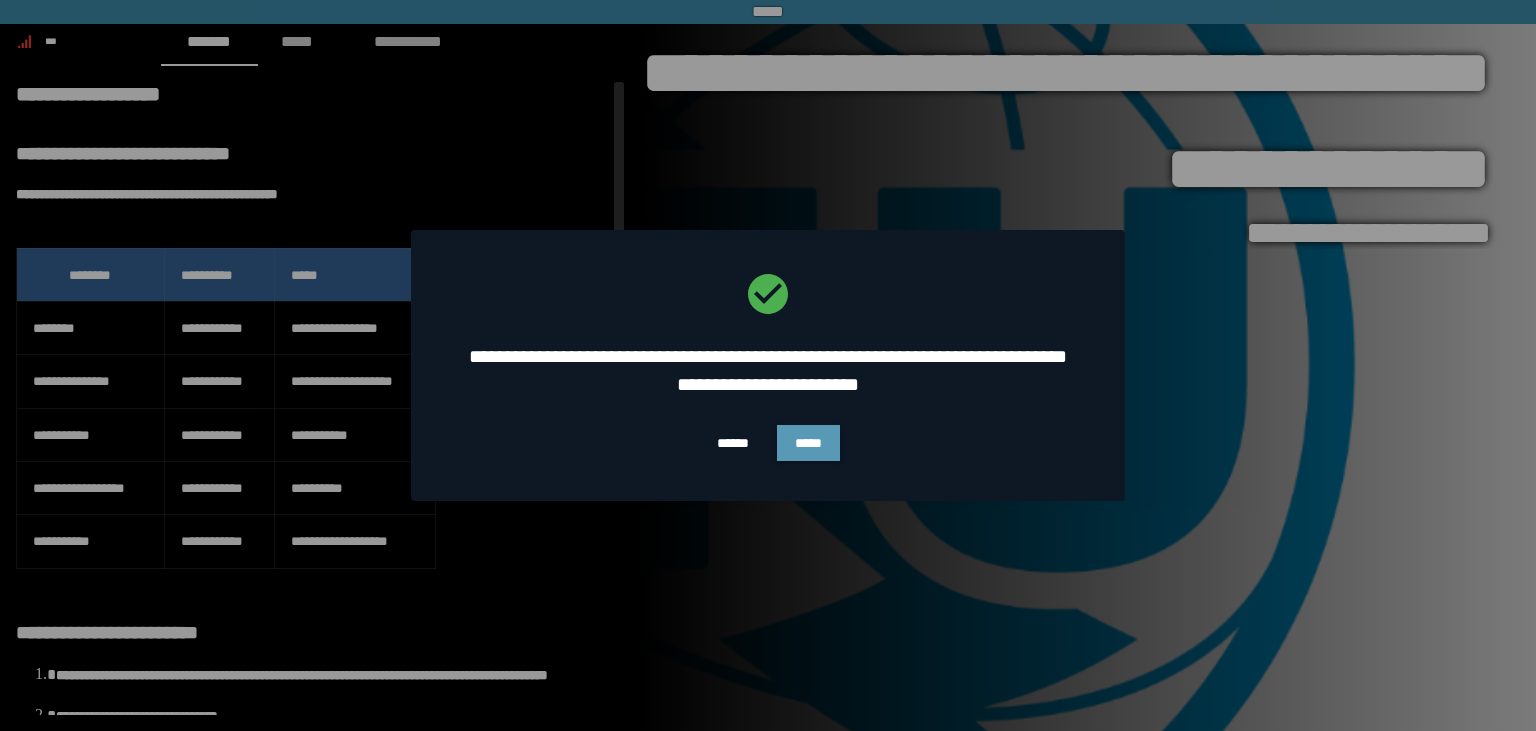 click on "*****" at bounding box center (808, 443) 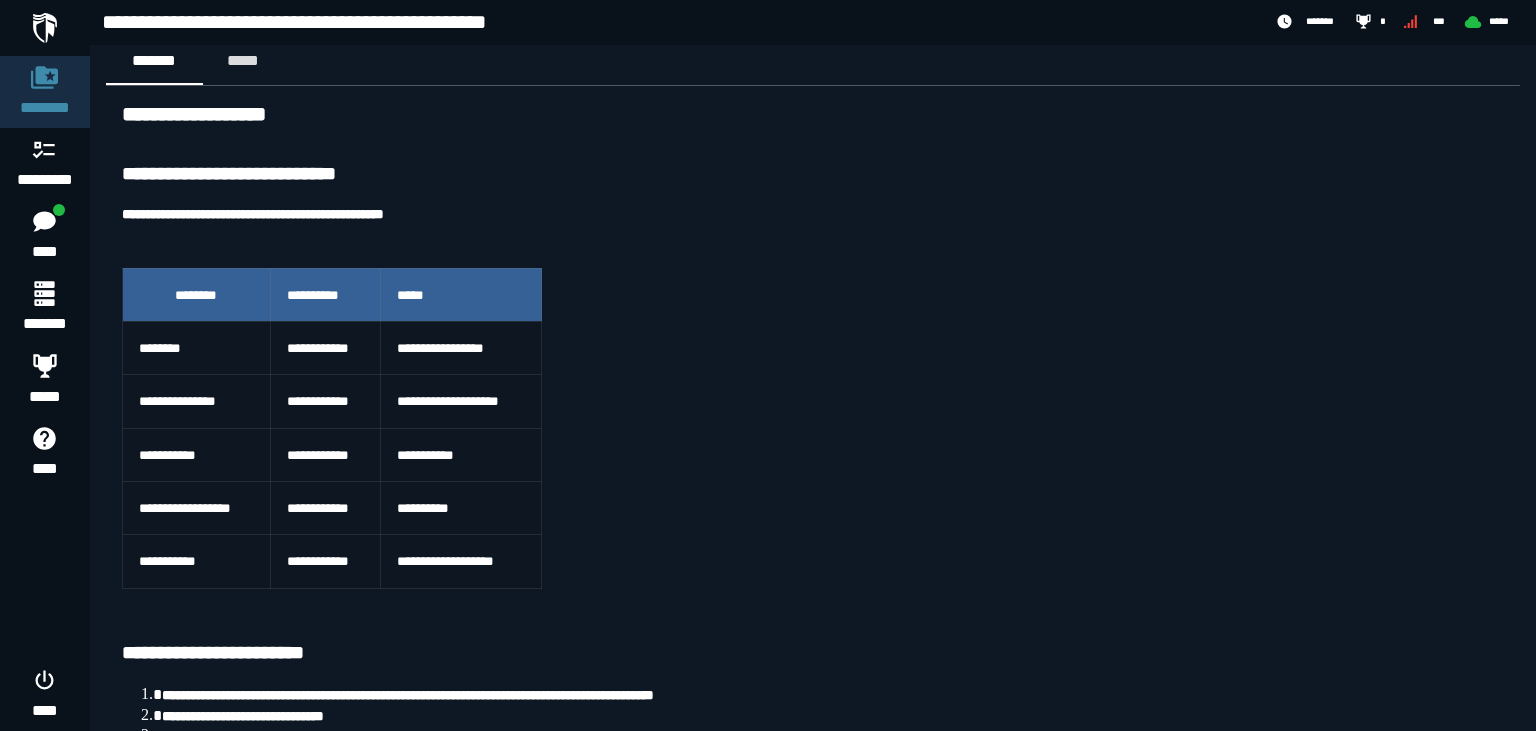 scroll, scrollTop: 0, scrollLeft: 0, axis: both 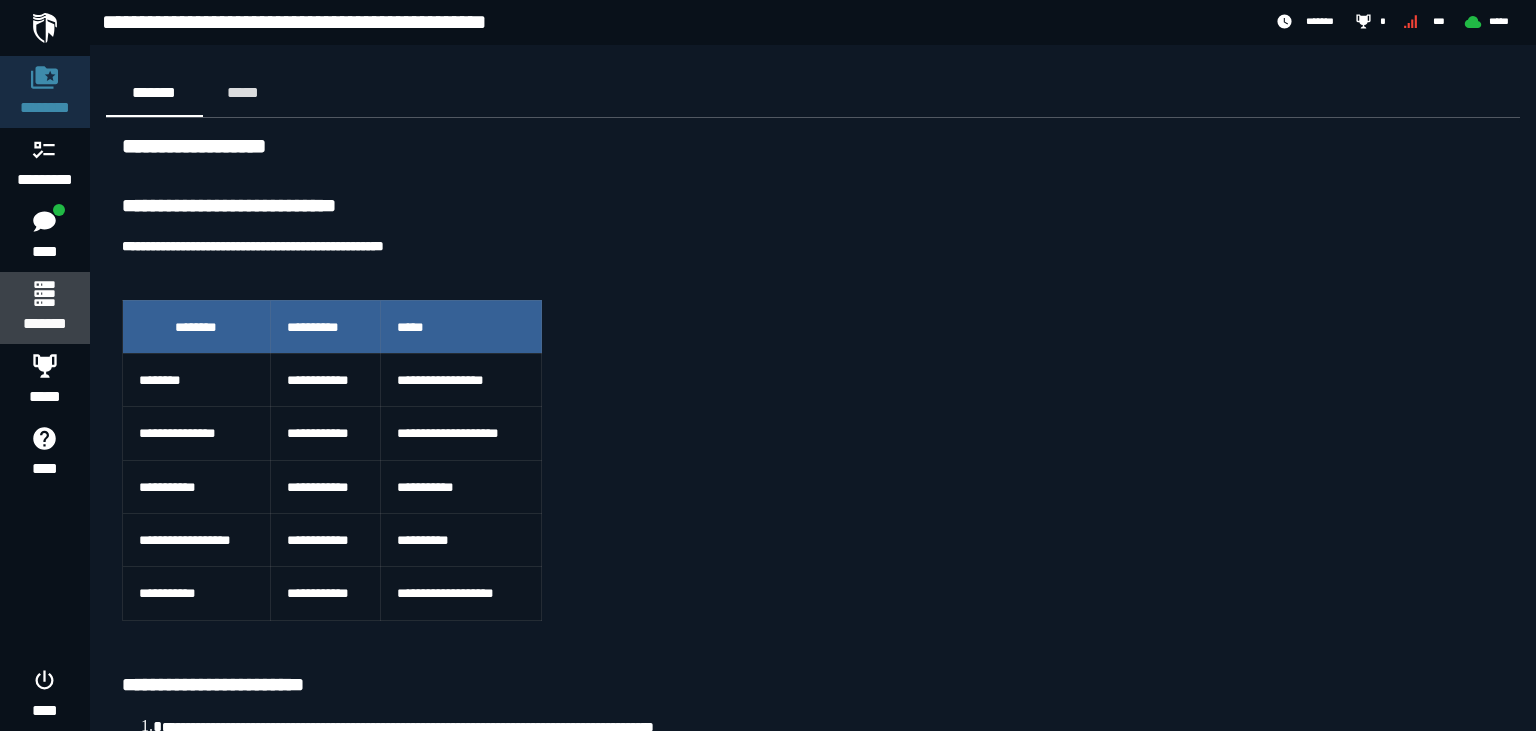 click 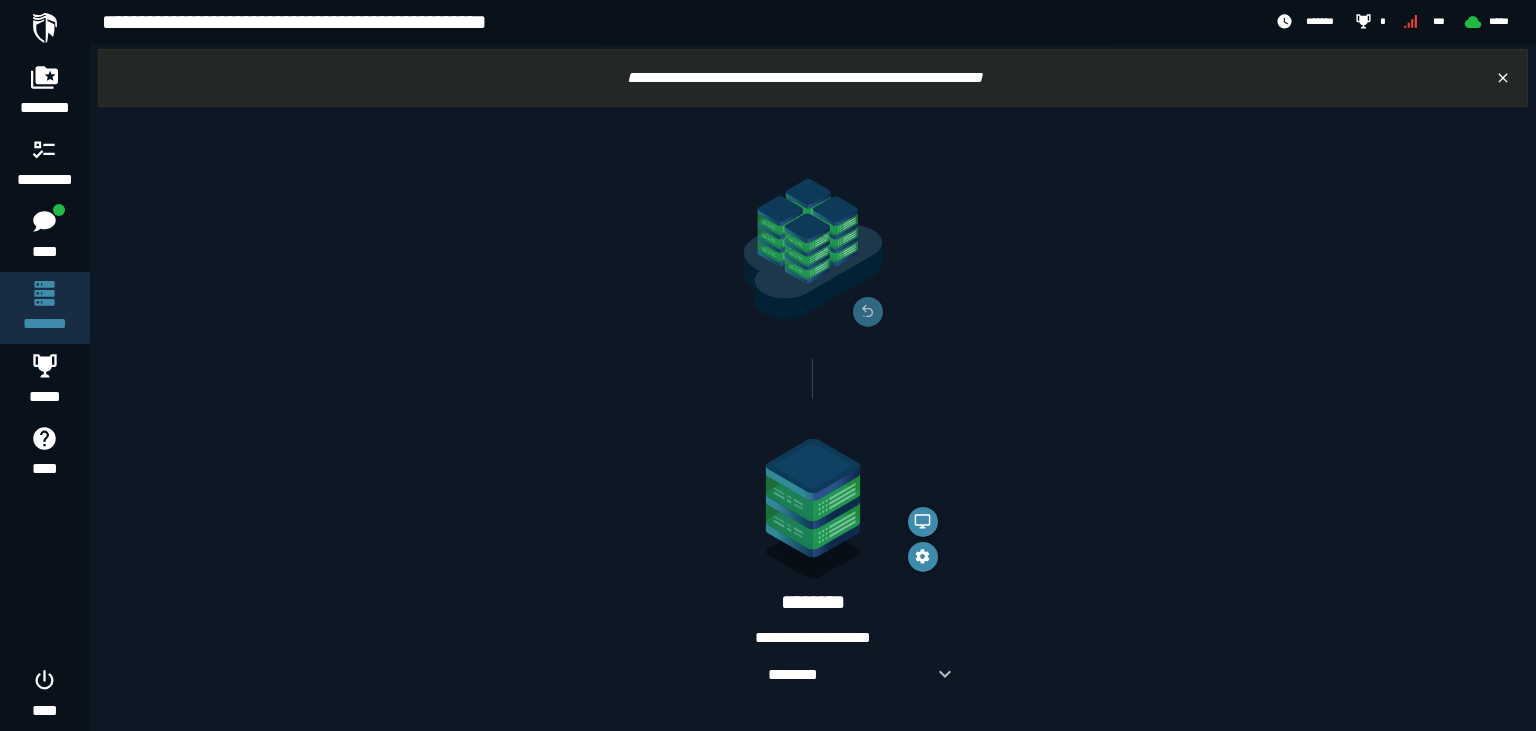 scroll, scrollTop: 0, scrollLeft: 0, axis: both 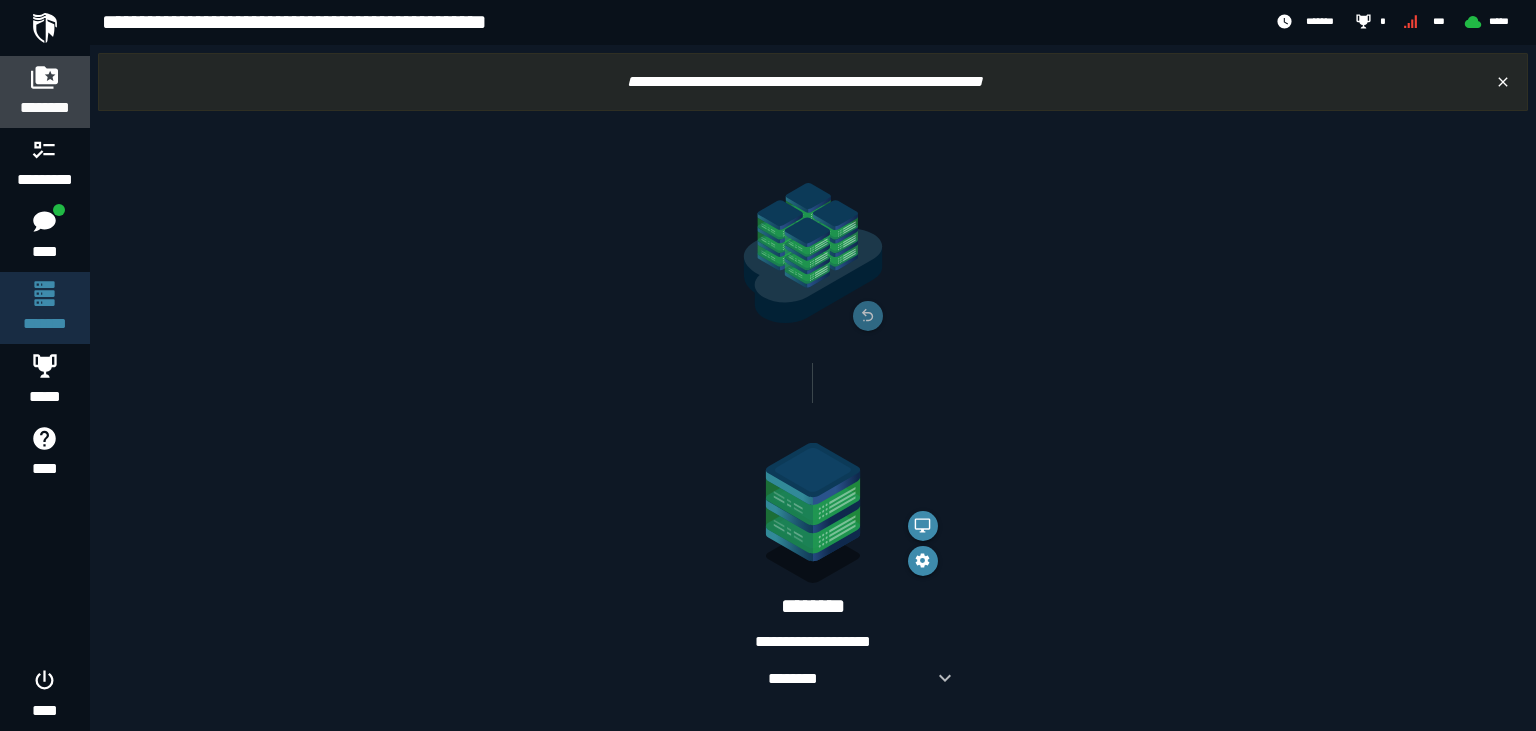 click on "********" at bounding box center [45, 92] 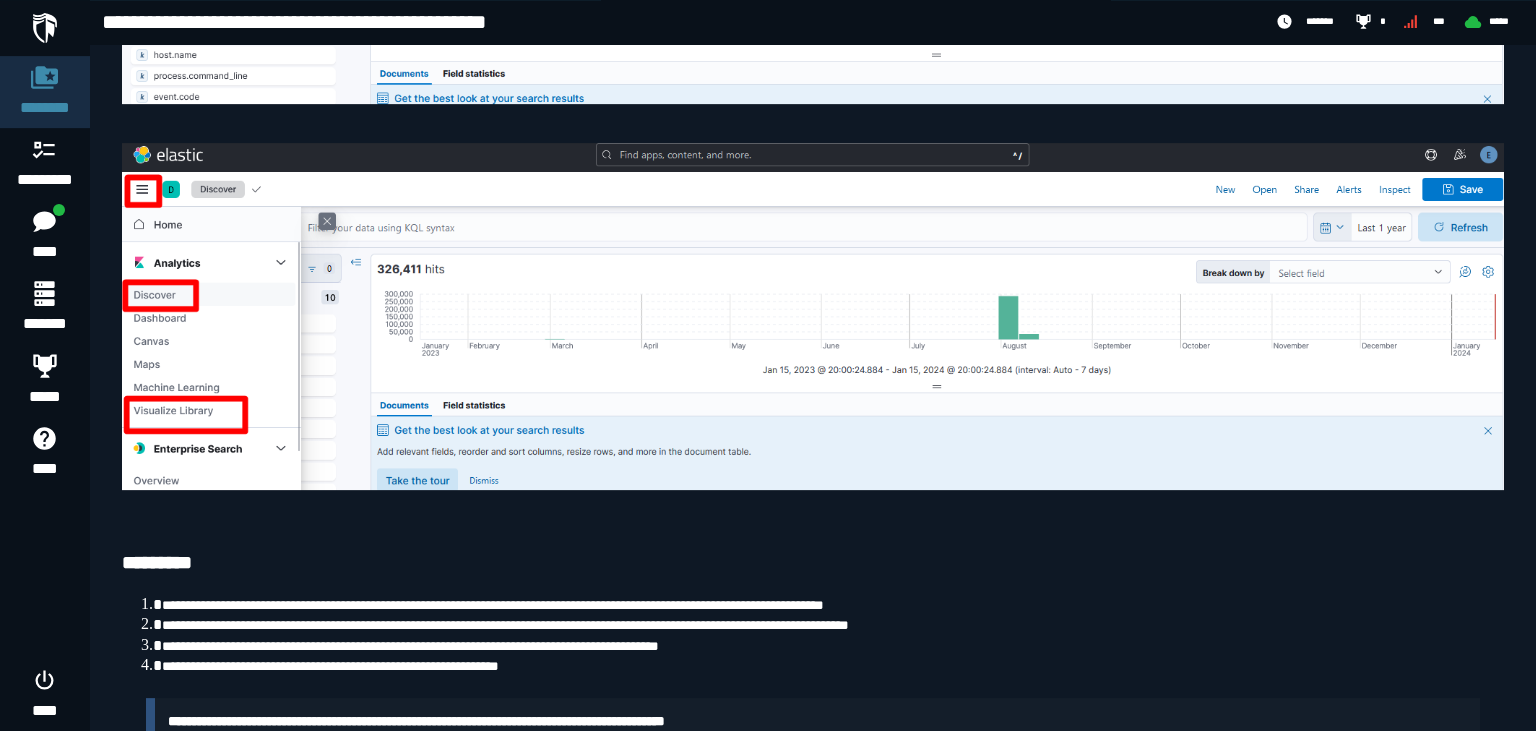 scroll, scrollTop: 877, scrollLeft: 0, axis: vertical 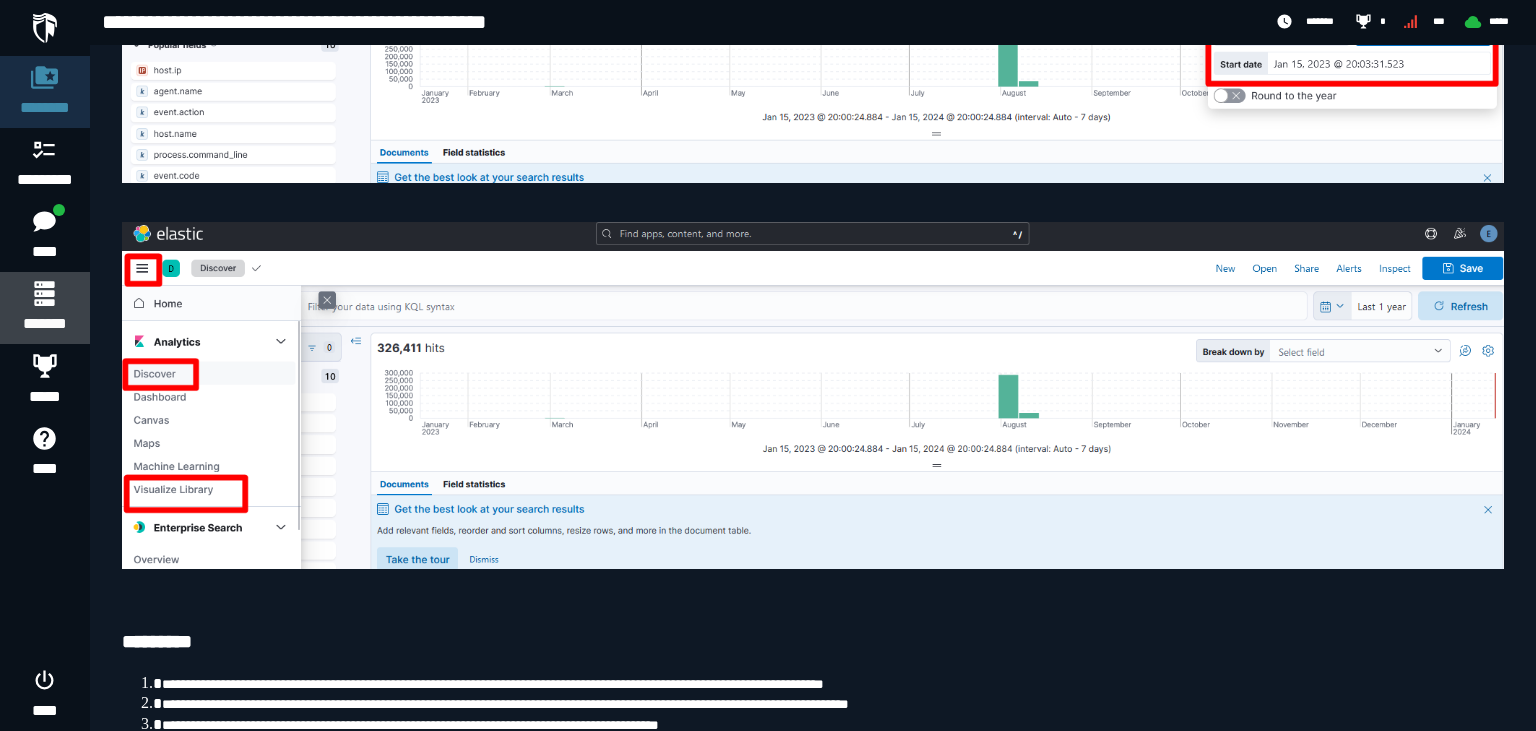 click 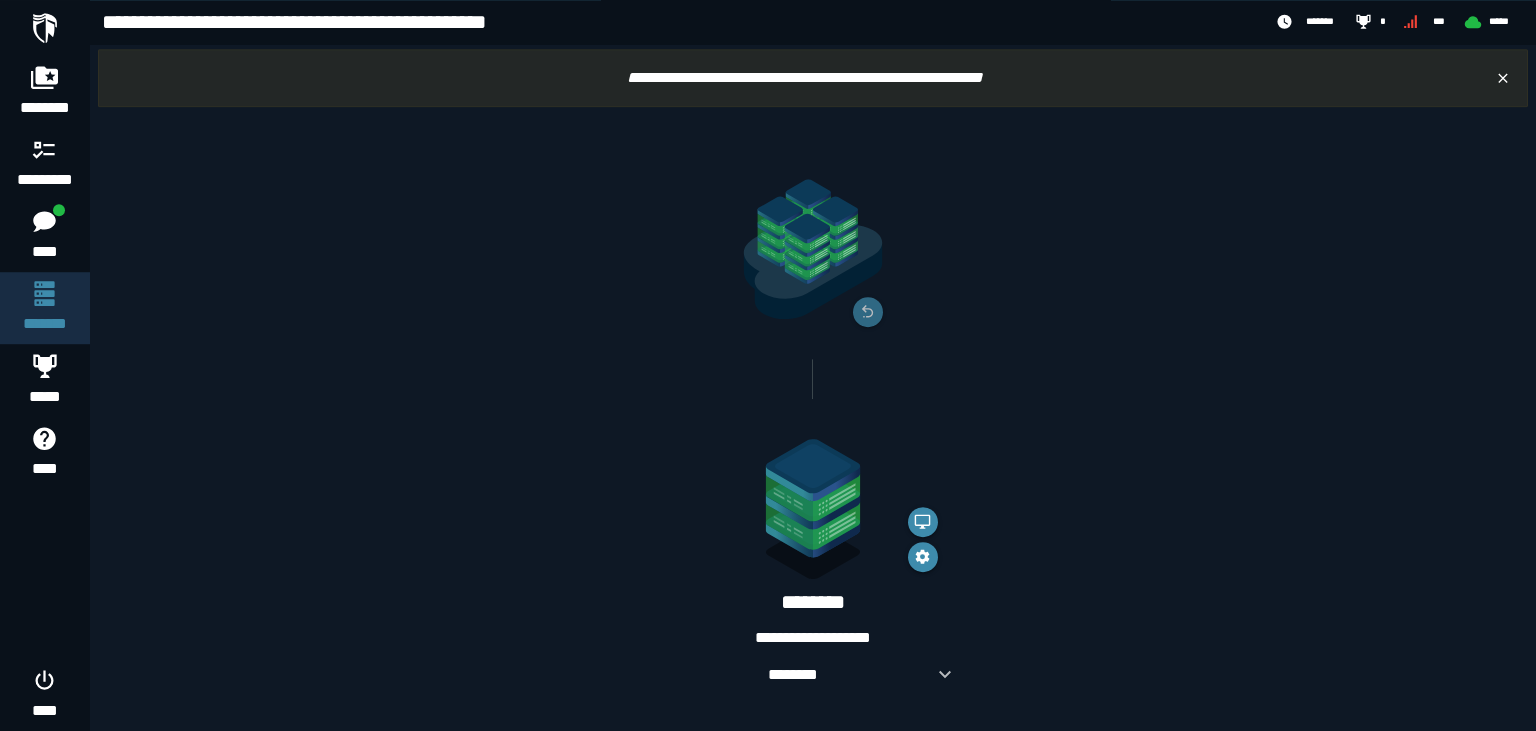 scroll, scrollTop: 16, scrollLeft: 0, axis: vertical 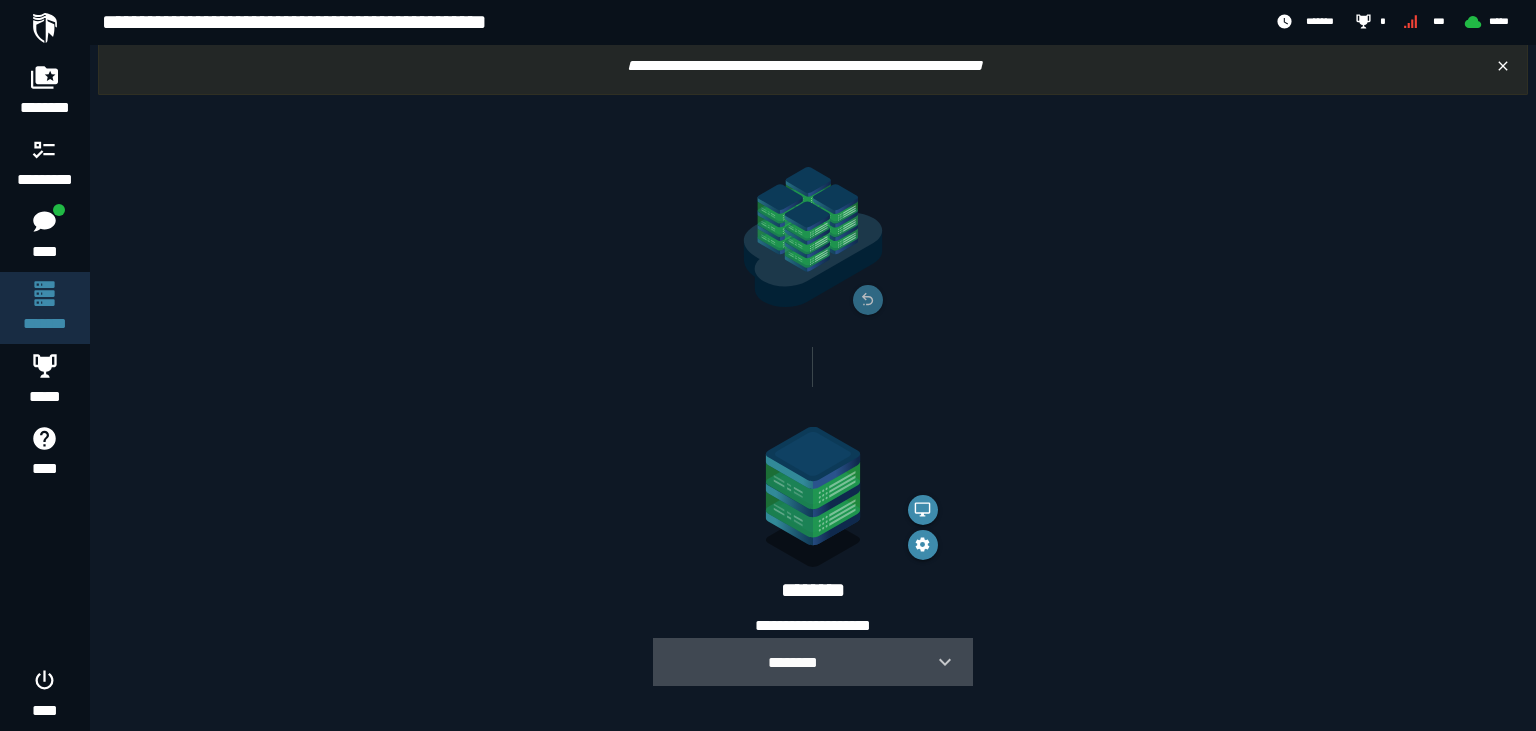 click on "********" at bounding box center (793, 662) 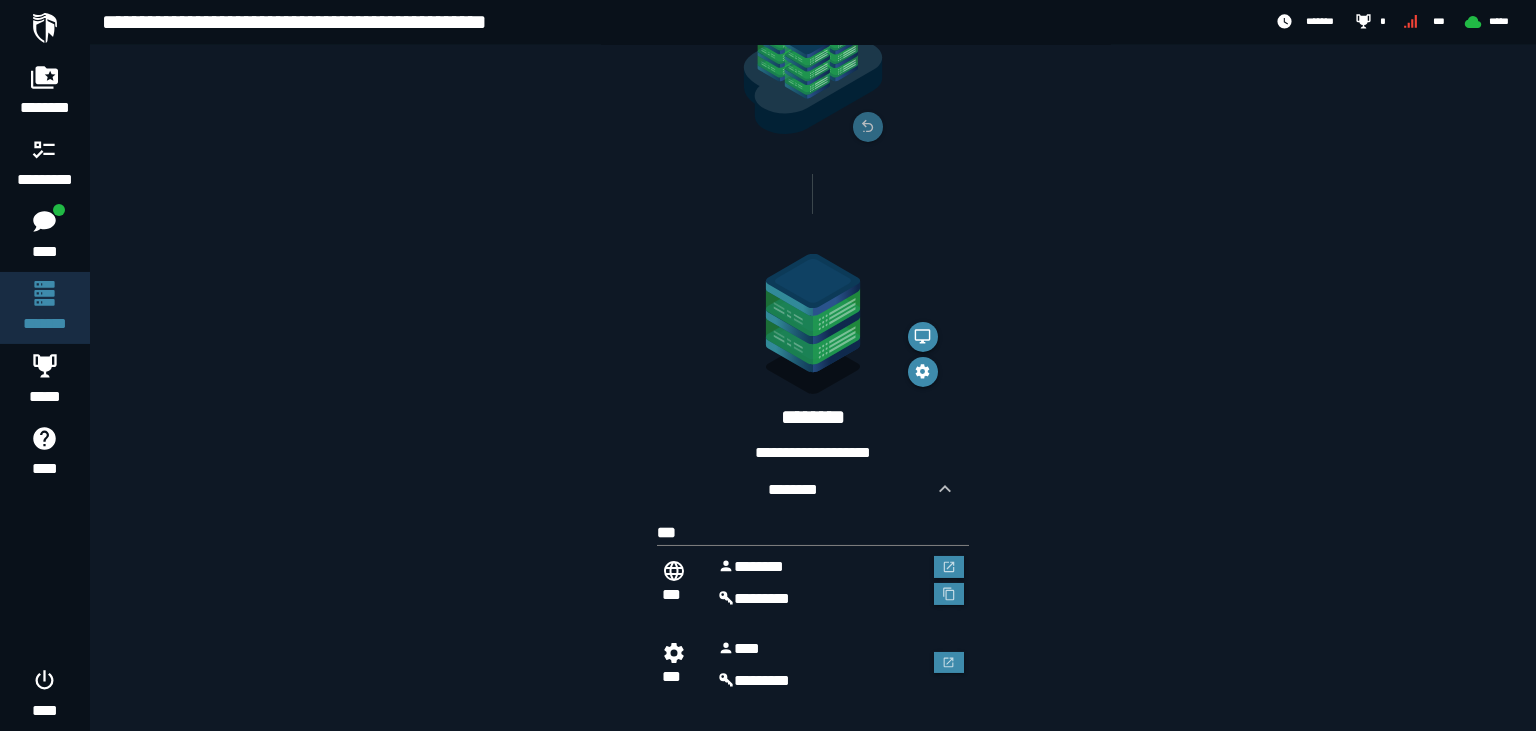 scroll, scrollTop: 208, scrollLeft: 0, axis: vertical 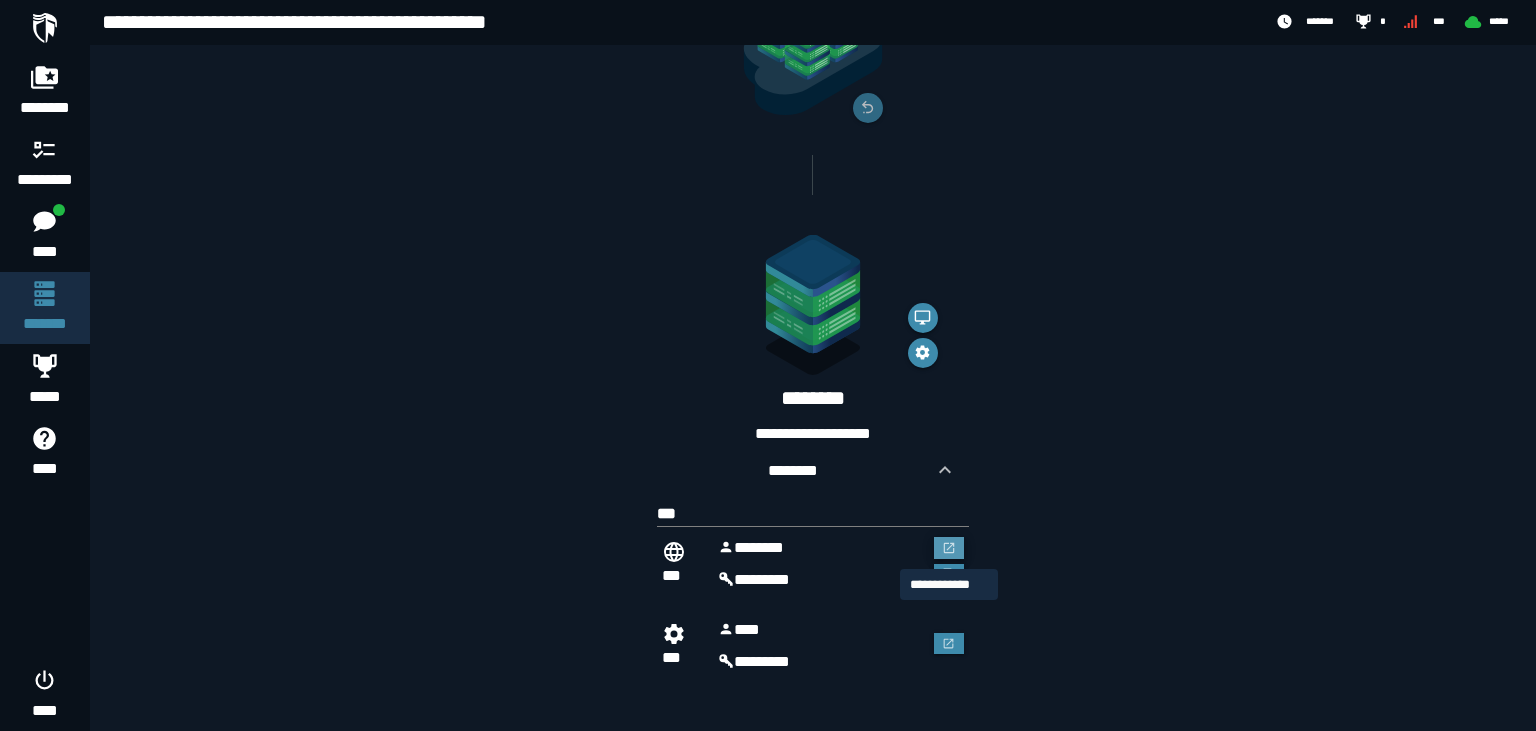 click 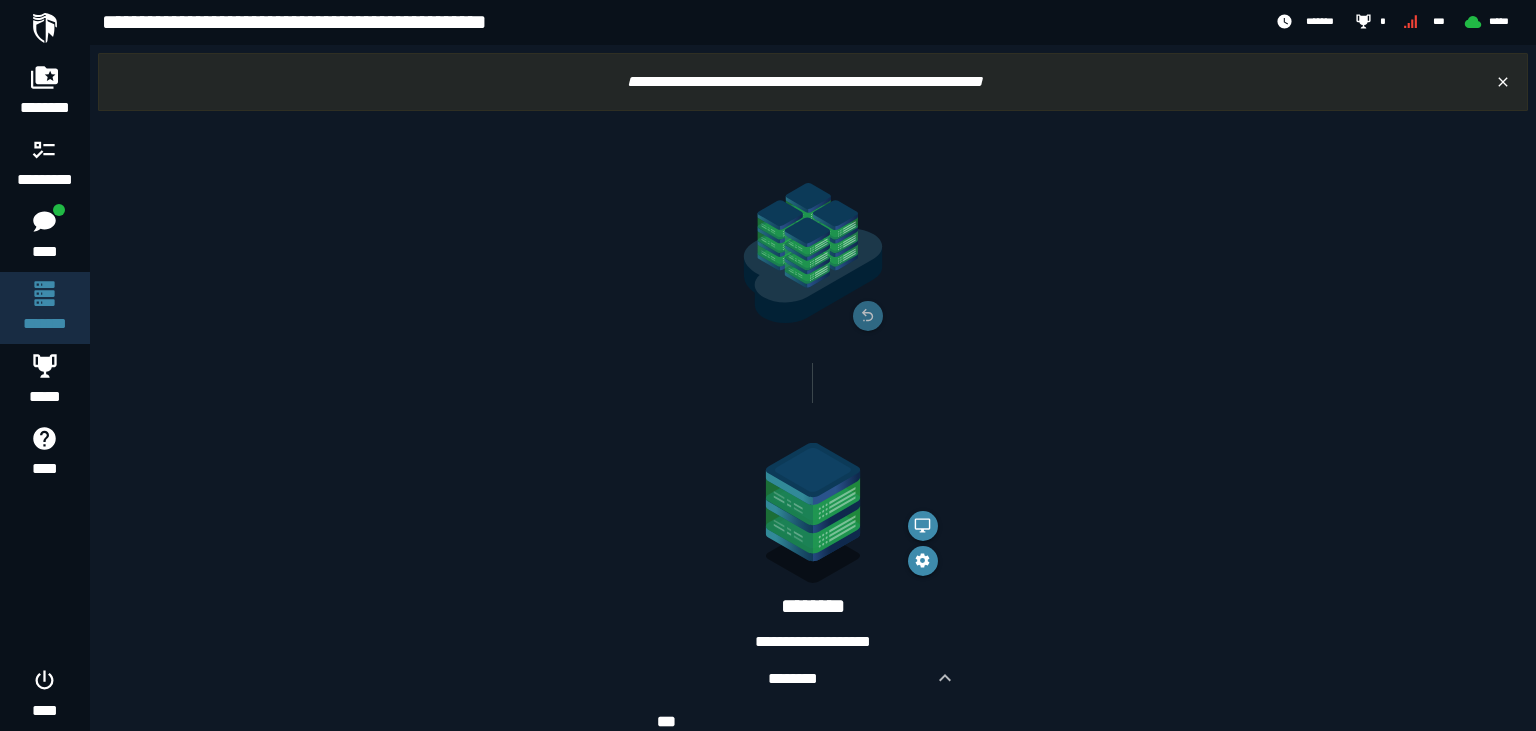 scroll, scrollTop: 208, scrollLeft: 0, axis: vertical 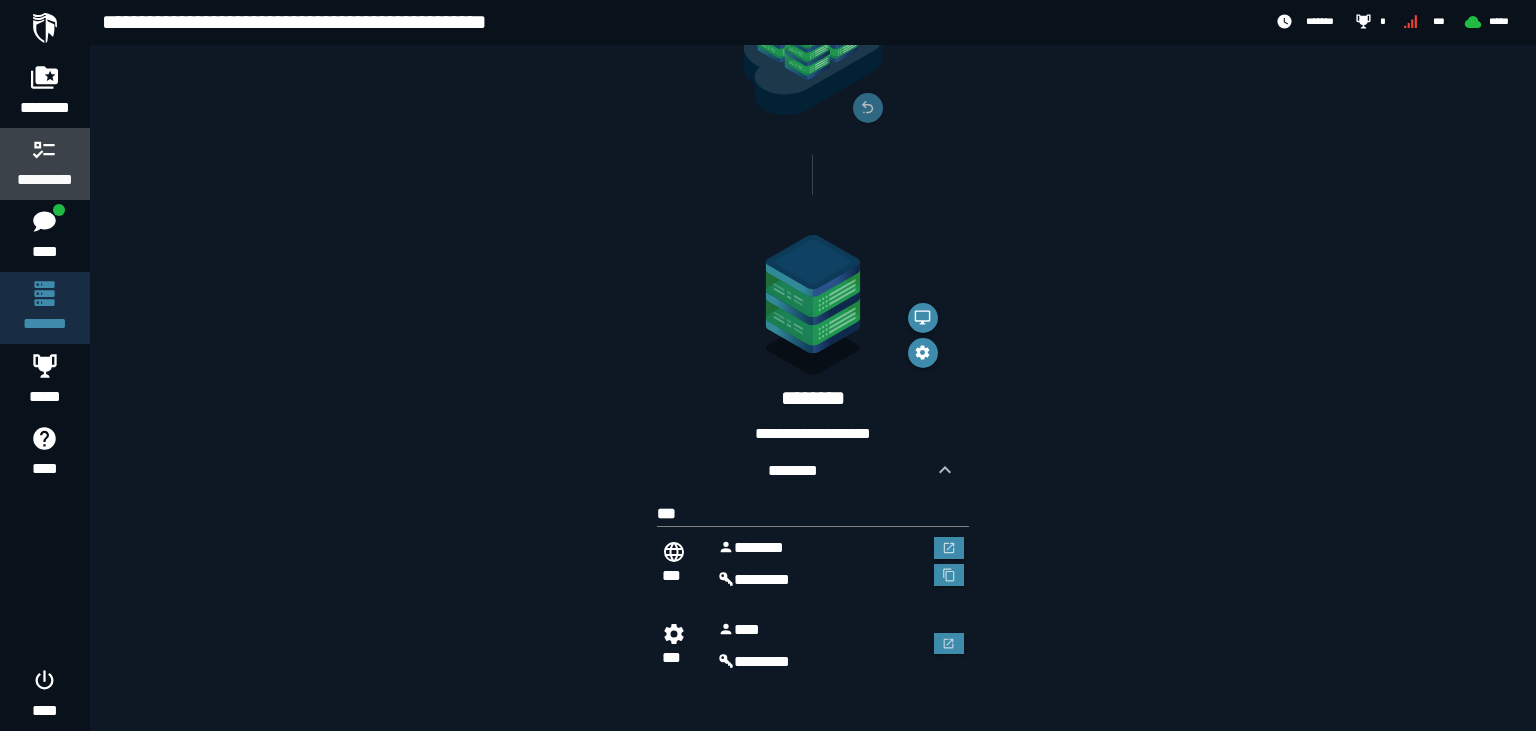 click 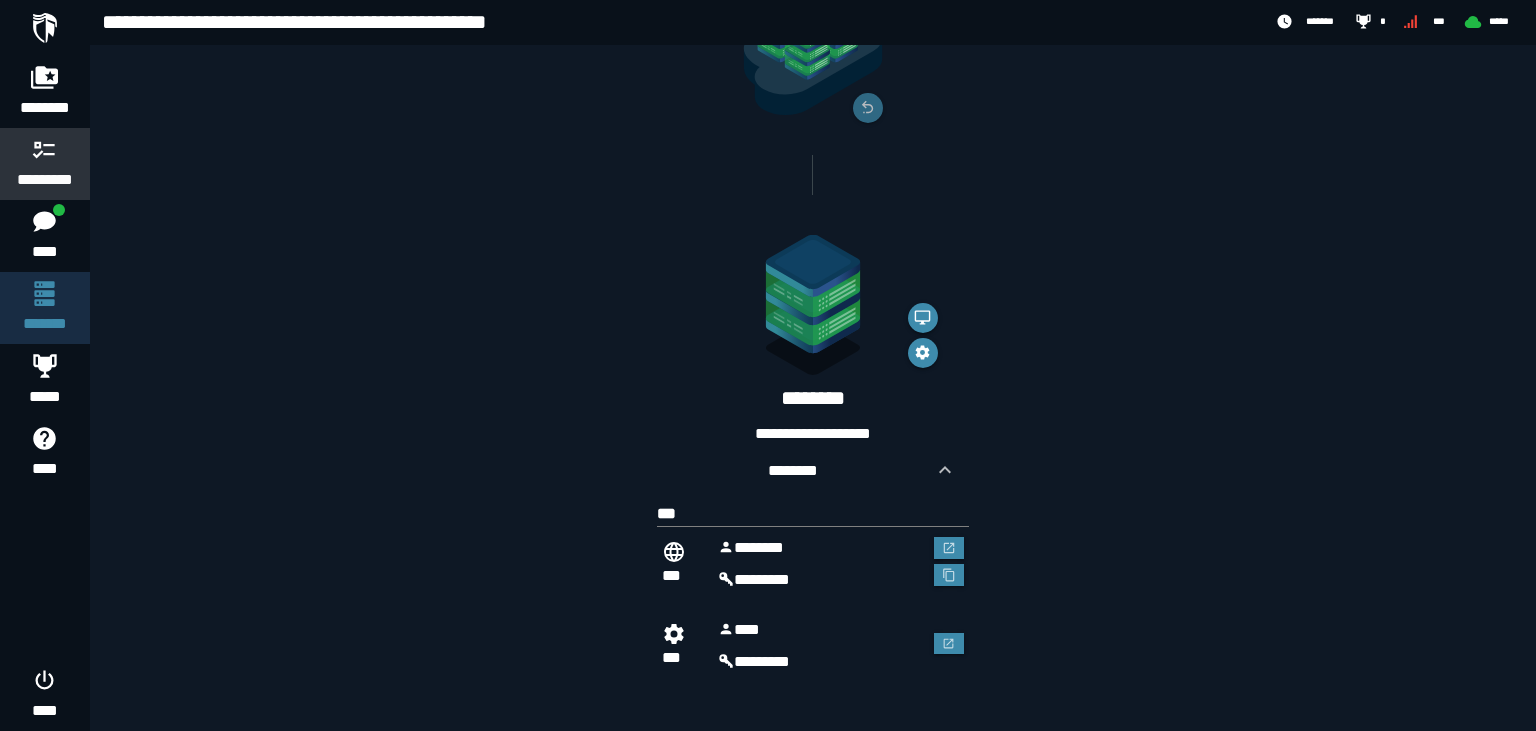 scroll, scrollTop: 0, scrollLeft: 0, axis: both 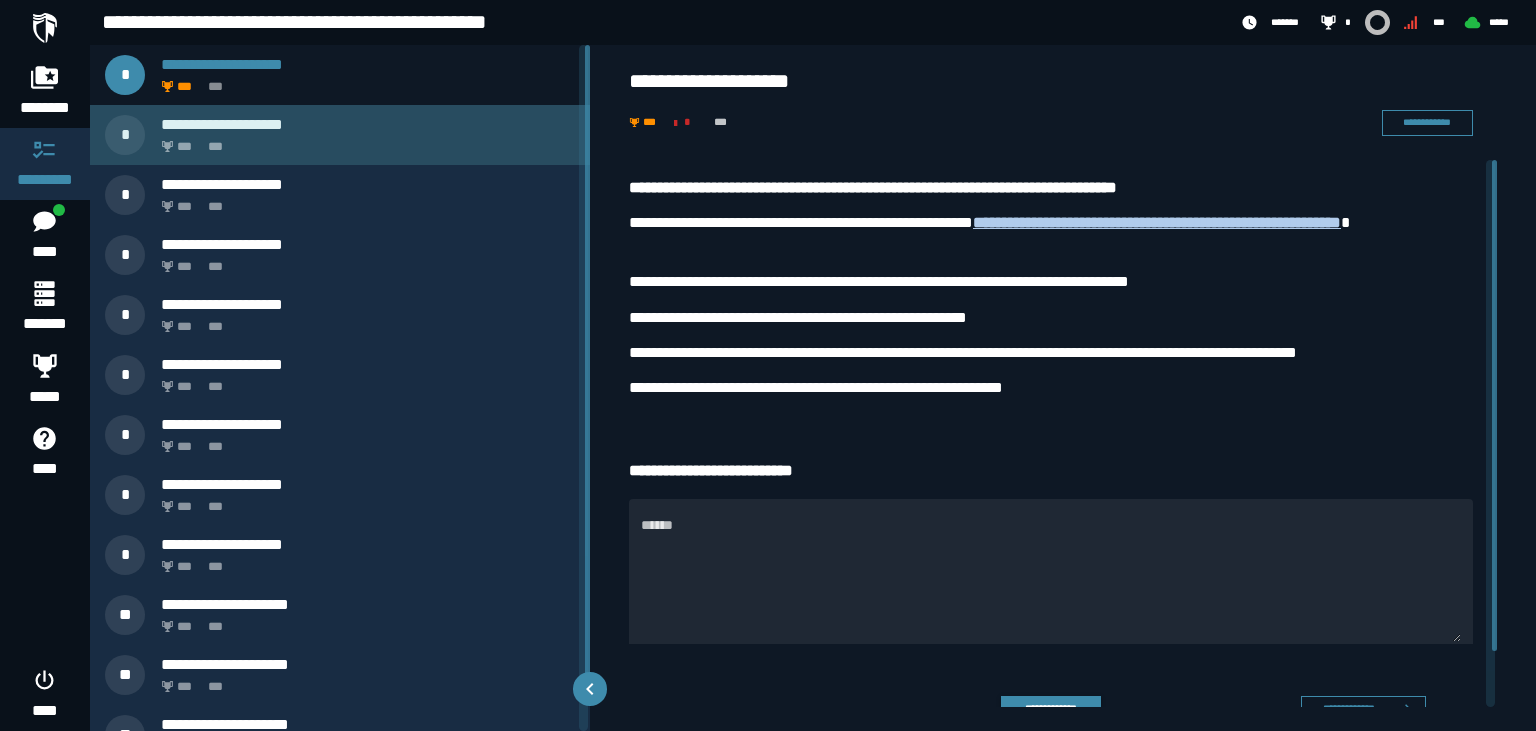 click on "***" 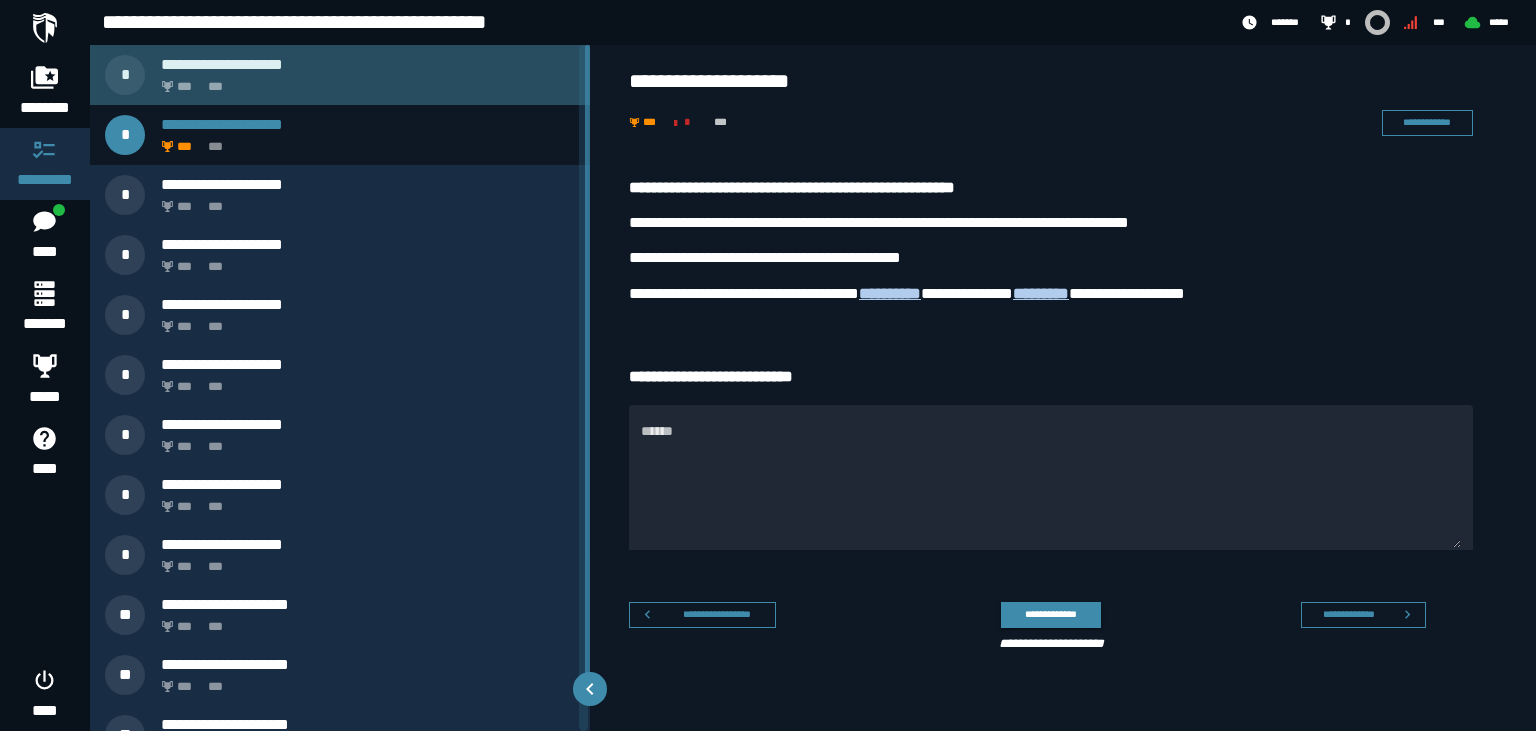 click on "***" 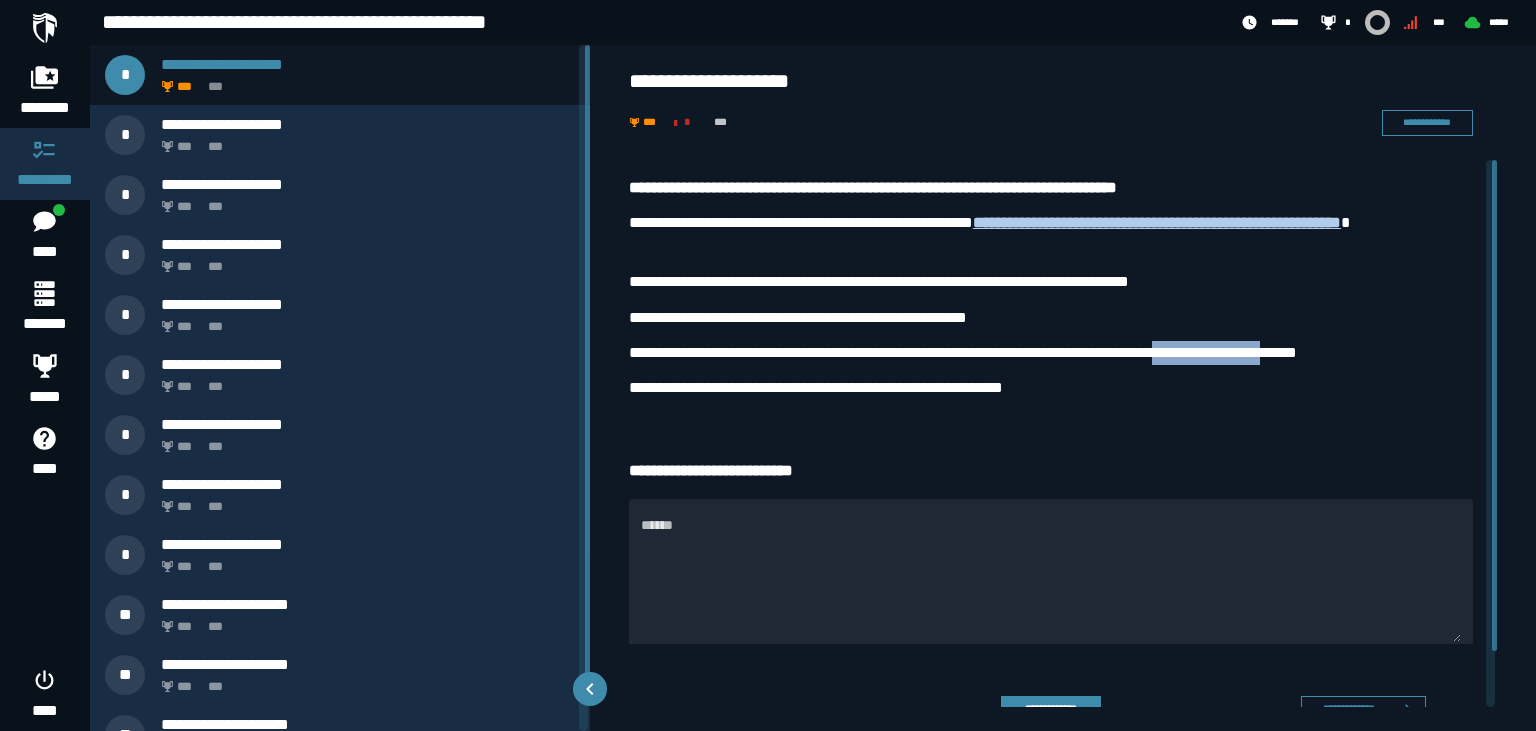 drag, startPoint x: 1202, startPoint y: 356, endPoint x: 1331, endPoint y: 357, distance: 129.00388 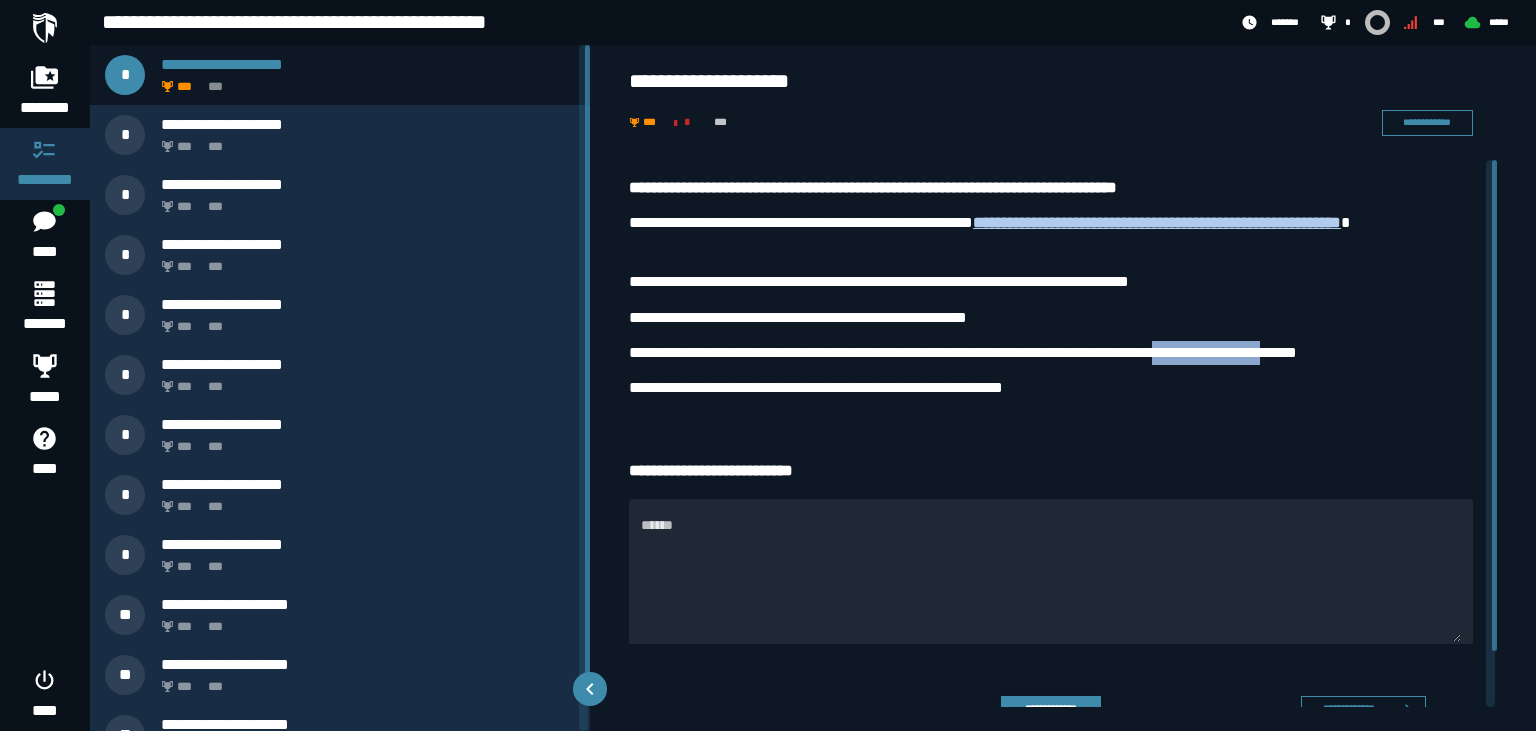 copy on "**********" 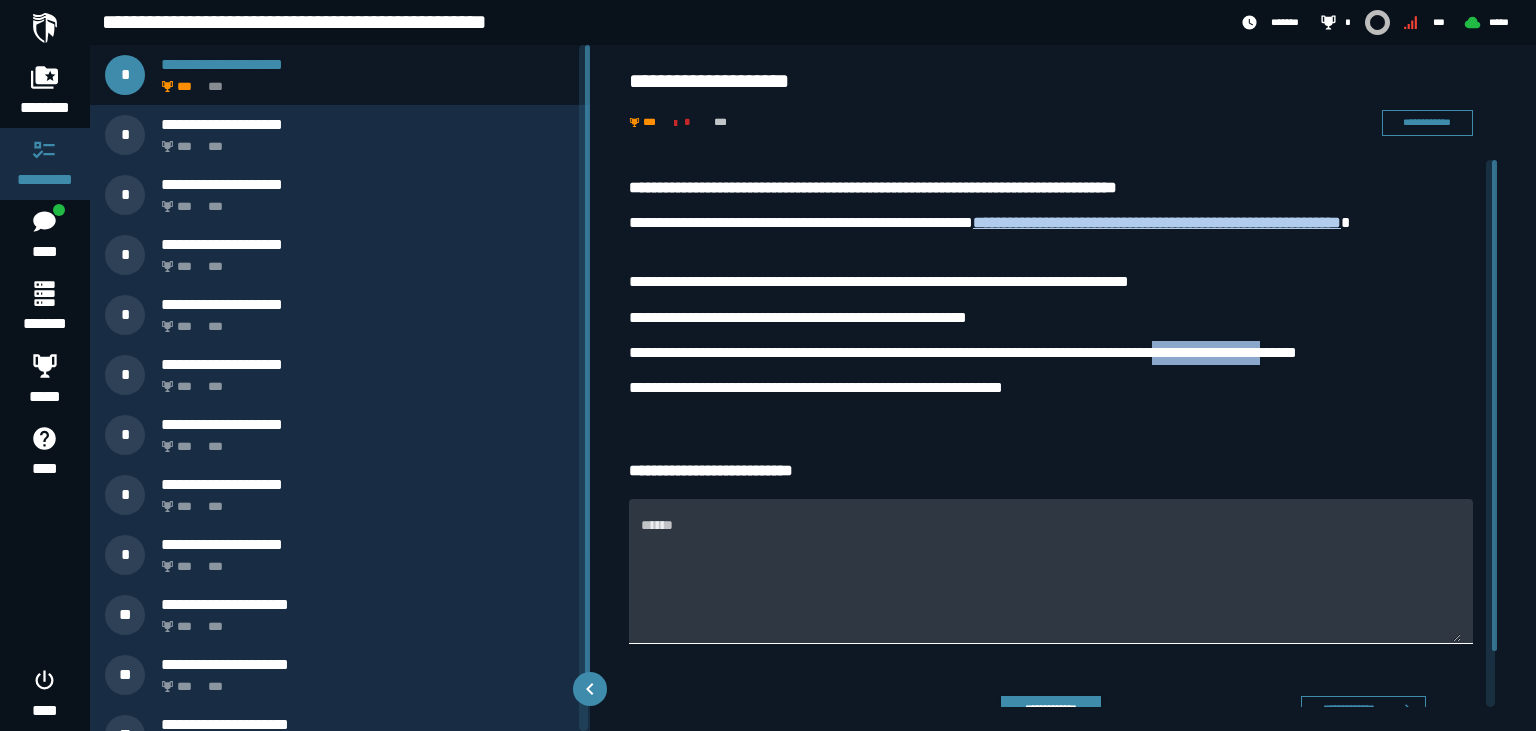 click on "******" at bounding box center (1051, 583) 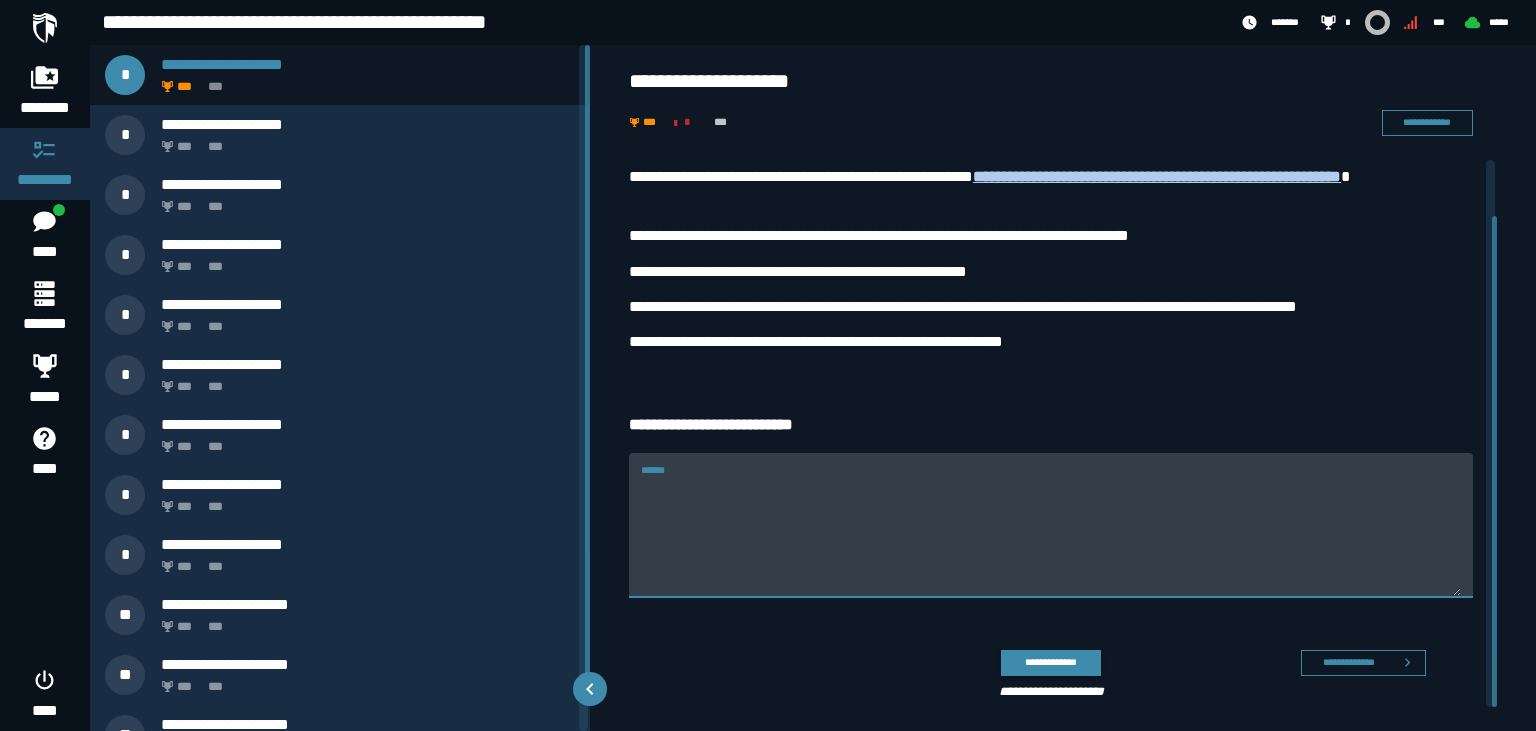 scroll, scrollTop: 63, scrollLeft: 0, axis: vertical 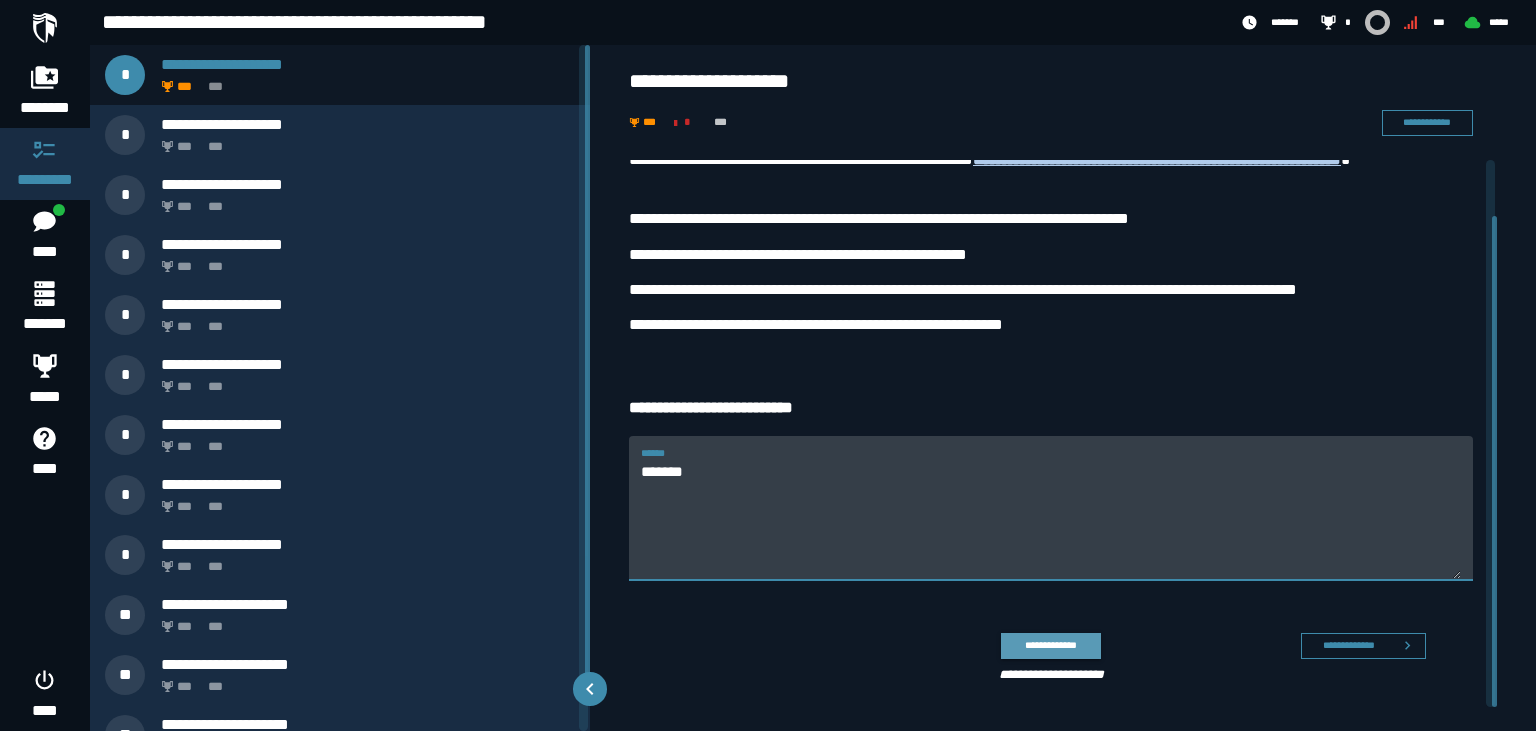 click on "**********" at bounding box center [1050, 645] 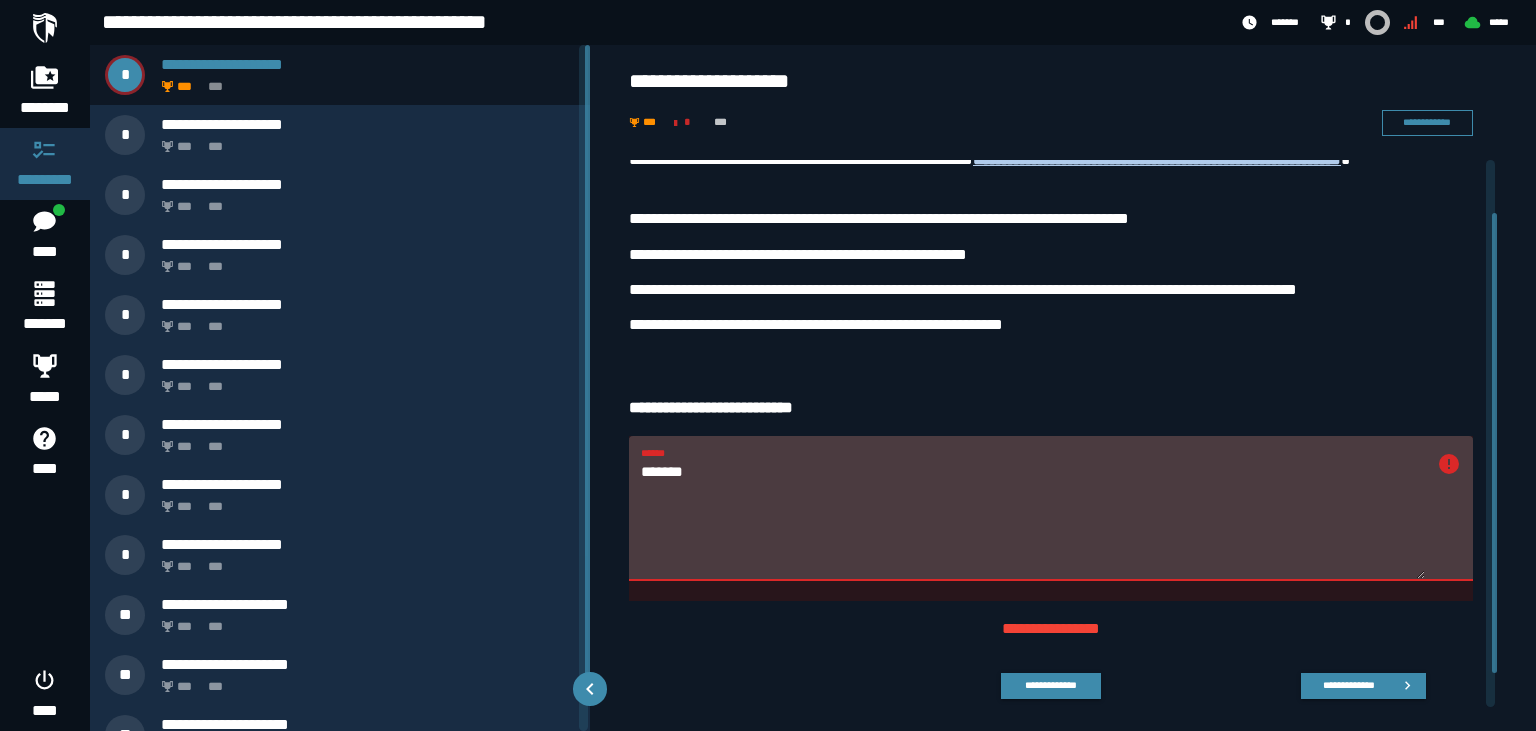 click on "*******" at bounding box center [1033, 520] 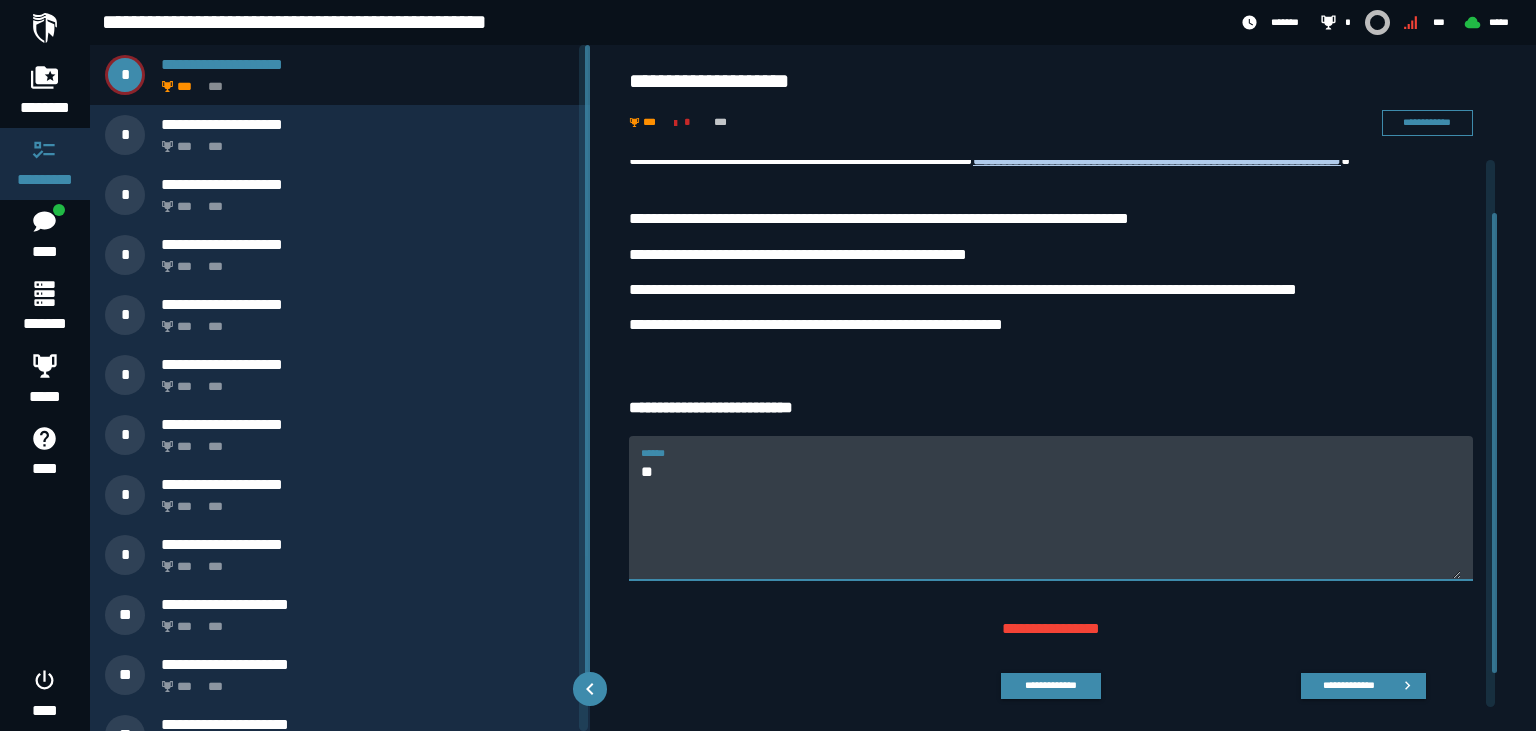 type on "*" 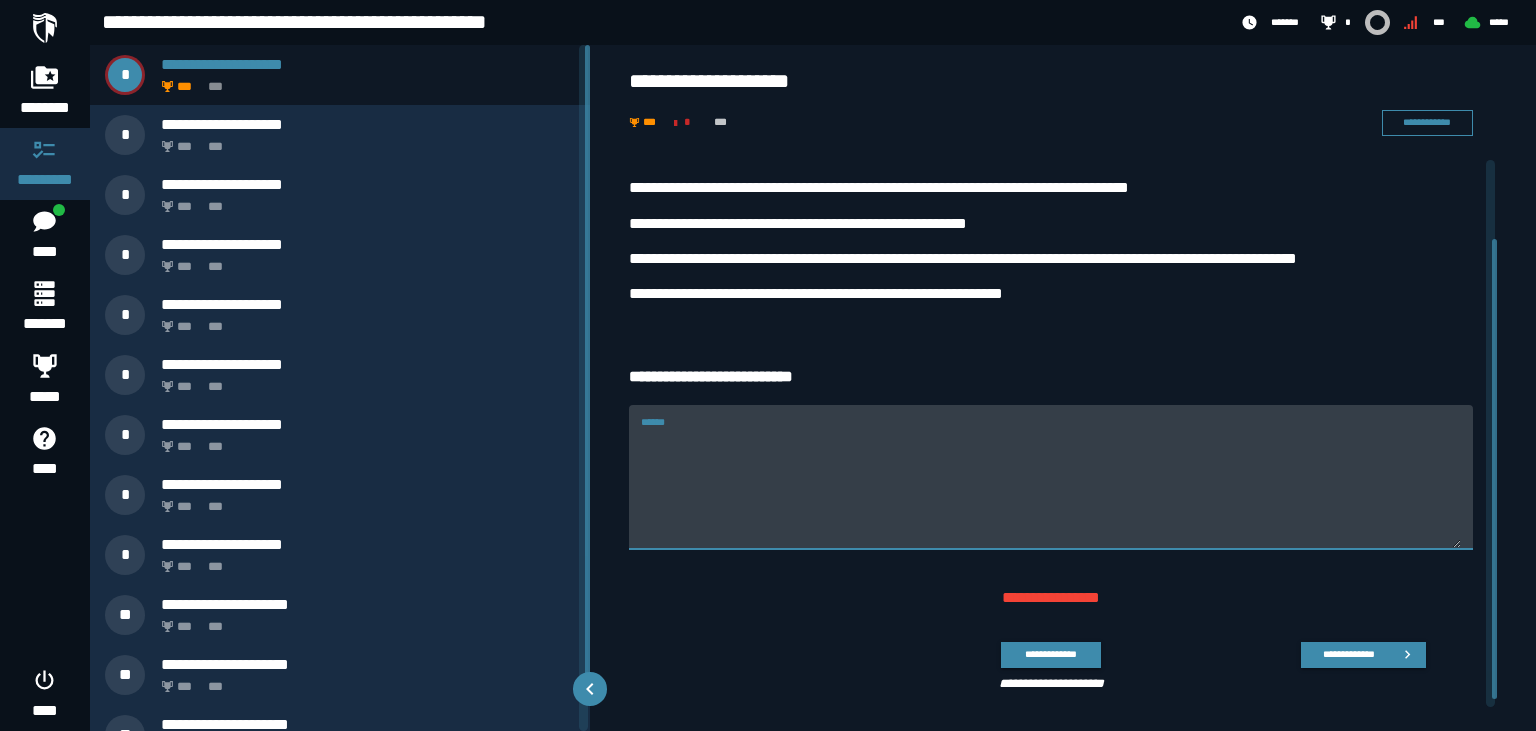 scroll, scrollTop: 103, scrollLeft: 0, axis: vertical 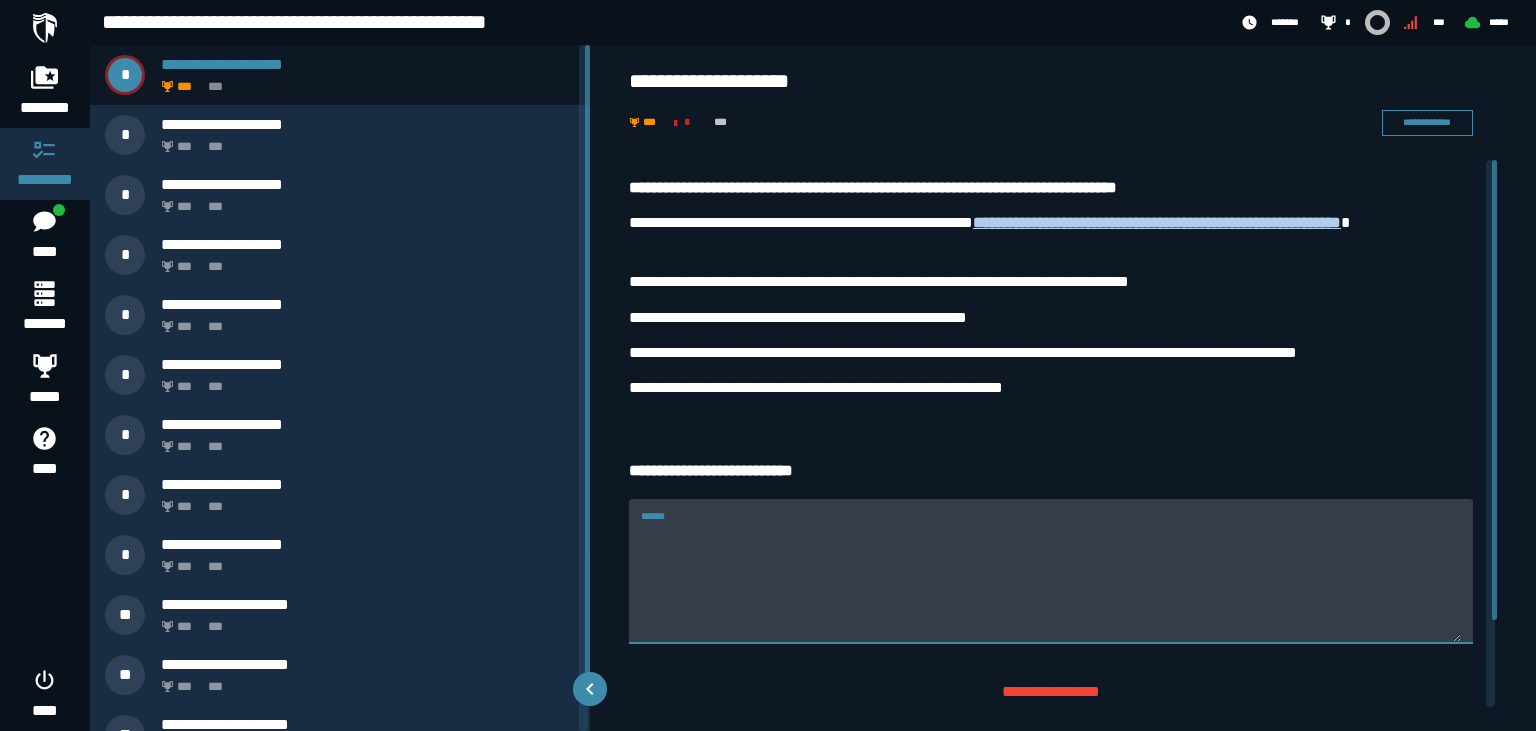 paste on "**********" 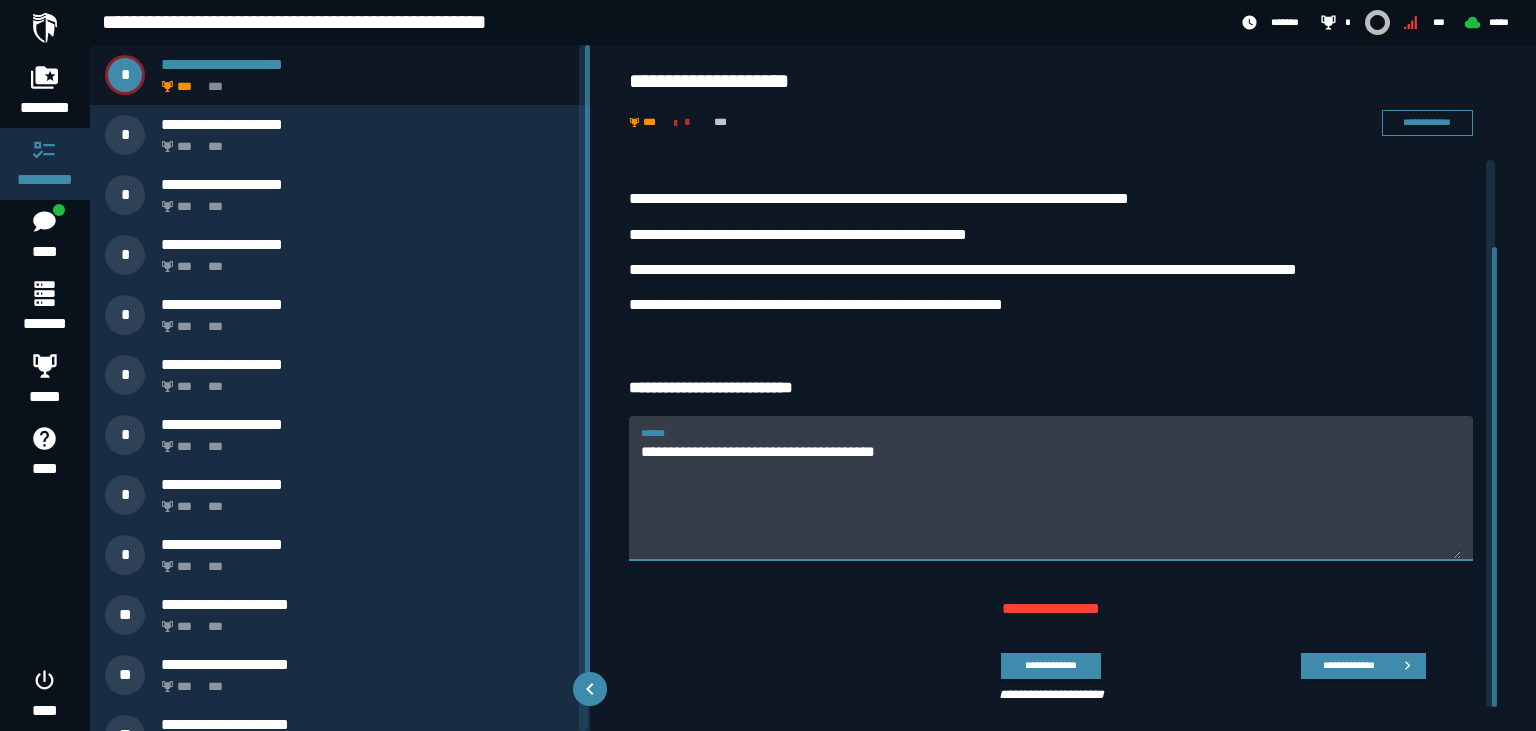 scroll, scrollTop: 103, scrollLeft: 0, axis: vertical 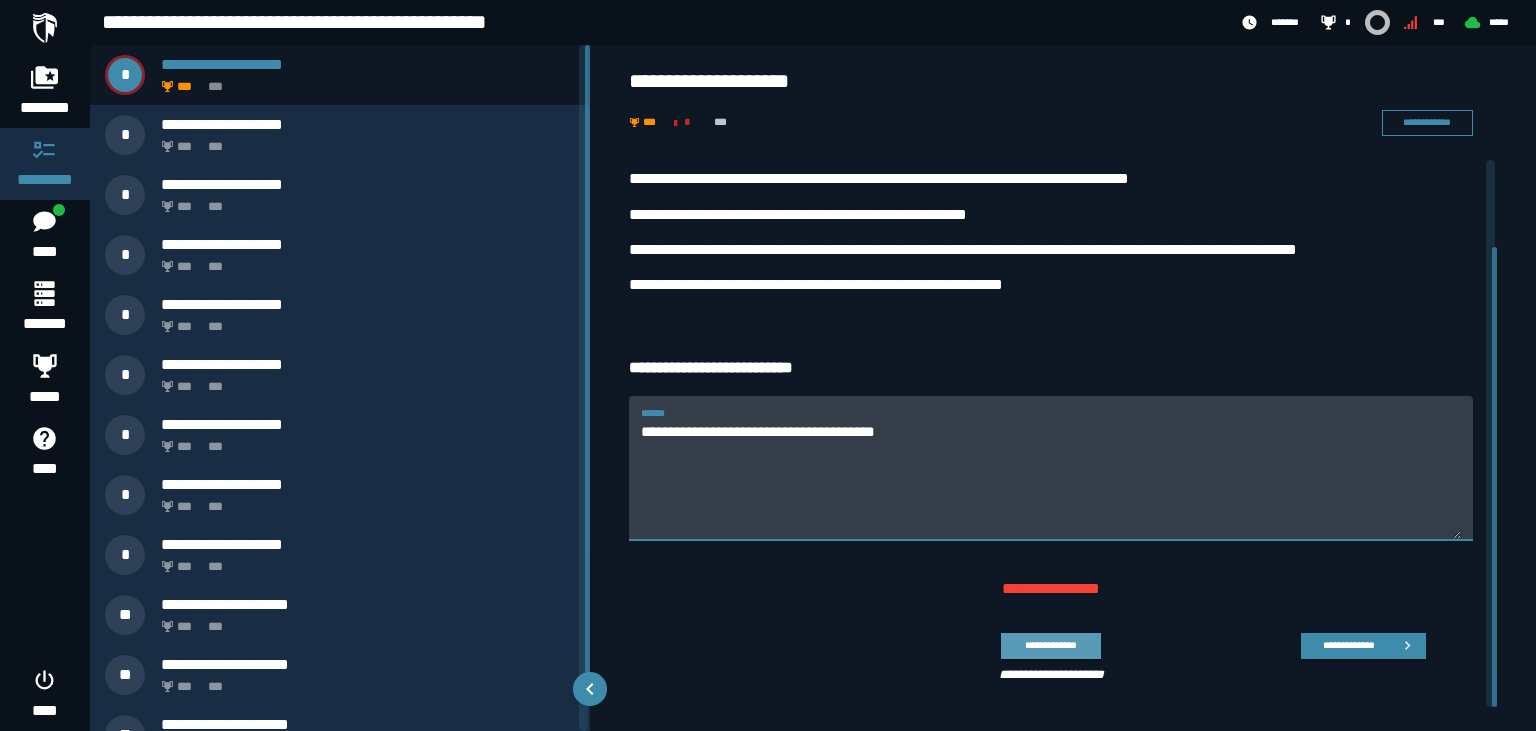 click on "**********" at bounding box center [1050, 645] 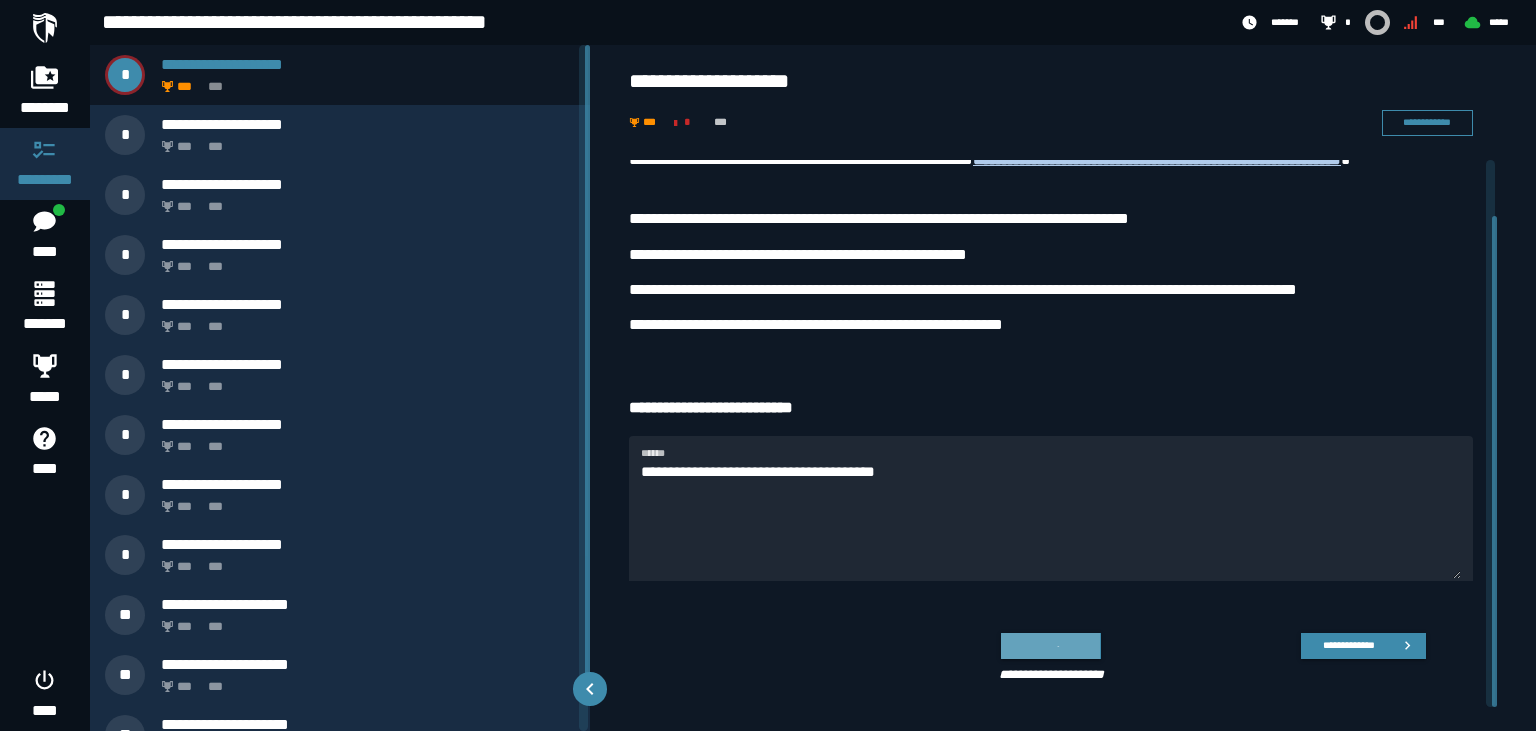 scroll, scrollTop: 63, scrollLeft: 0, axis: vertical 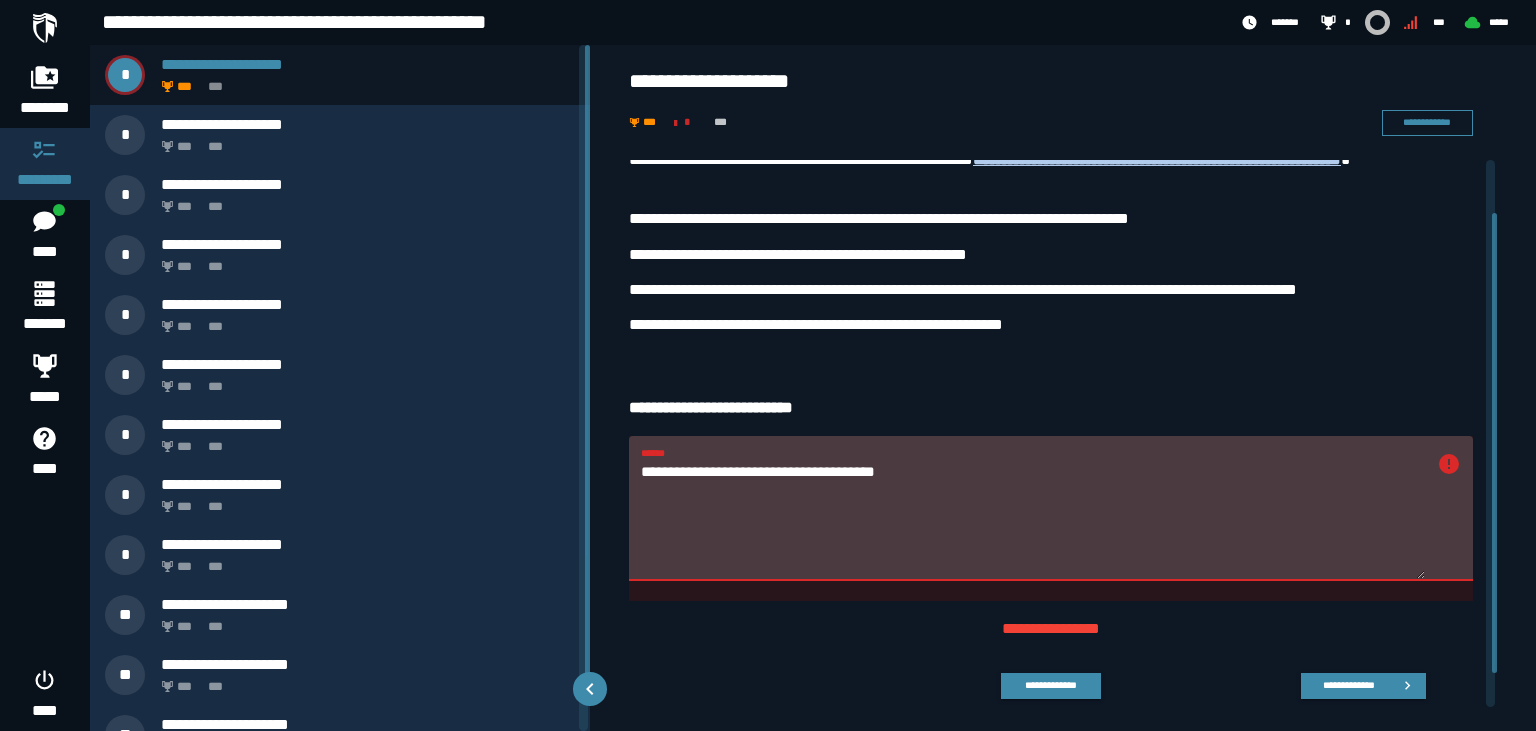 click on "**********" at bounding box center (1033, 520) 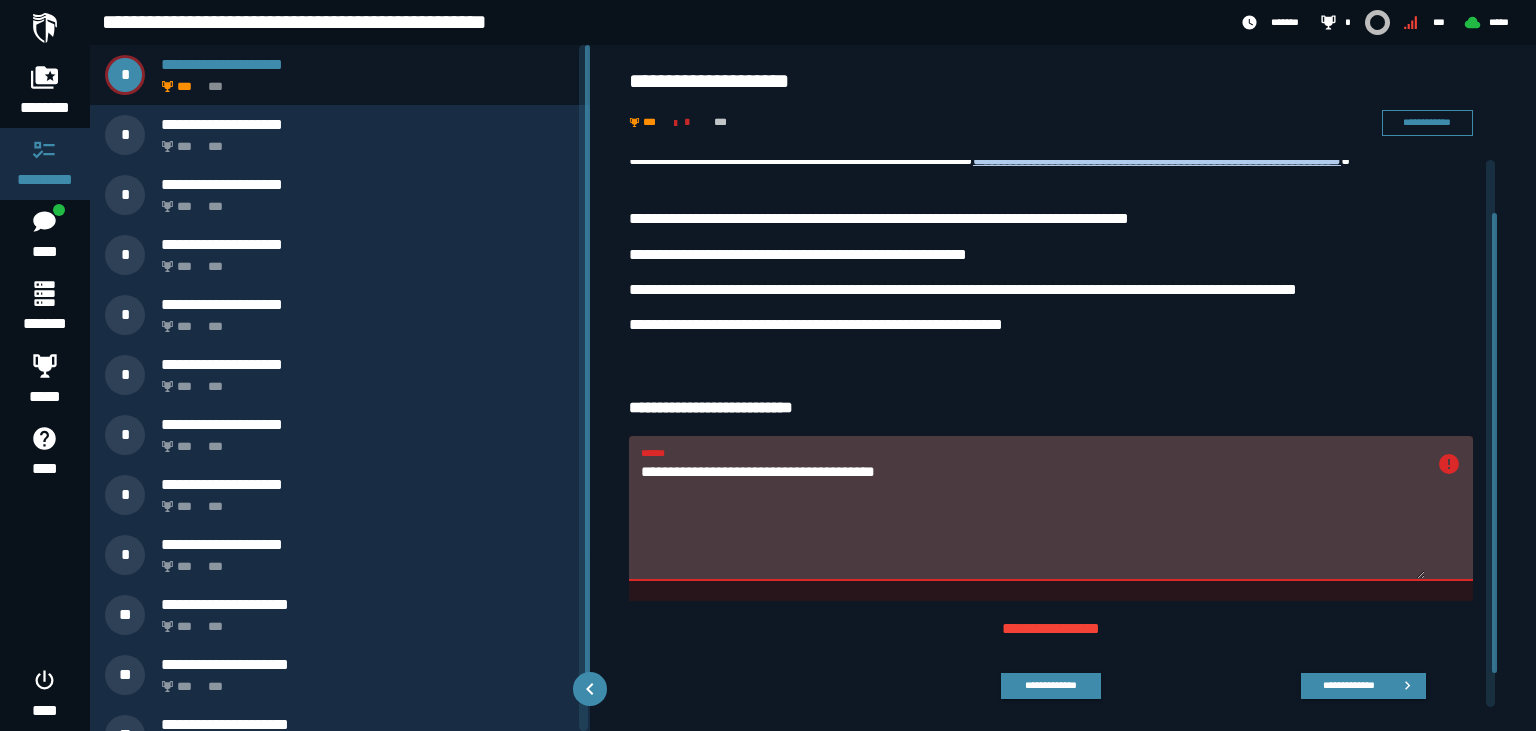 drag, startPoint x: 804, startPoint y: 471, endPoint x: 585, endPoint y: 472, distance: 219.00229 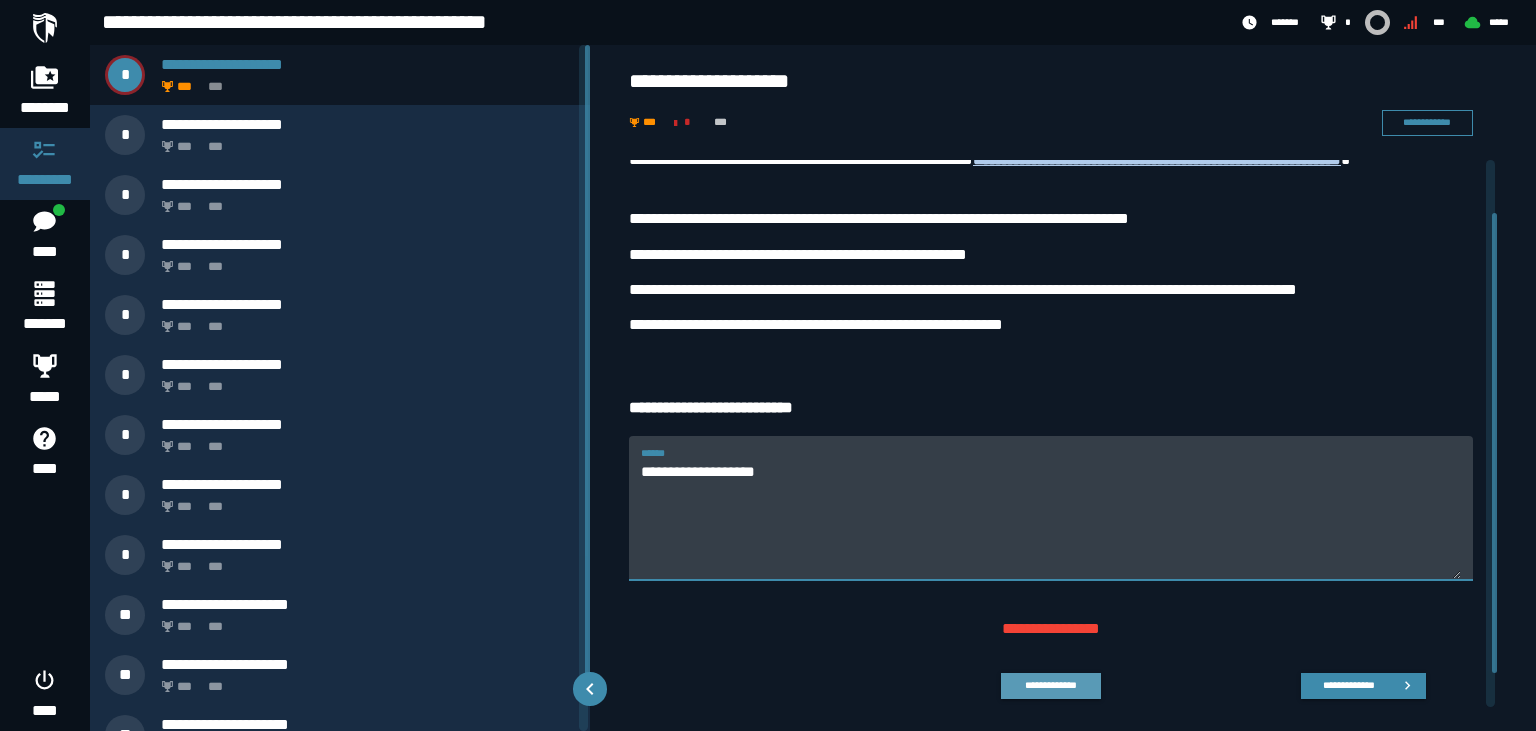 type on "**********" 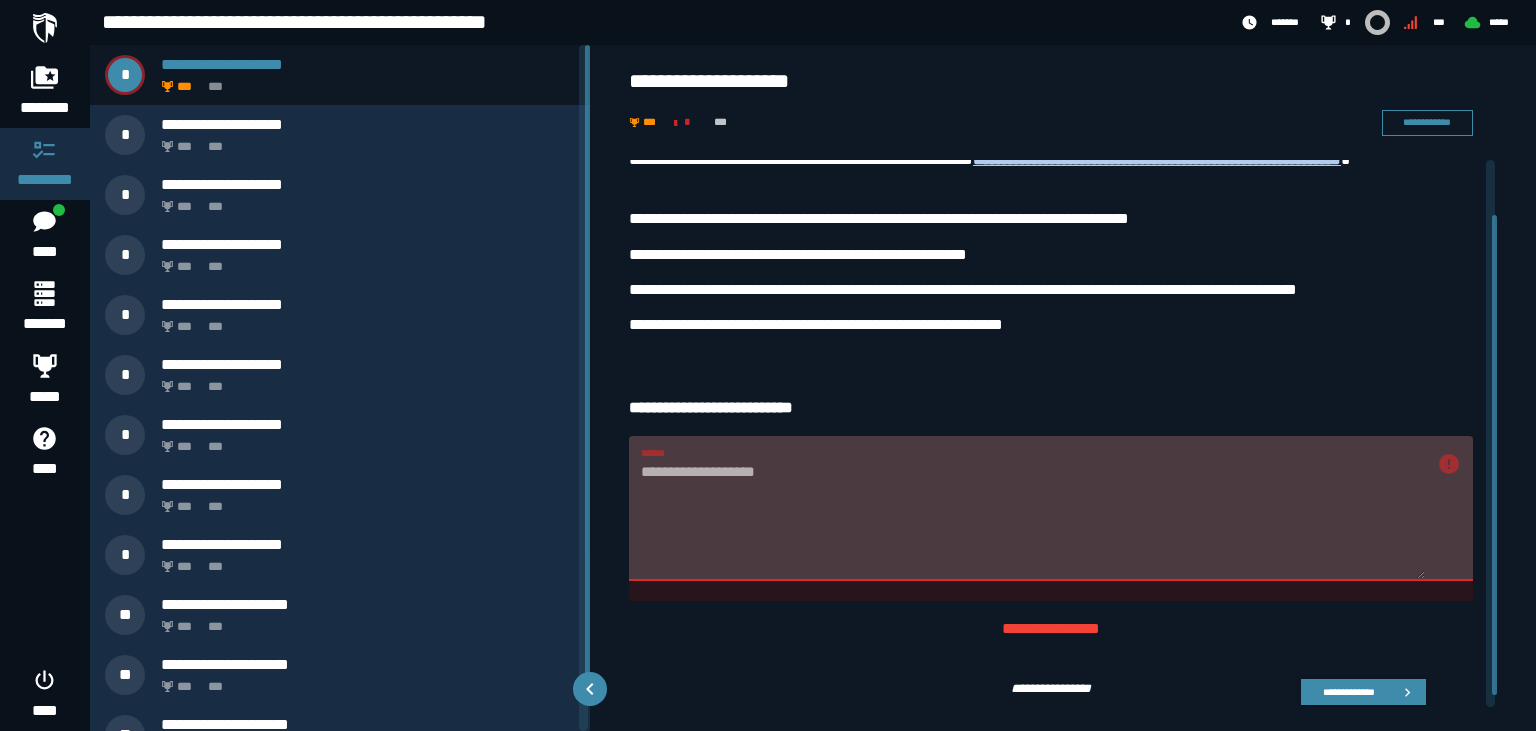 click on "**********" 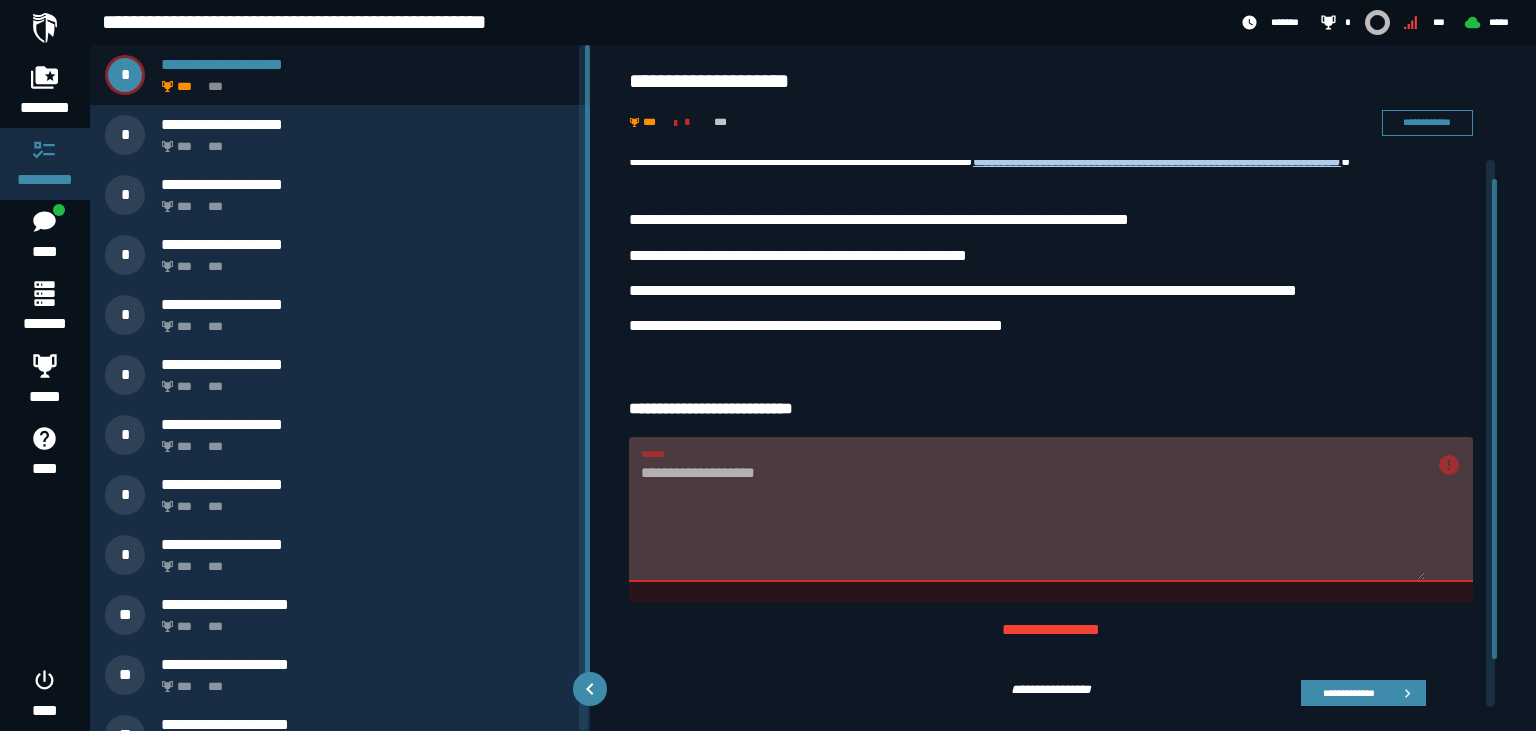 scroll, scrollTop: 78, scrollLeft: 0, axis: vertical 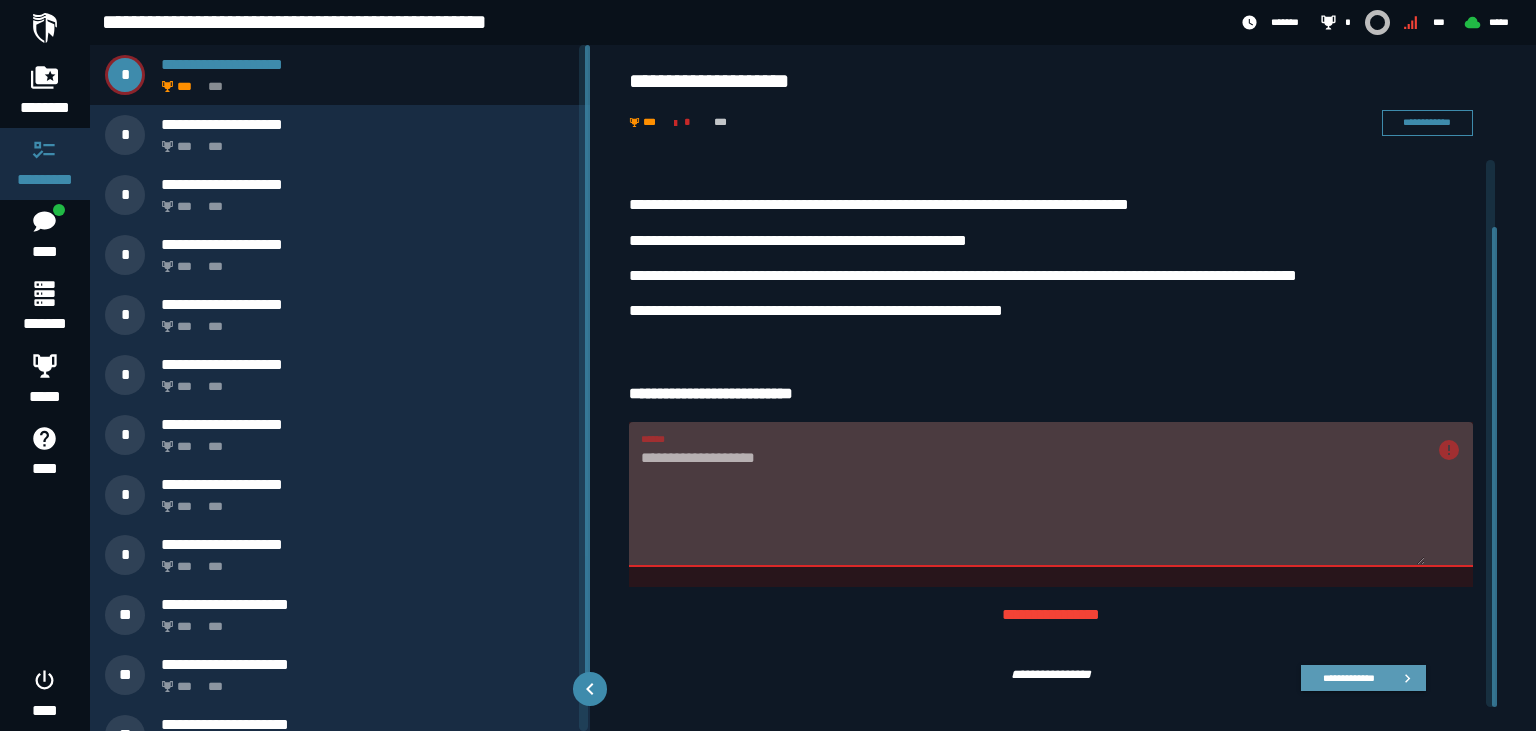click on "**********" at bounding box center (1349, 677) 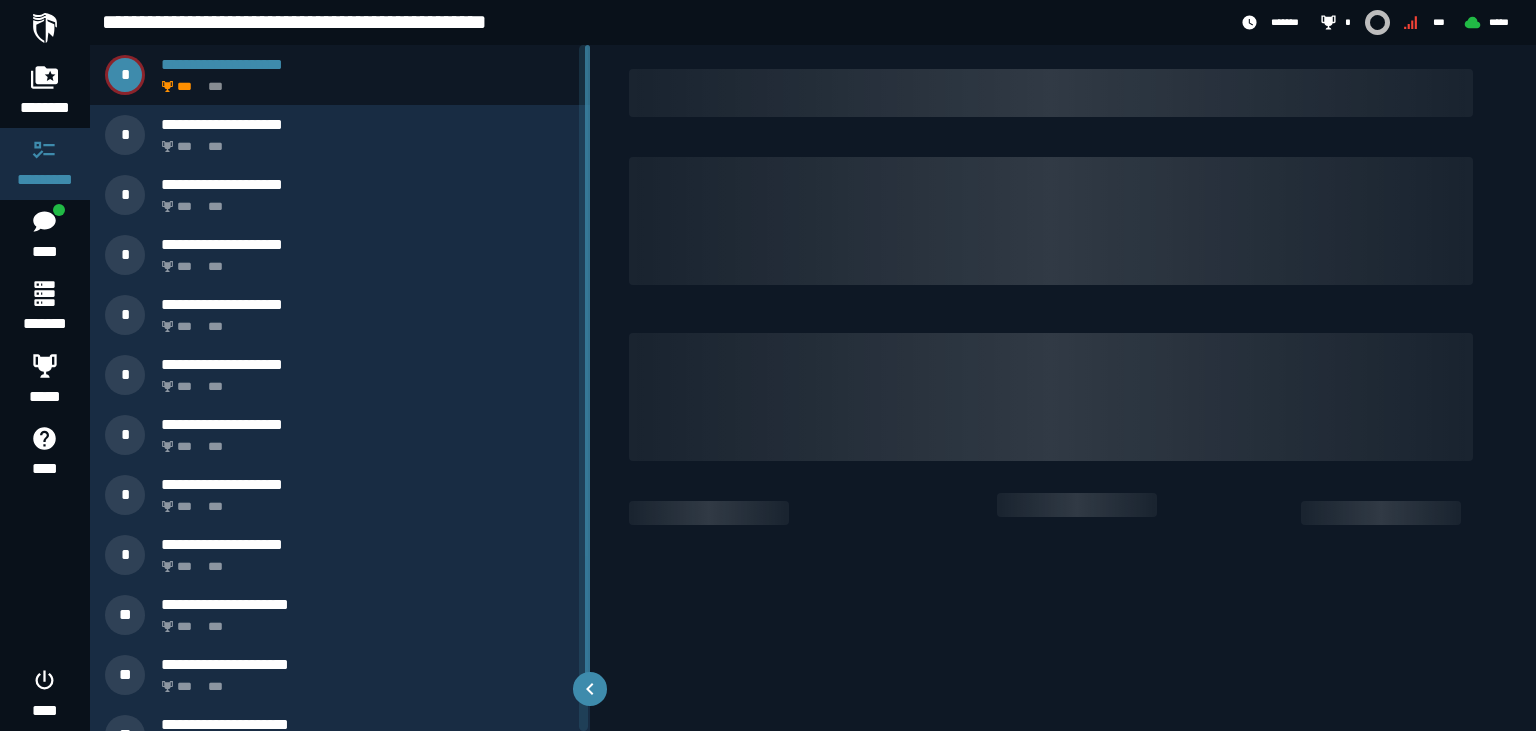 scroll, scrollTop: 0, scrollLeft: 0, axis: both 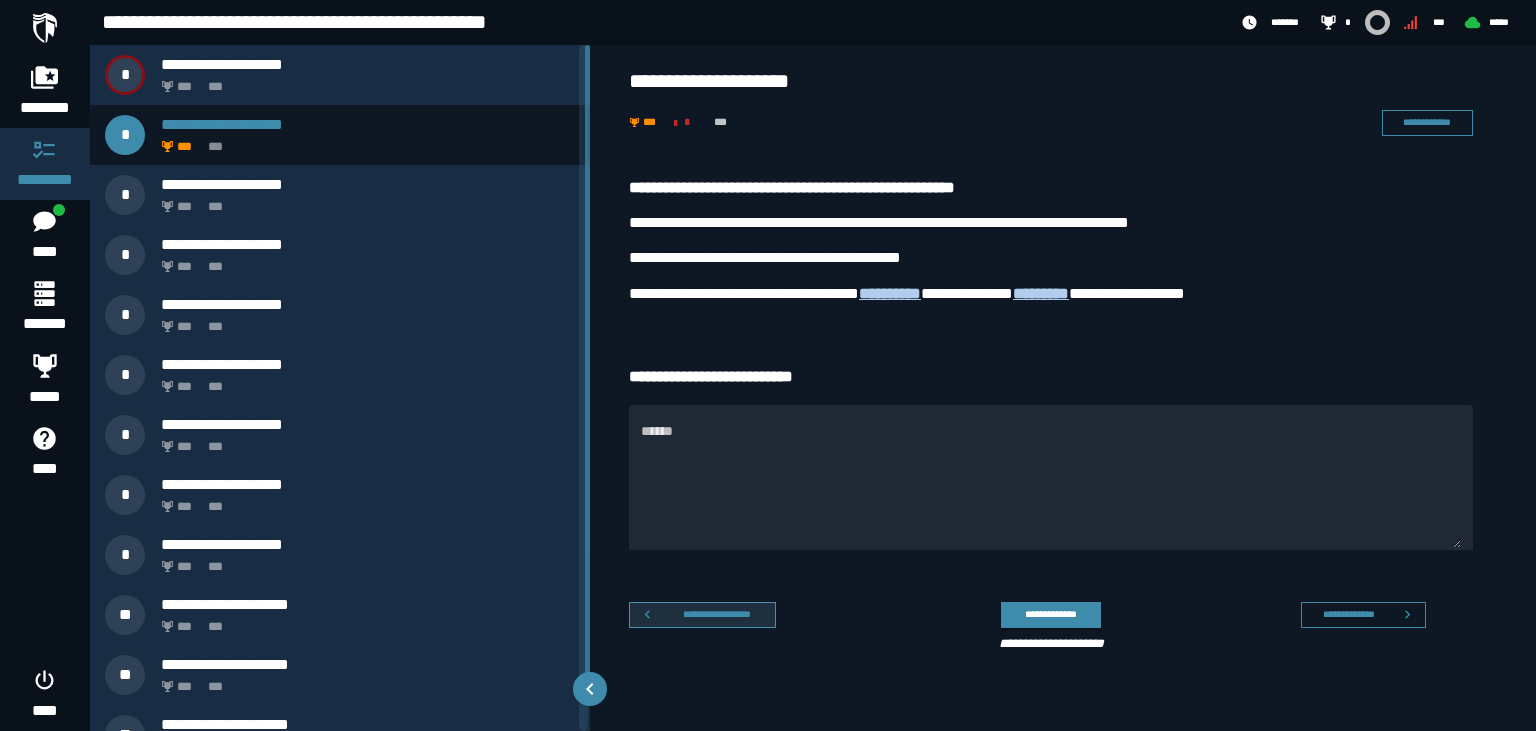 click on "**********" at bounding box center (716, 614) 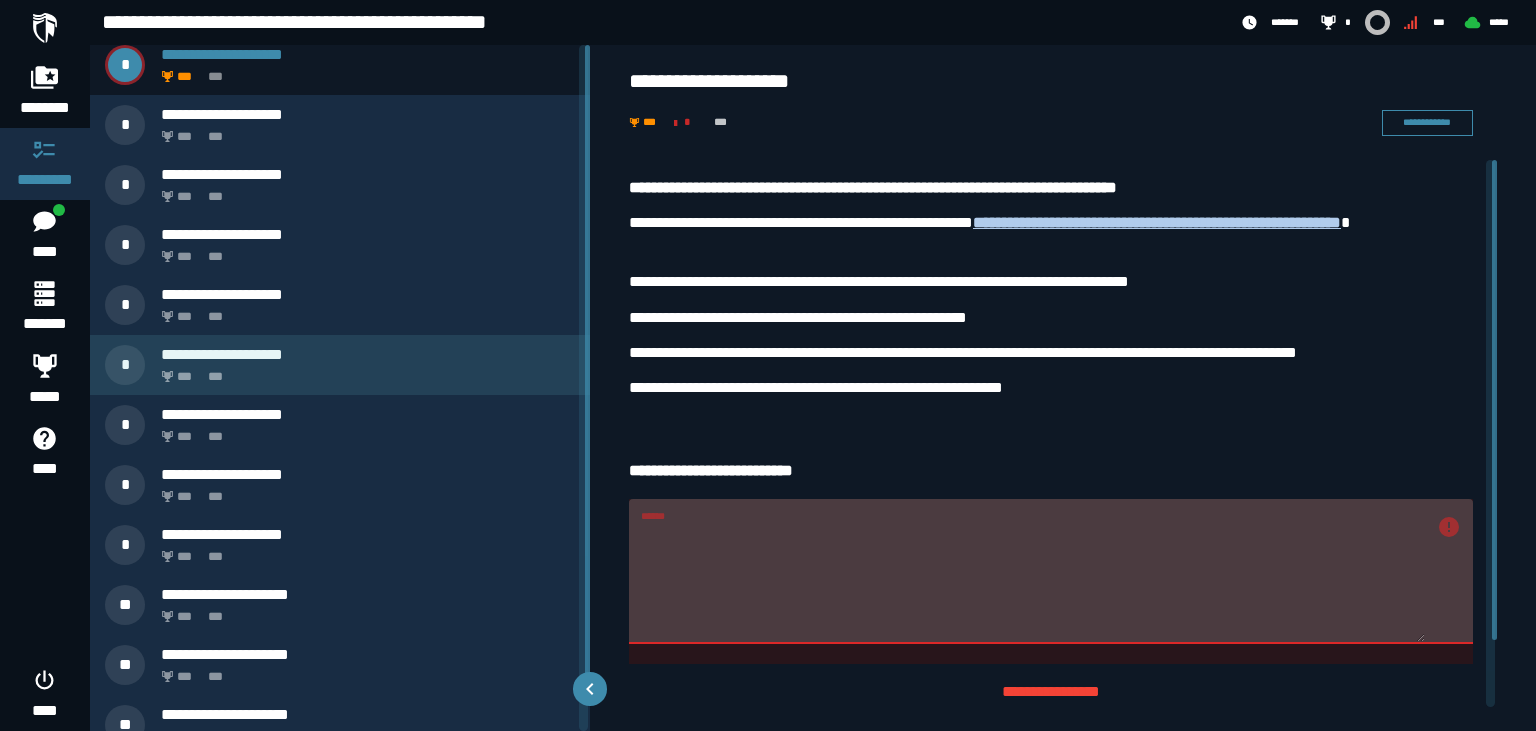 scroll, scrollTop: 0, scrollLeft: 0, axis: both 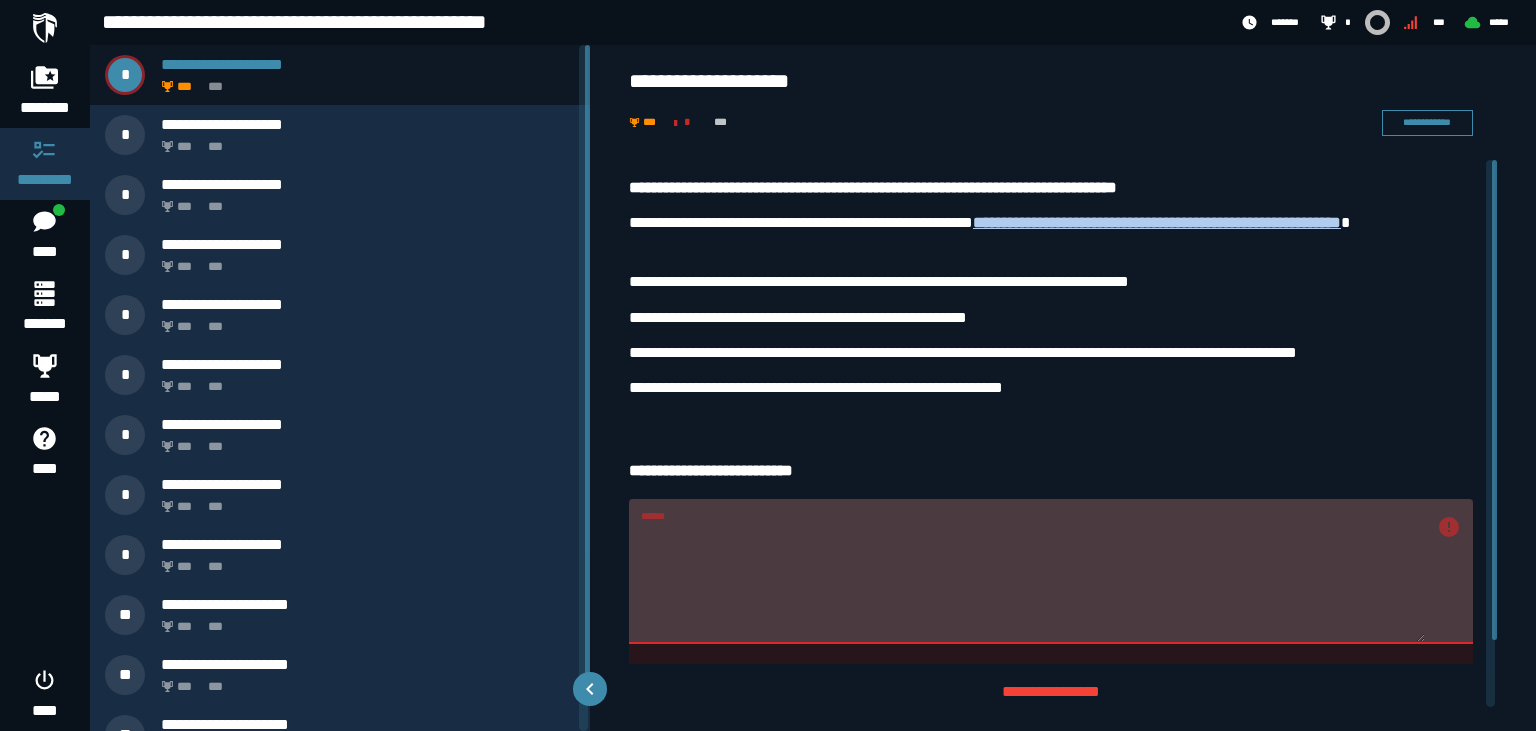 click on "******" at bounding box center [1051, 571] 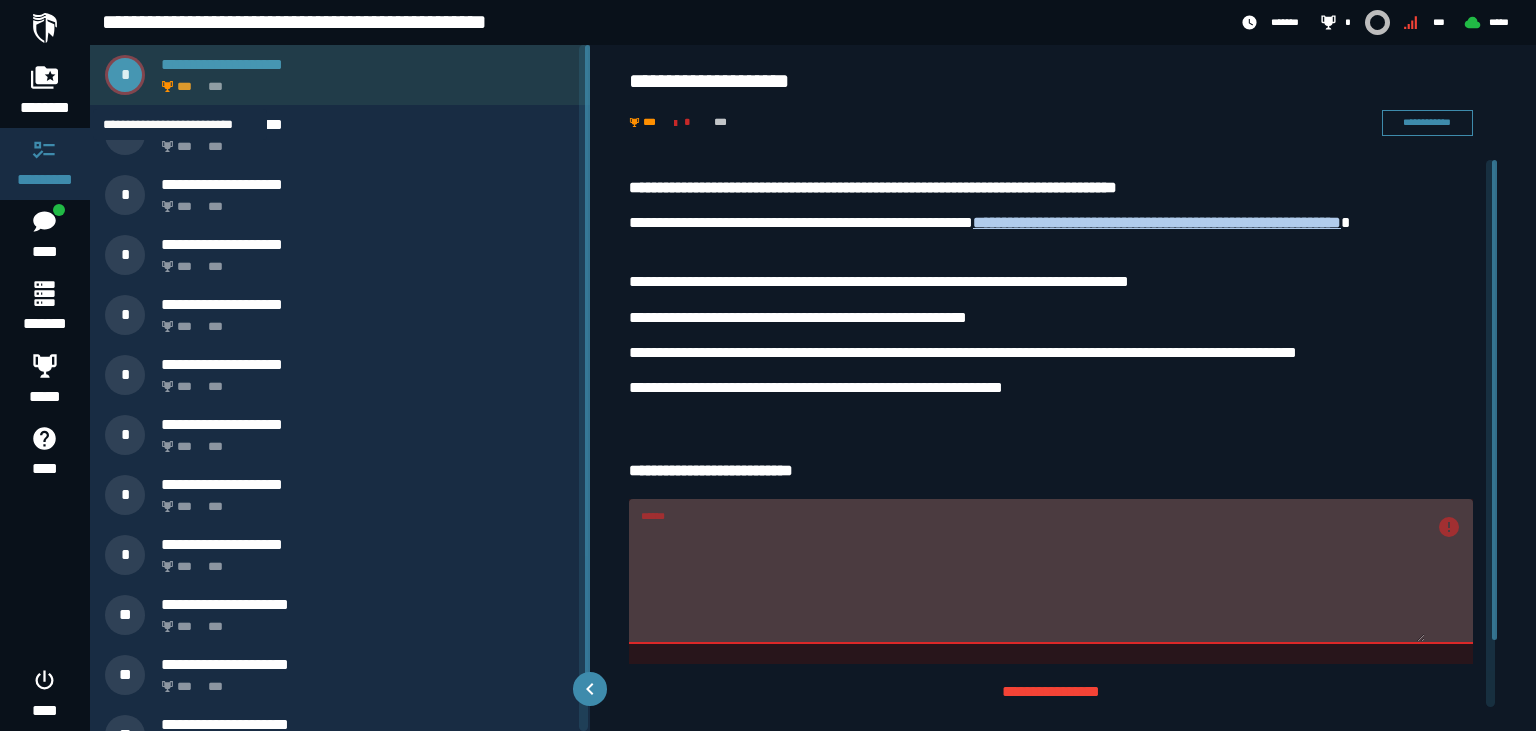 click on "*** ***" at bounding box center (364, 81) 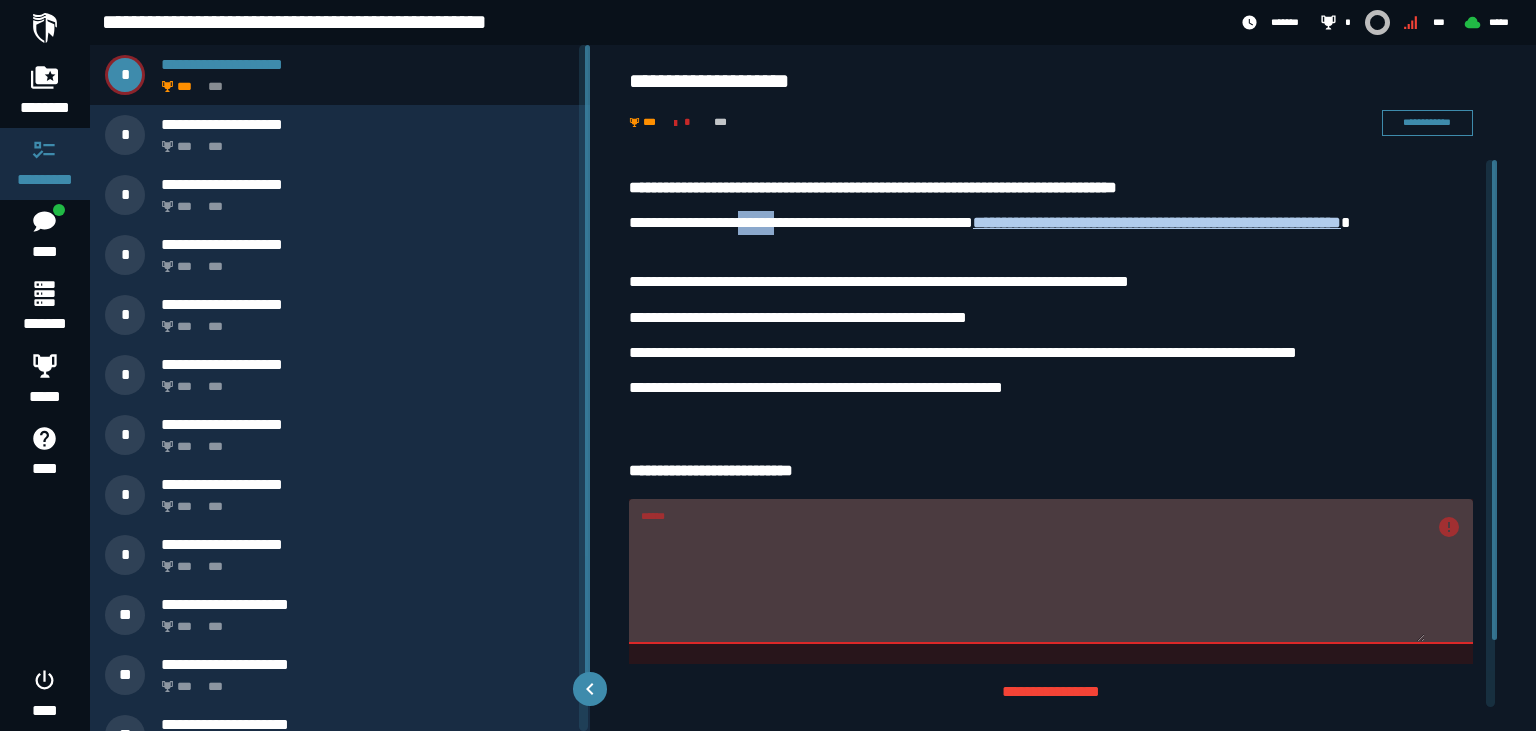drag, startPoint x: 731, startPoint y: 223, endPoint x: 787, endPoint y: 229, distance: 56.32051 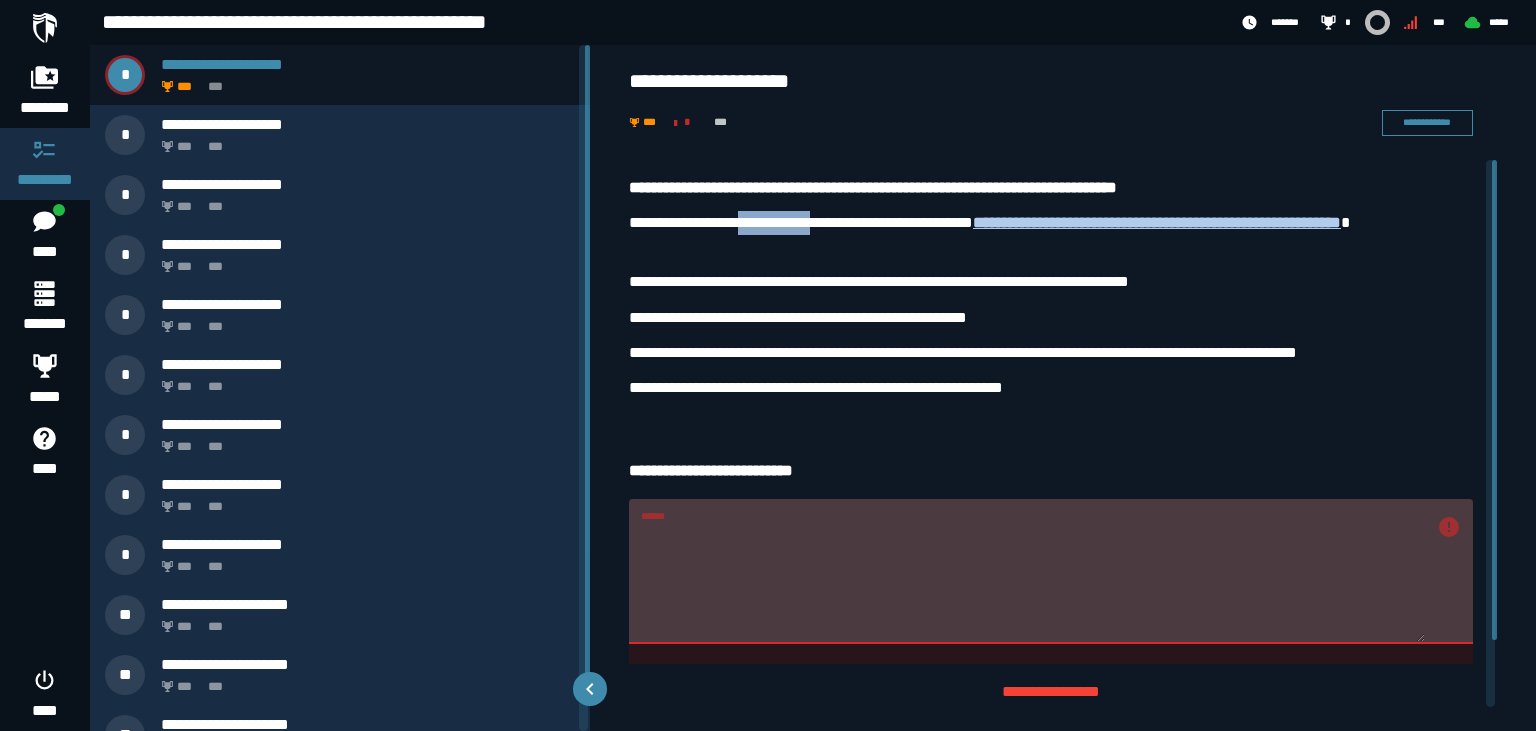 drag, startPoint x: 734, startPoint y: 219, endPoint x: 831, endPoint y: 226, distance: 97.25225 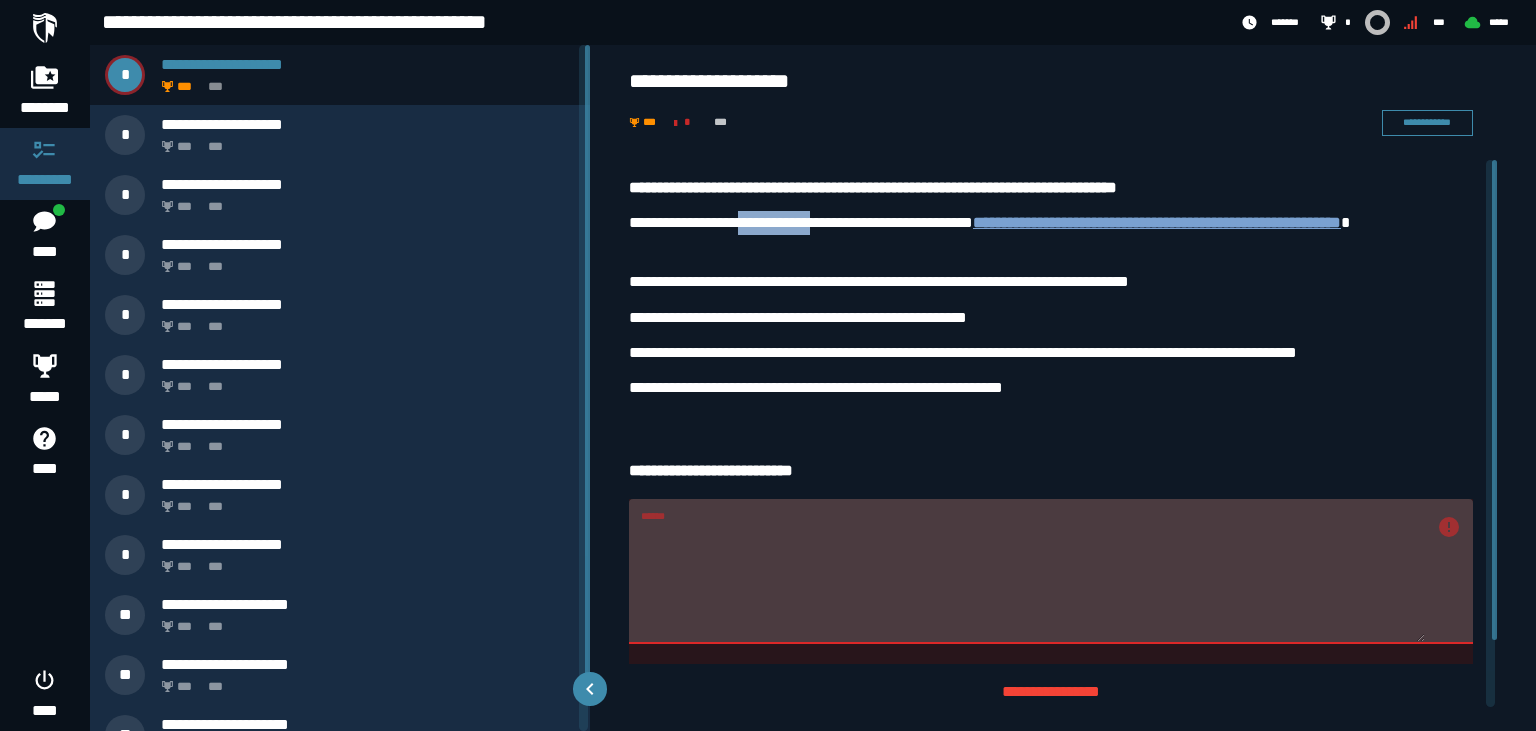 click on "**********" at bounding box center (1157, 222) 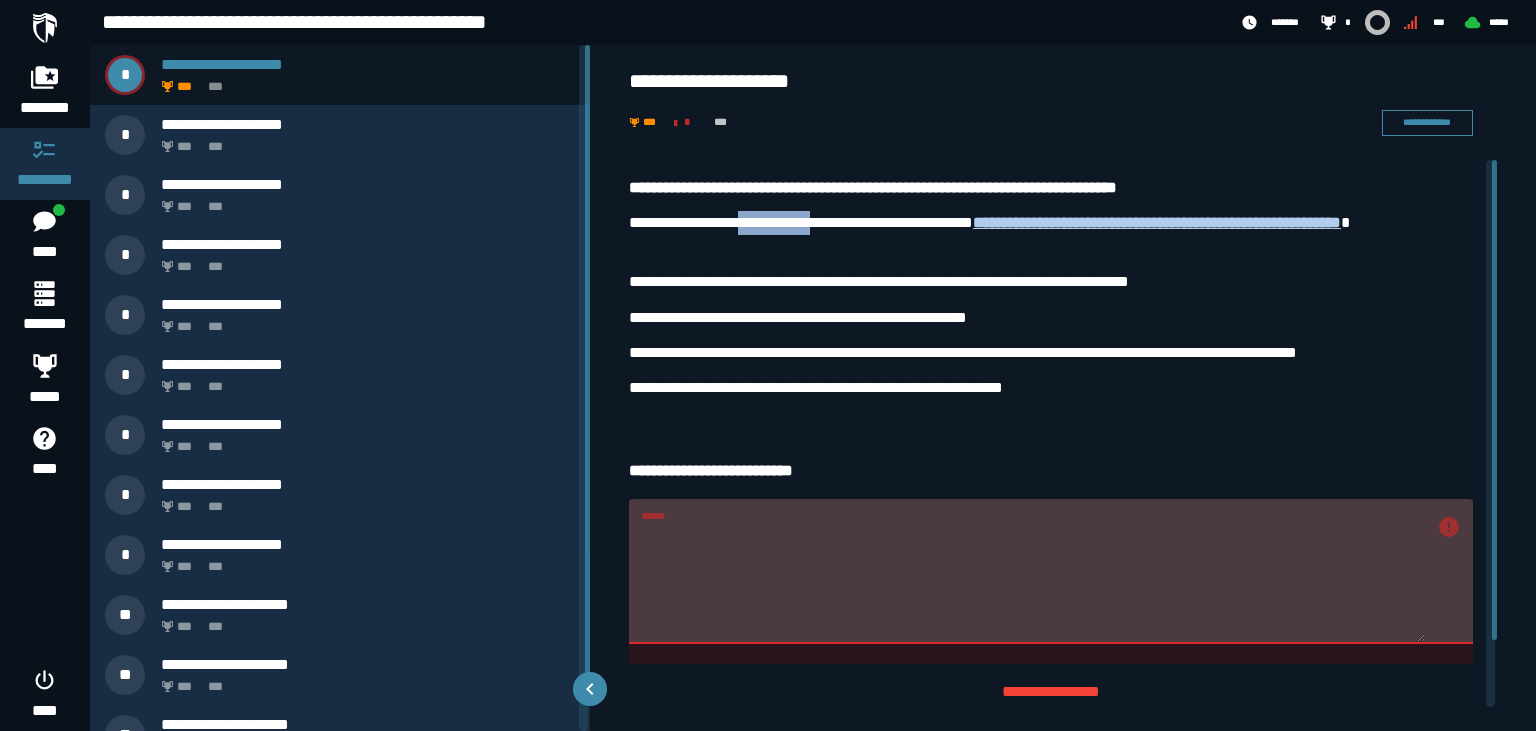 click on "**********" at bounding box center [1051, 235] 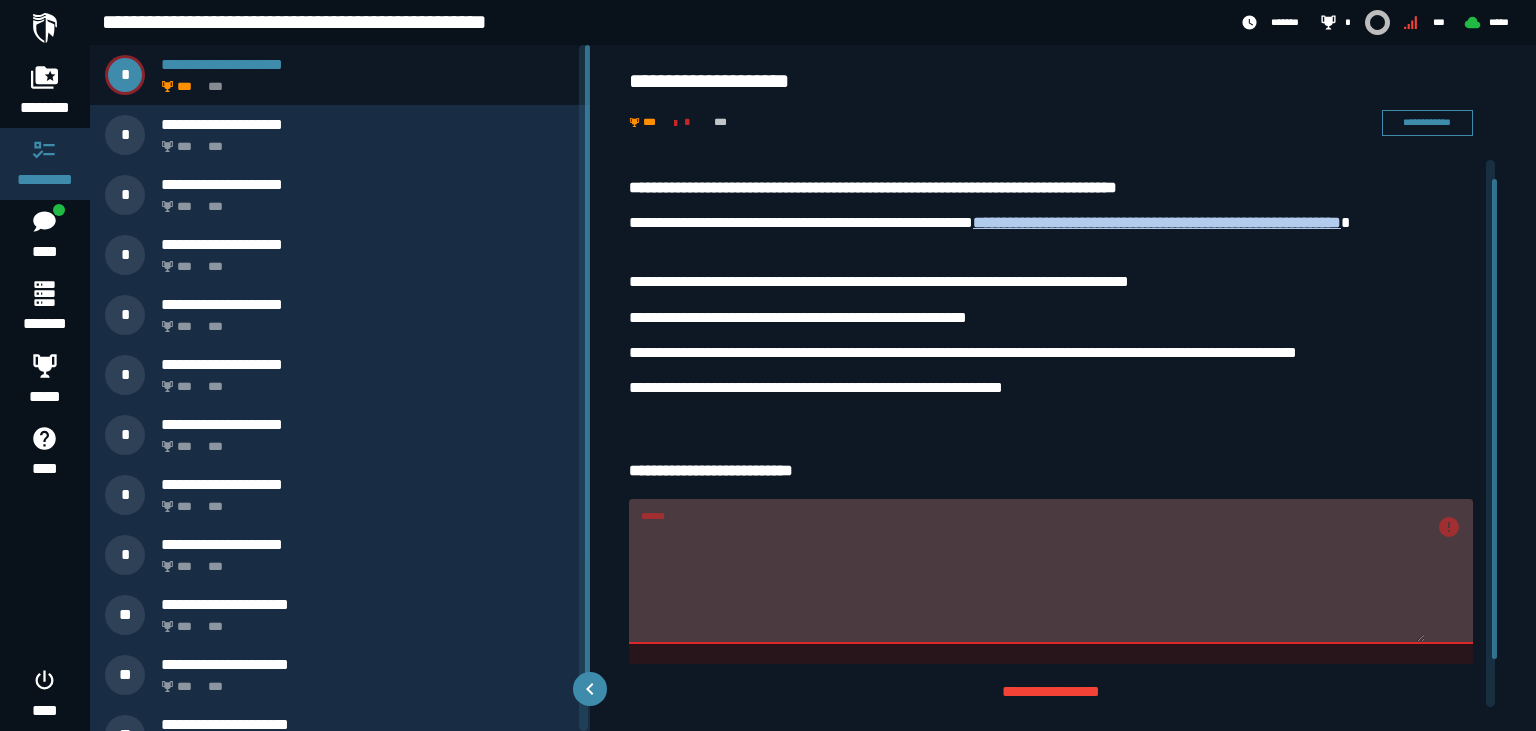 scroll, scrollTop: 78, scrollLeft: 0, axis: vertical 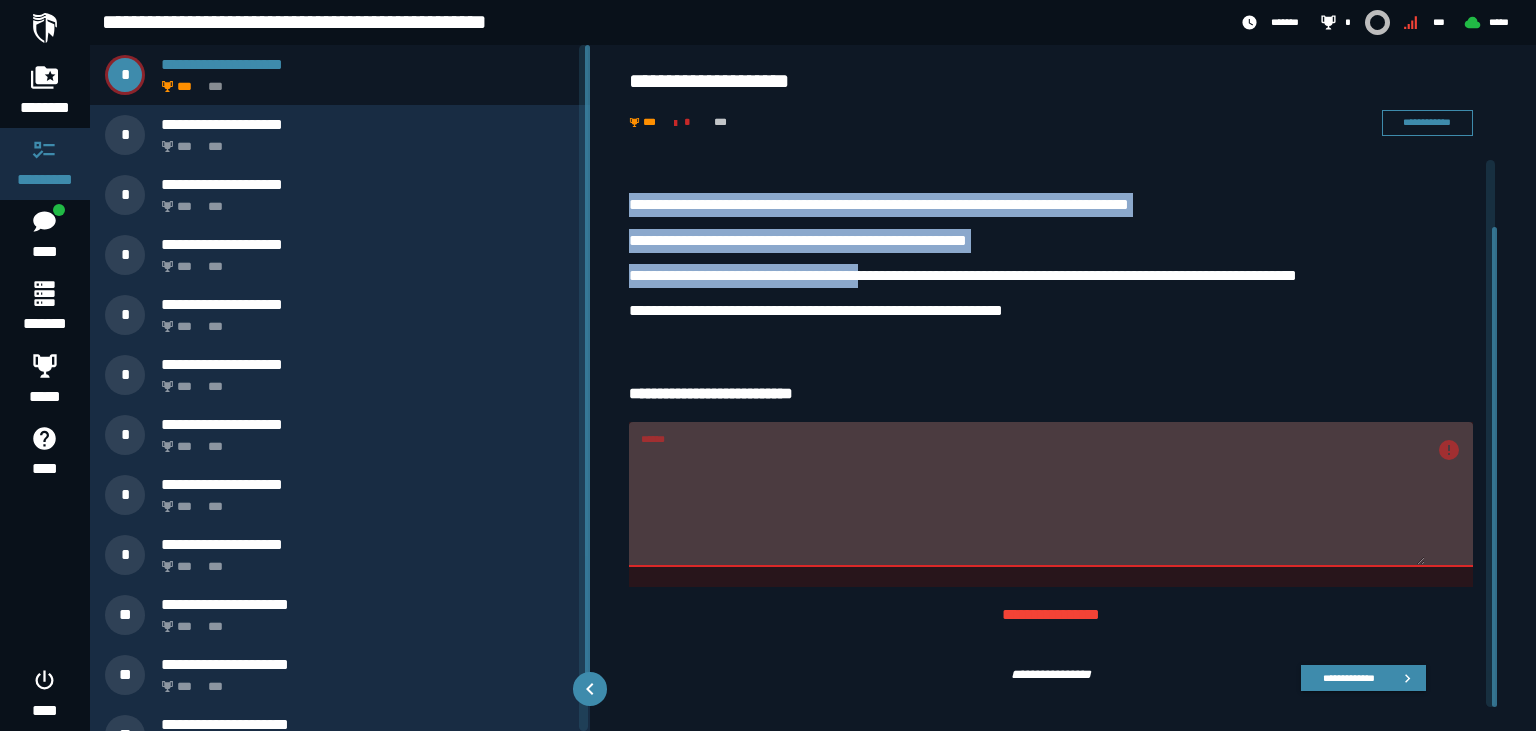 drag, startPoint x: 621, startPoint y: 138, endPoint x: 877, endPoint y: 266, distance: 286.2167 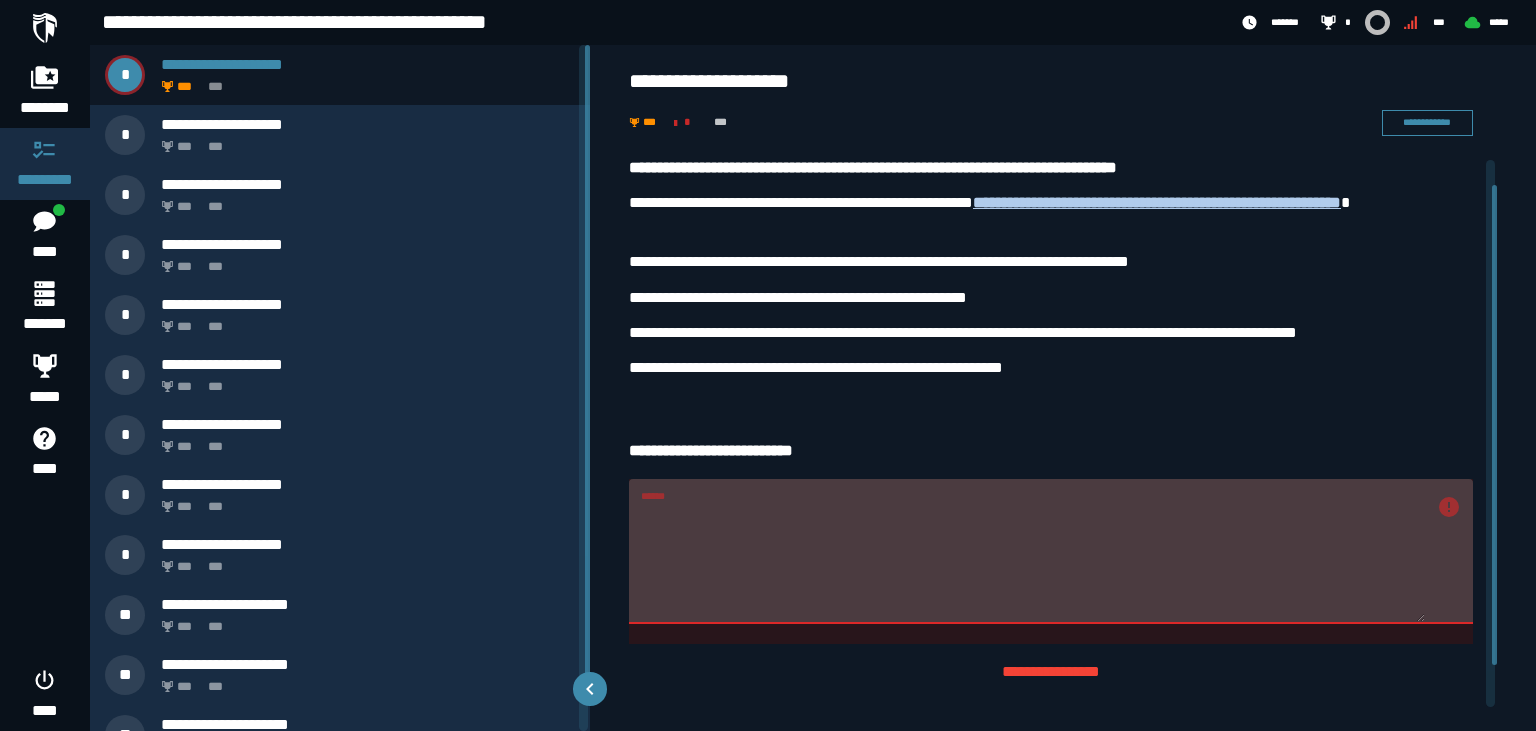 scroll, scrollTop: 0, scrollLeft: 0, axis: both 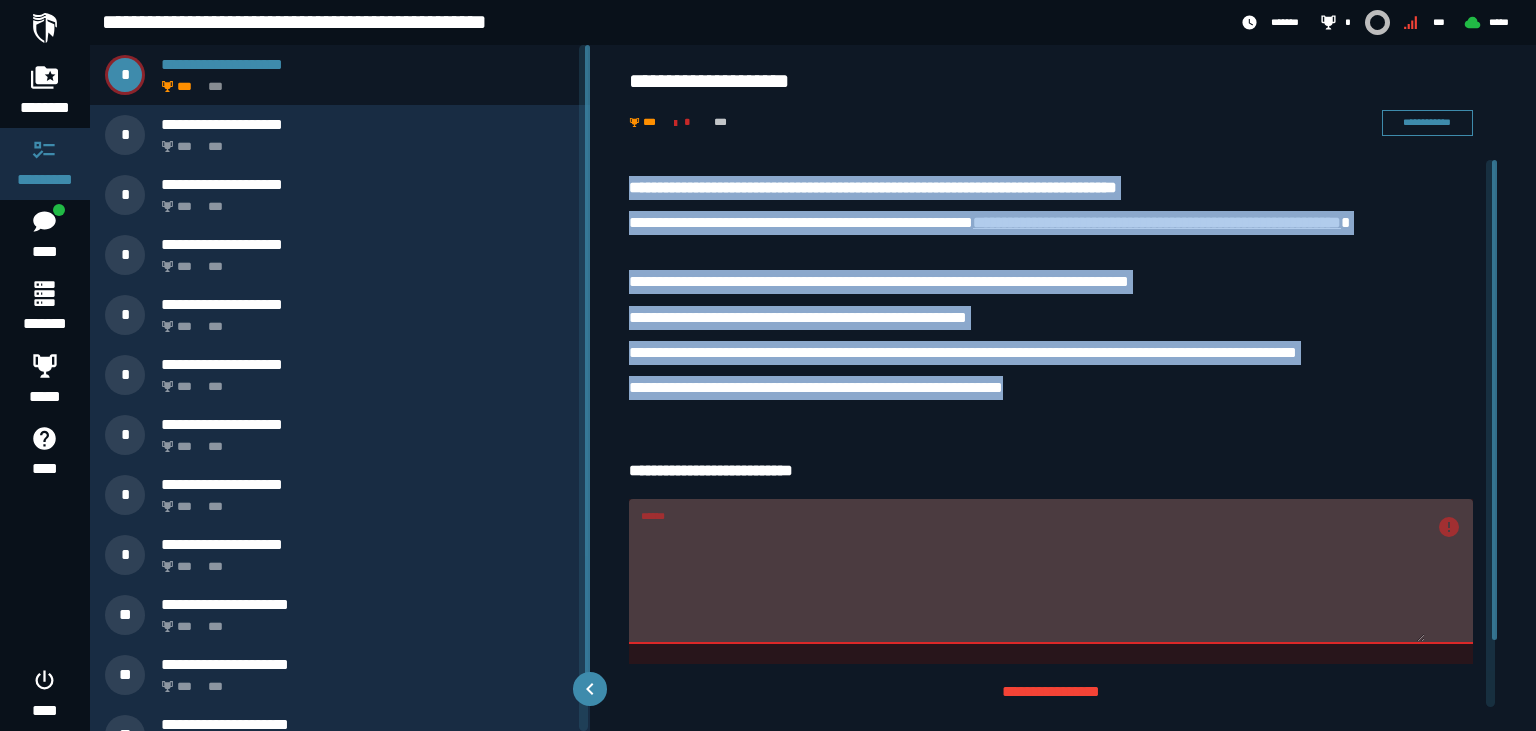 drag, startPoint x: 614, startPoint y: 180, endPoint x: 1098, endPoint y: 393, distance: 528.7958 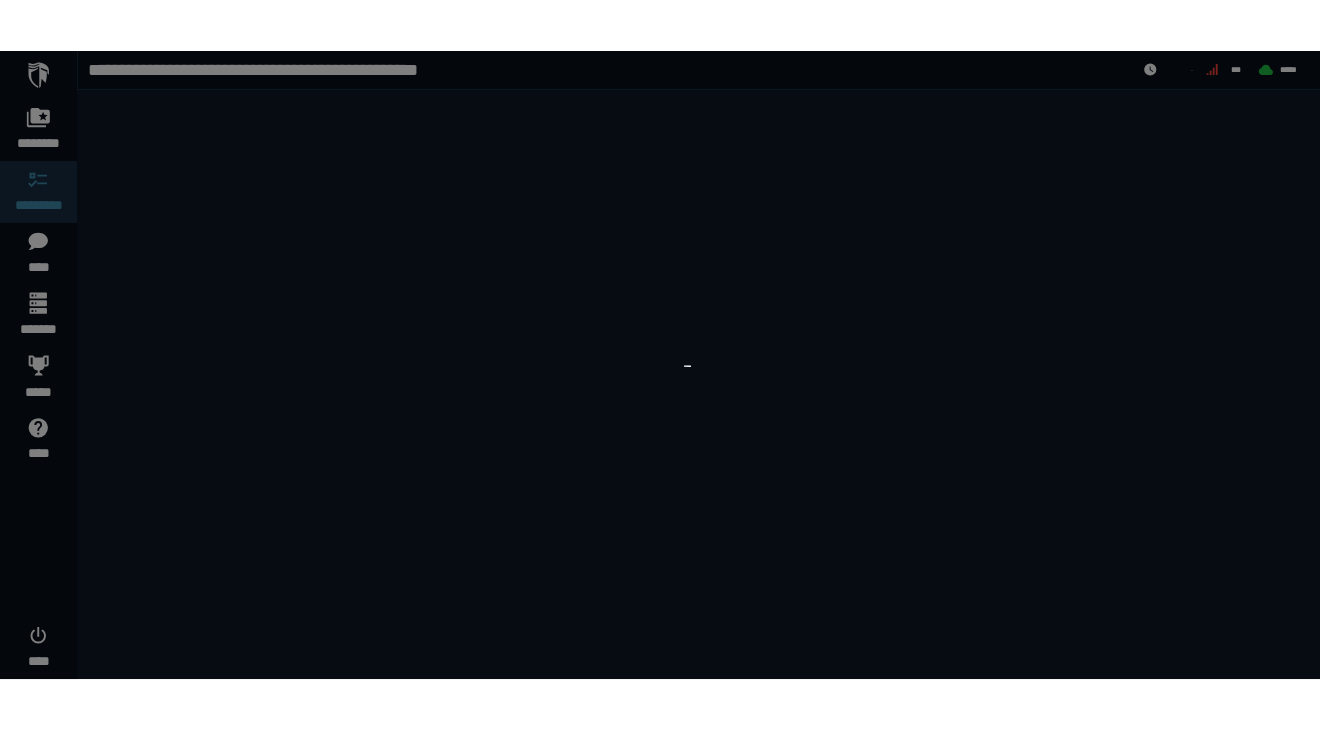 scroll, scrollTop: 0, scrollLeft: 0, axis: both 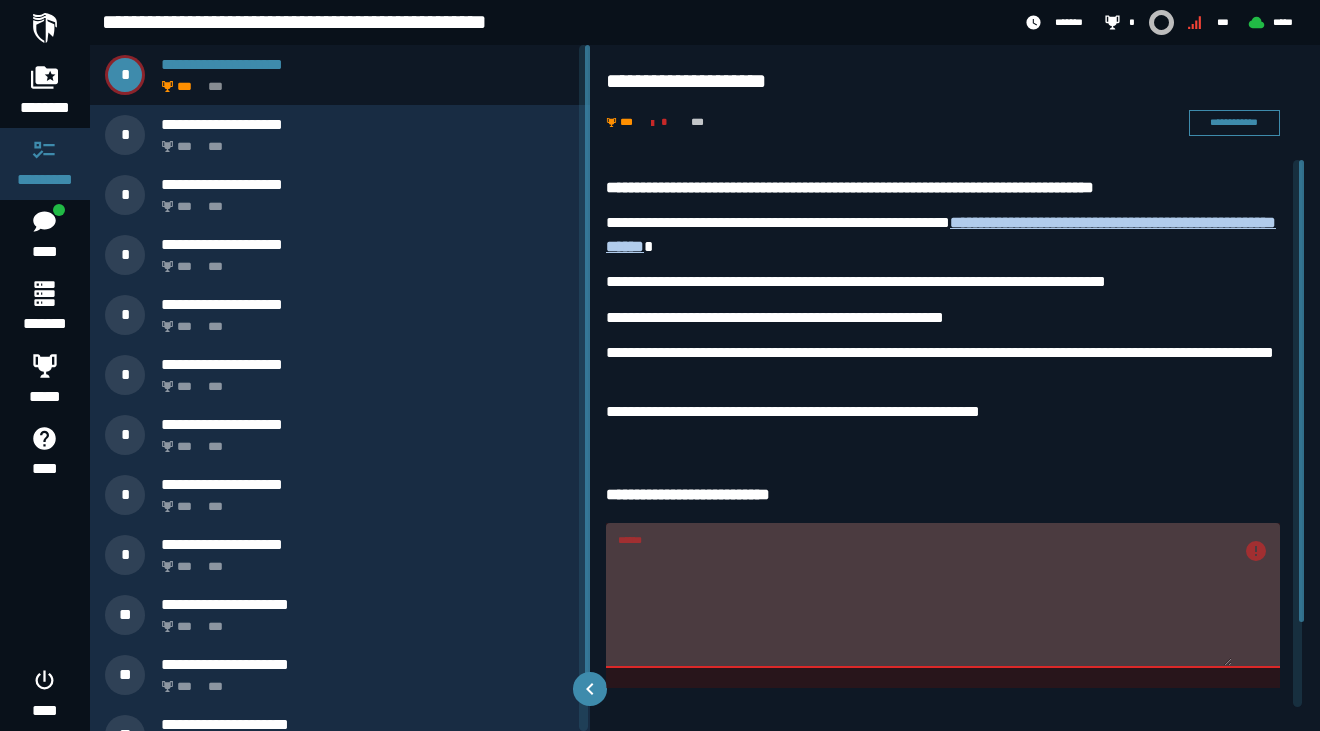 click on "******" at bounding box center (943, 595) 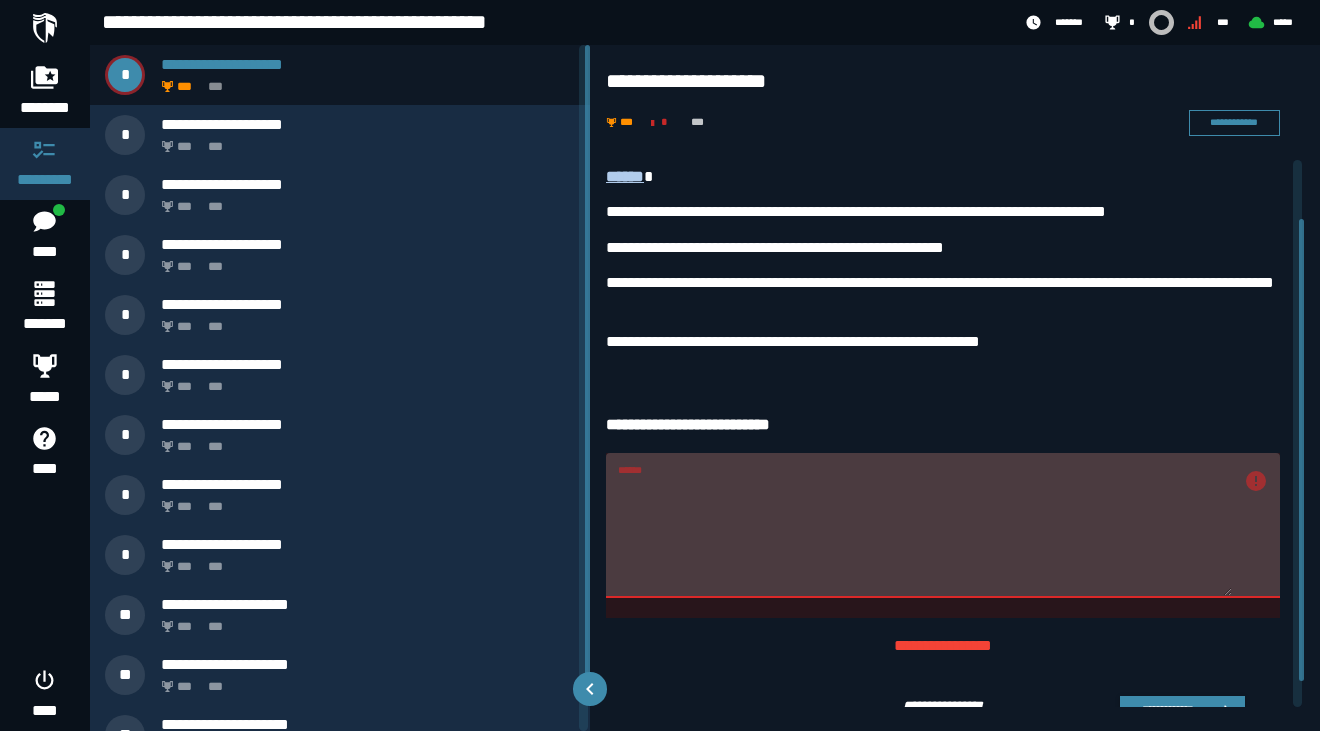 scroll, scrollTop: 102, scrollLeft: 0, axis: vertical 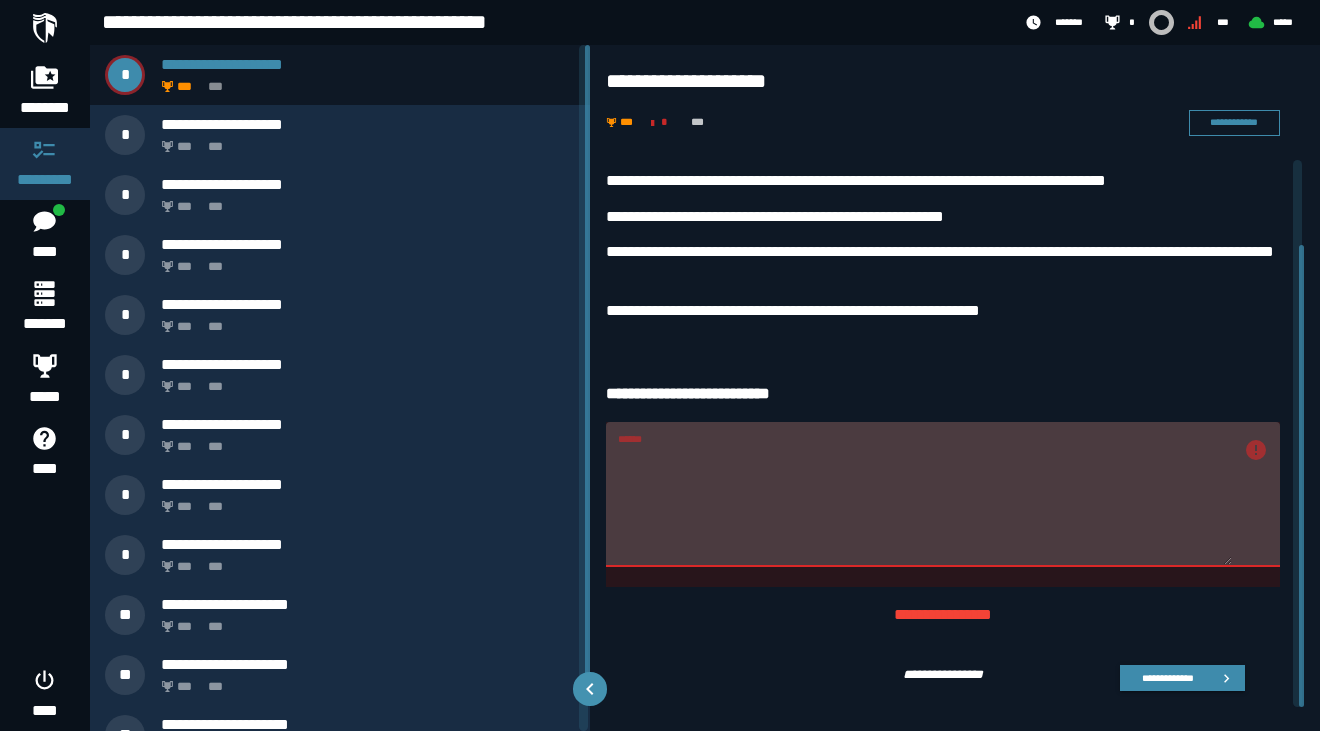 click at bounding box center (590, 689) 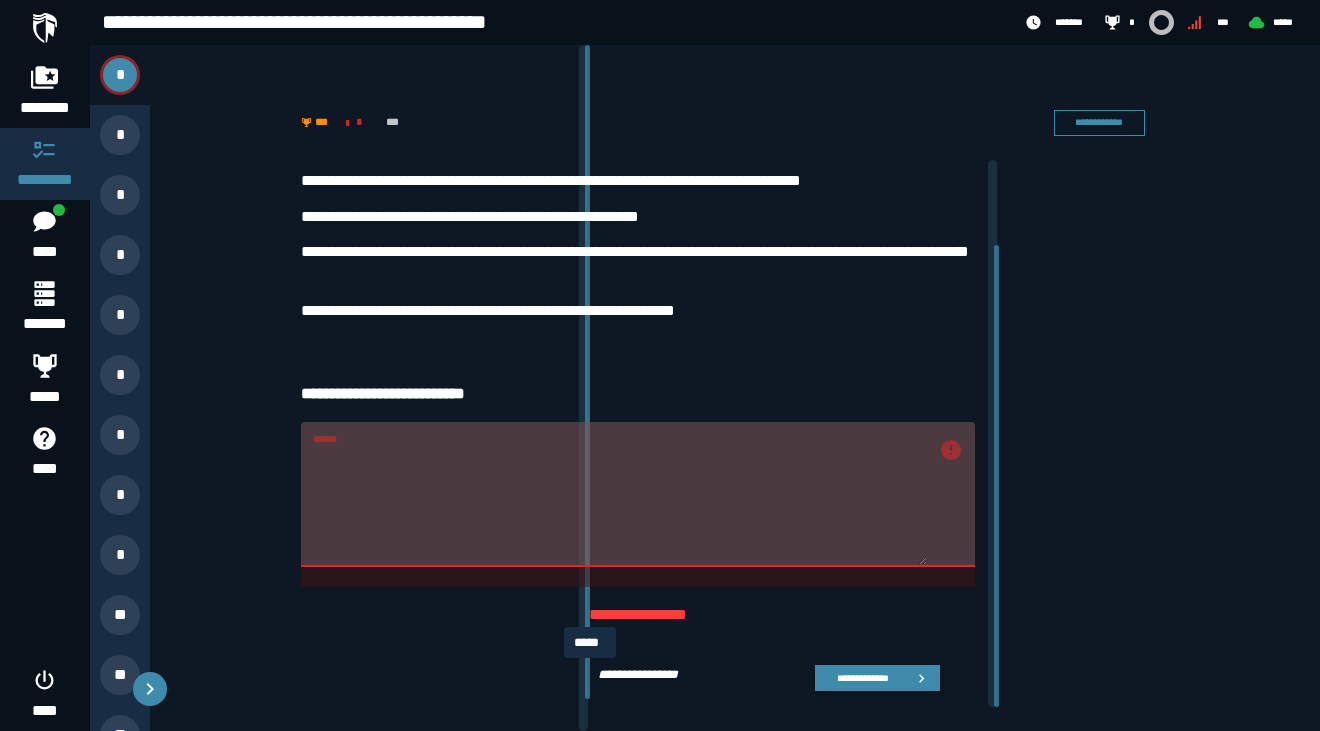 scroll, scrollTop: 78, scrollLeft: 0, axis: vertical 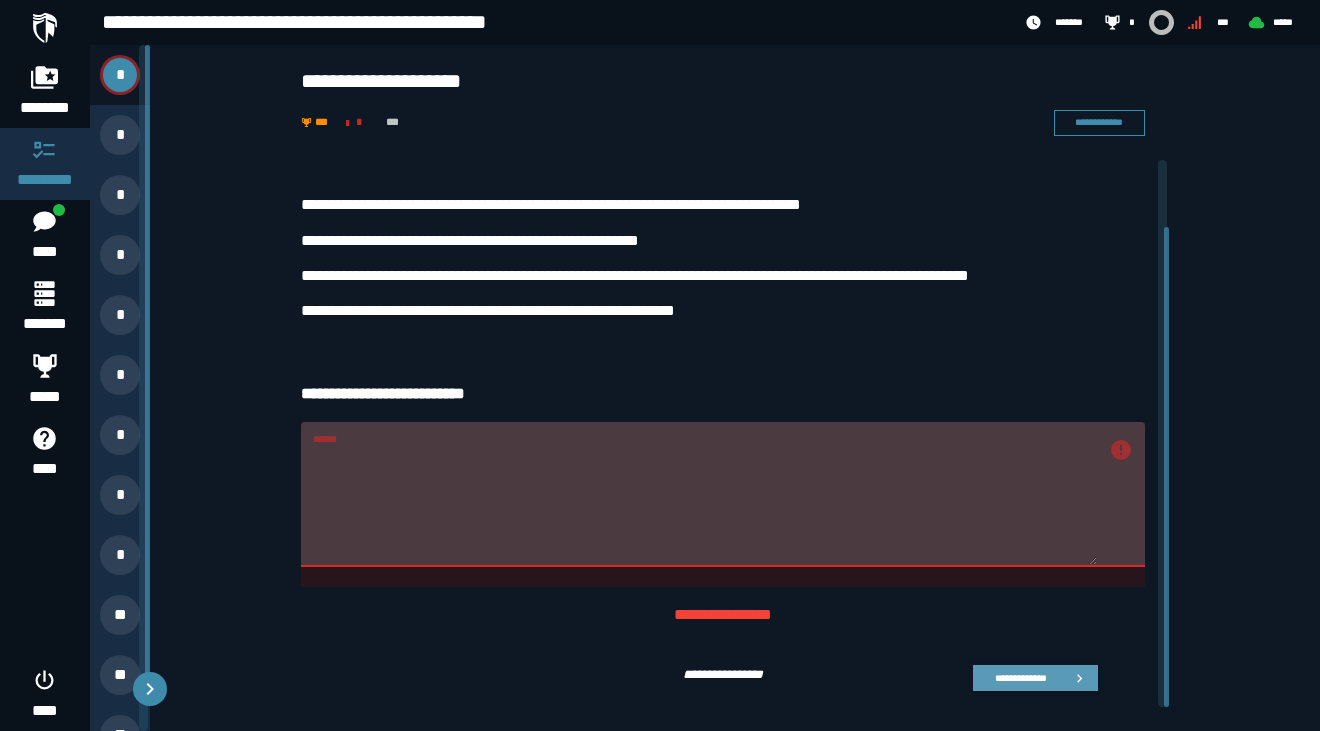click on "**********" at bounding box center (1021, 677) 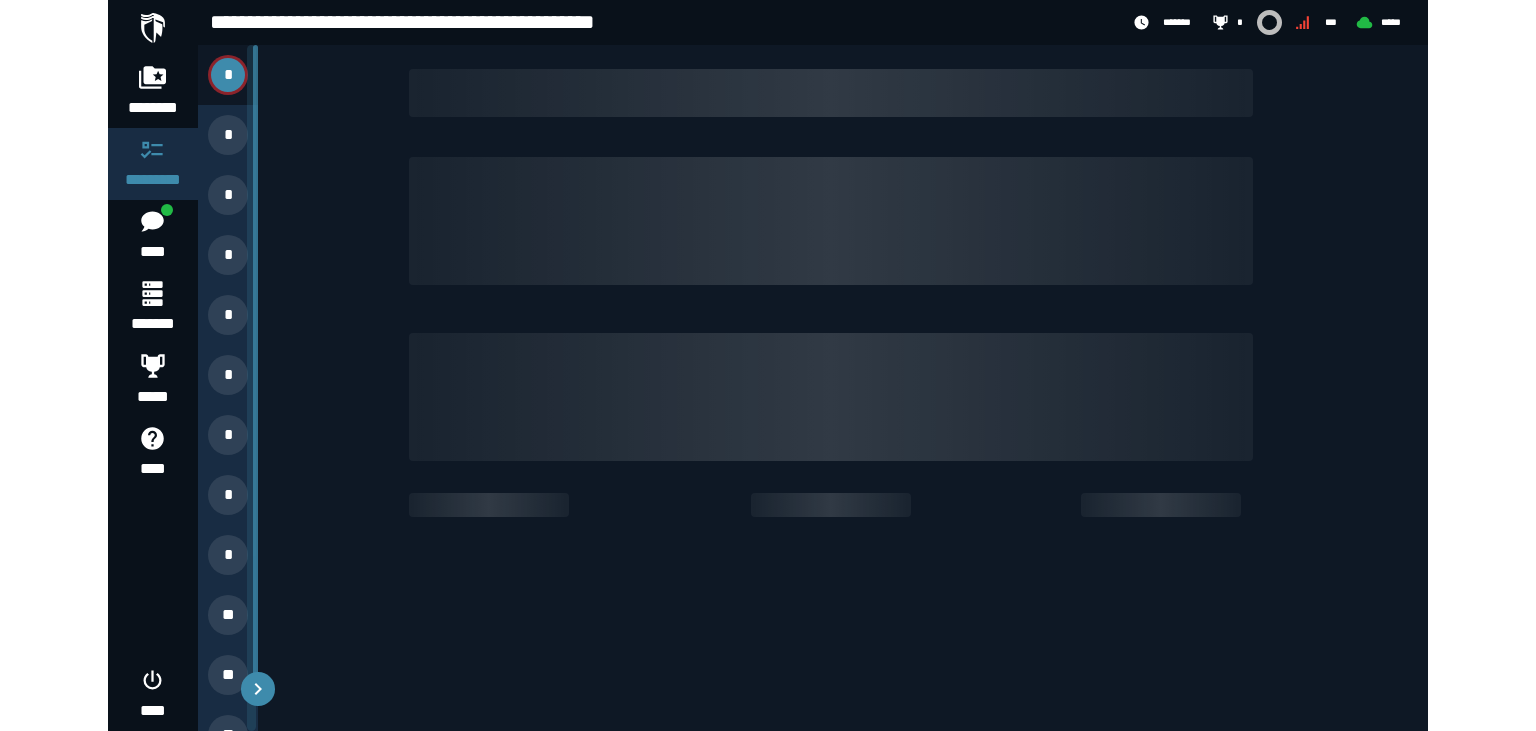 scroll, scrollTop: 0, scrollLeft: 0, axis: both 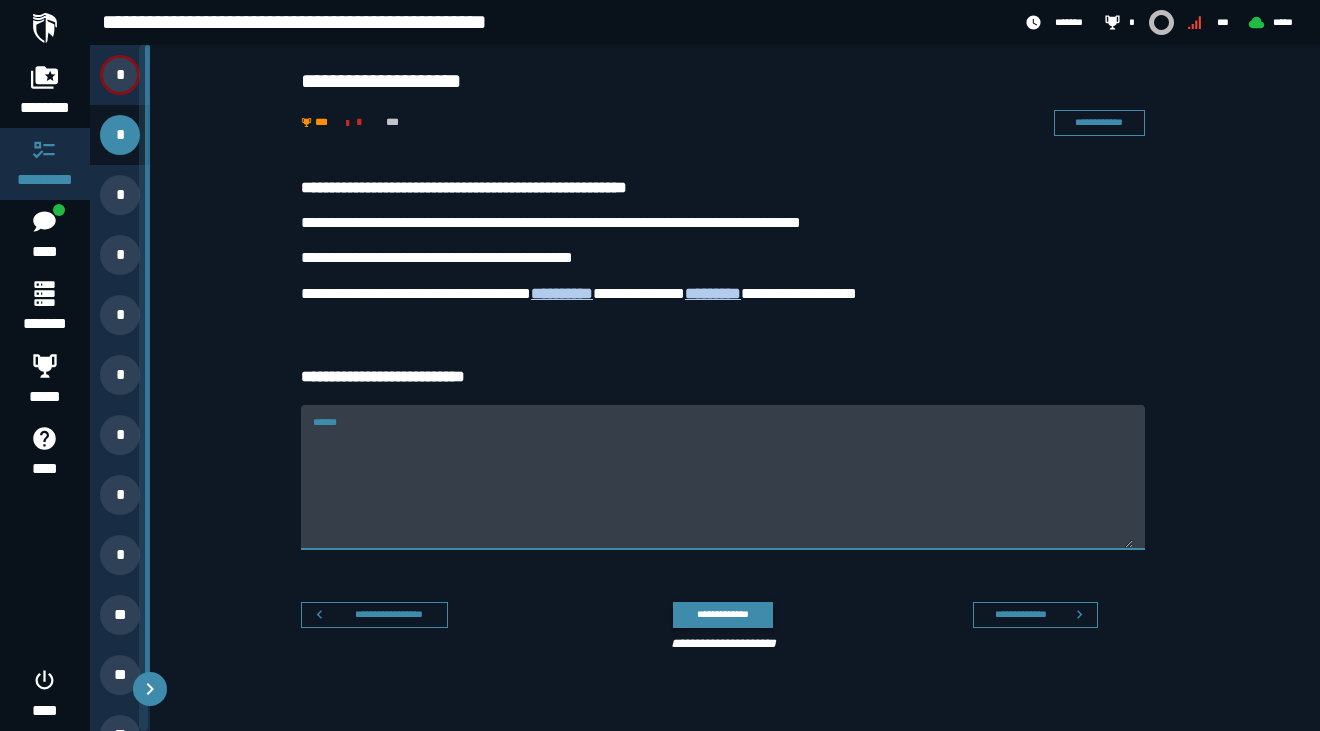 paste on "*********" 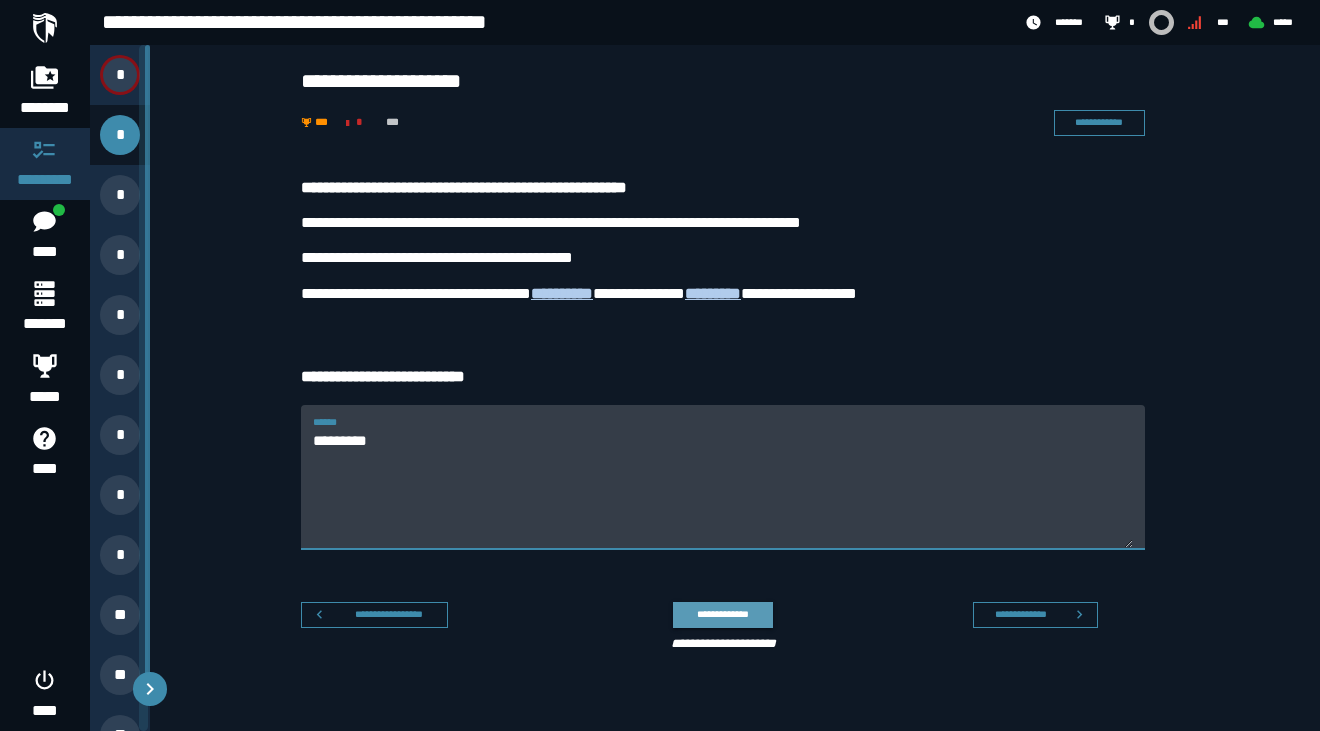 type on "*********" 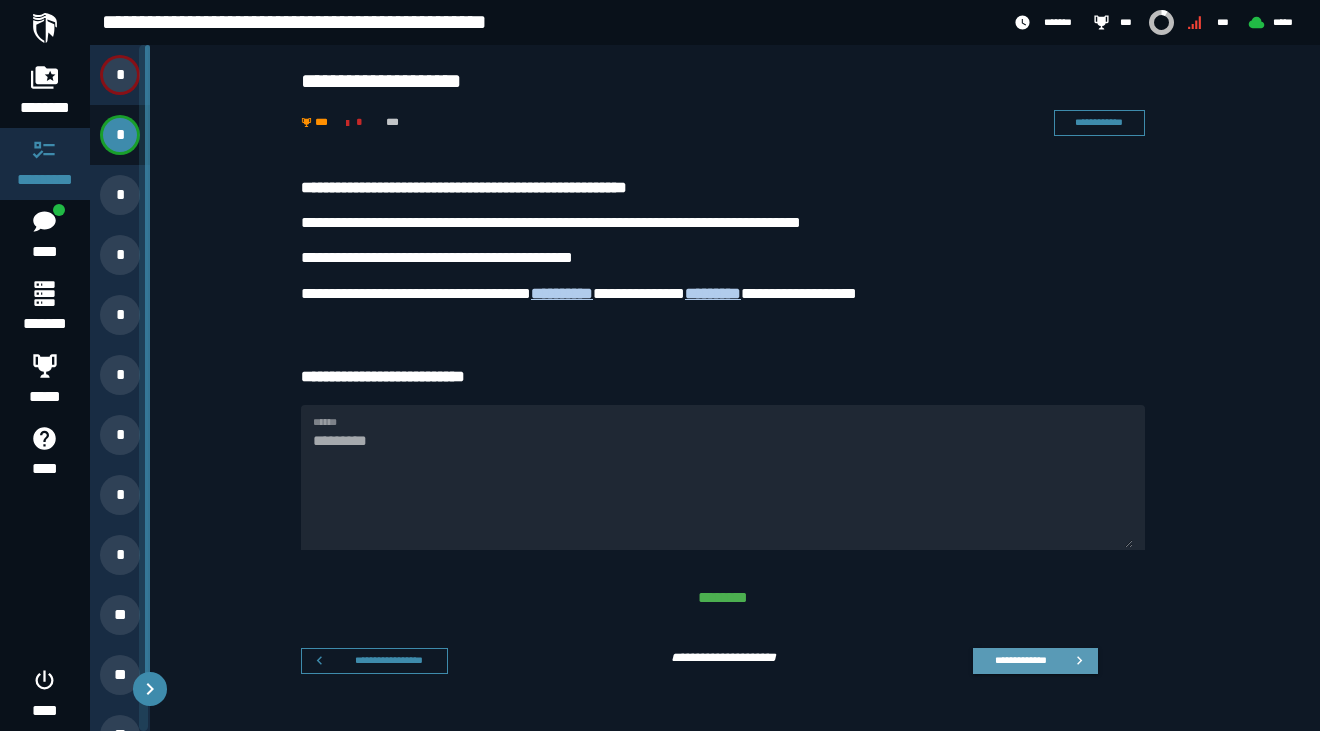 click on "**********" at bounding box center [1021, 660] 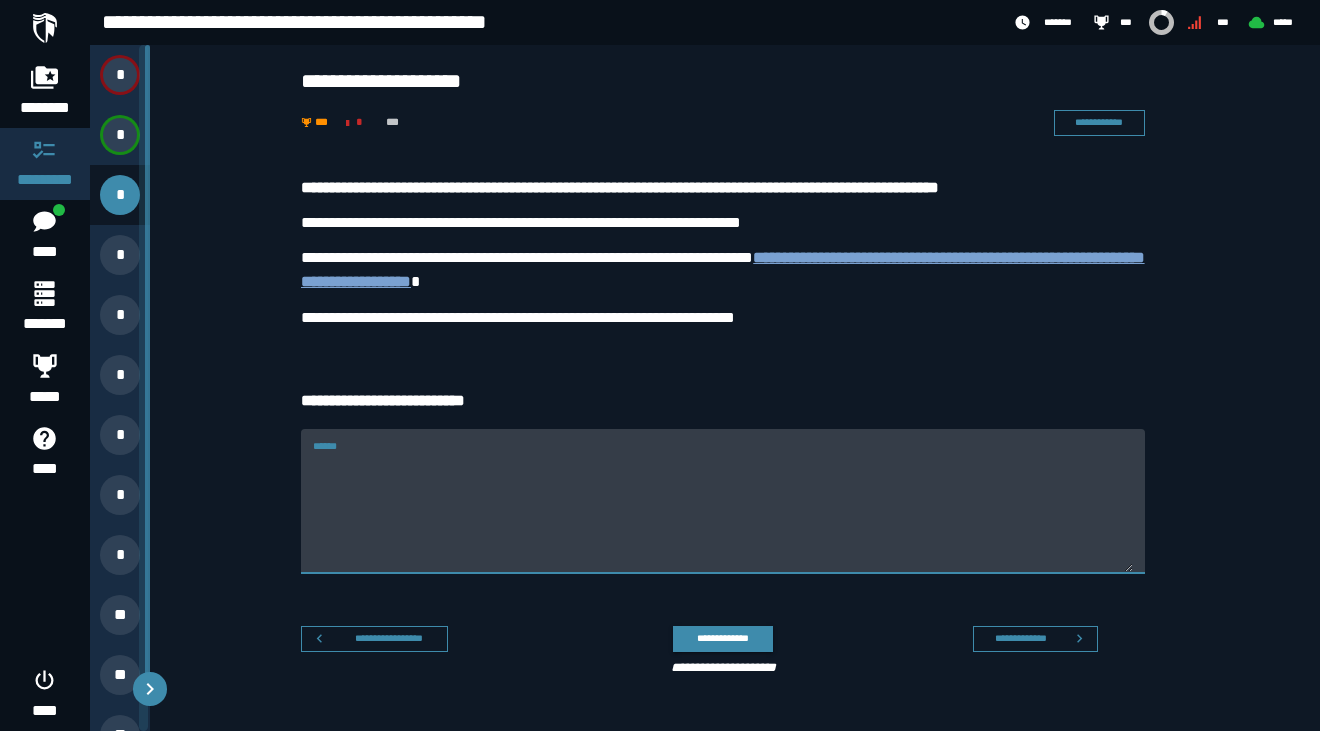 paste on "**********" 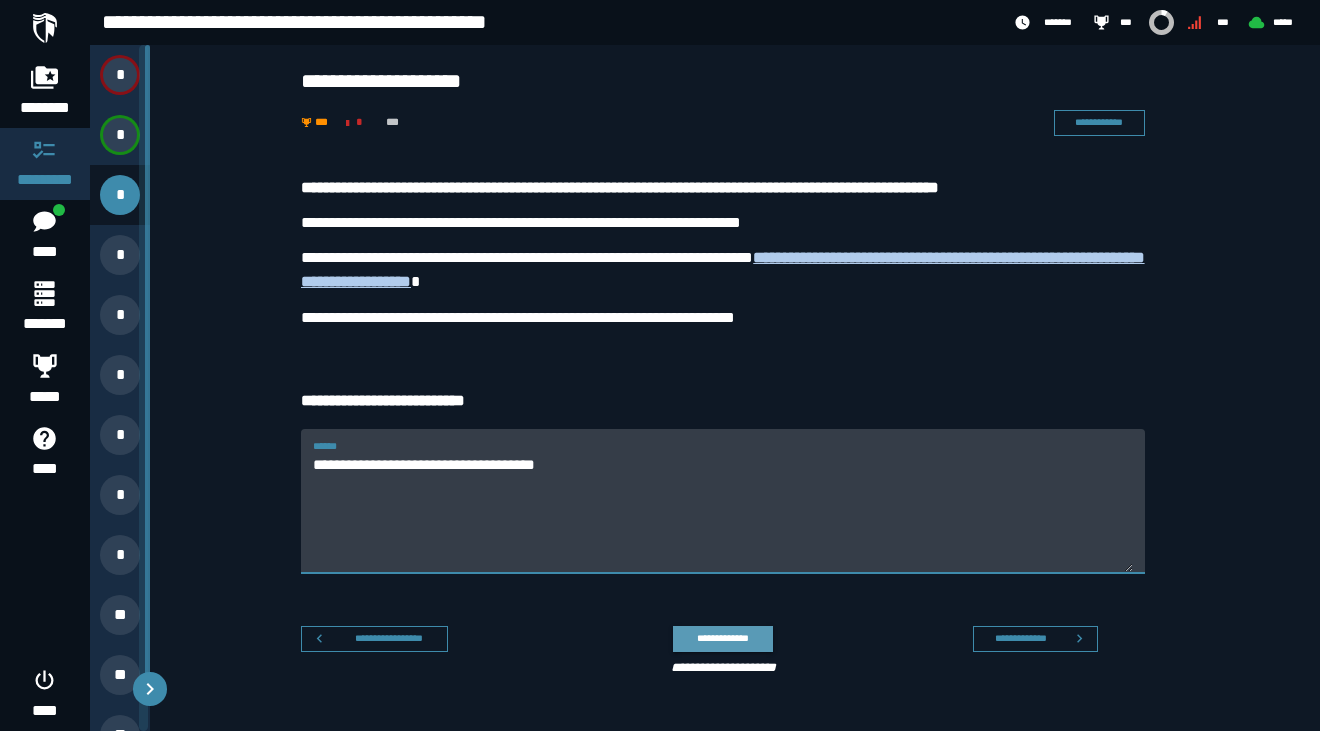 type on "**********" 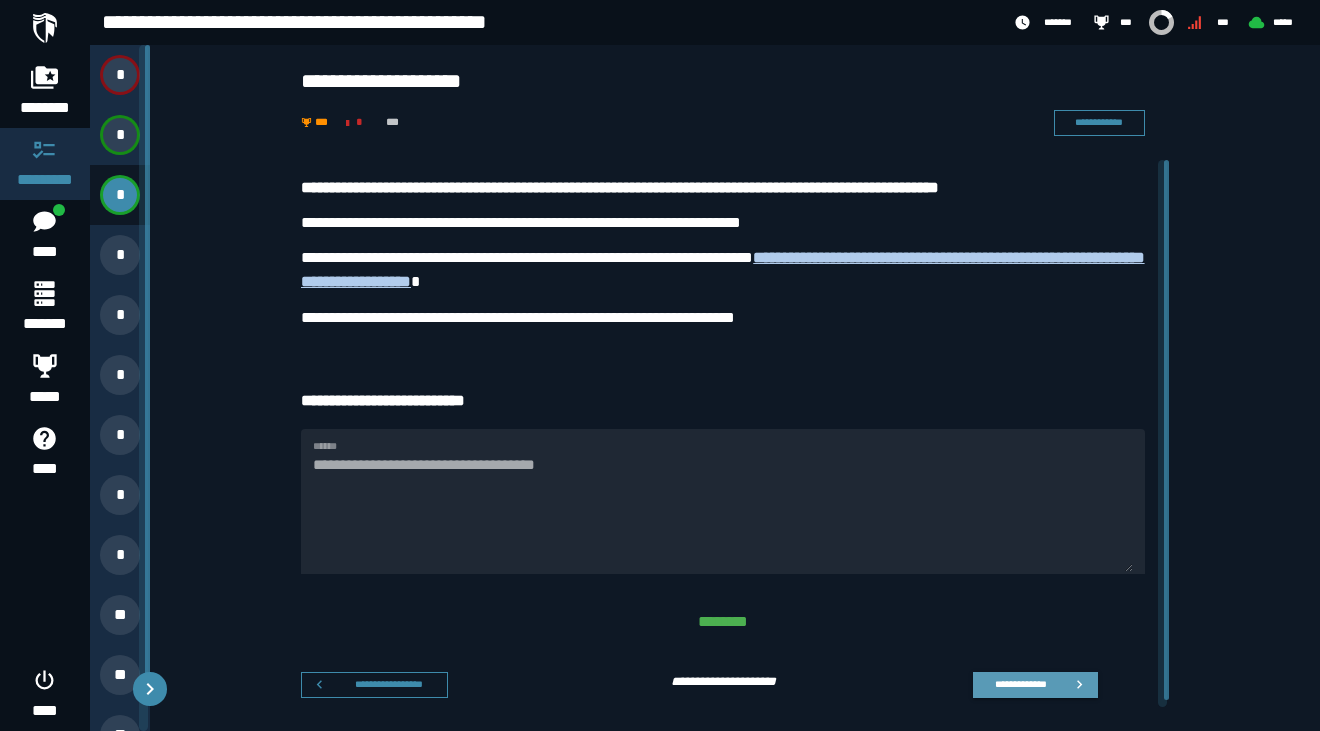click on "**********" at bounding box center (1035, 685) 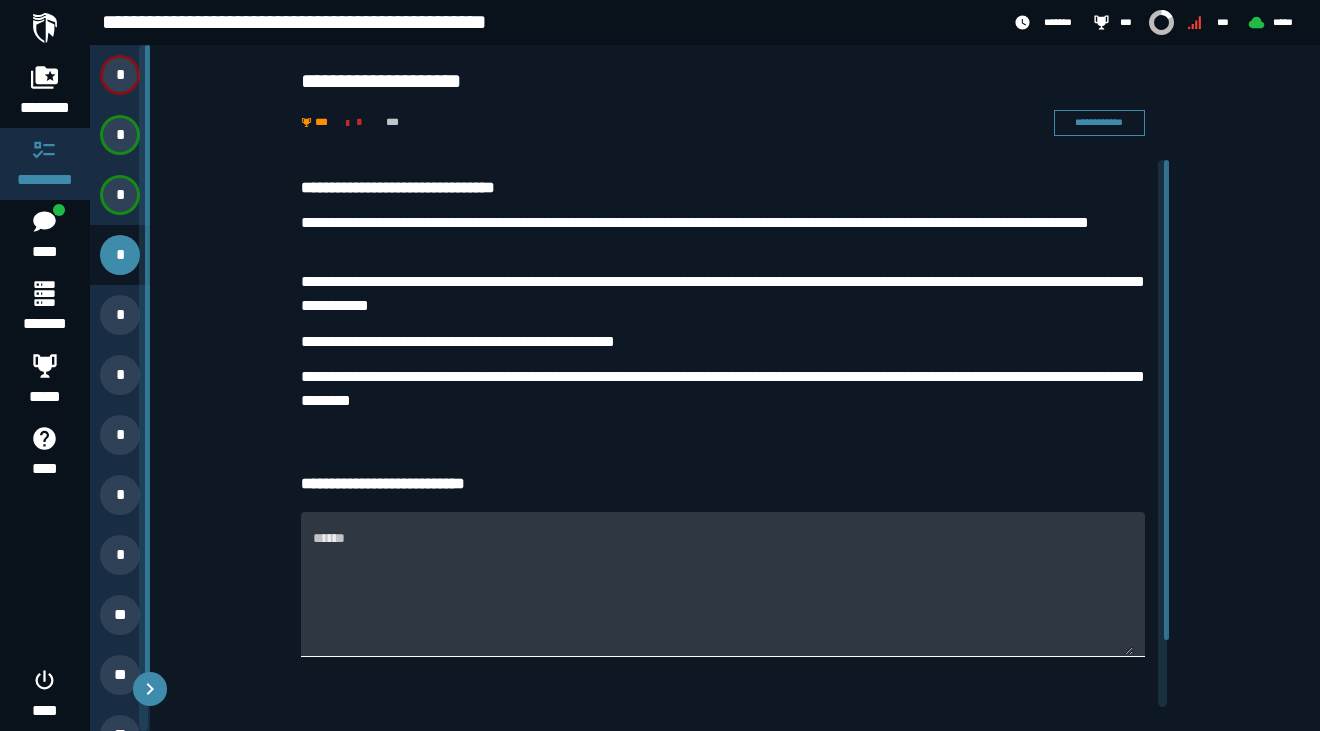 click on "******" at bounding box center [723, 596] 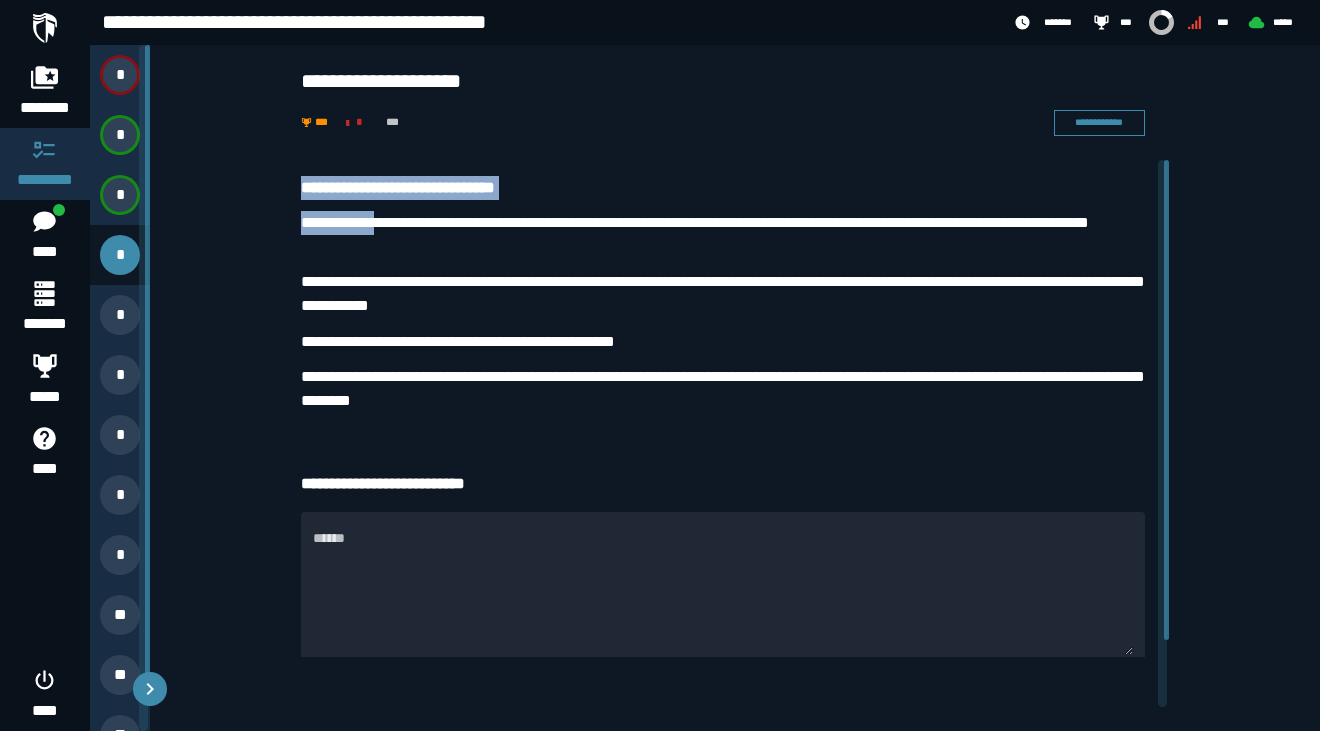 drag, startPoint x: 300, startPoint y: 185, endPoint x: 368, endPoint y: 222, distance: 77.41447 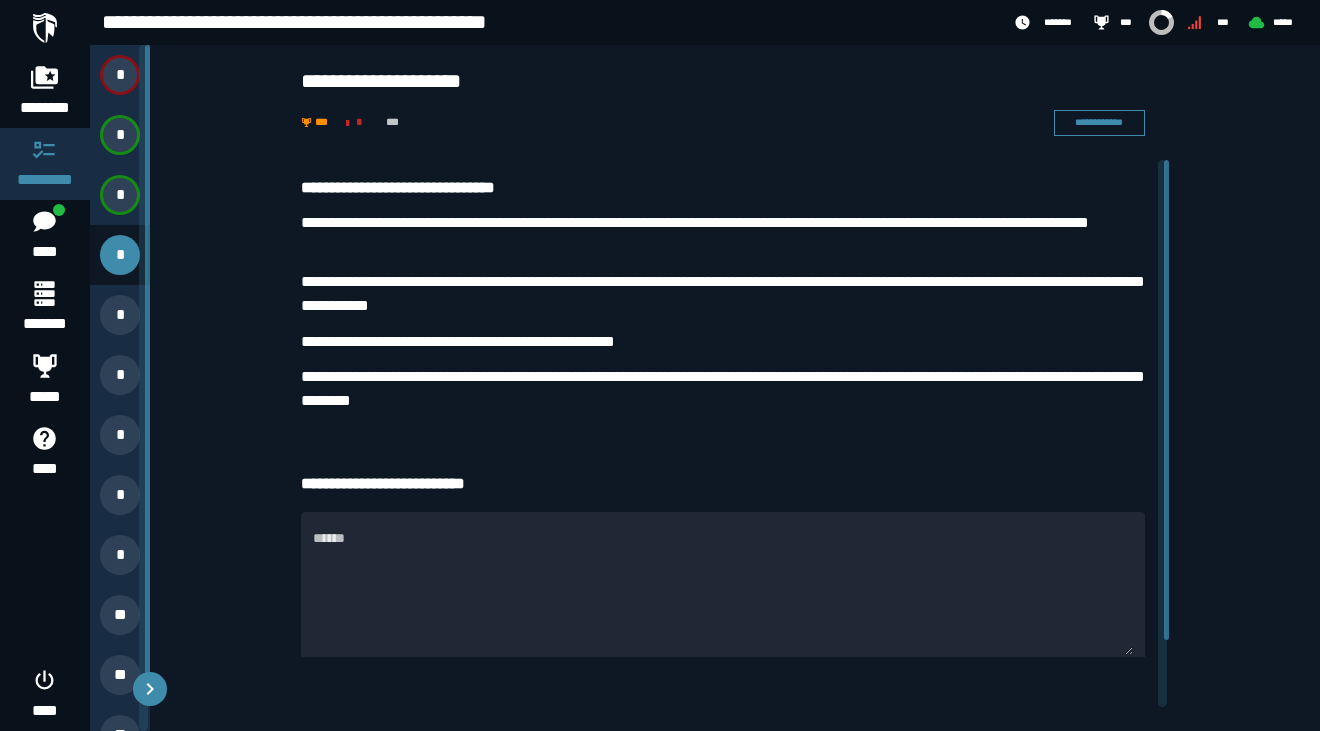 click on "**********" at bounding box center (723, 235) 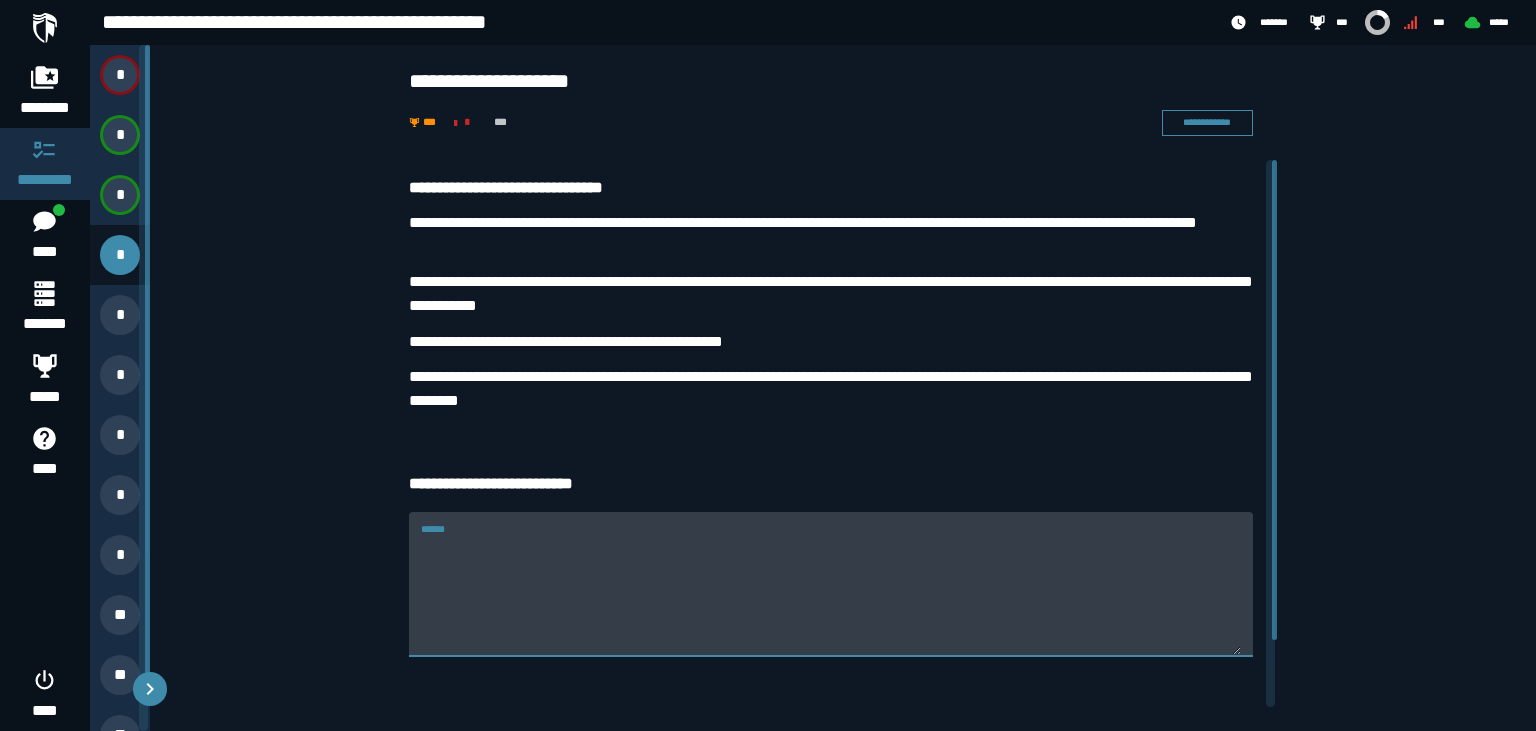 paste on "**********" 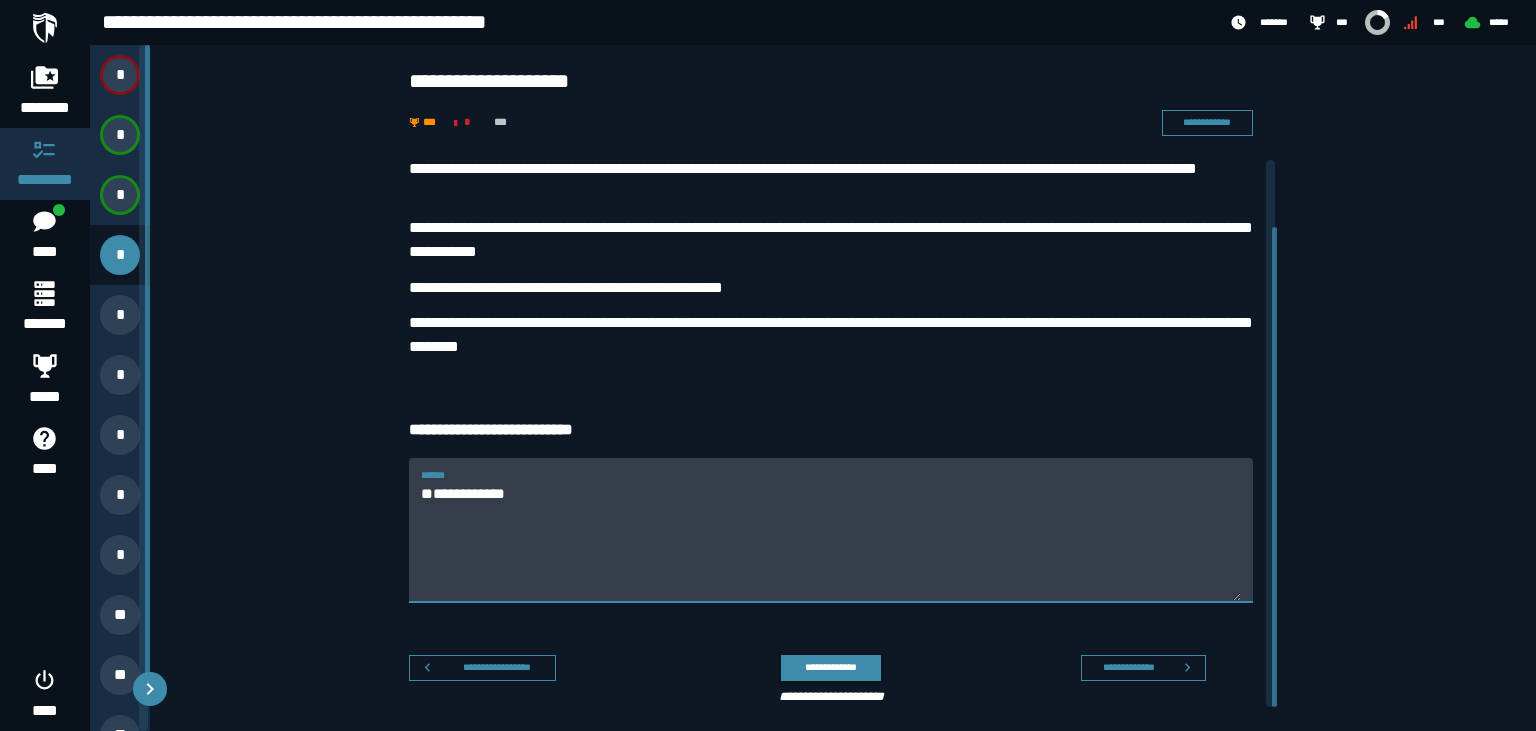 scroll, scrollTop: 76, scrollLeft: 0, axis: vertical 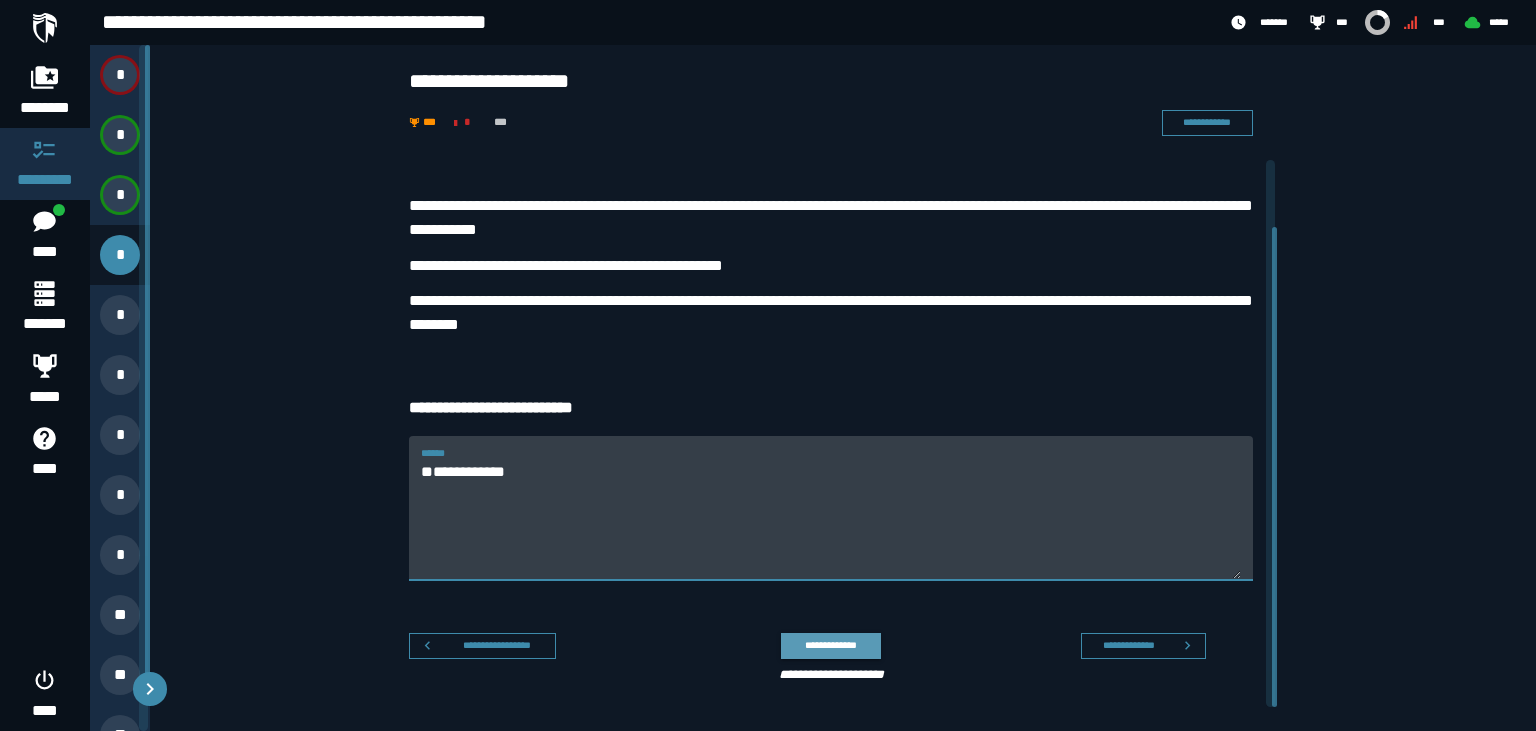 type on "**********" 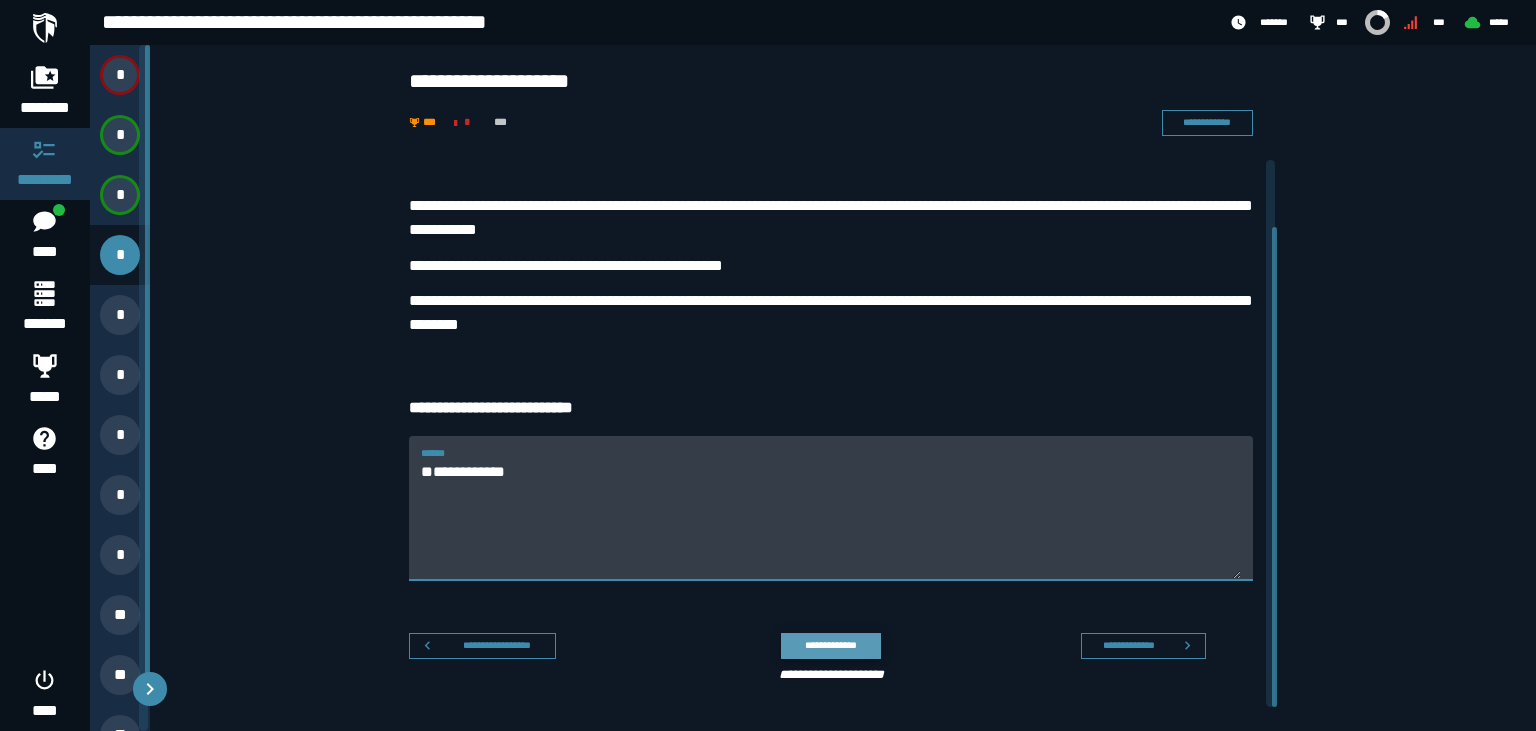 click on "**********" at bounding box center [830, 645] 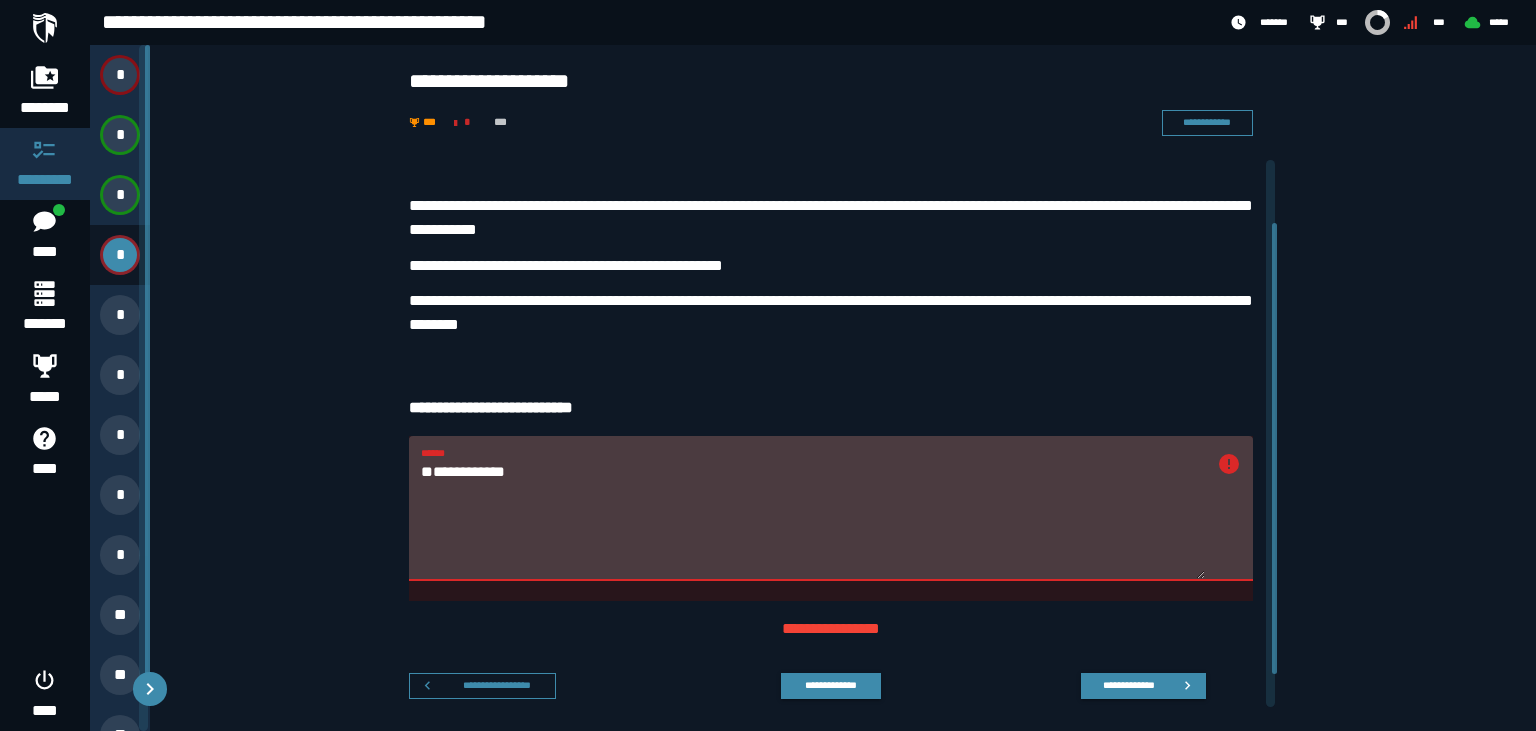 drag, startPoint x: 628, startPoint y: 518, endPoint x: 362, endPoint y: 482, distance: 268.42505 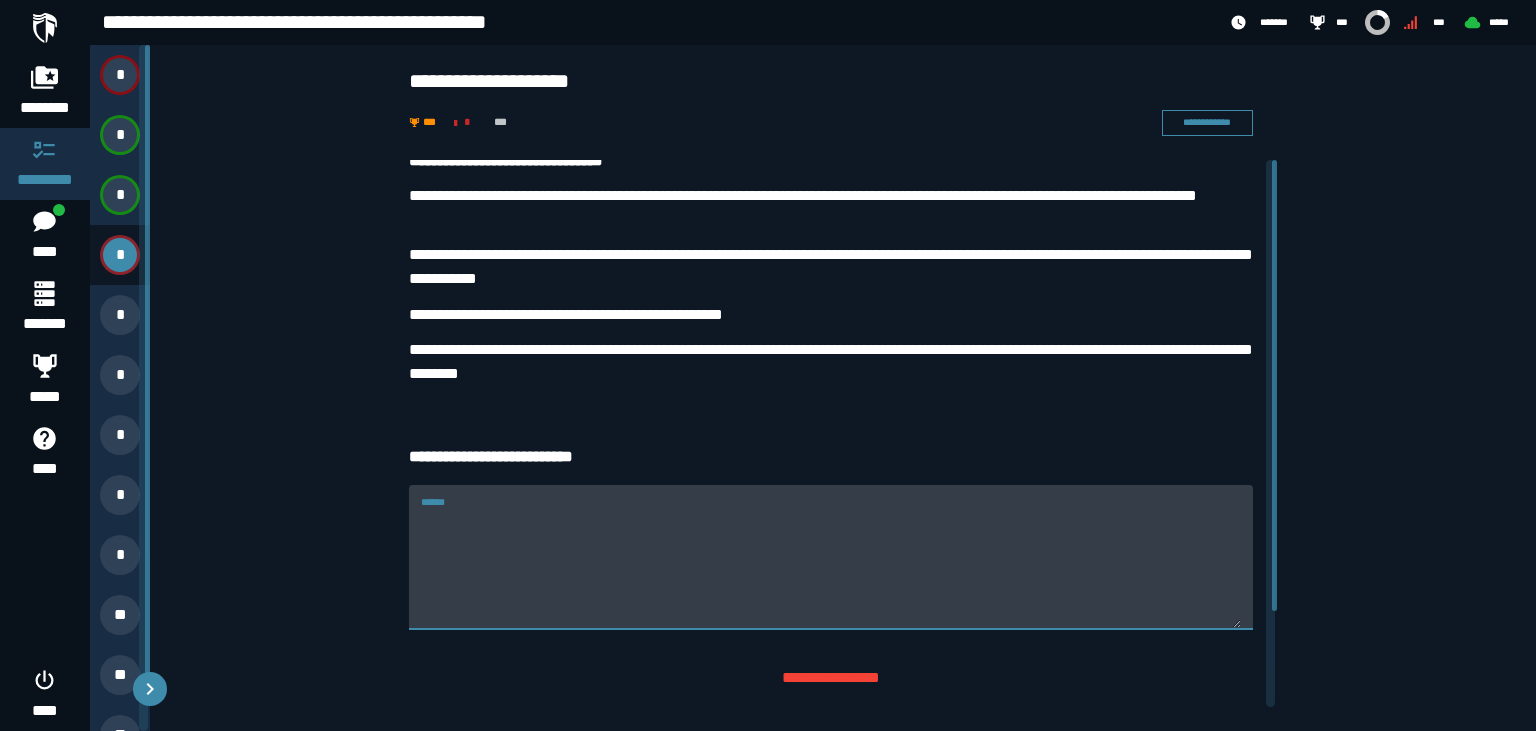 scroll, scrollTop: 0, scrollLeft: 0, axis: both 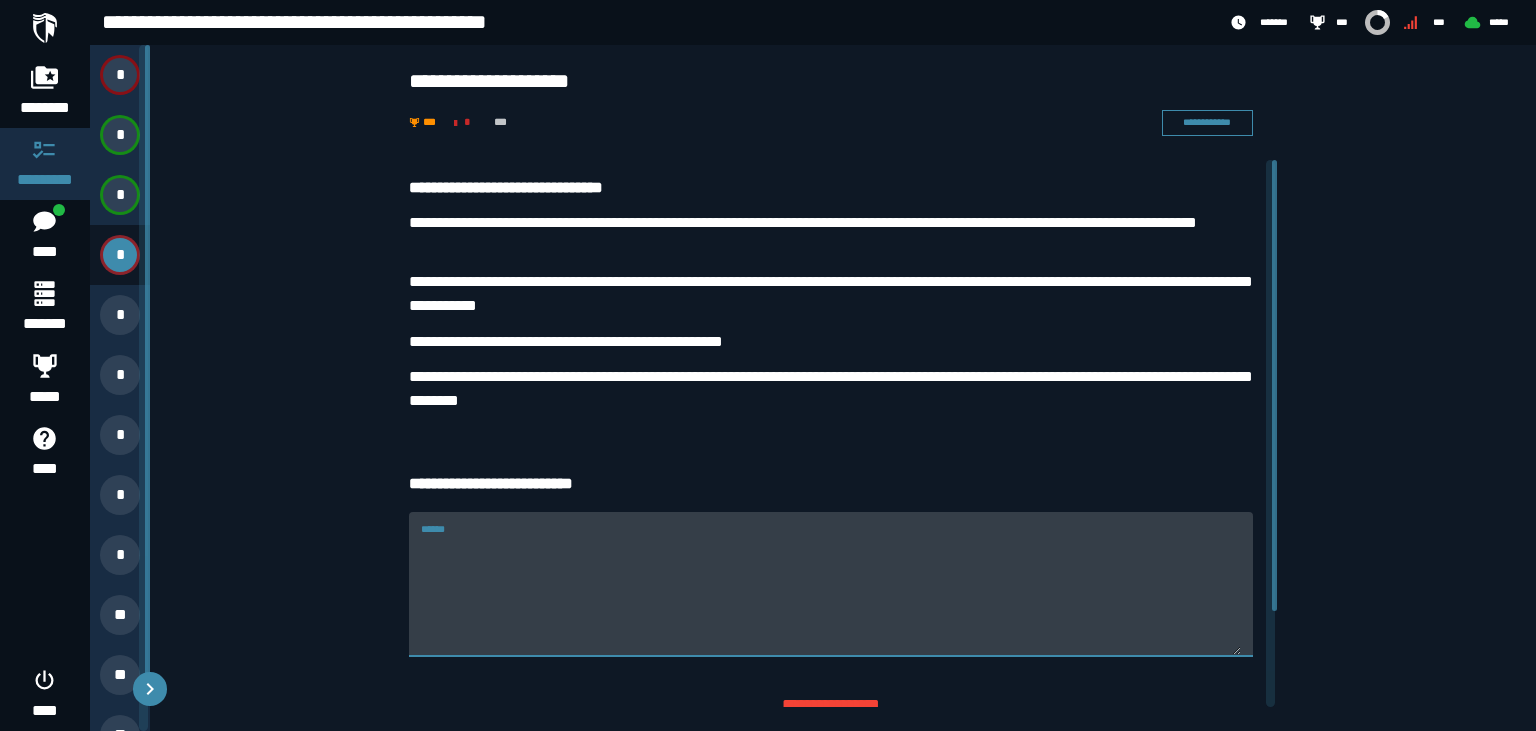 paste on "**********" 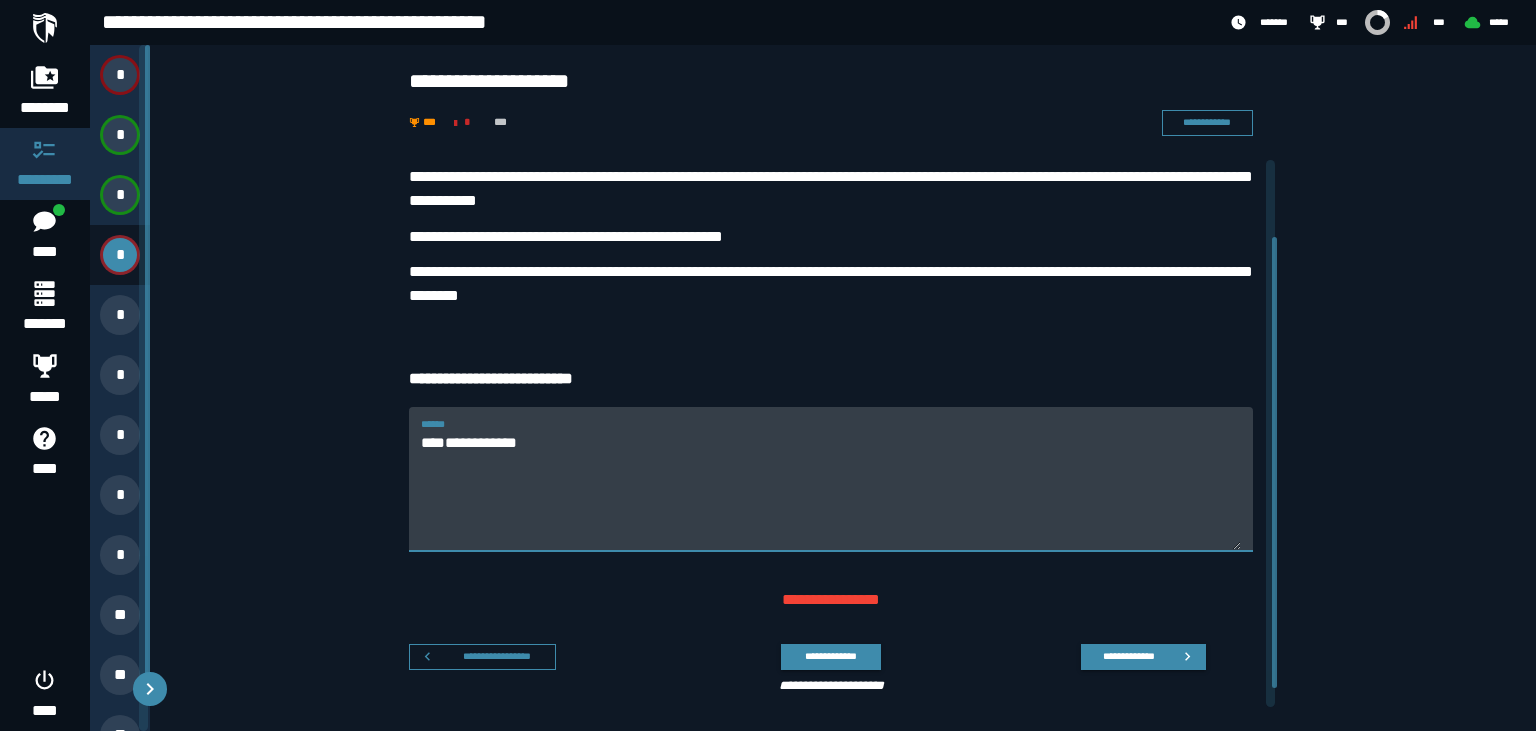 scroll, scrollTop: 116, scrollLeft: 0, axis: vertical 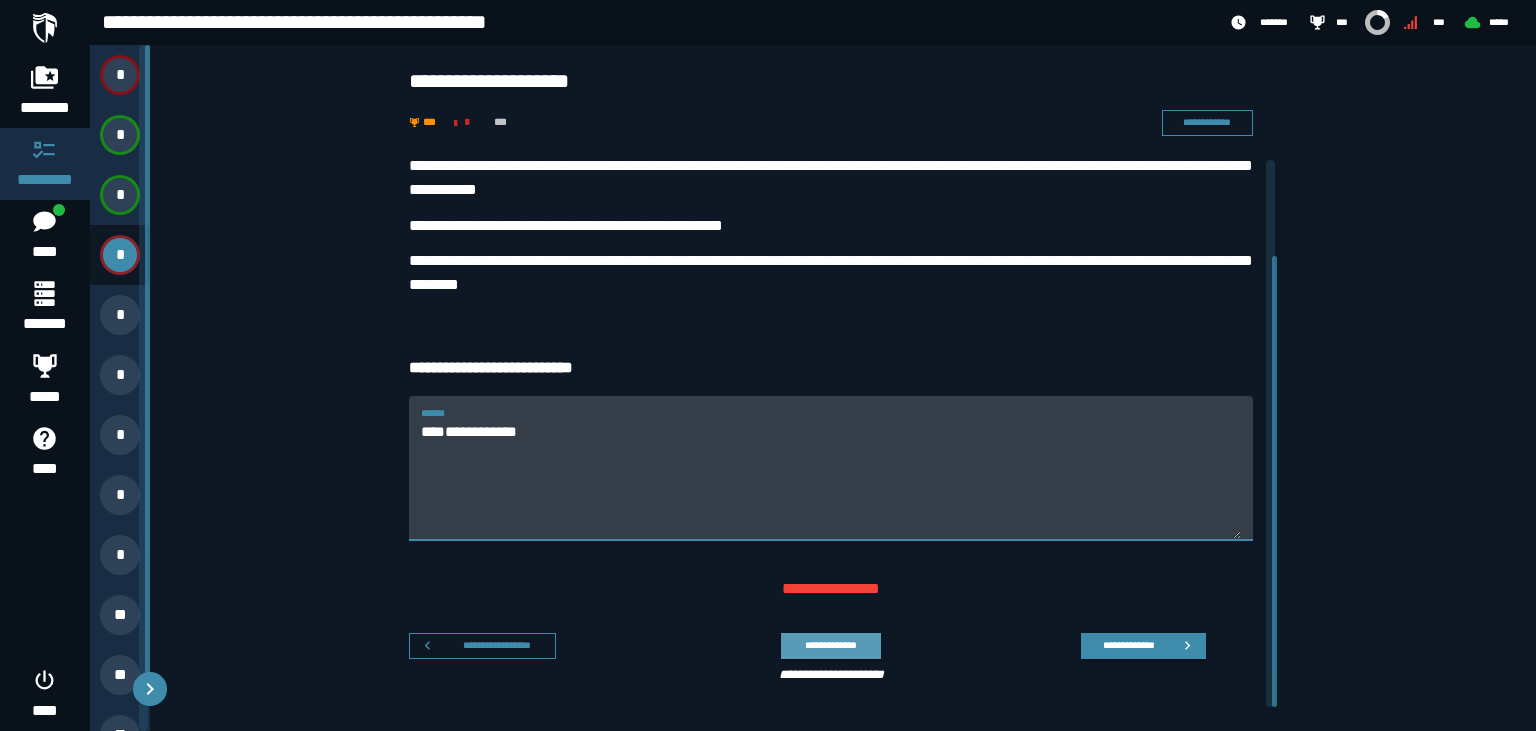 type on "**********" 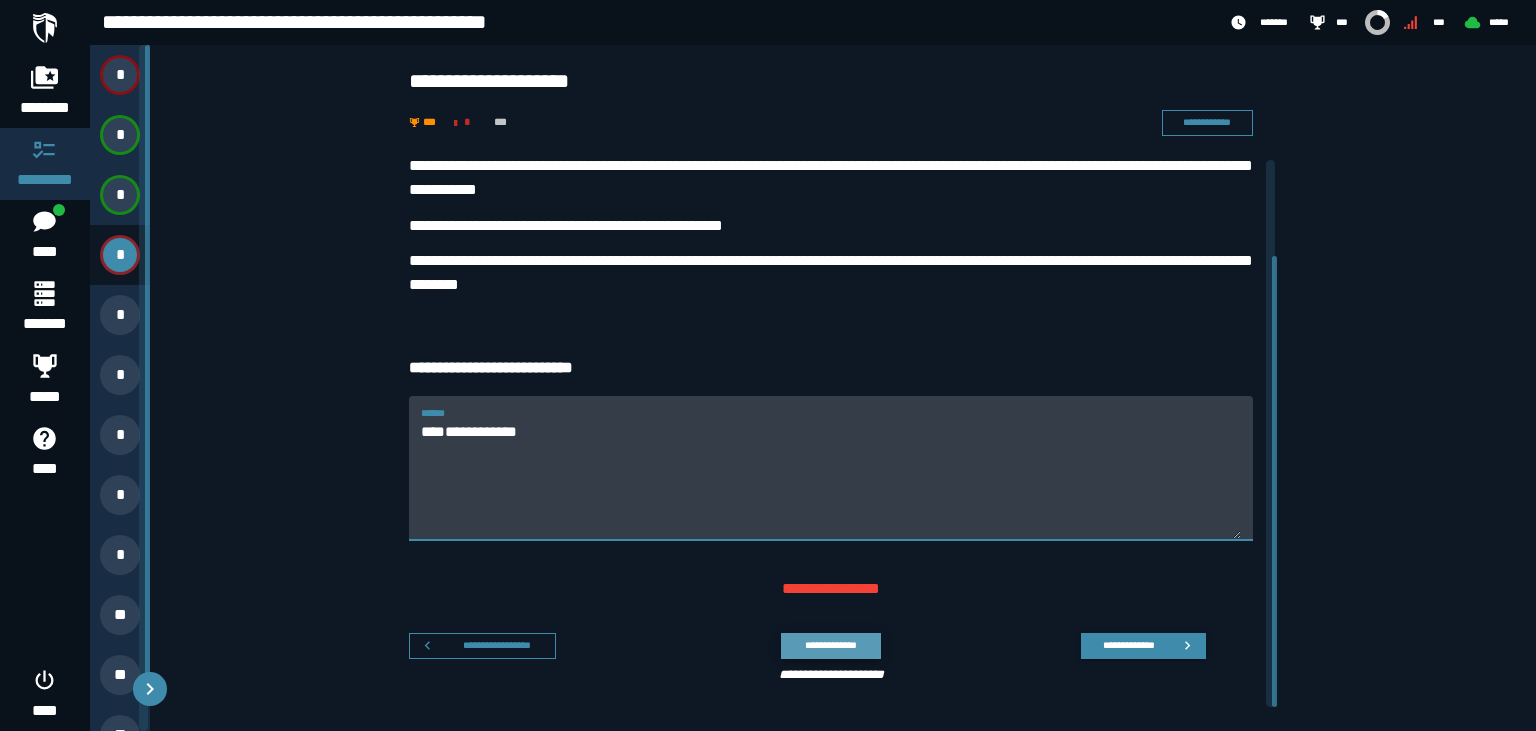 click on "**********" at bounding box center (830, 645) 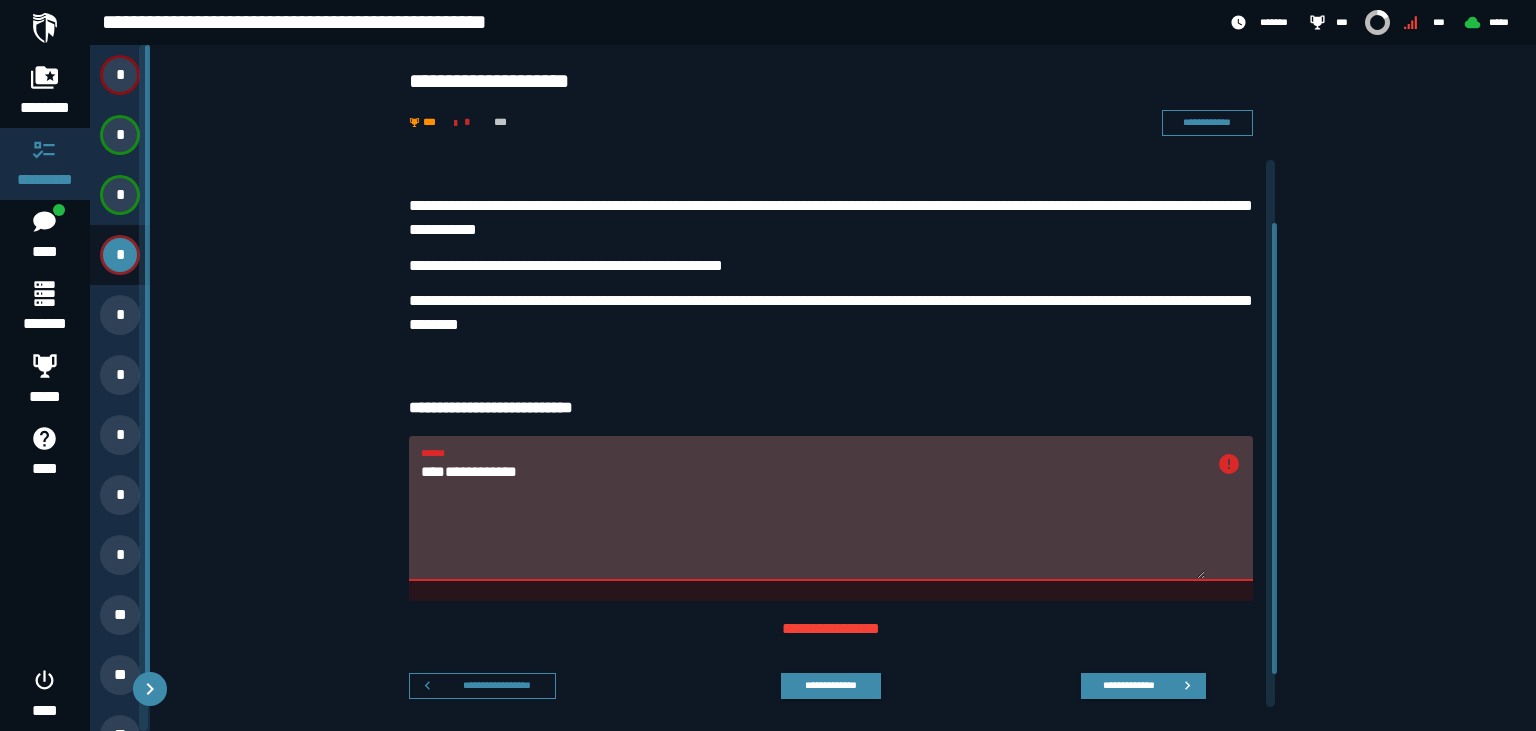 drag, startPoint x: 670, startPoint y: 524, endPoint x: 358, endPoint y: 490, distance: 313.8471 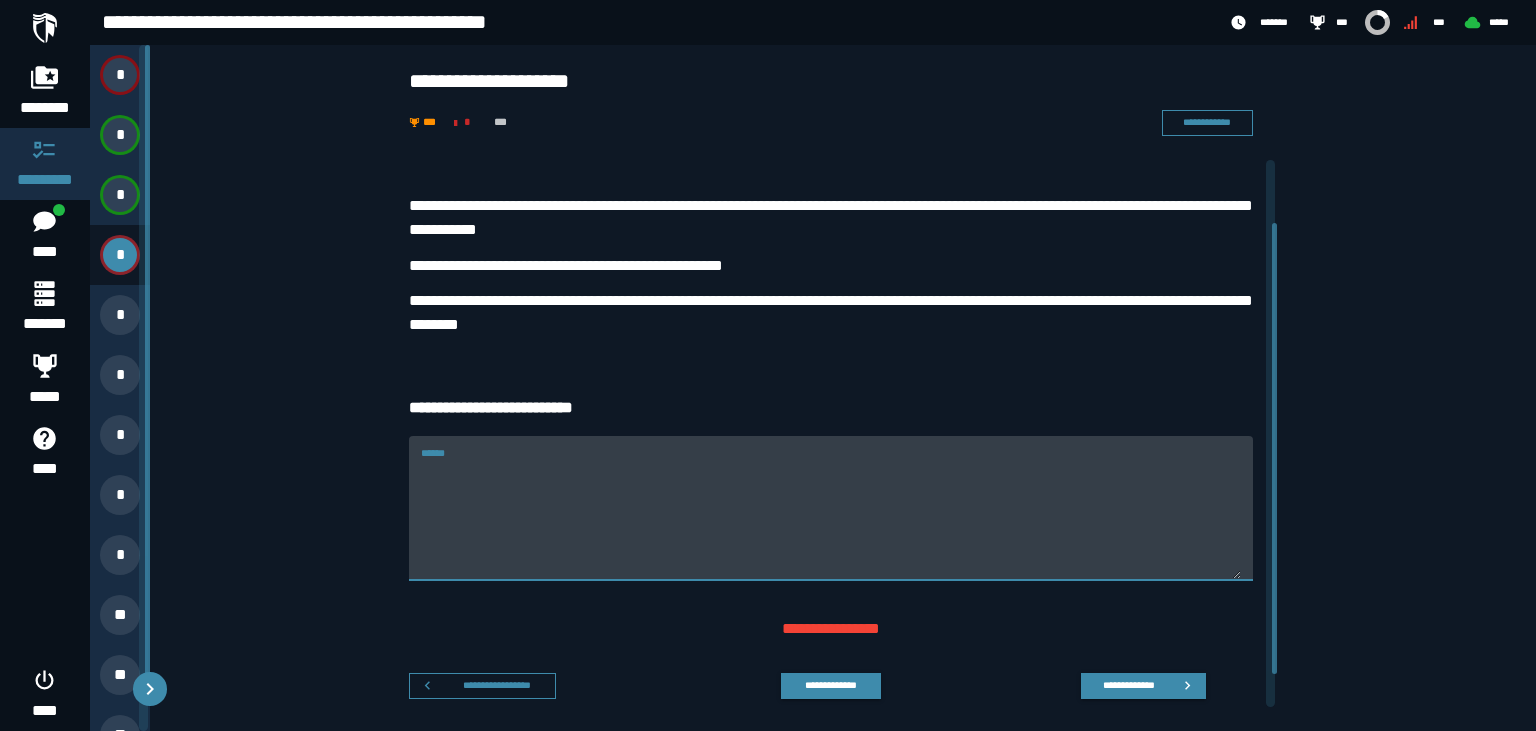 type 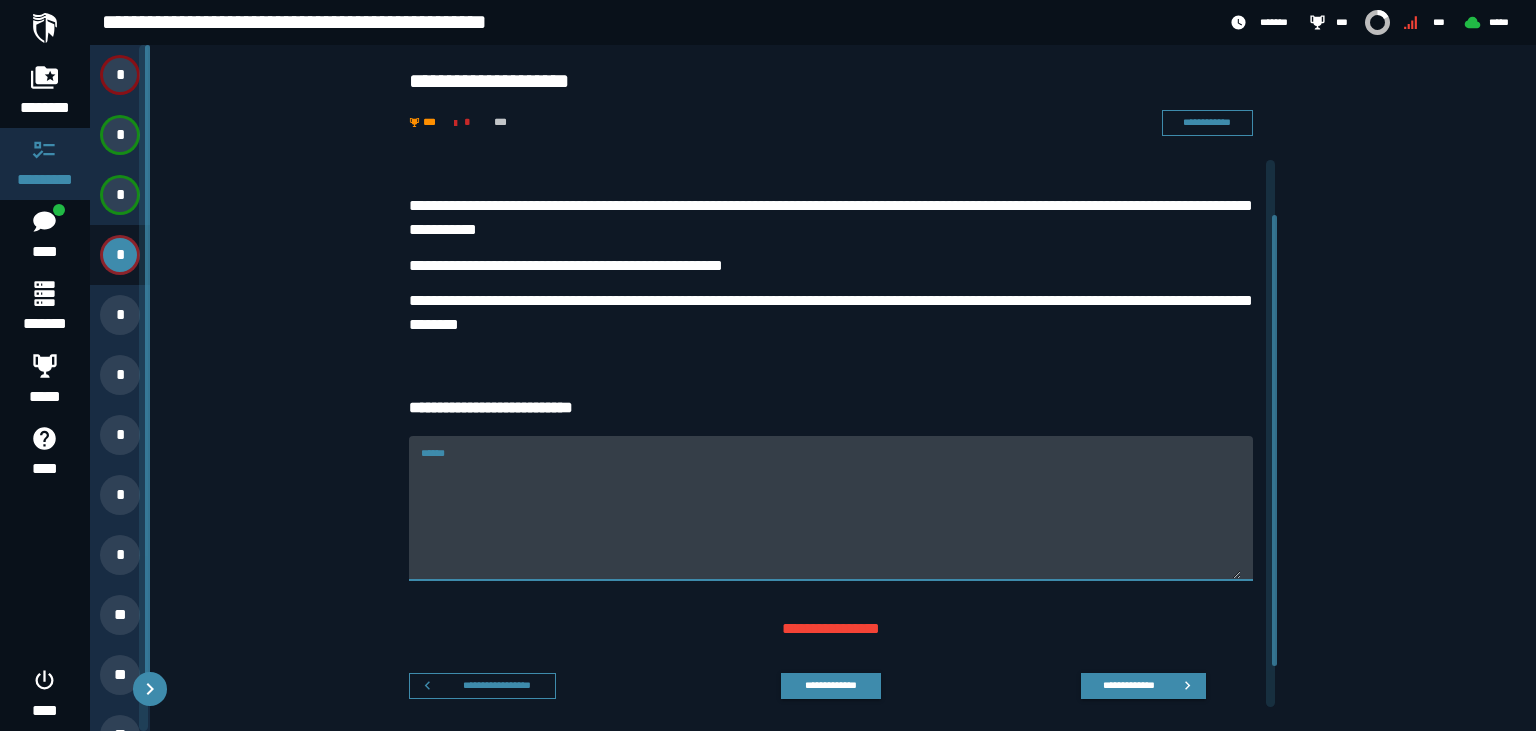 scroll, scrollTop: 0, scrollLeft: 0, axis: both 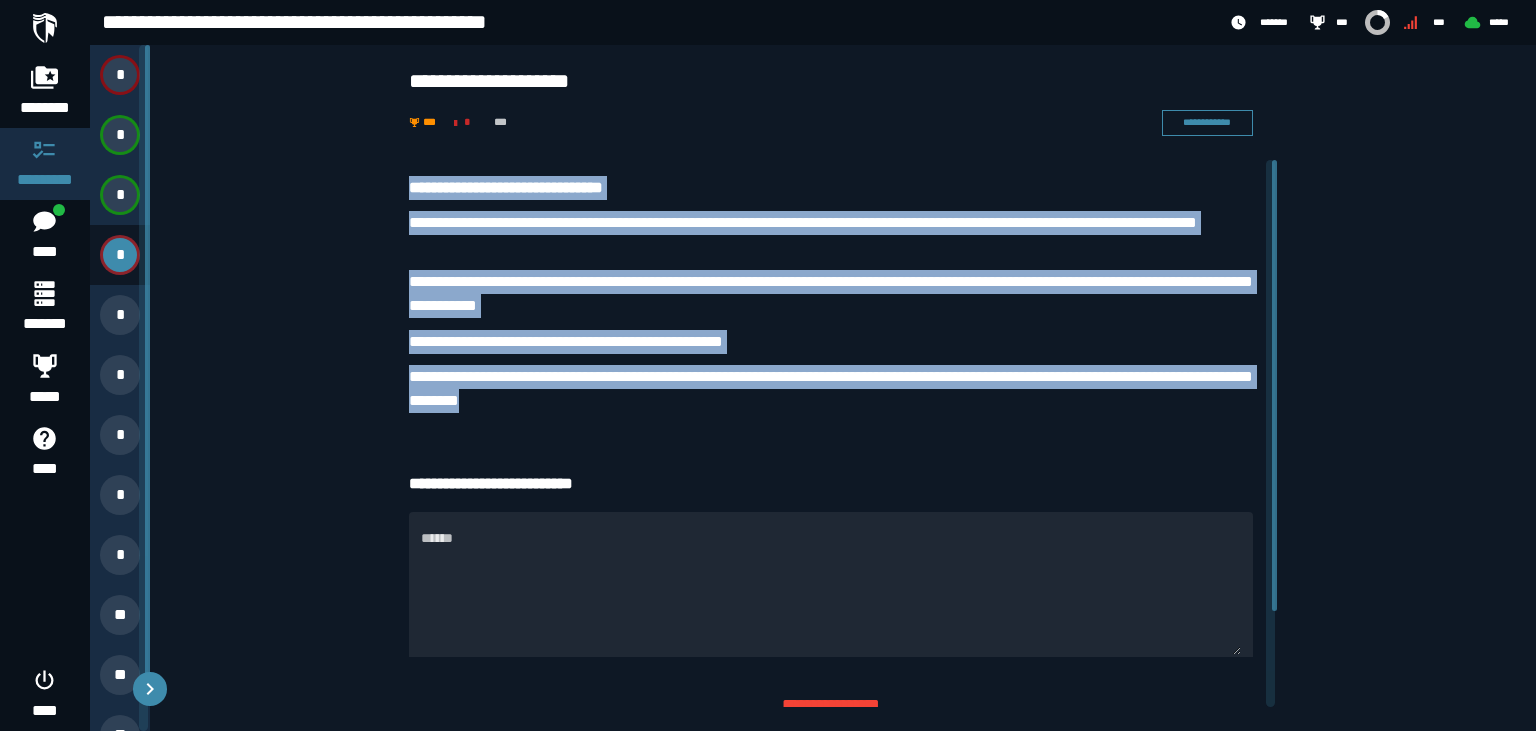drag, startPoint x: 406, startPoint y: 183, endPoint x: 655, endPoint y: 395, distance: 327.02448 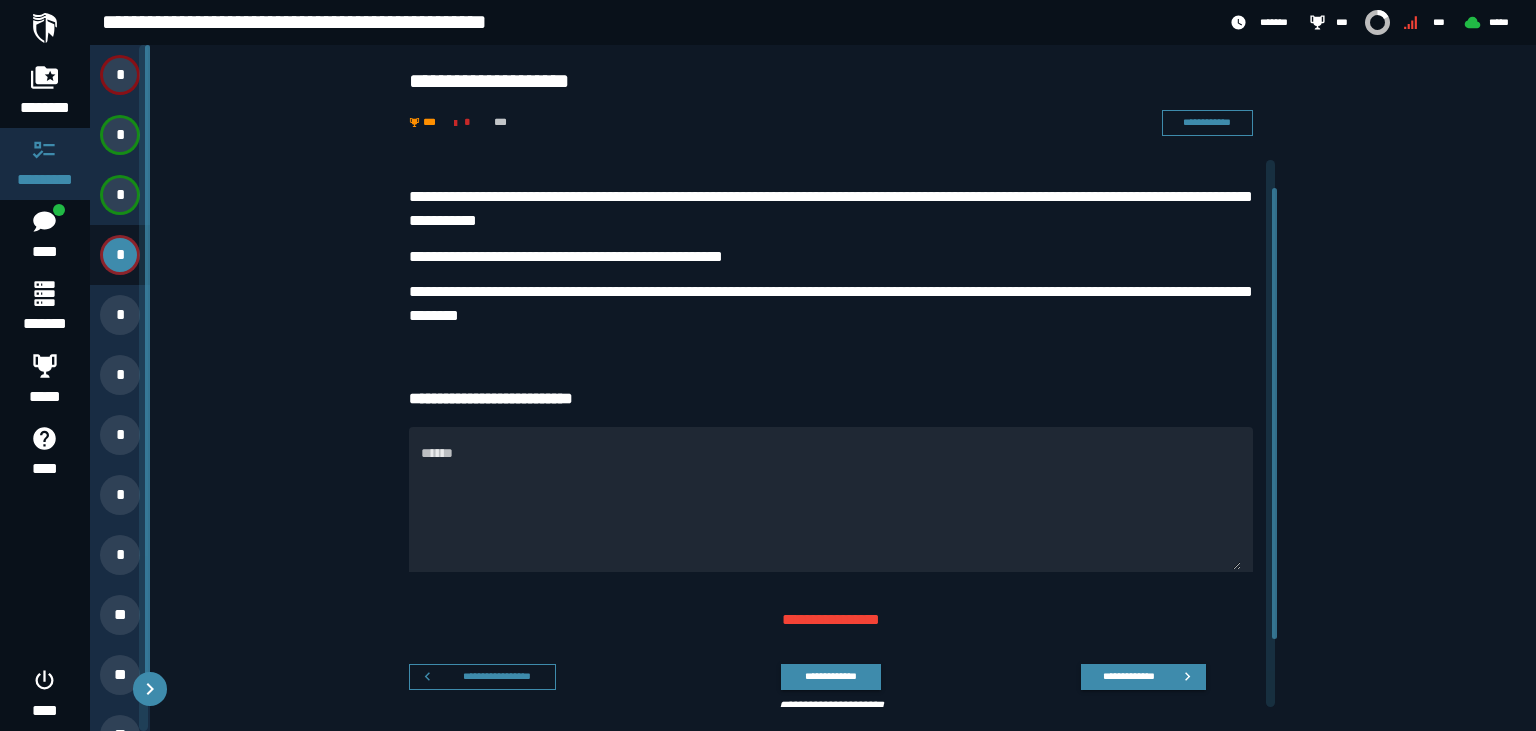 scroll, scrollTop: 116, scrollLeft: 0, axis: vertical 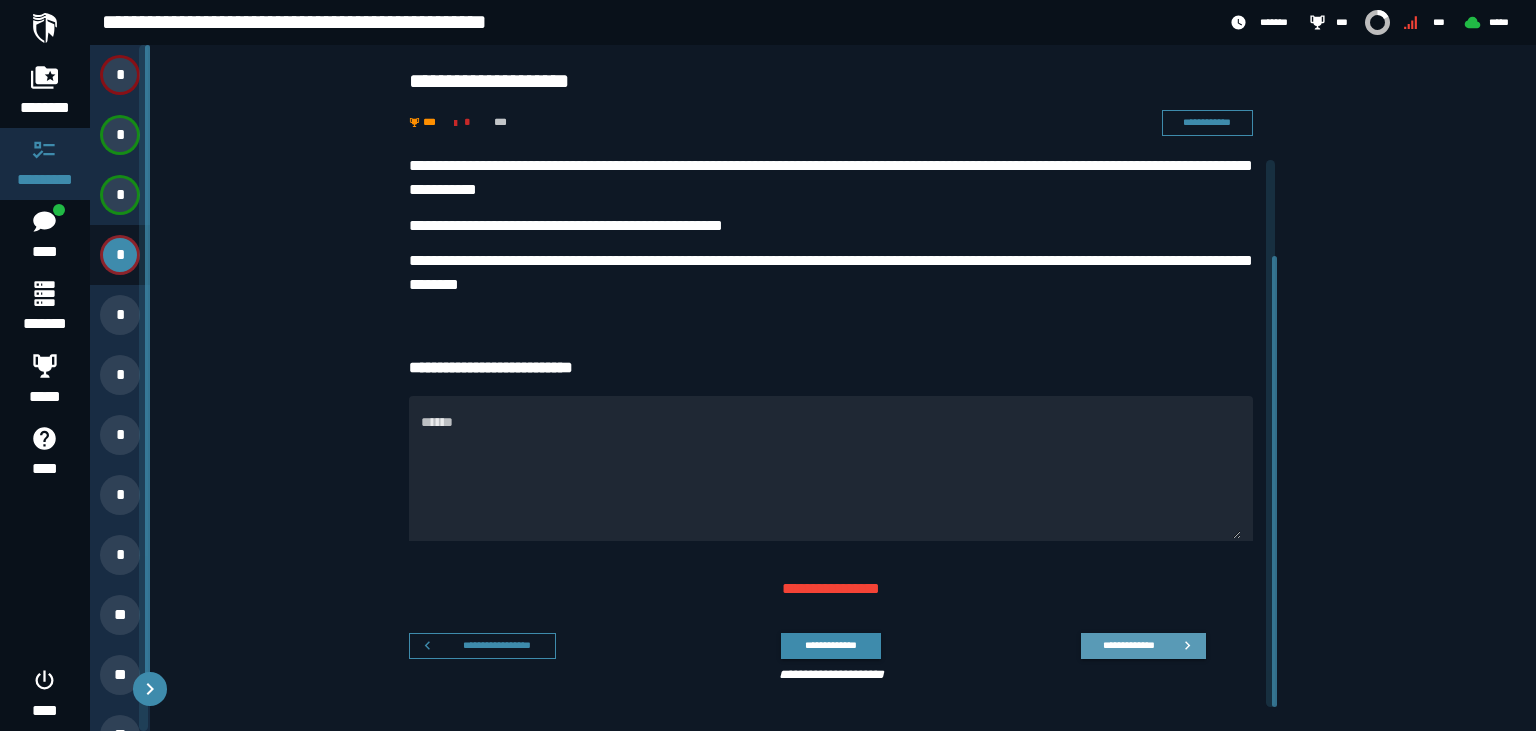 click on "**********" at bounding box center (1129, 645) 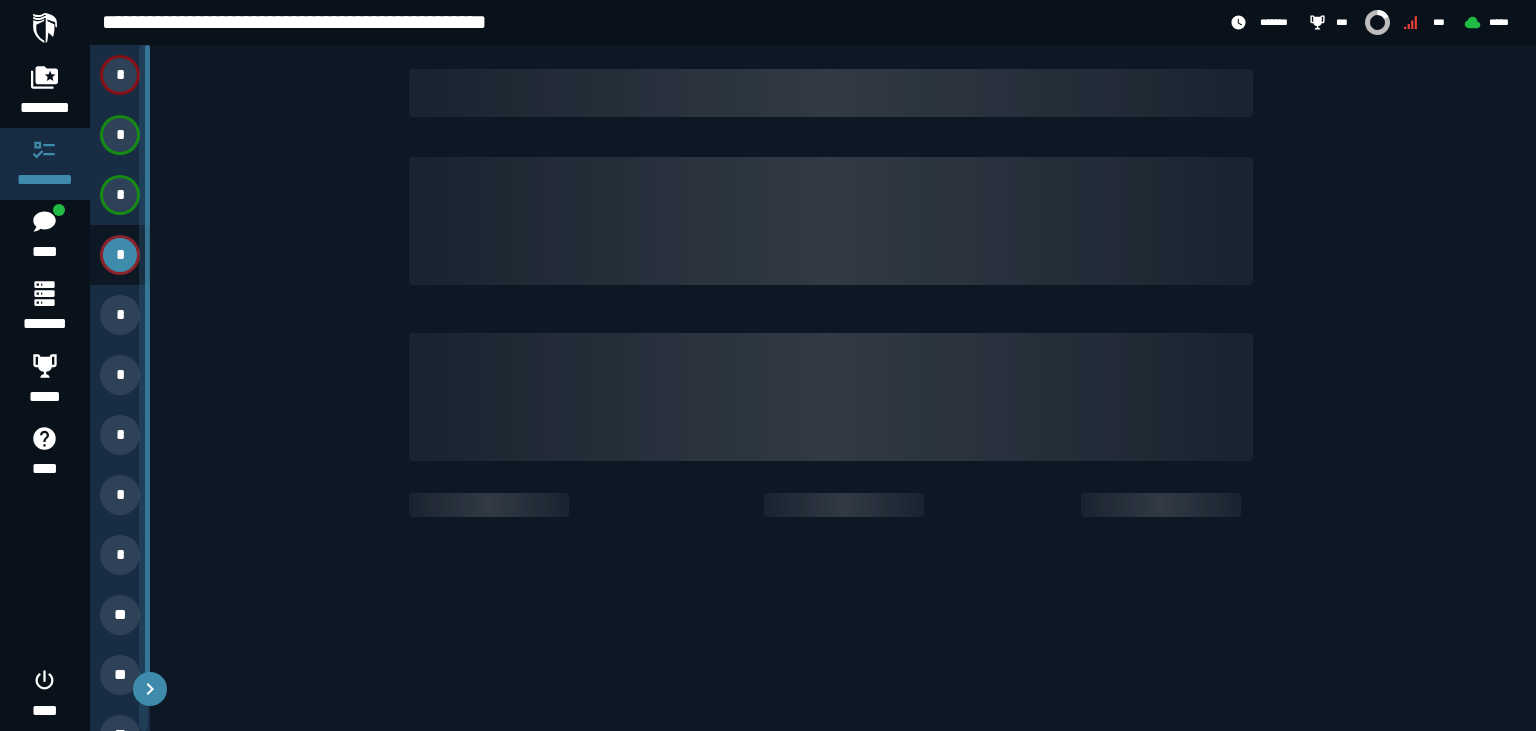 scroll, scrollTop: 0, scrollLeft: 0, axis: both 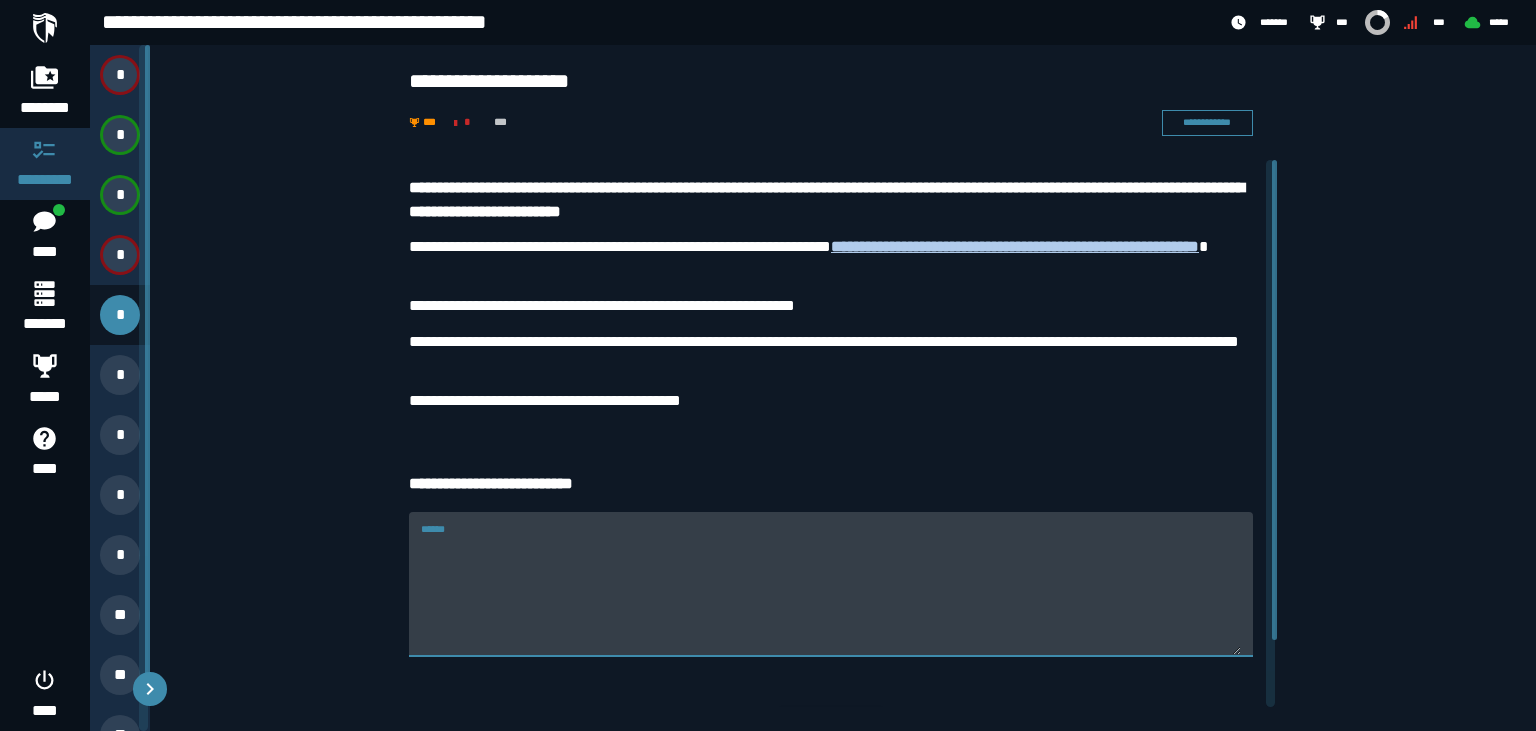 click on "******" at bounding box center (831, 596) 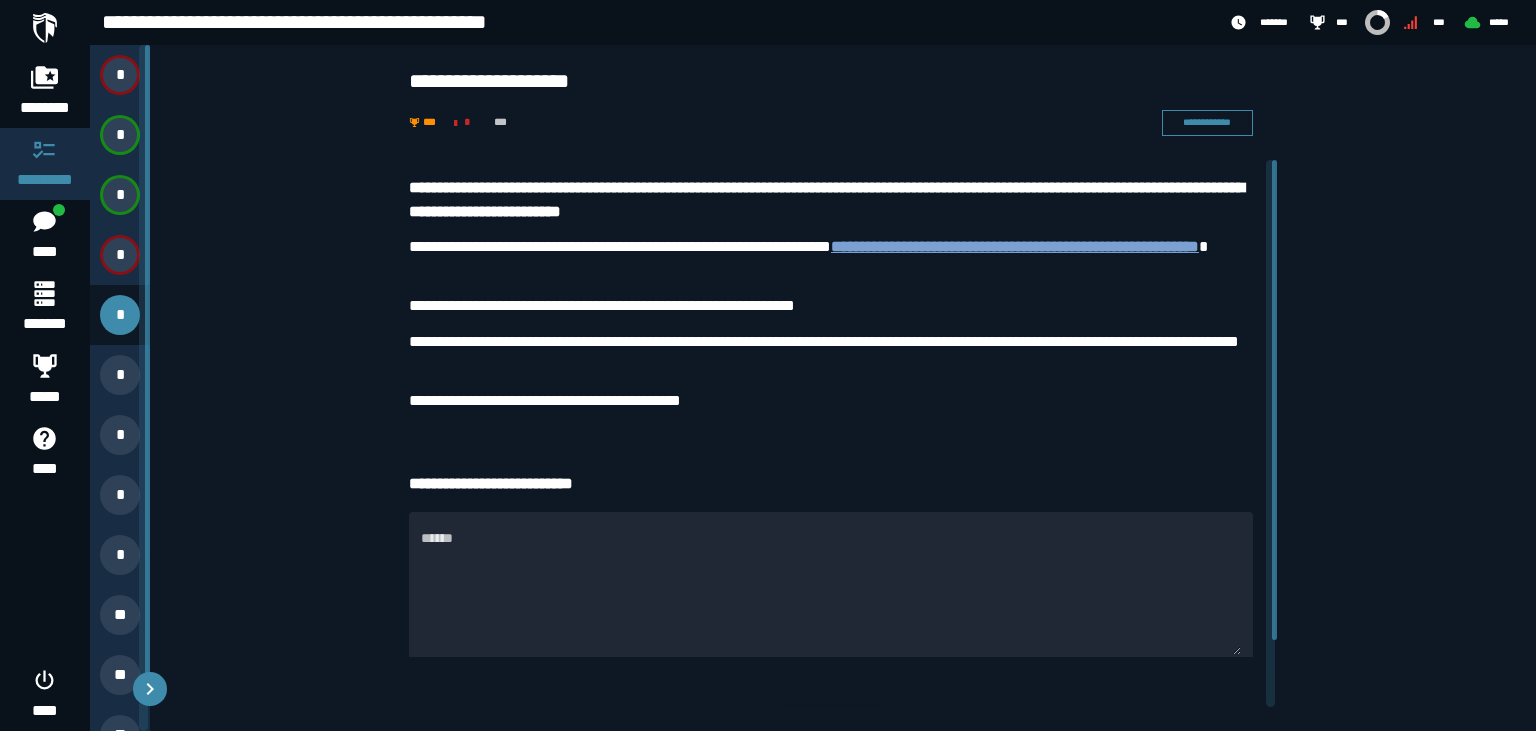 click on "**********" at bounding box center (1015, 246) 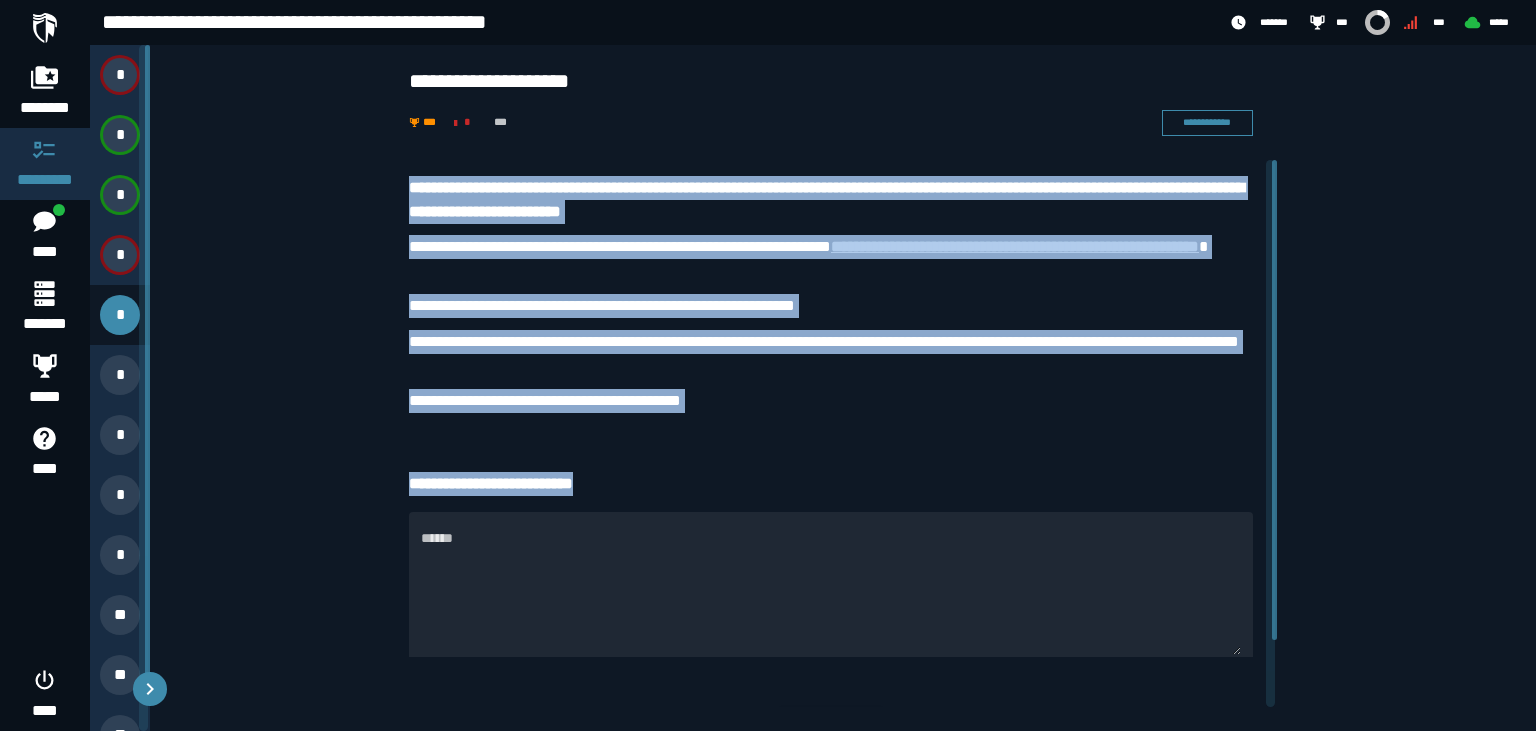 drag, startPoint x: 404, startPoint y: 179, endPoint x: 758, endPoint y: 475, distance: 461.44556 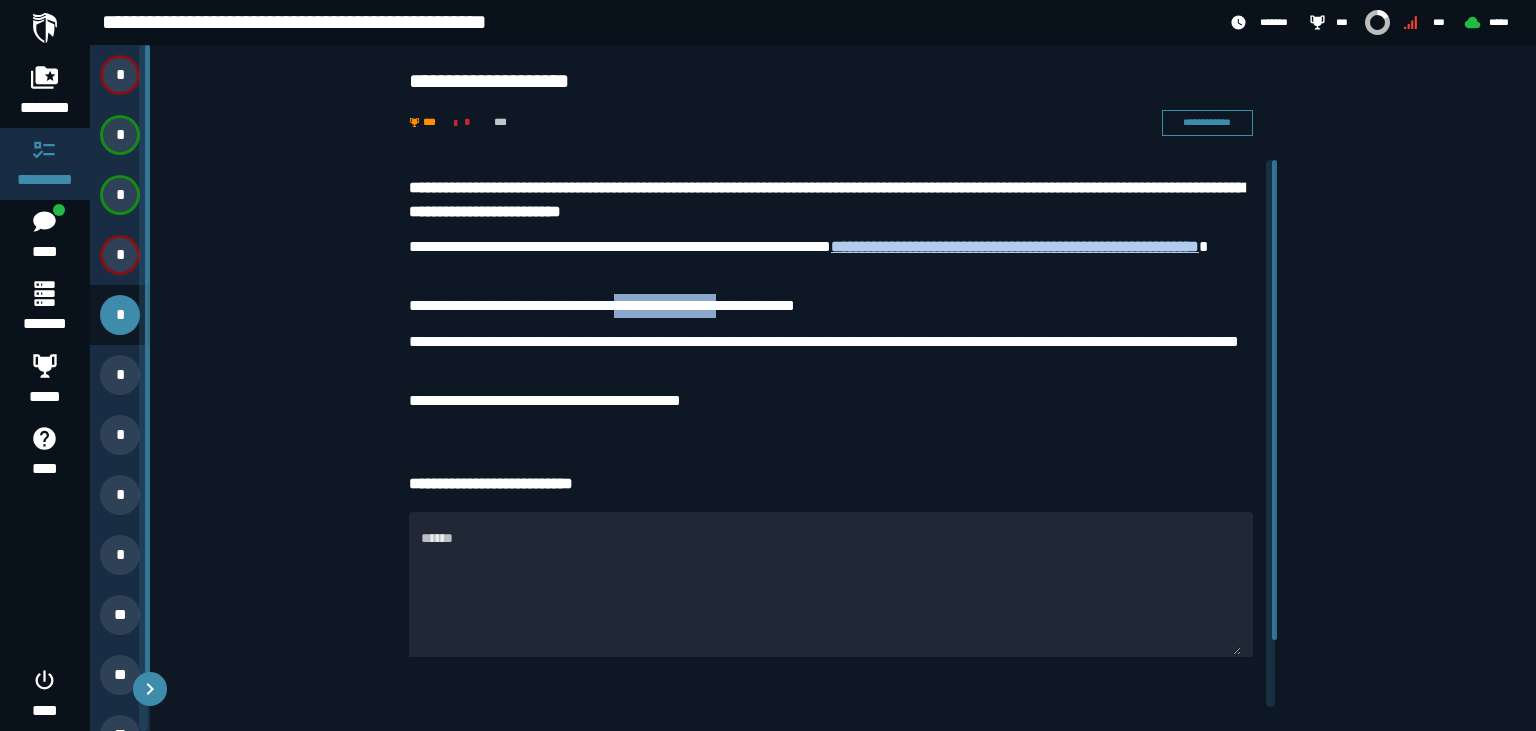 drag, startPoint x: 617, startPoint y: 306, endPoint x: 733, endPoint y: 309, distance: 116.03879 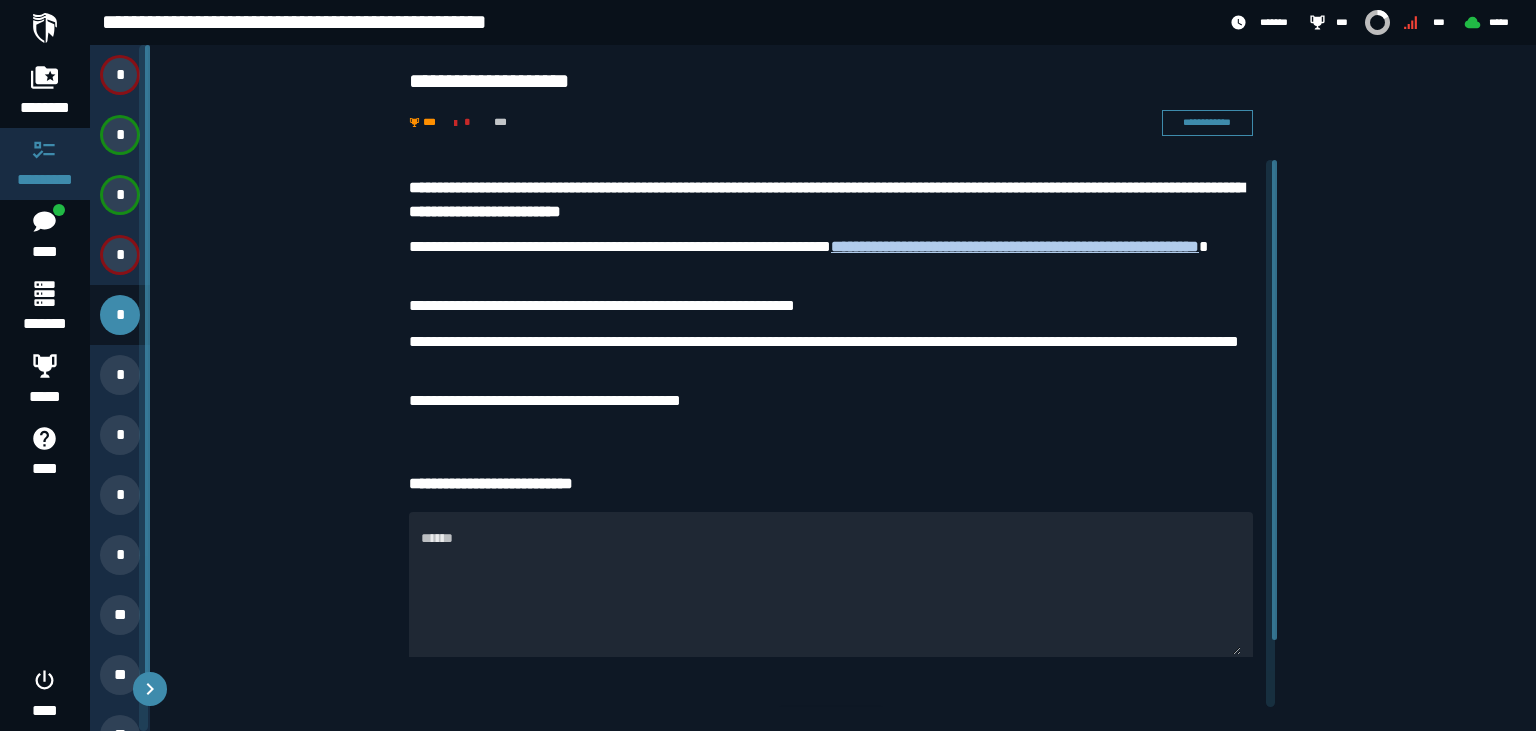 click on "**********" at bounding box center (831, 300) 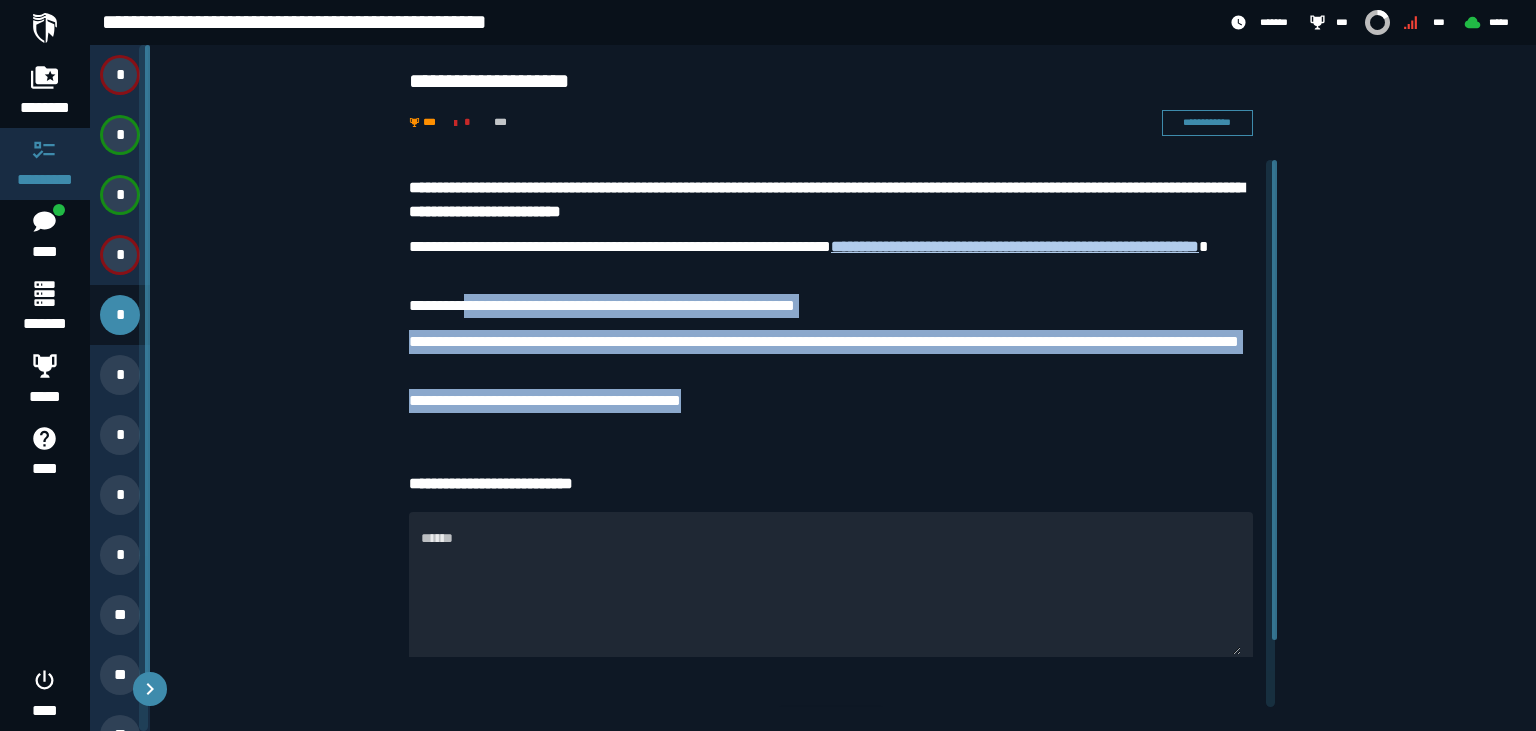 drag, startPoint x: 448, startPoint y: 302, endPoint x: 811, endPoint y: 391, distance: 373.75125 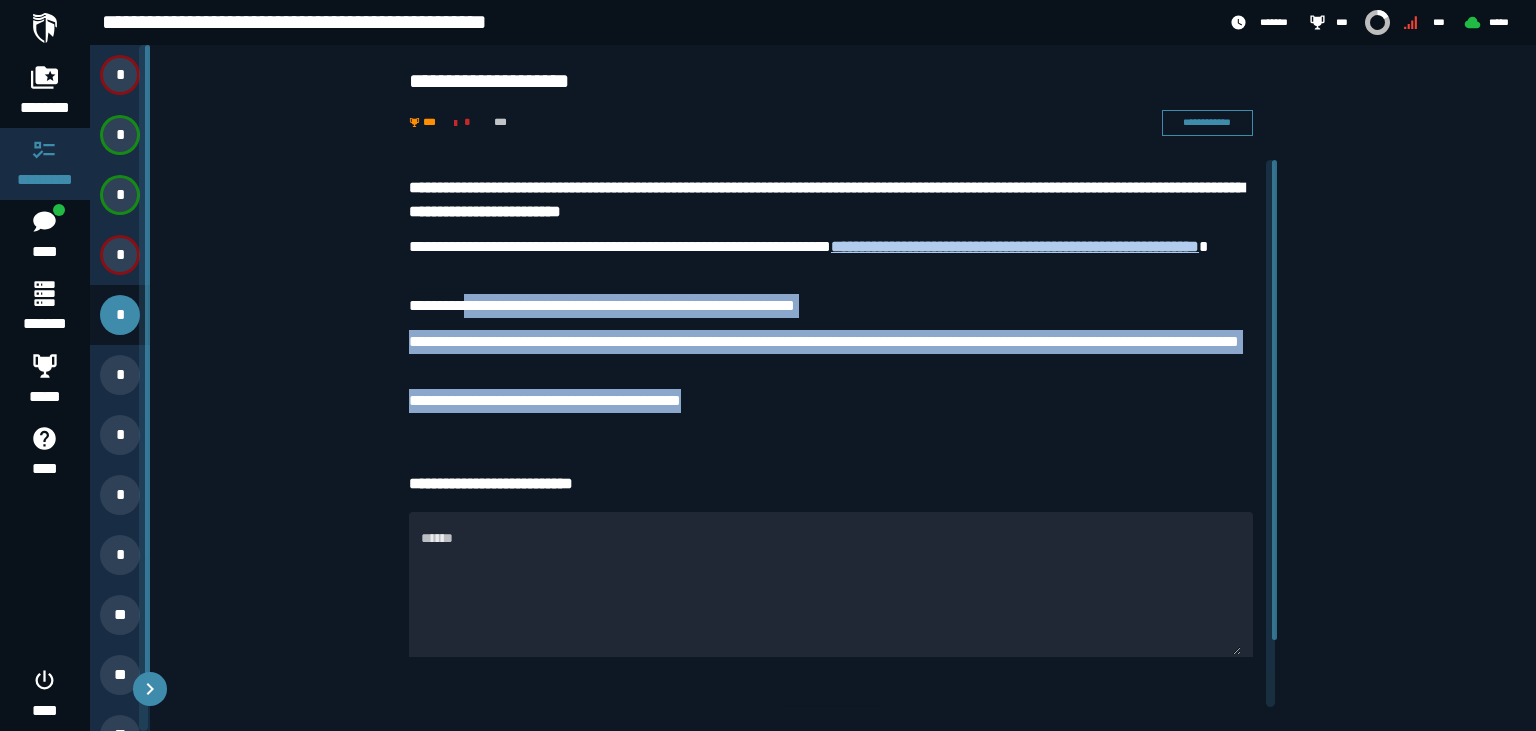 click on "**********" at bounding box center (831, 400) 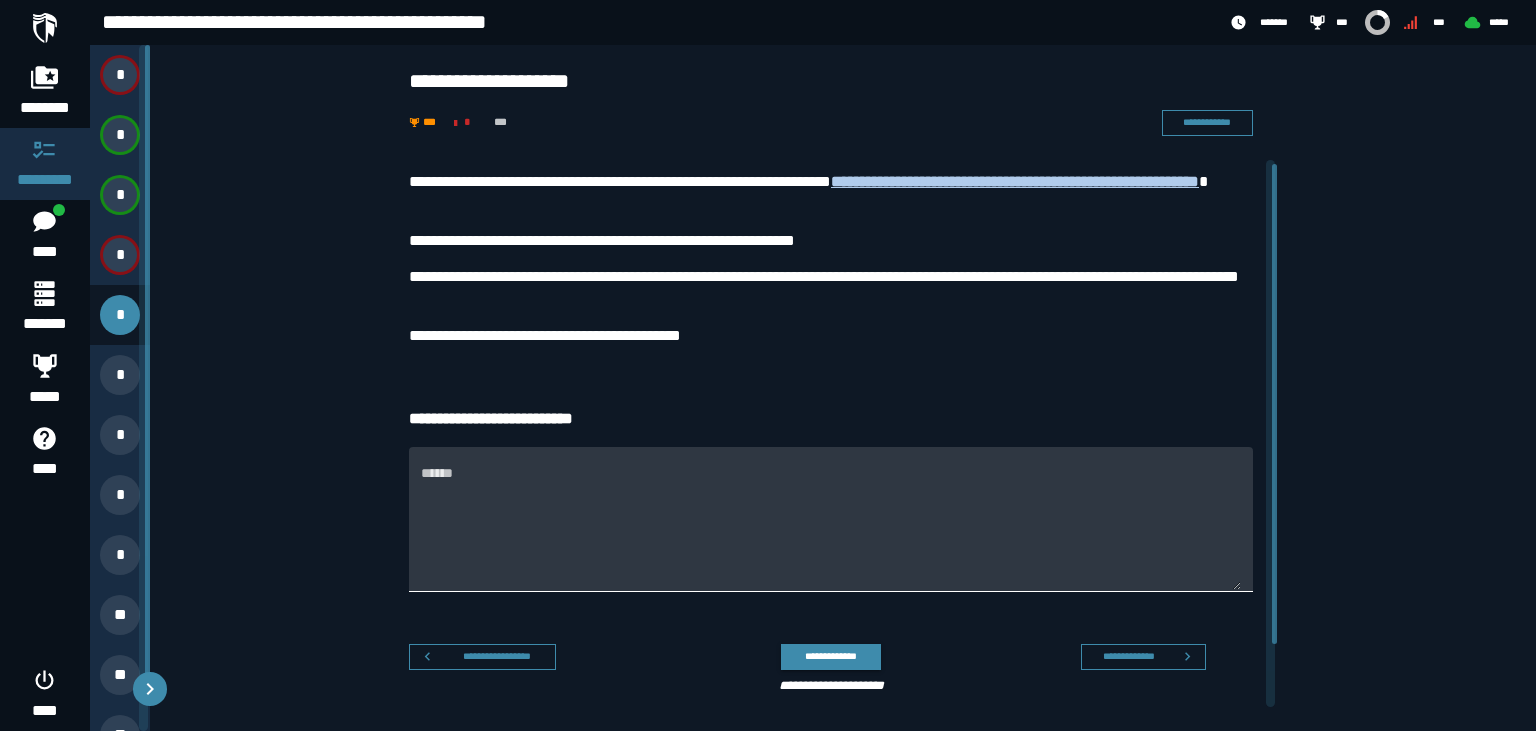 scroll, scrollTop: 76, scrollLeft: 0, axis: vertical 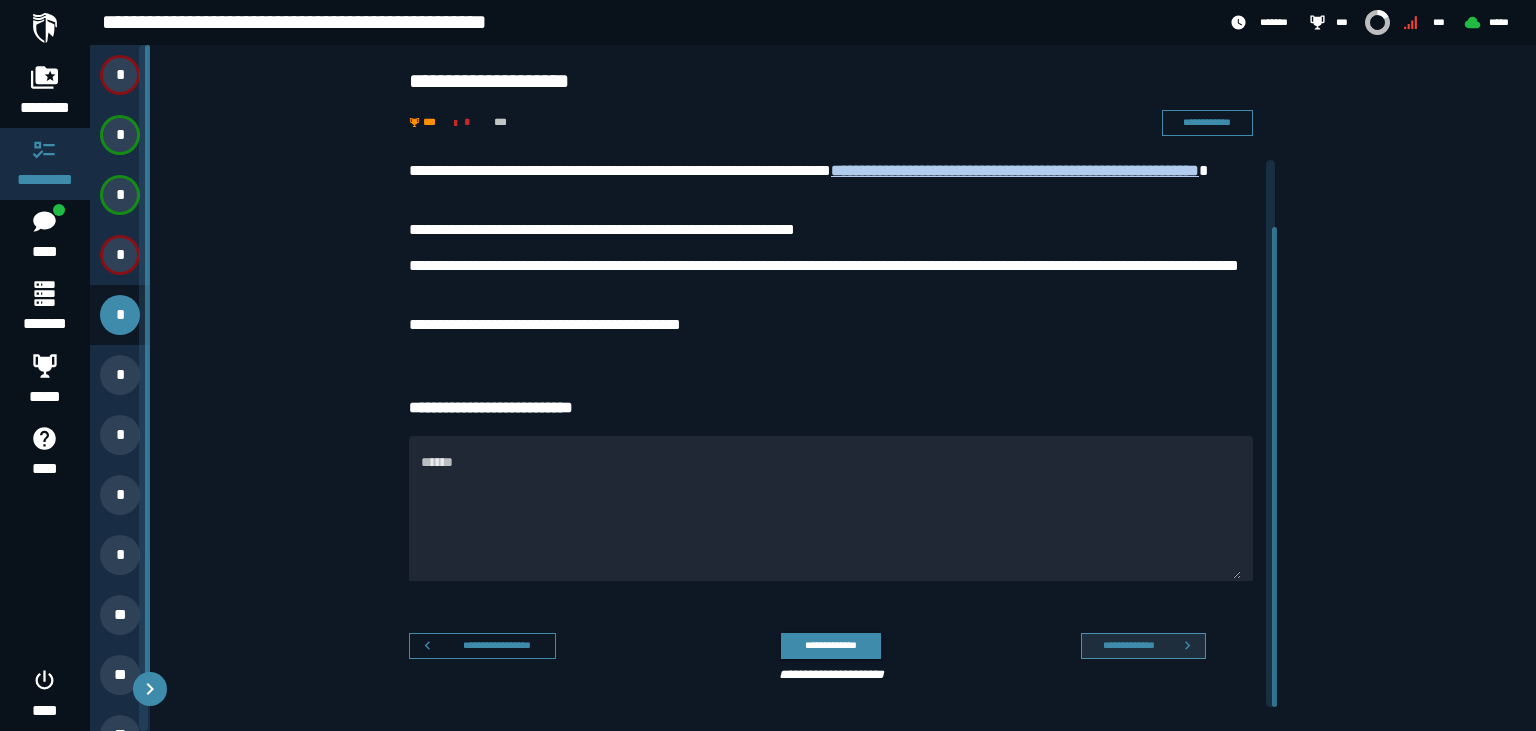 click on "**********" at bounding box center (1129, 645) 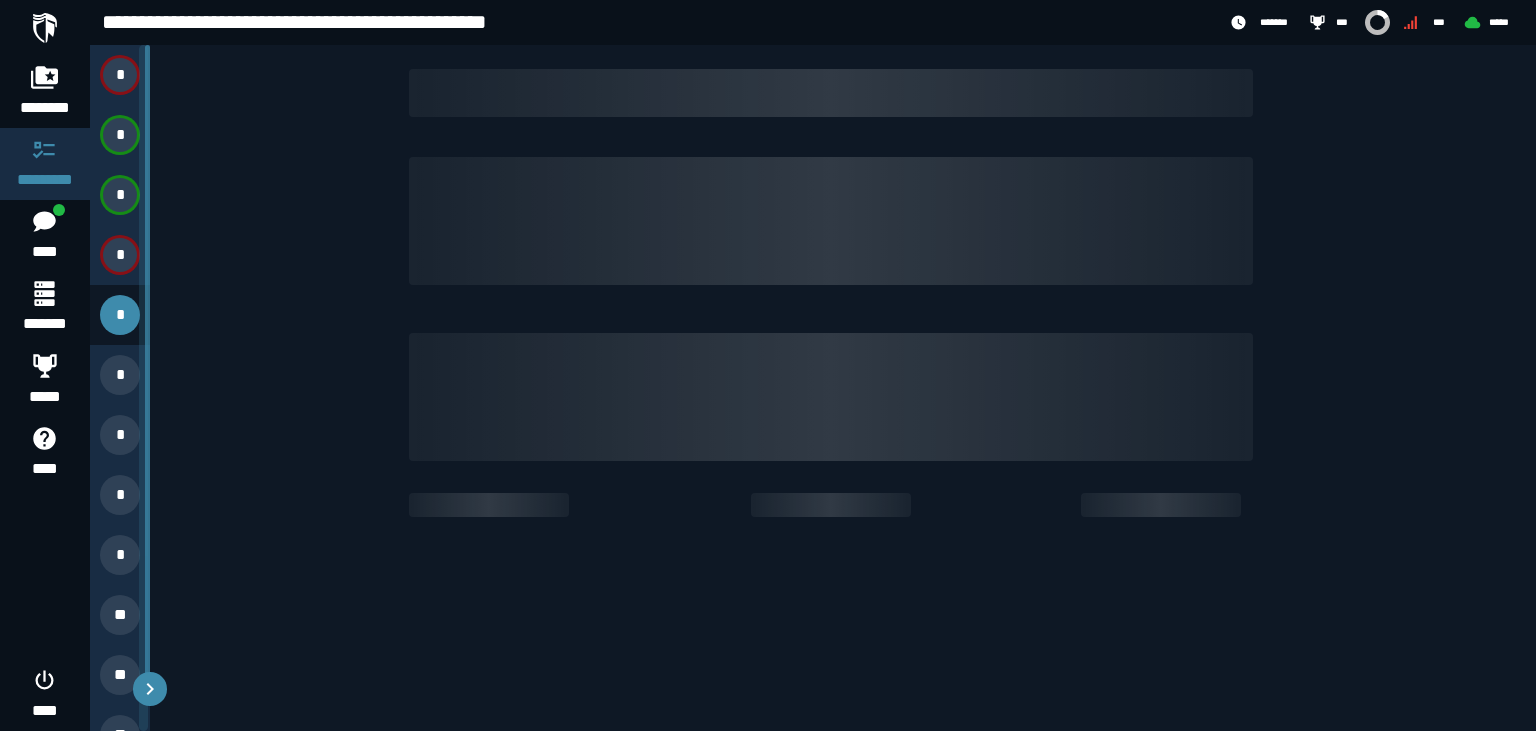 scroll, scrollTop: 0, scrollLeft: 0, axis: both 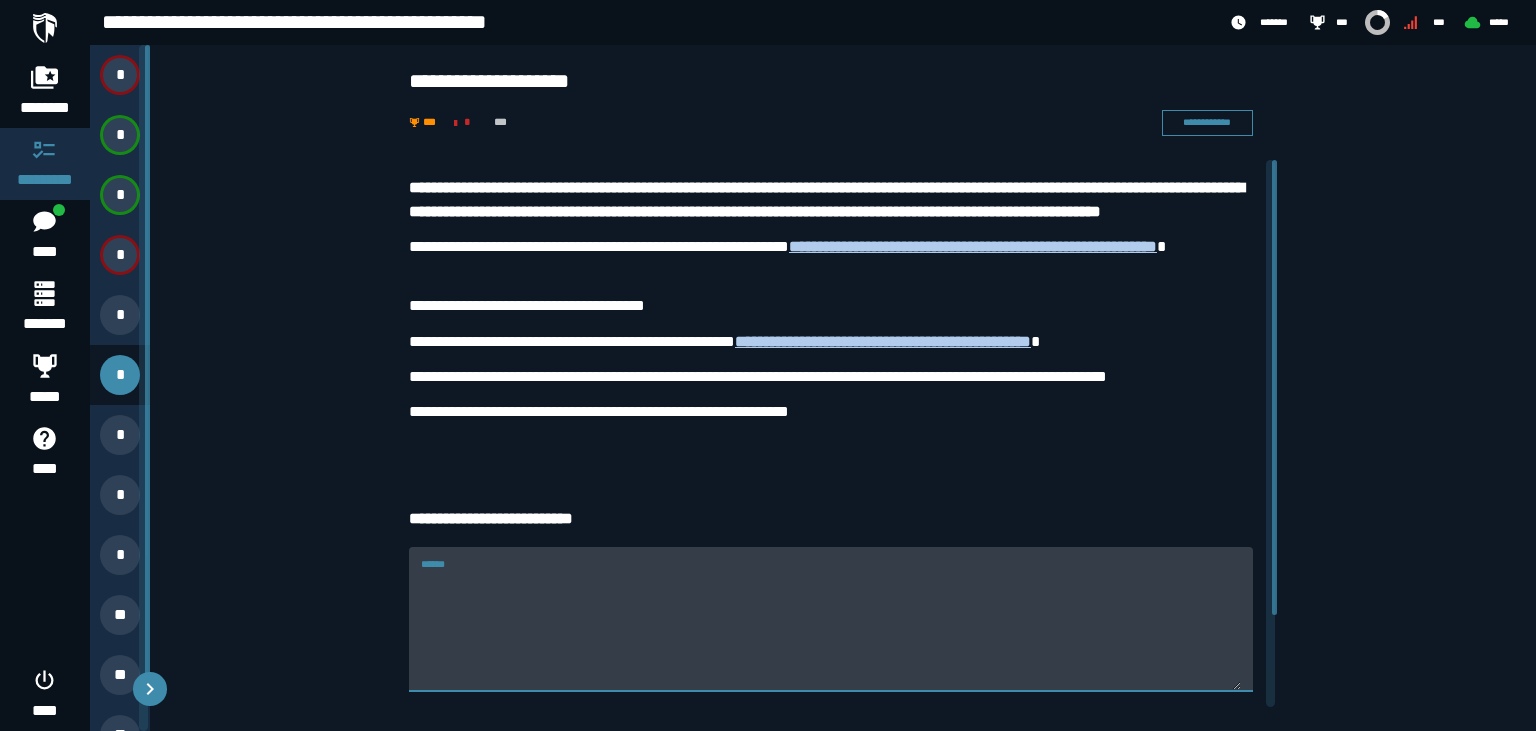 click on "******" at bounding box center (831, 631) 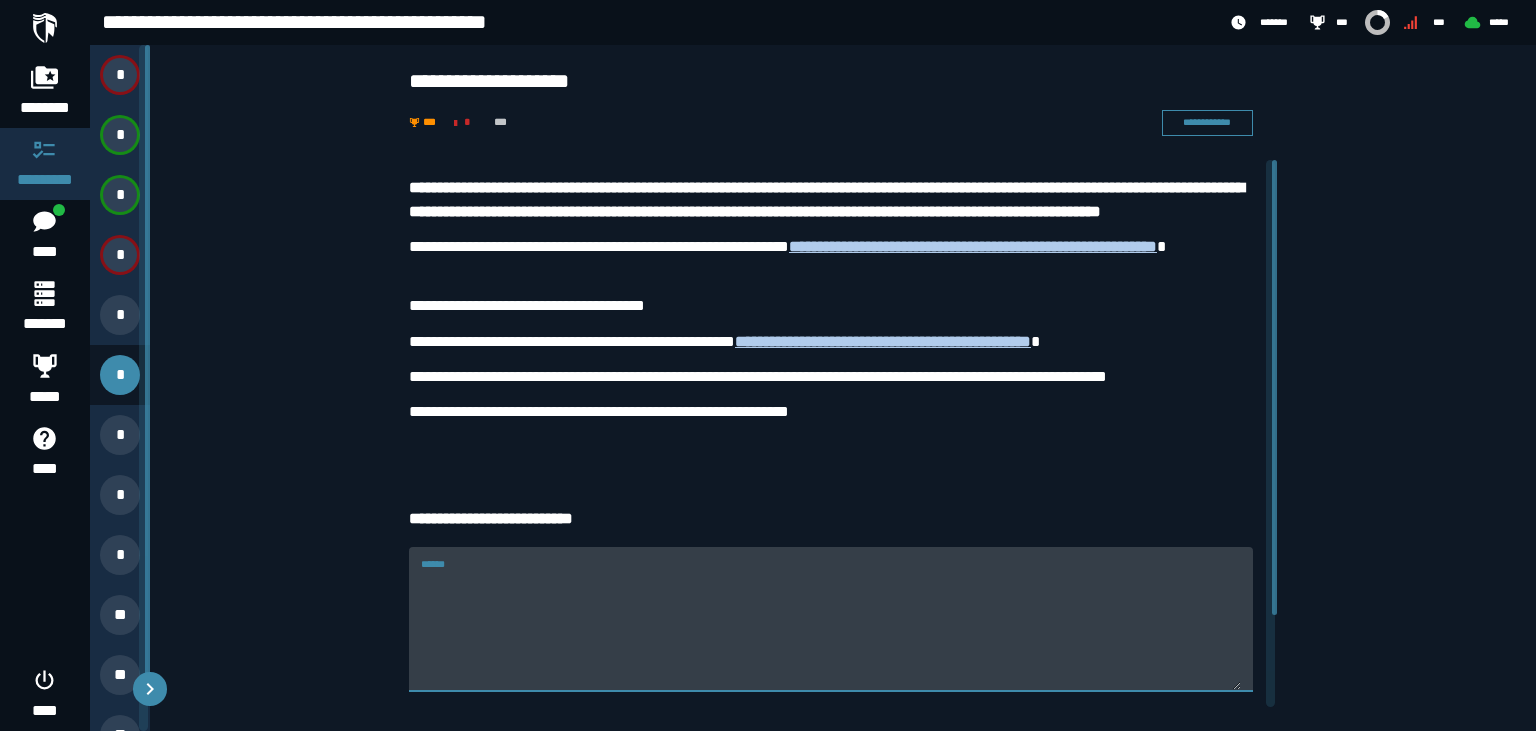 paste on "**********" 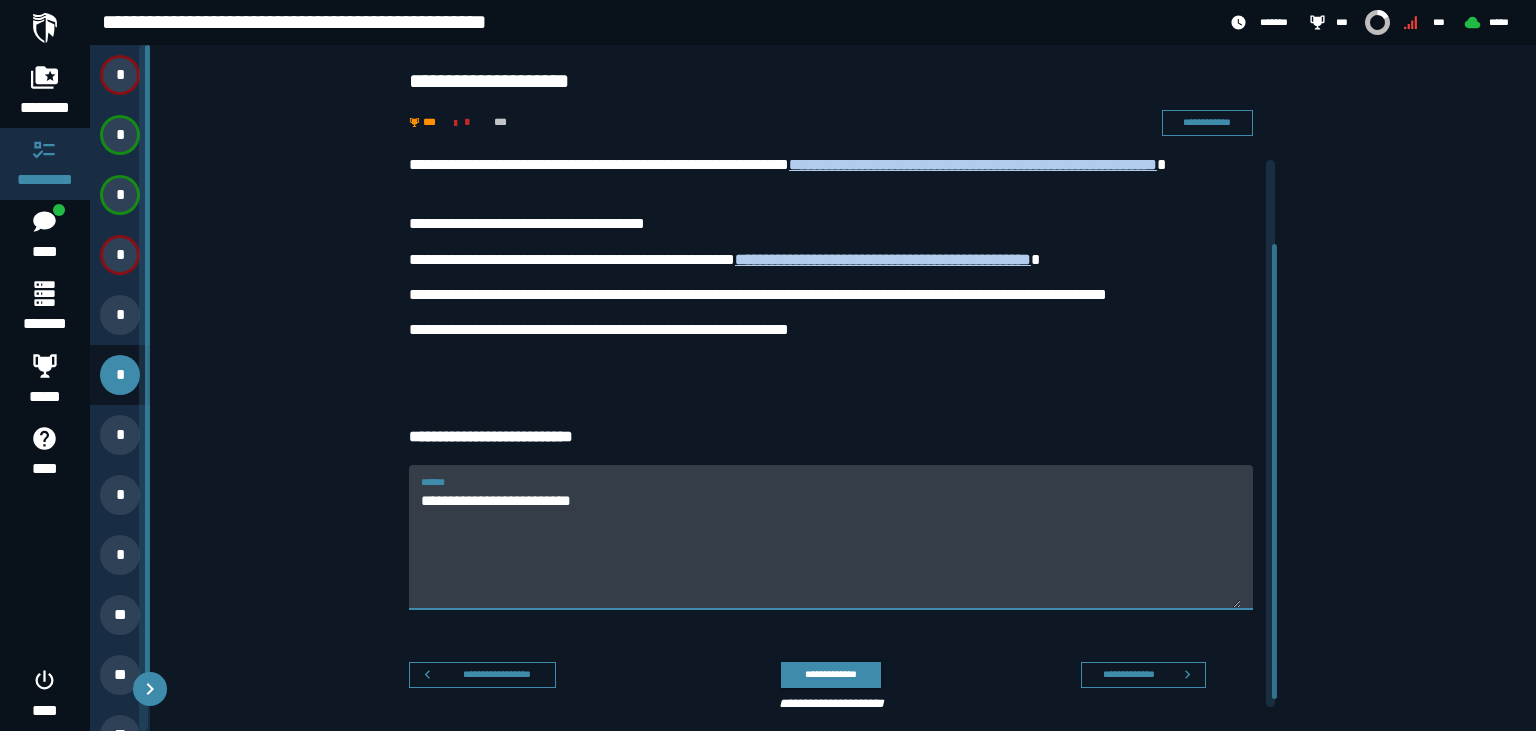scroll, scrollTop: 111, scrollLeft: 0, axis: vertical 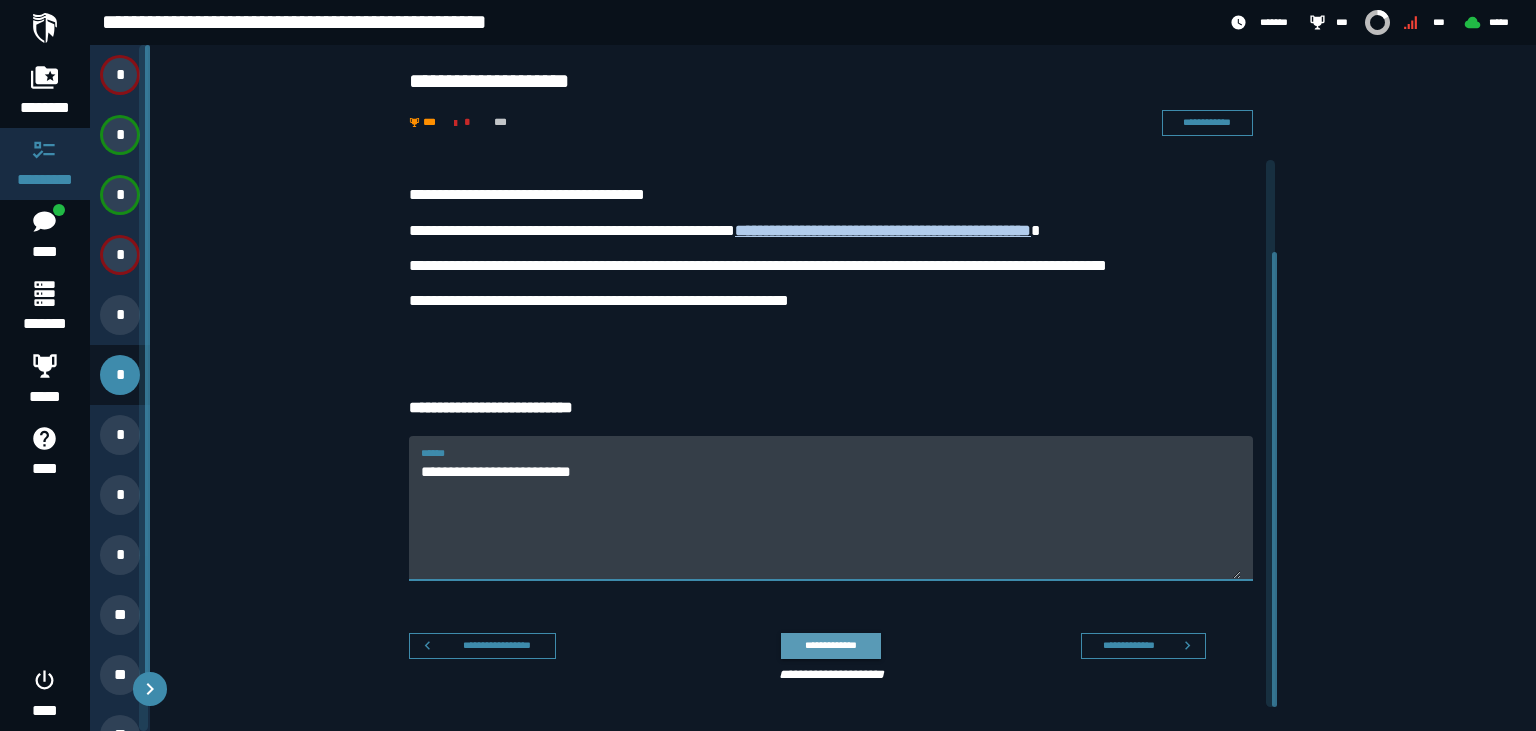 type on "**********" 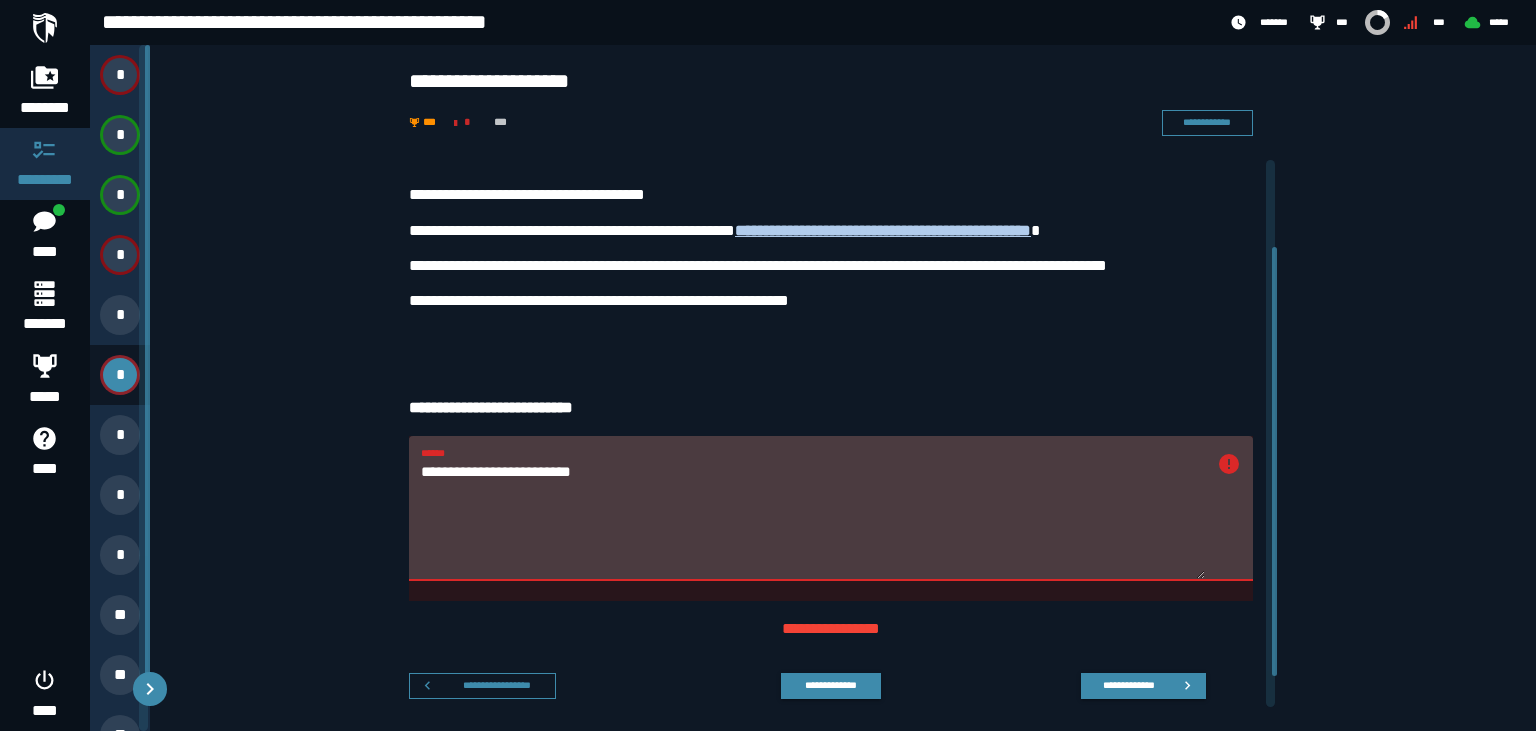 drag, startPoint x: 677, startPoint y: 487, endPoint x: 438, endPoint y: 436, distance: 244.38084 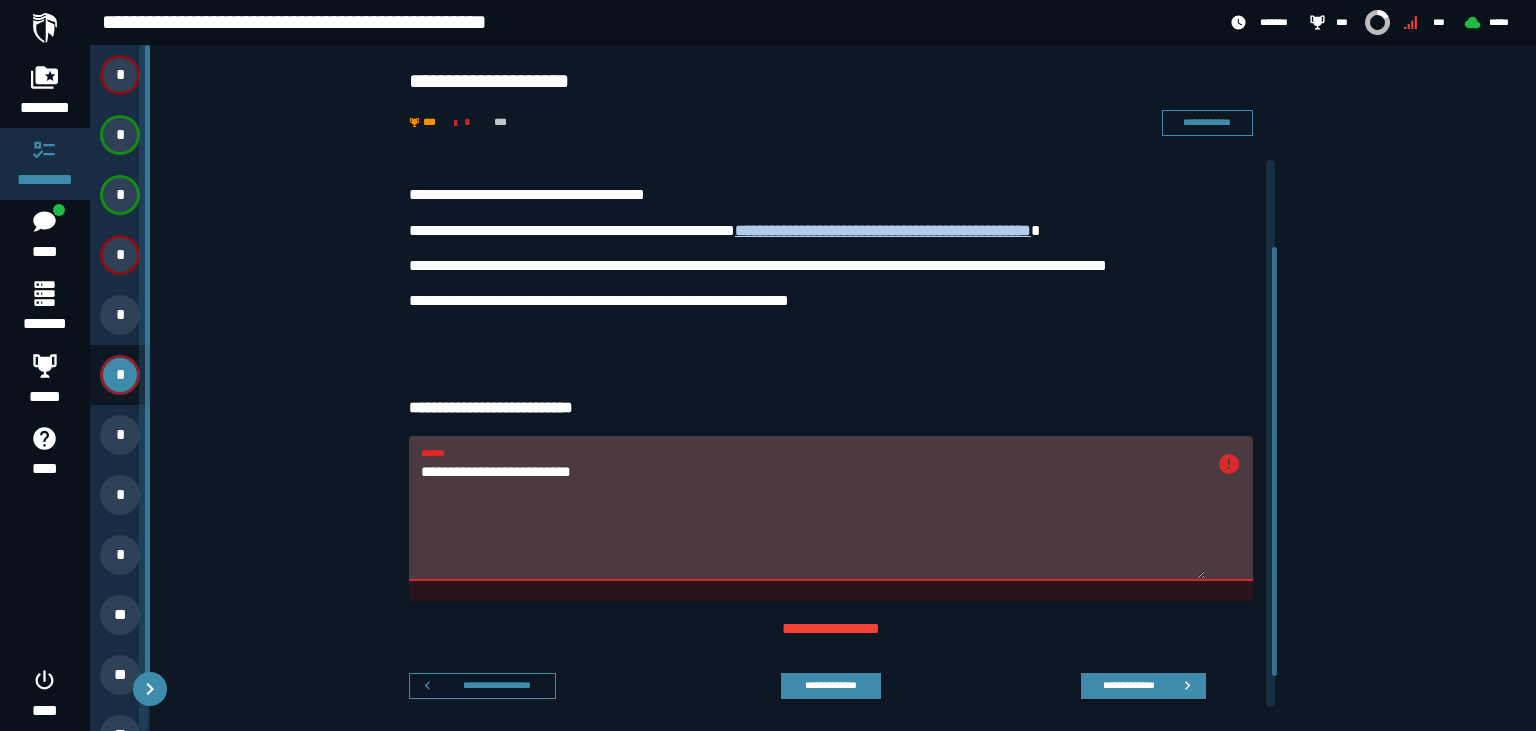 click on "**********" at bounding box center (813, 520) 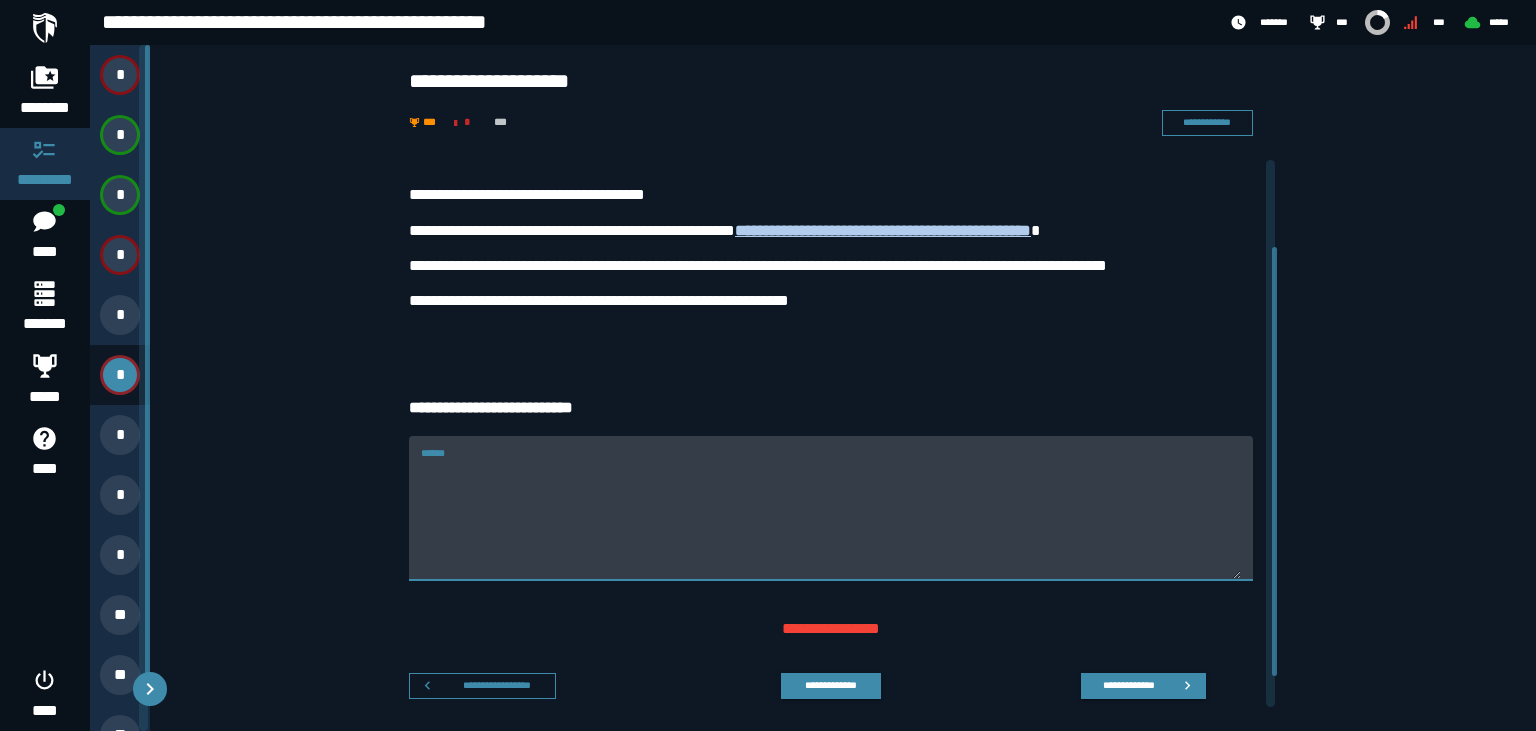 paste on "**********" 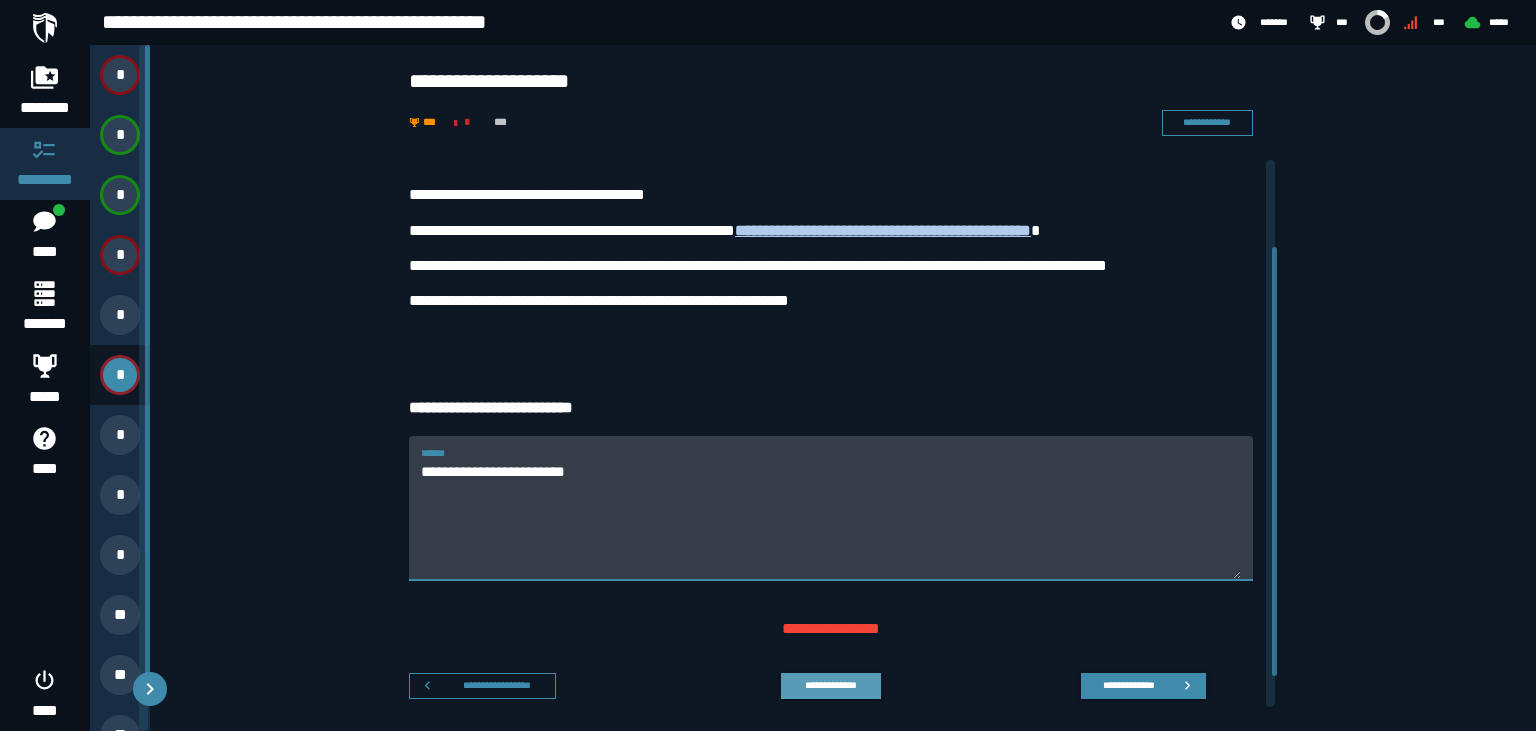 type on "**********" 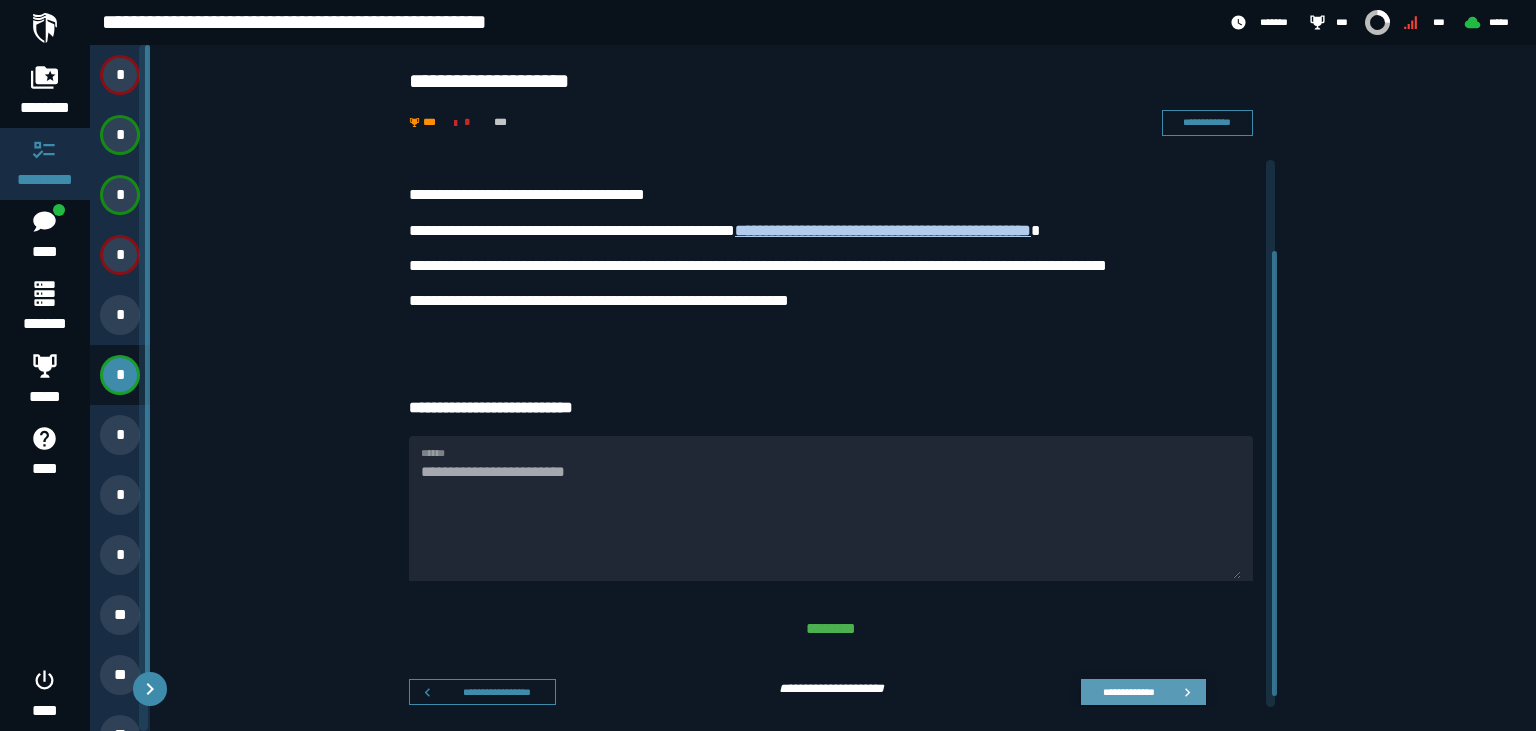 click on "**********" at bounding box center (1129, 691) 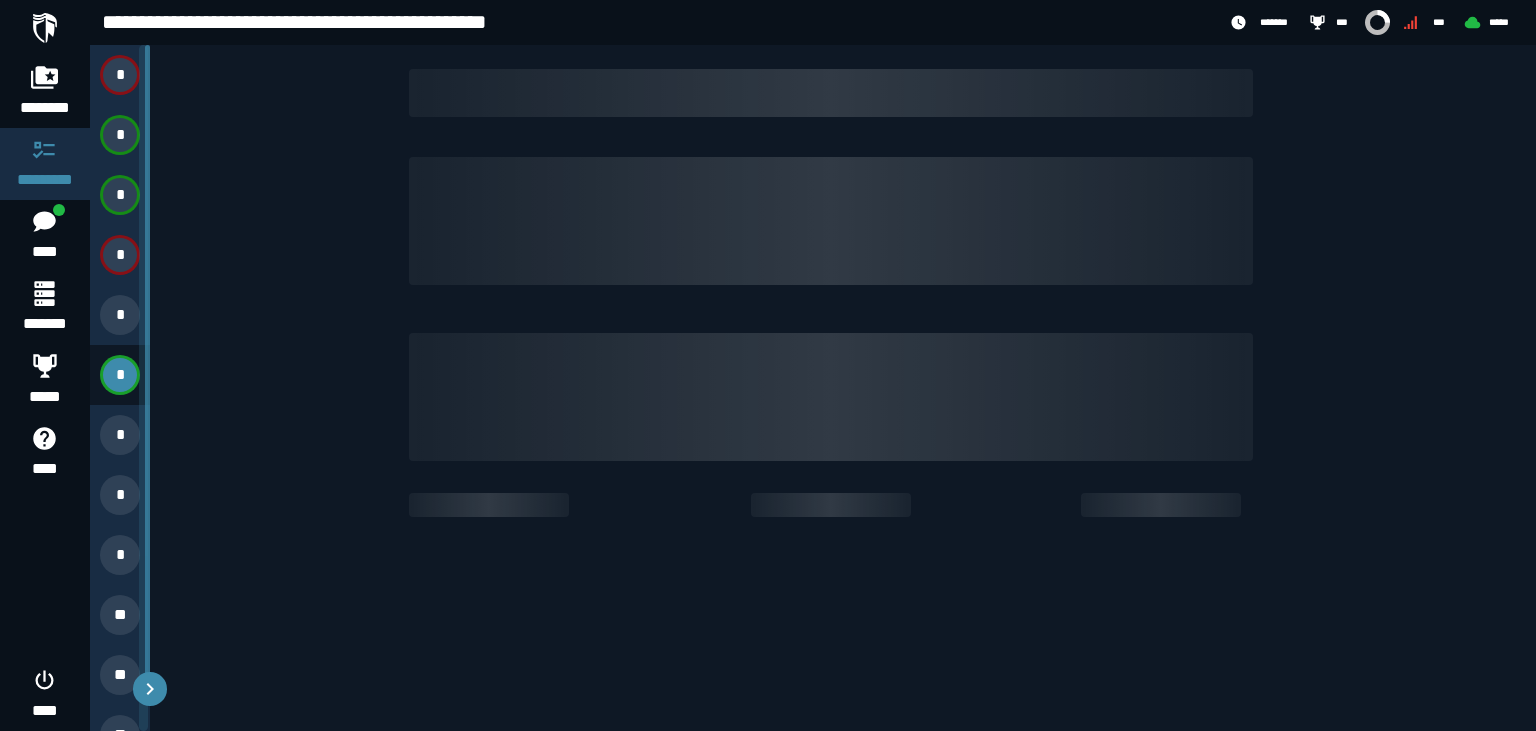 scroll, scrollTop: 0, scrollLeft: 0, axis: both 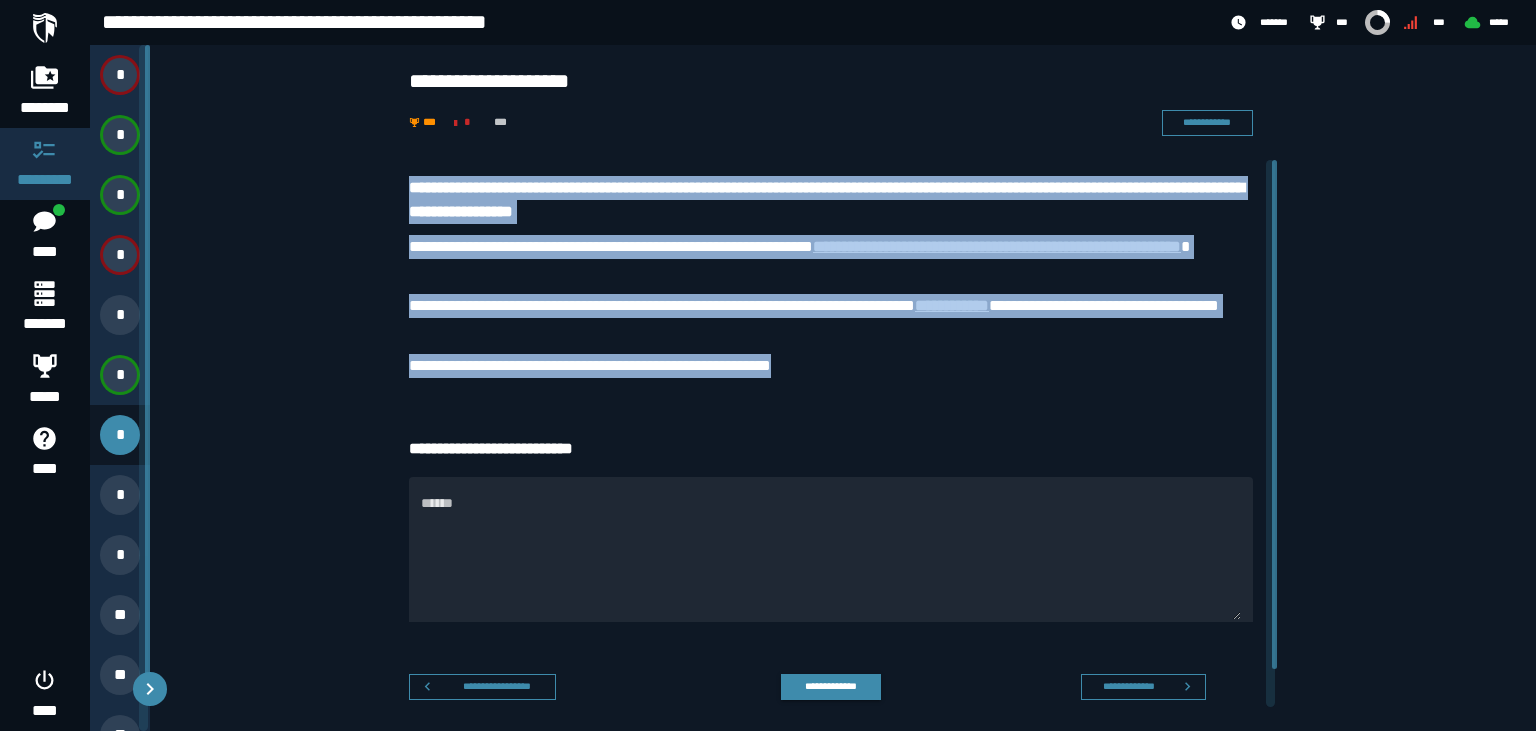 drag, startPoint x: 403, startPoint y: 183, endPoint x: 850, endPoint y: 358, distance: 480.0354 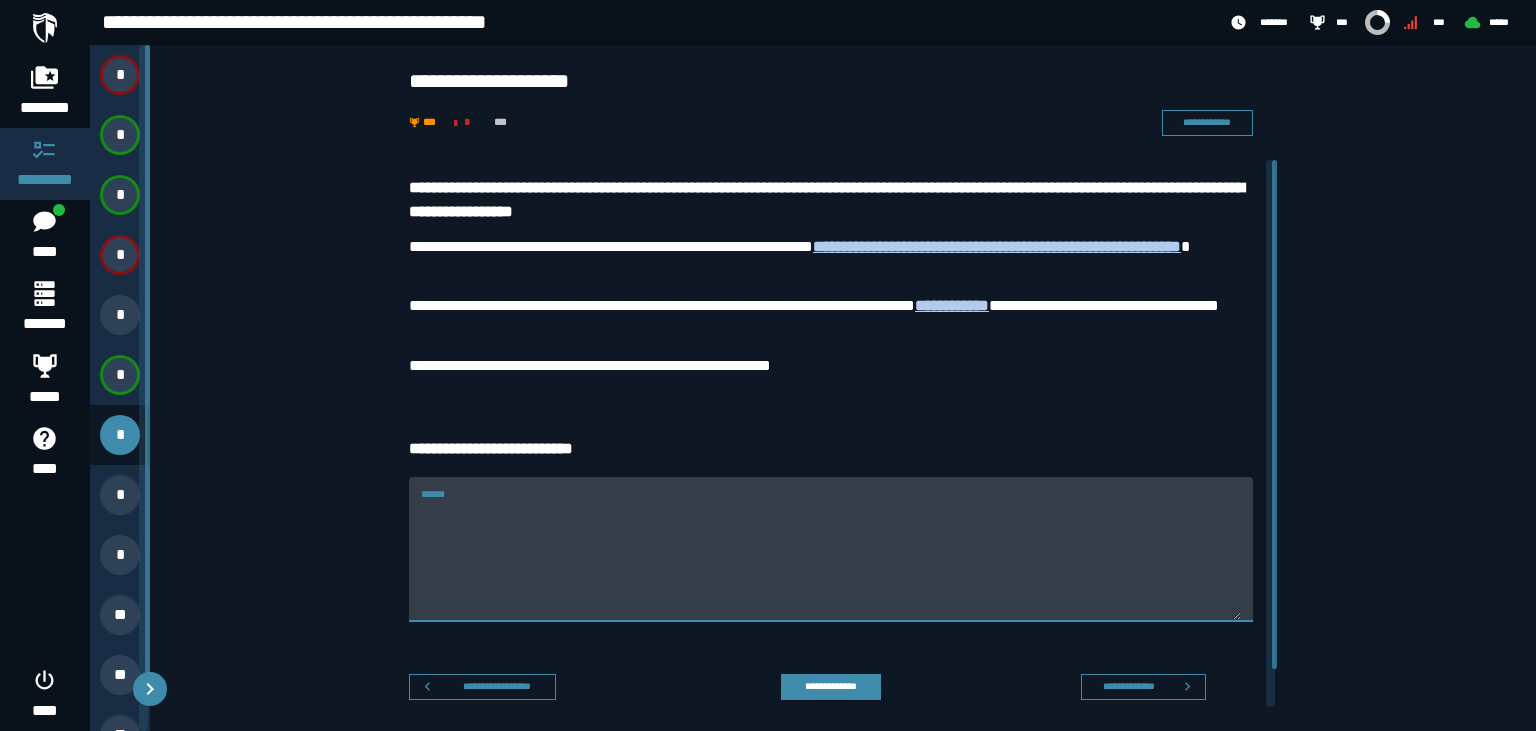 click on "******" at bounding box center (831, 548) 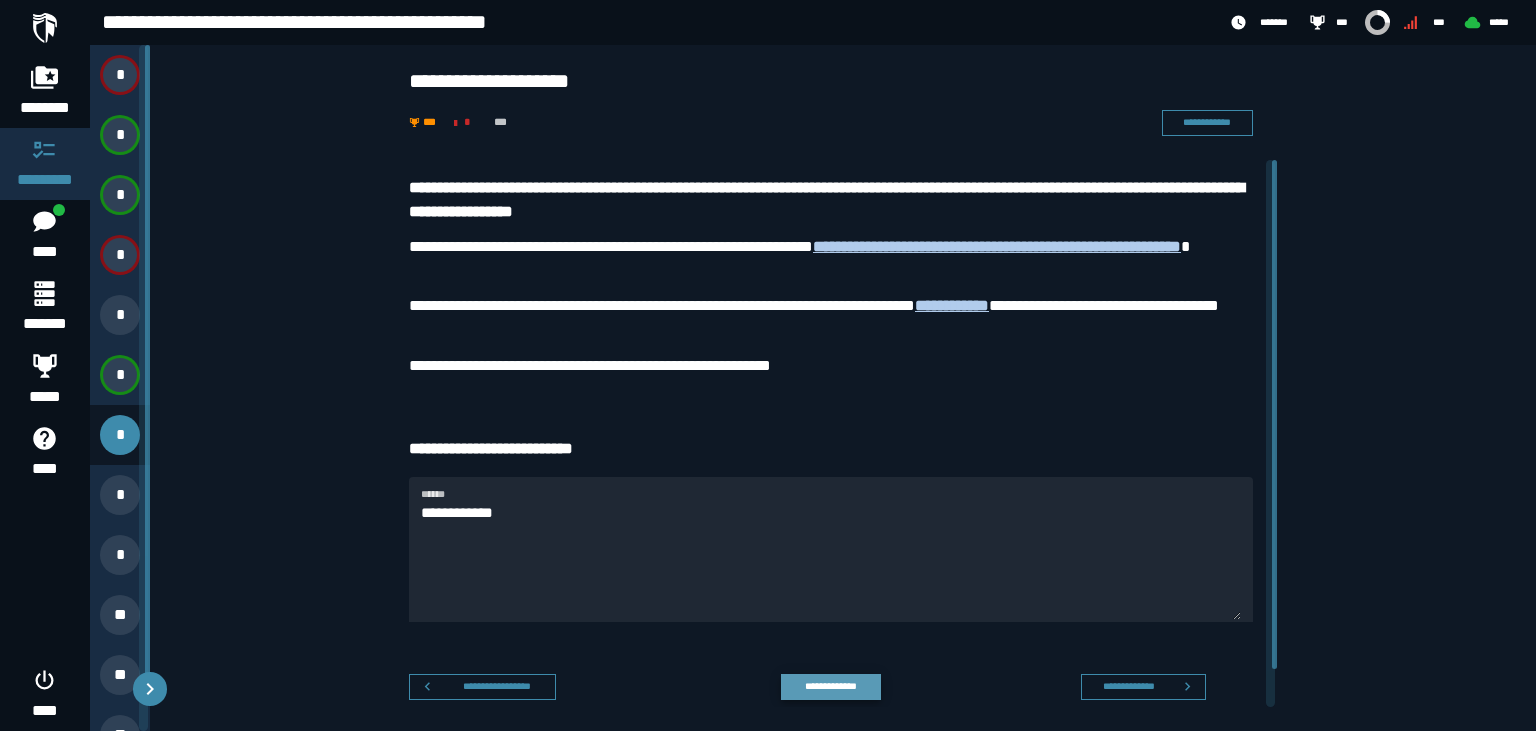 click on "**********" 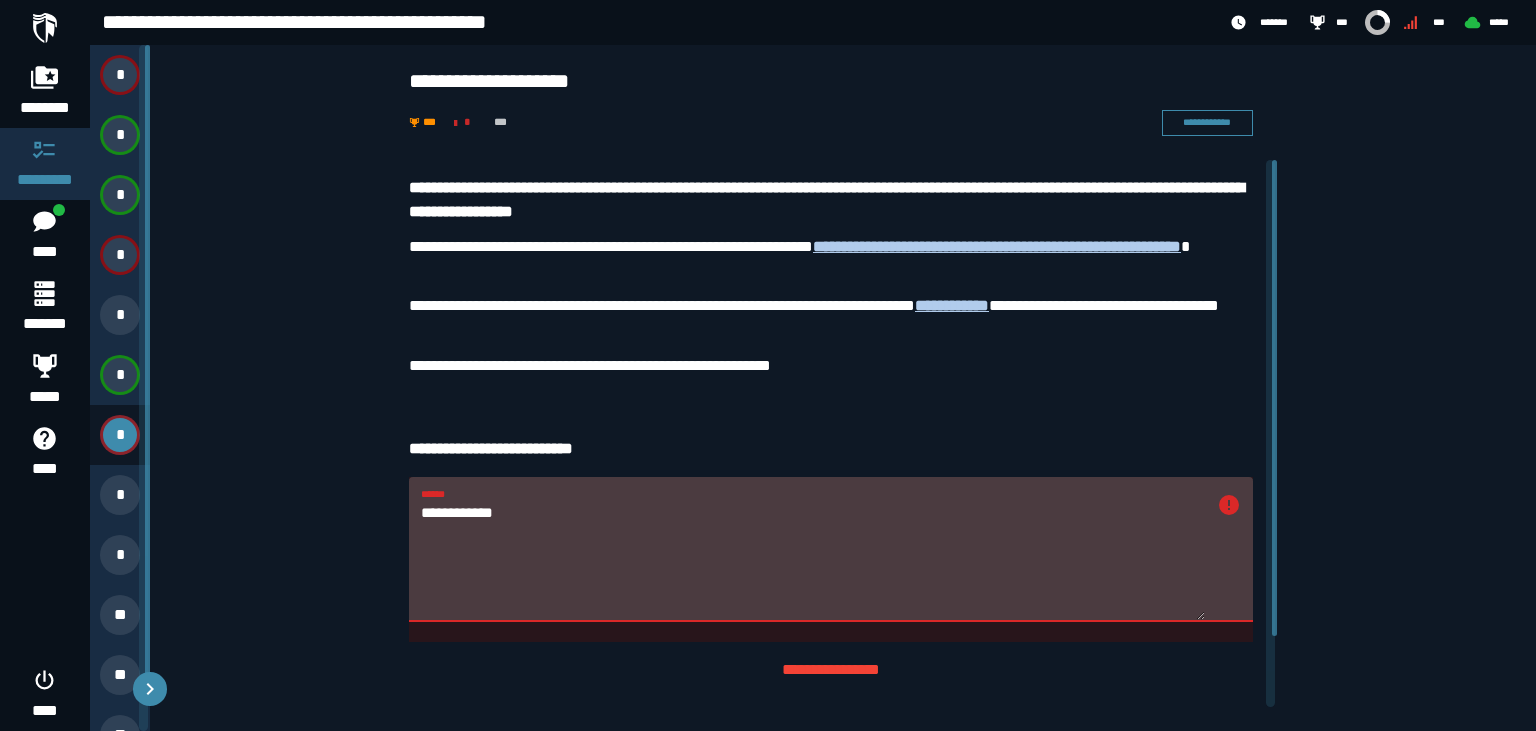click on "**********" at bounding box center (813, 560) 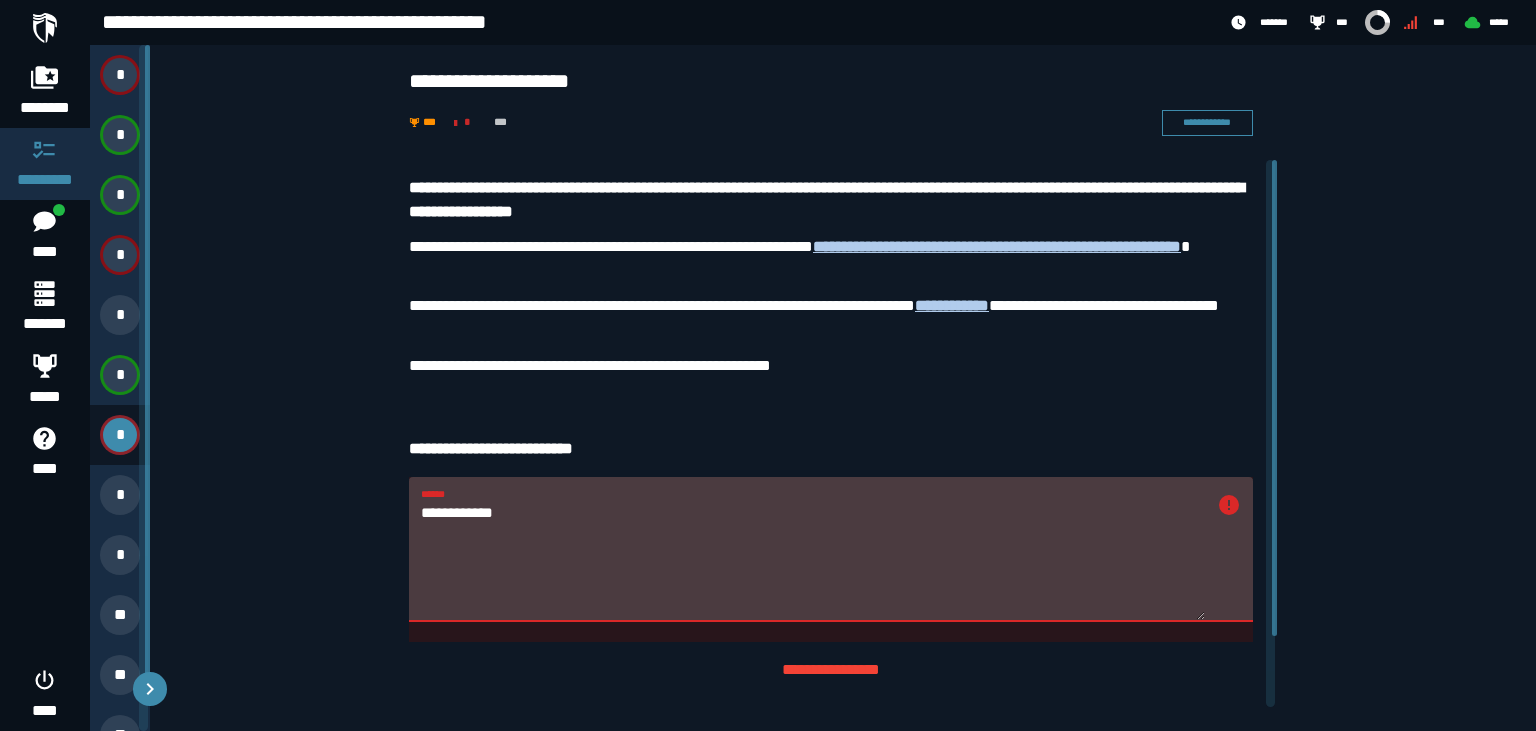 click on "**********" at bounding box center (831, 548) 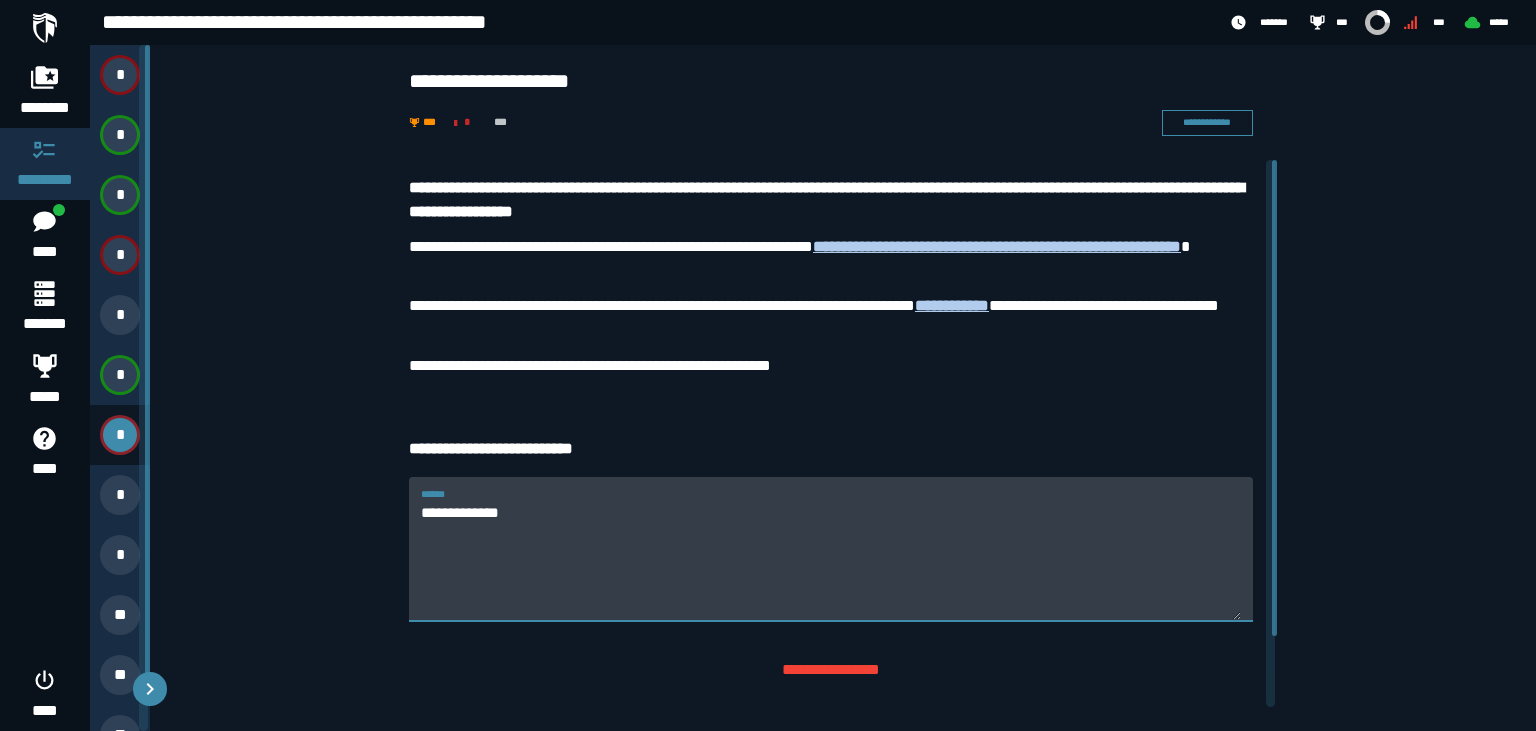 type on "**********" 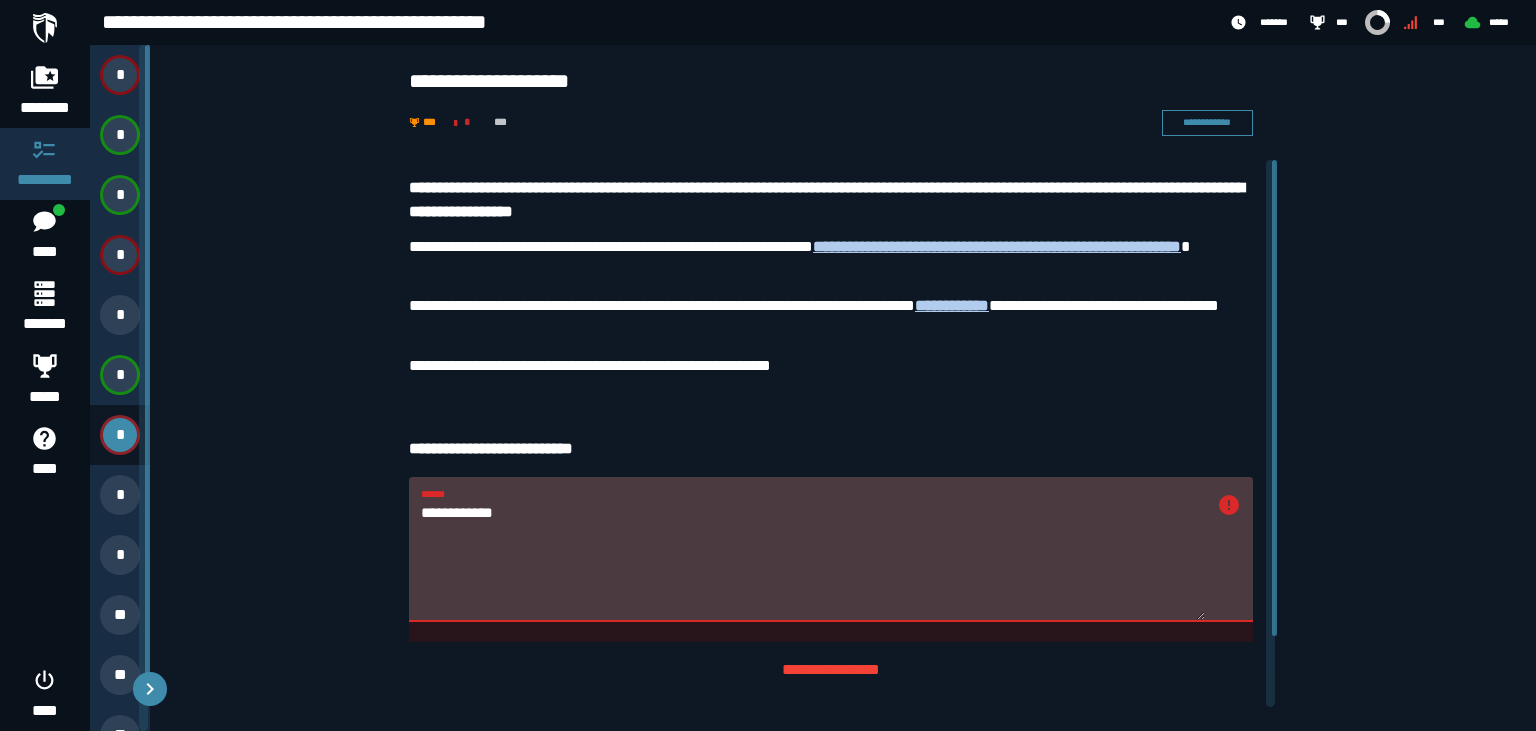 drag, startPoint x: 516, startPoint y: 522, endPoint x: 422, endPoint y: 514, distance: 94.33981 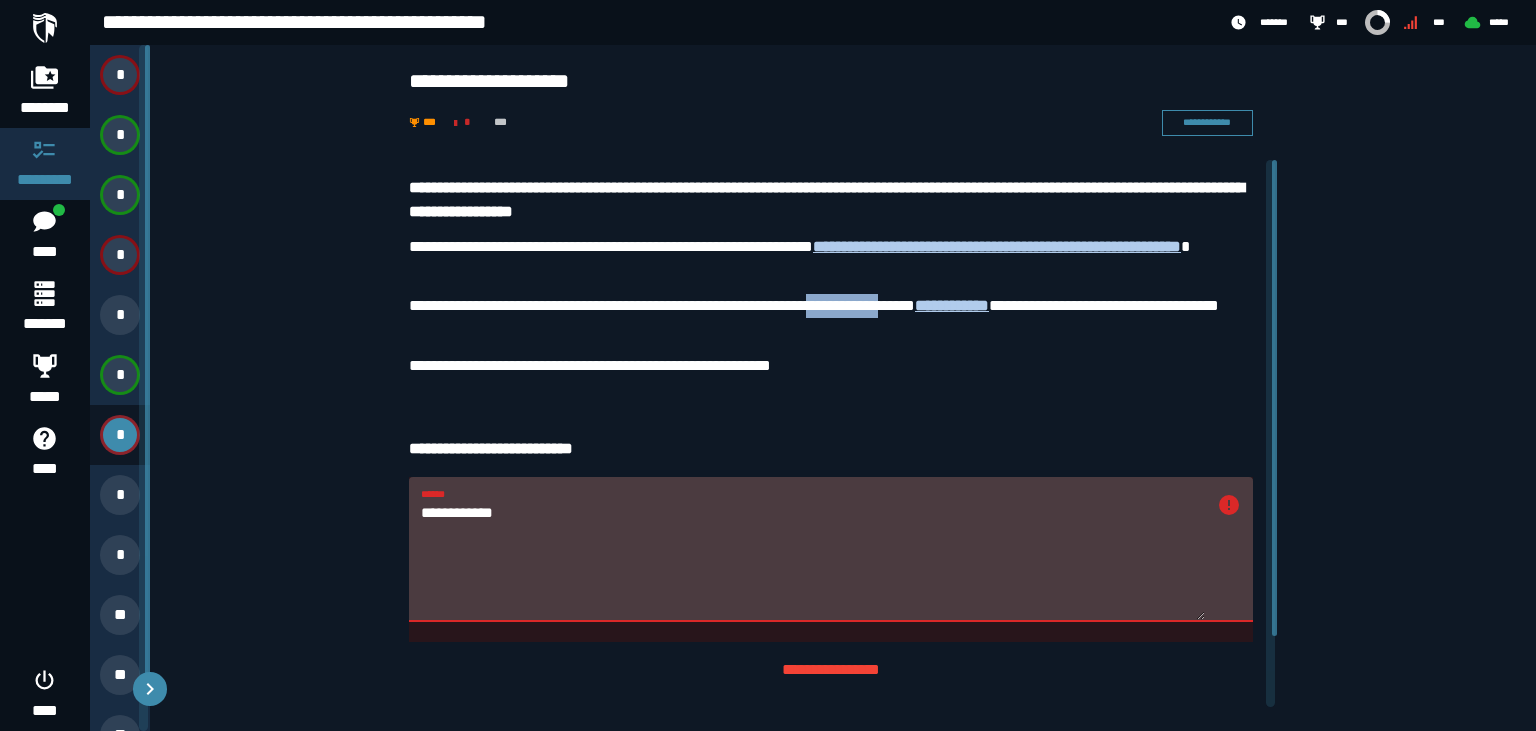 drag, startPoint x: 866, startPoint y: 306, endPoint x: 946, endPoint y: 307, distance: 80.00625 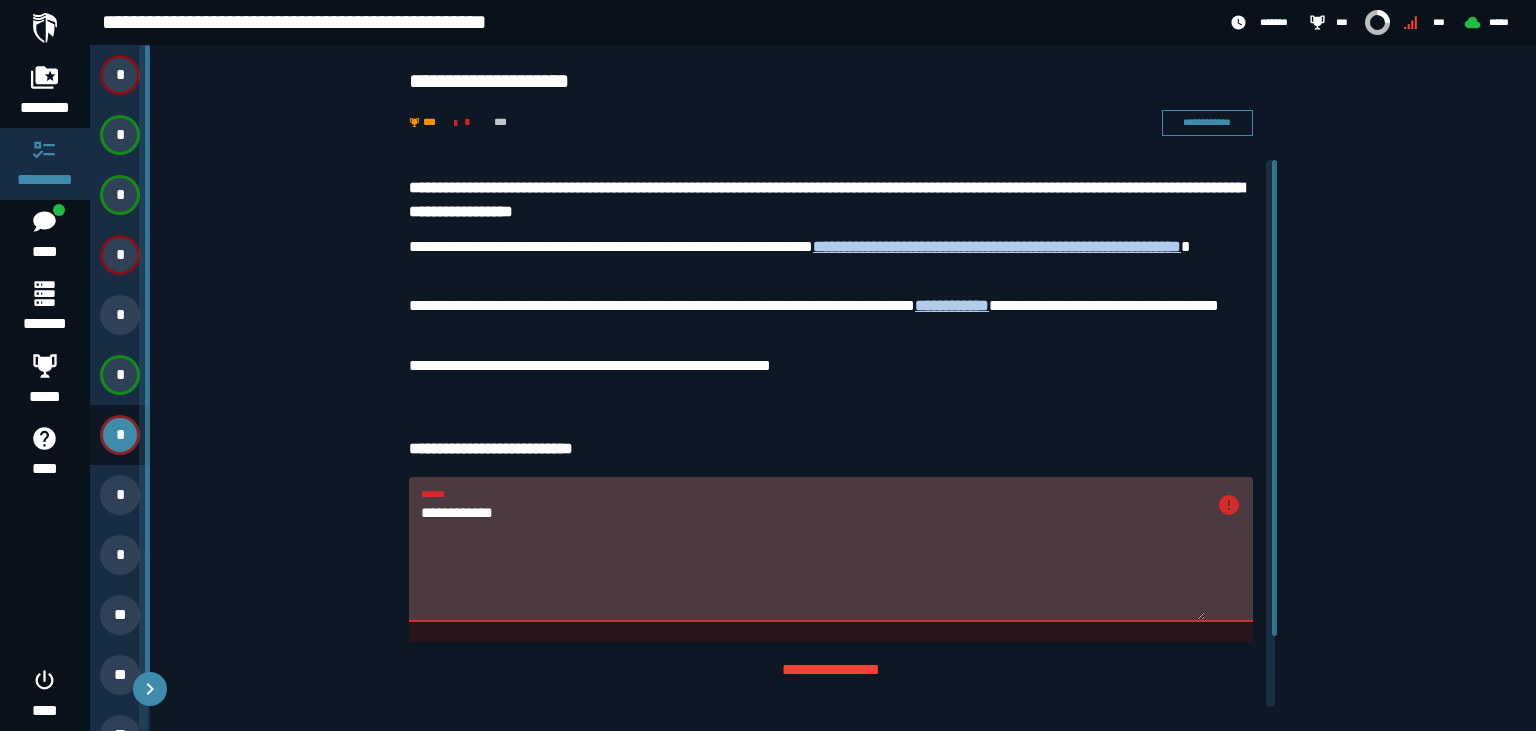 click on "**********" at bounding box center [831, 318] 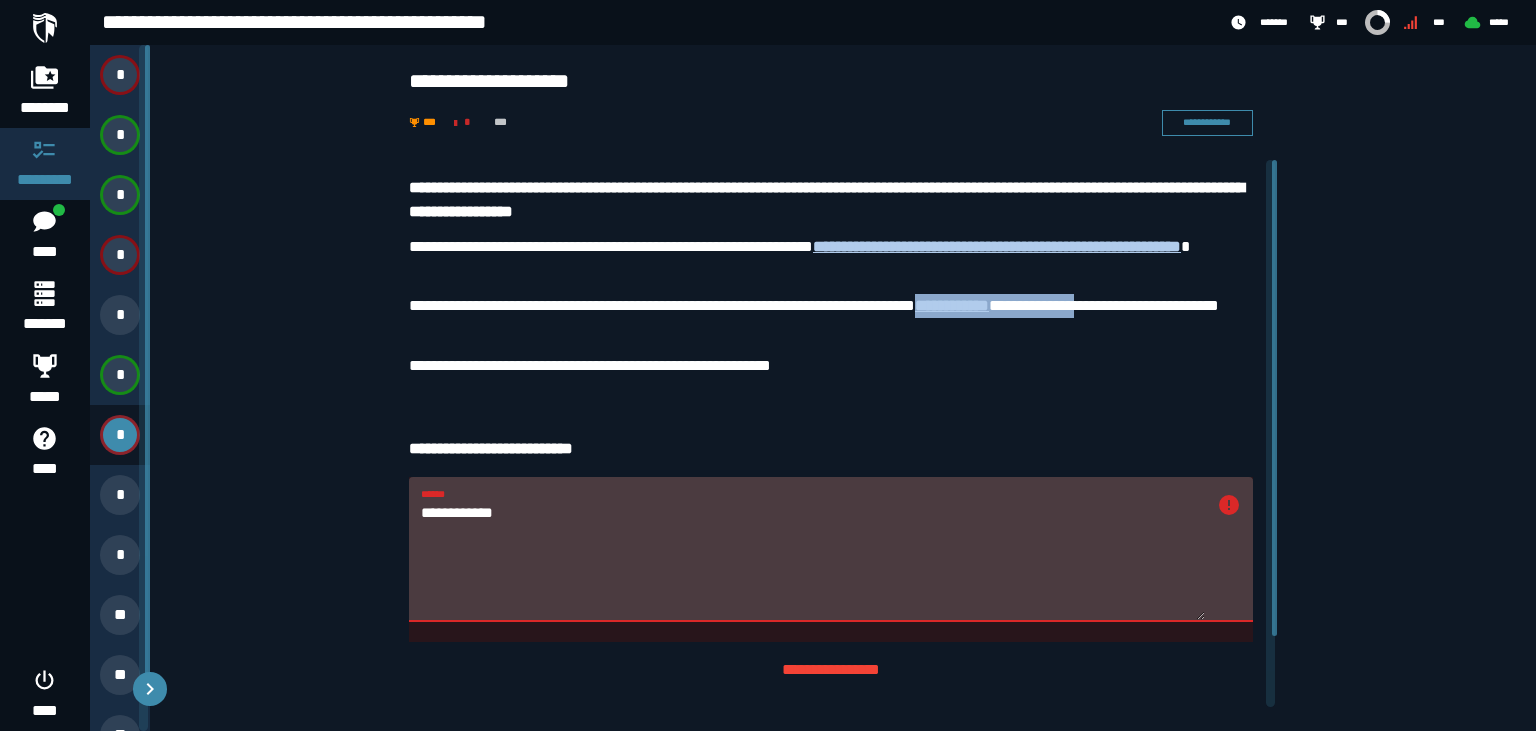 drag, startPoint x: 988, startPoint y: 309, endPoint x: 1182, endPoint y: 308, distance: 194.00258 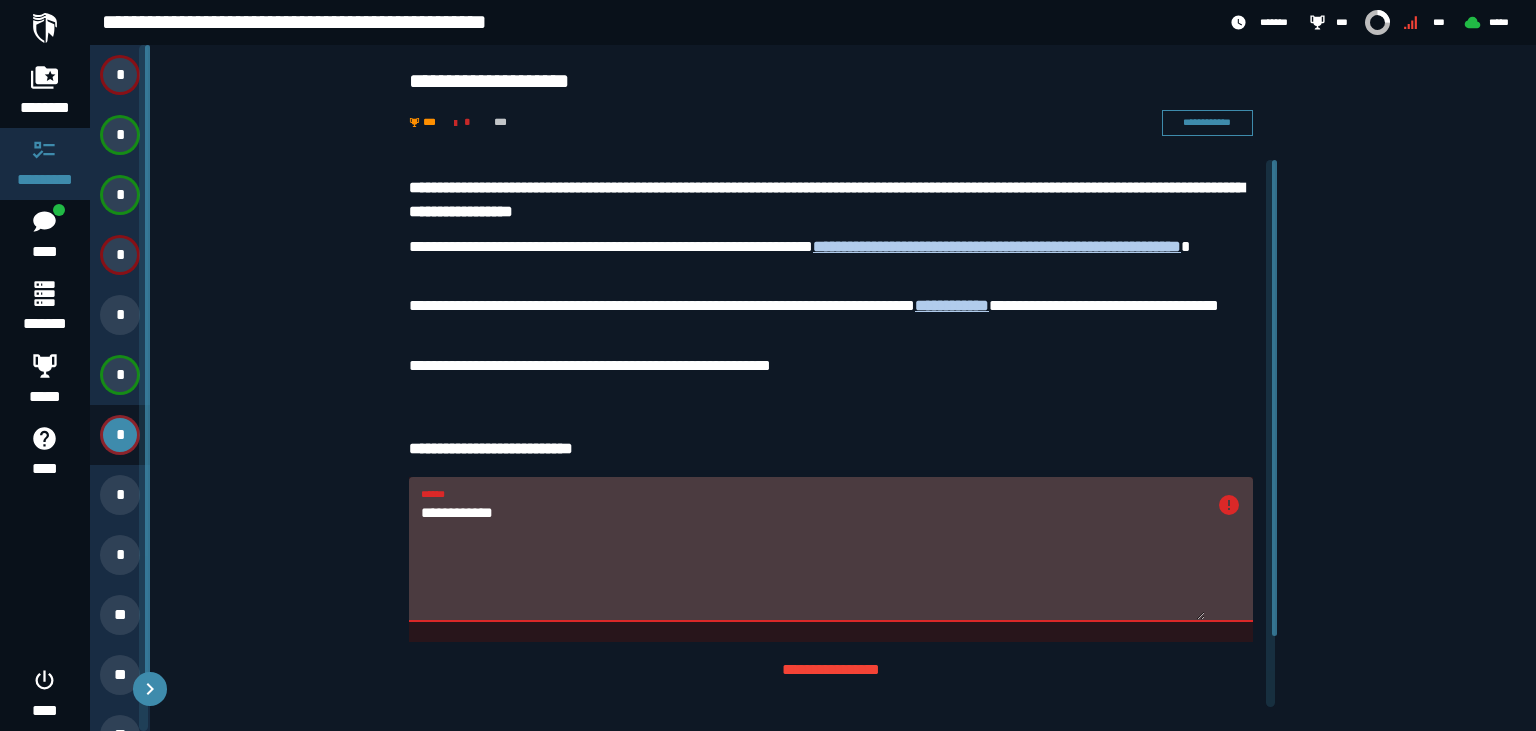 click on "**********" at bounding box center [831, 318] 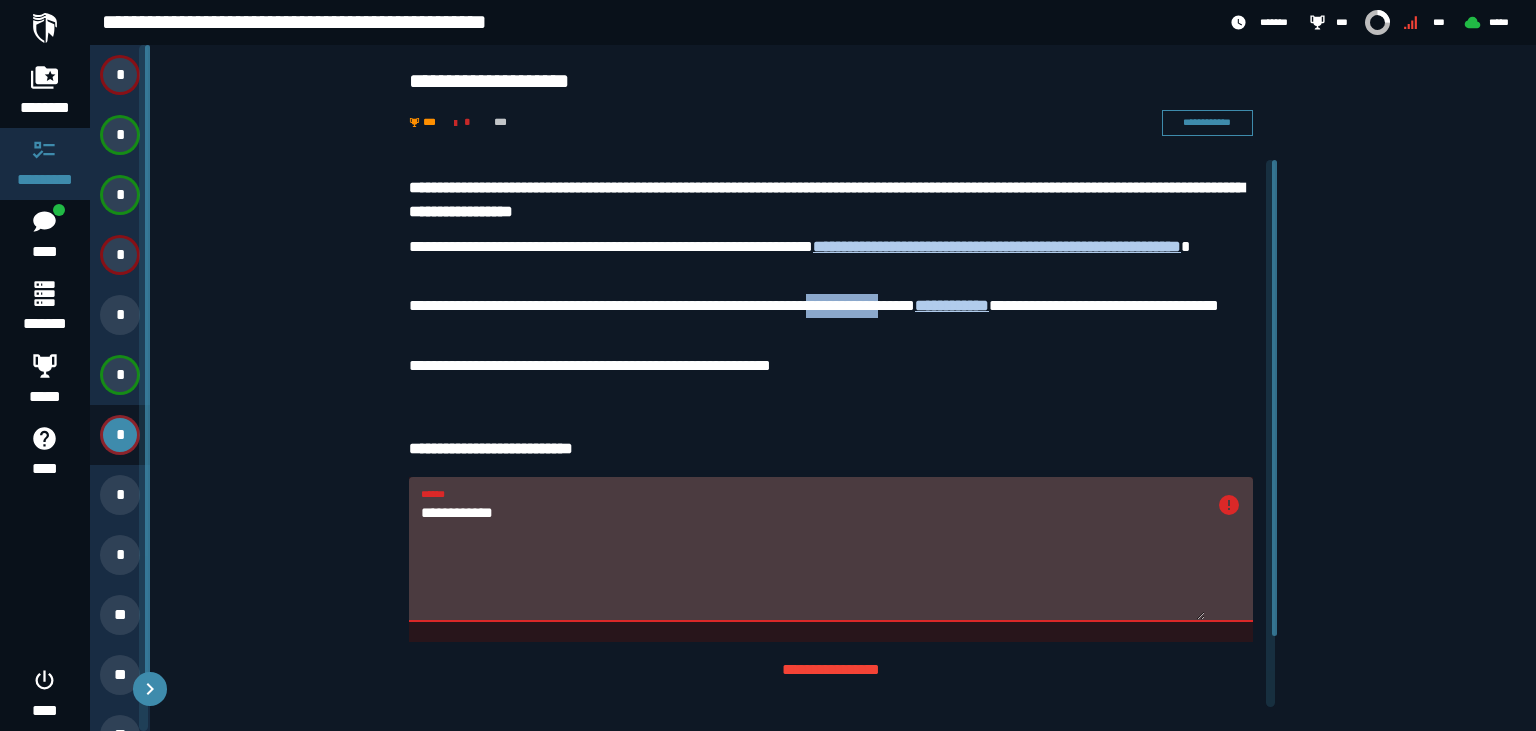 drag, startPoint x: 863, startPoint y: 307, endPoint x: 949, endPoint y: 310, distance: 86.05231 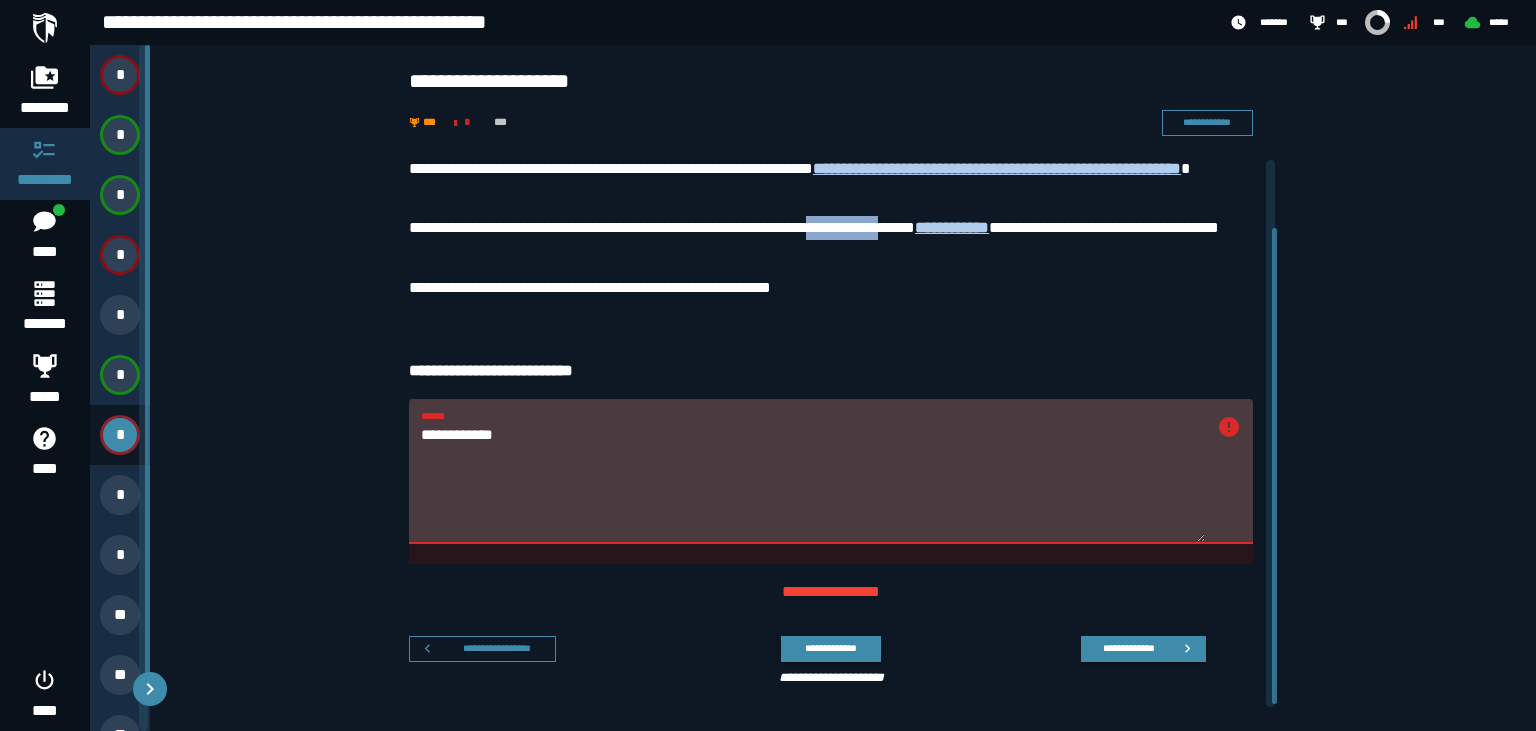 scroll, scrollTop: 81, scrollLeft: 0, axis: vertical 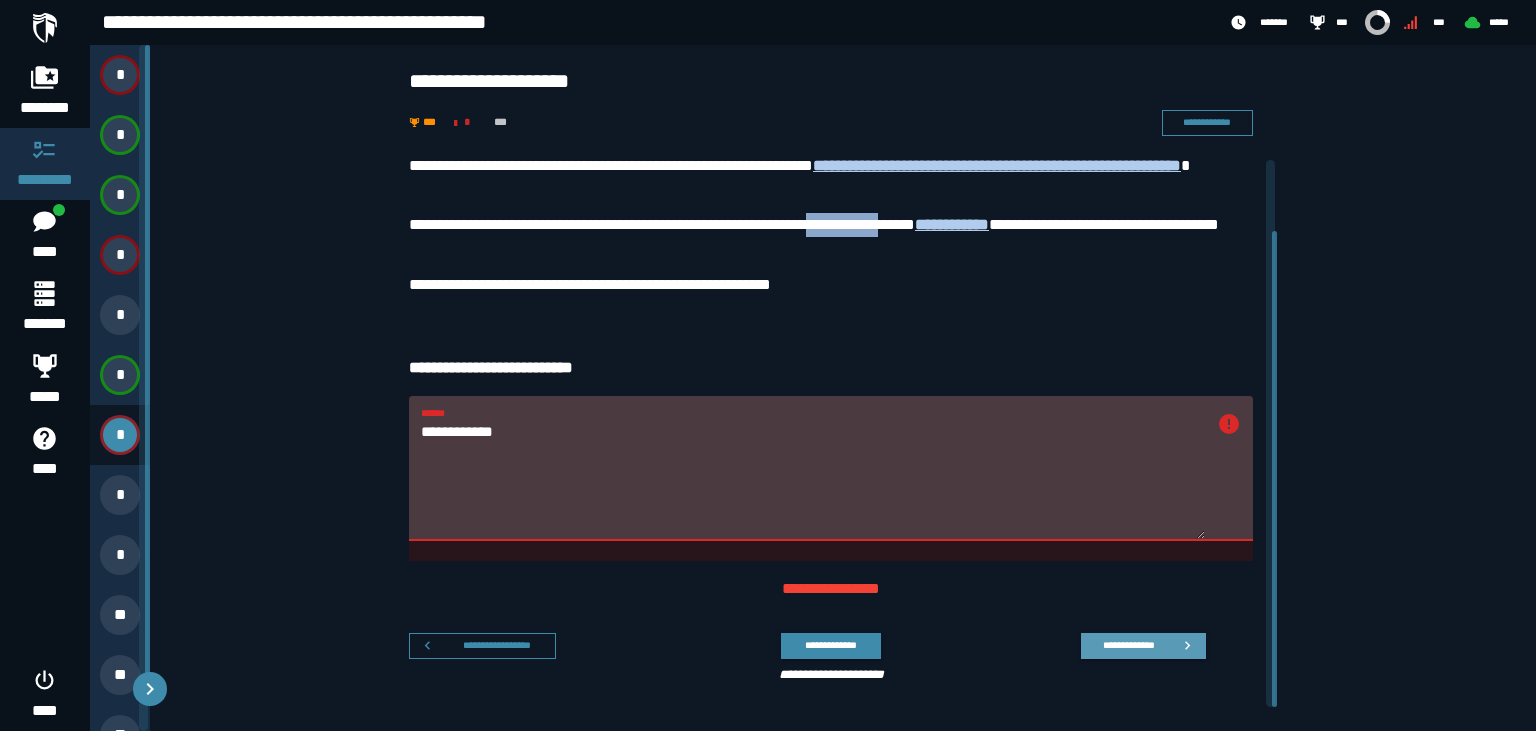 click on "**********" at bounding box center (1129, 645) 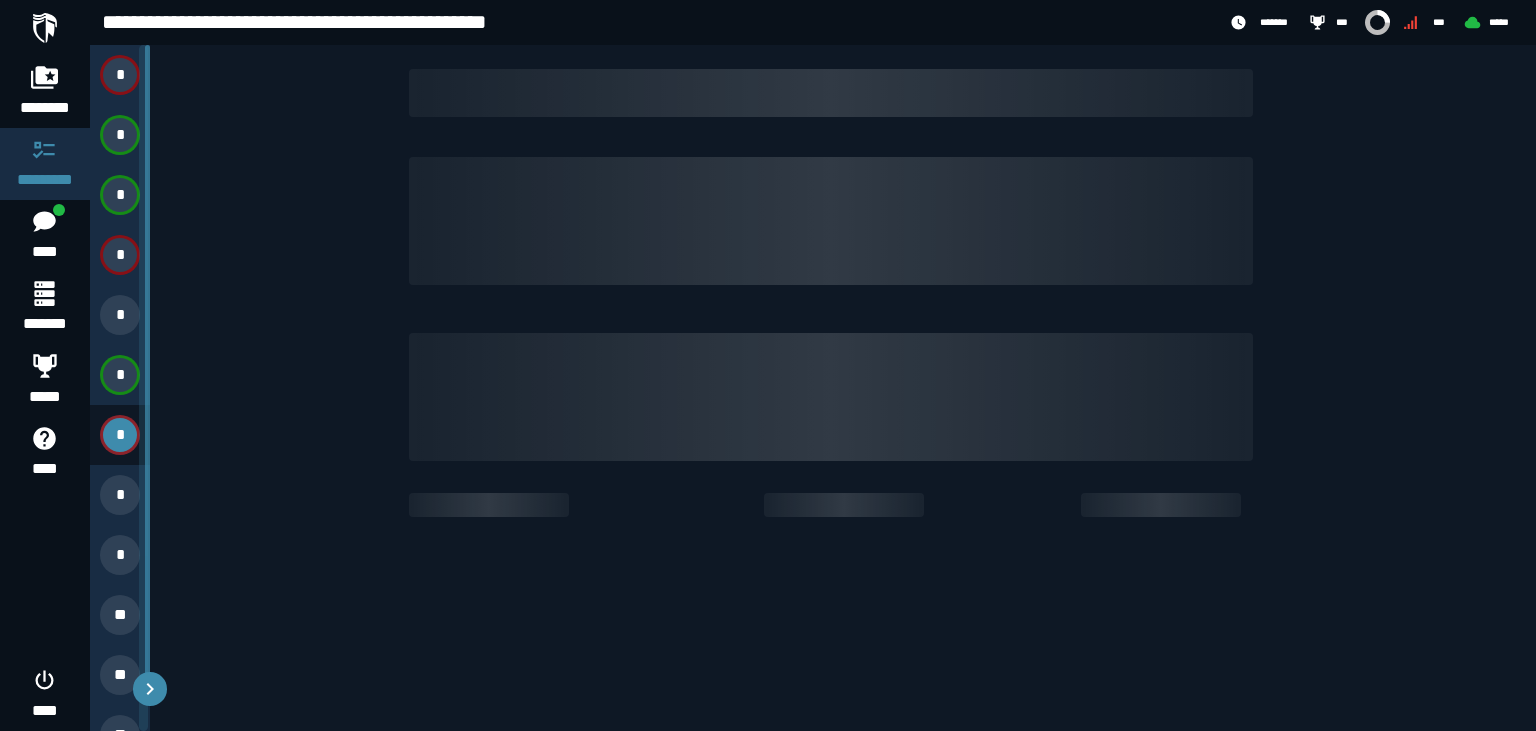 scroll, scrollTop: 0, scrollLeft: 0, axis: both 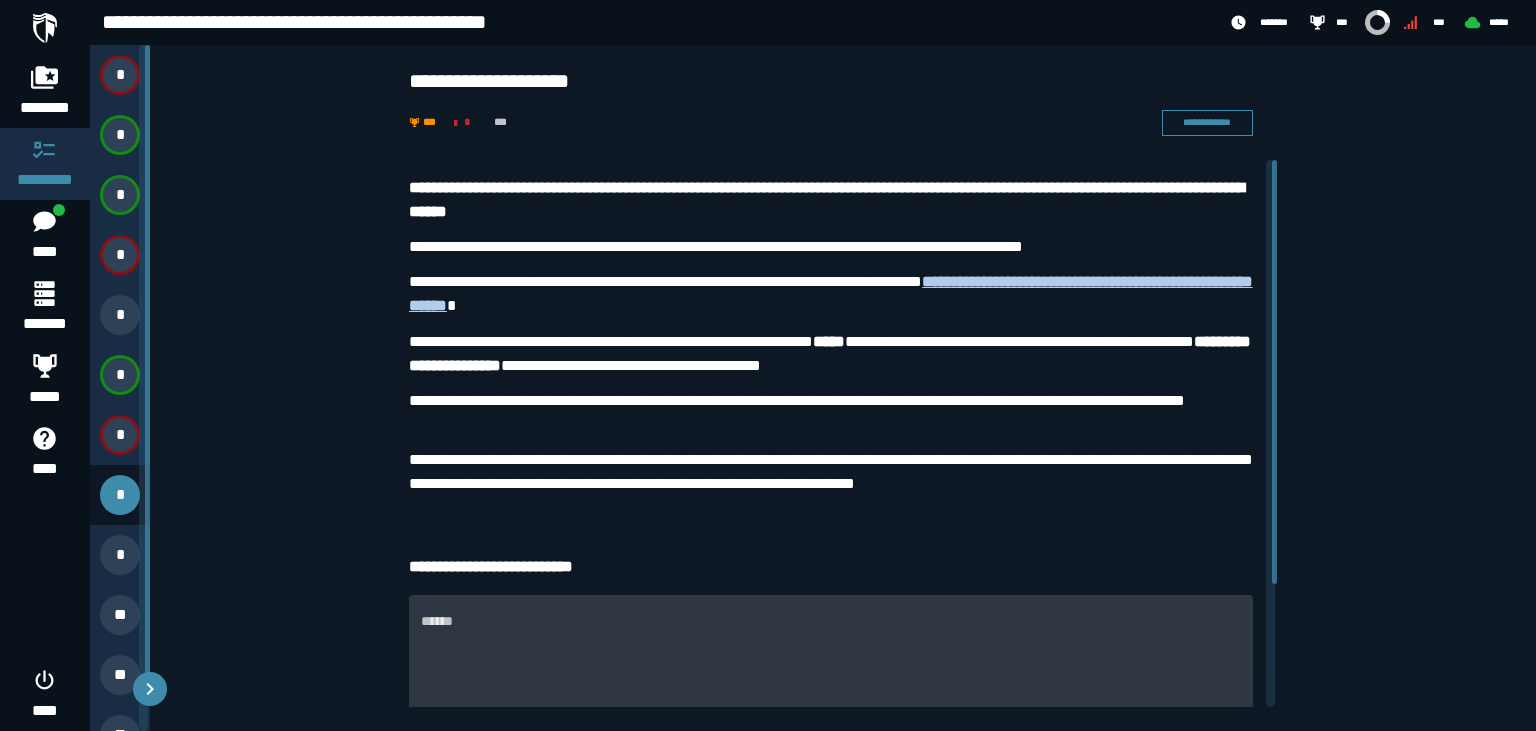 click on "******" at bounding box center [831, 667] 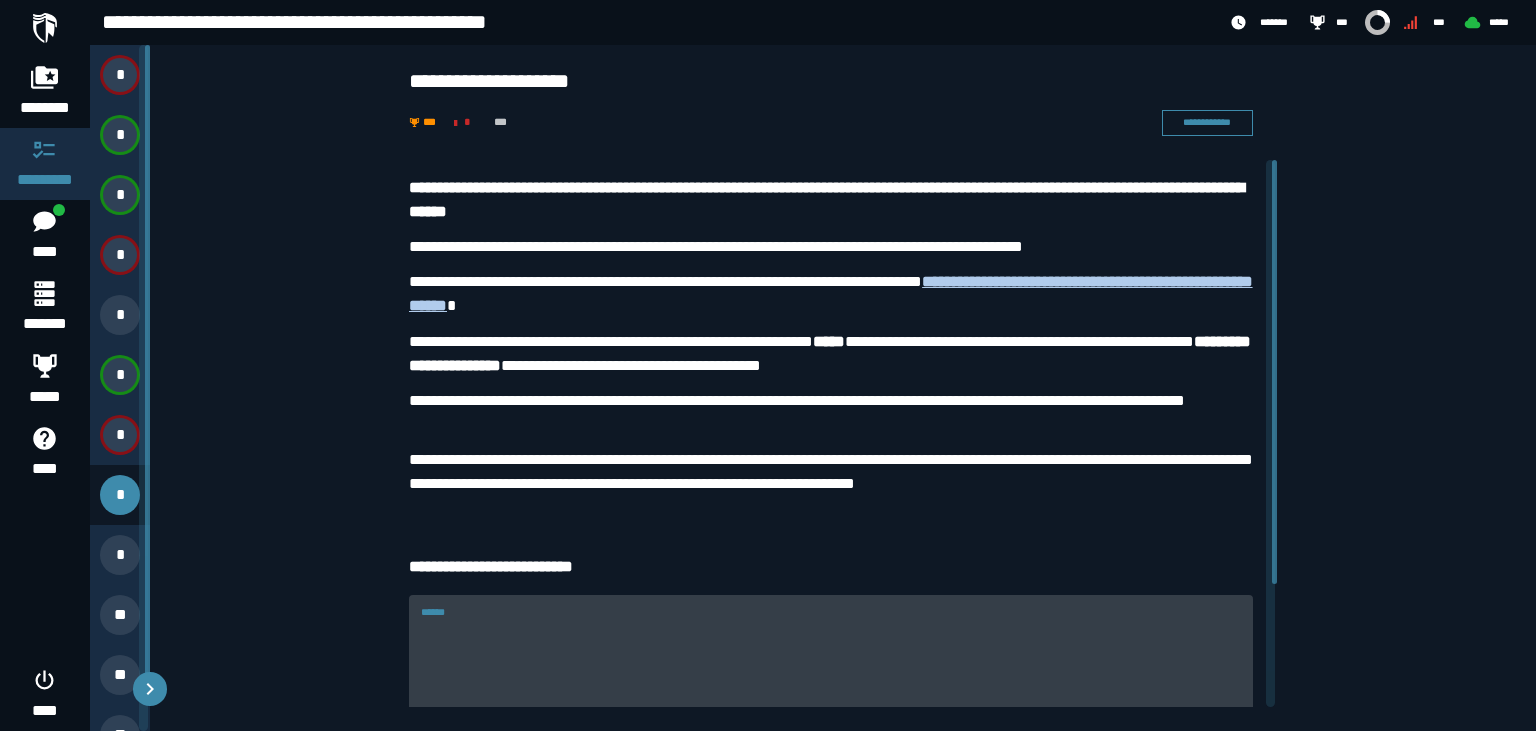 click on "******" at bounding box center (831, 679) 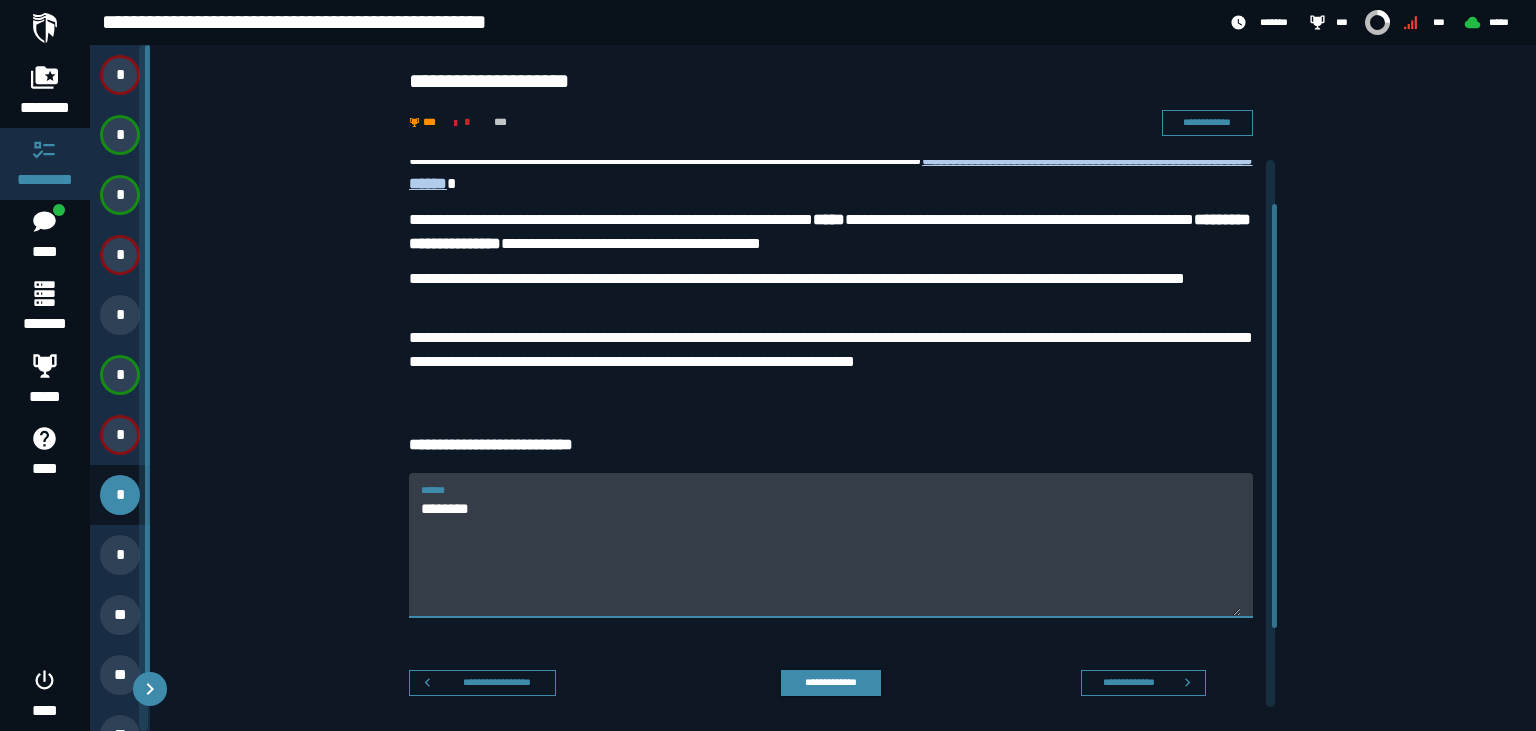 scroll, scrollTop: 159, scrollLeft: 0, axis: vertical 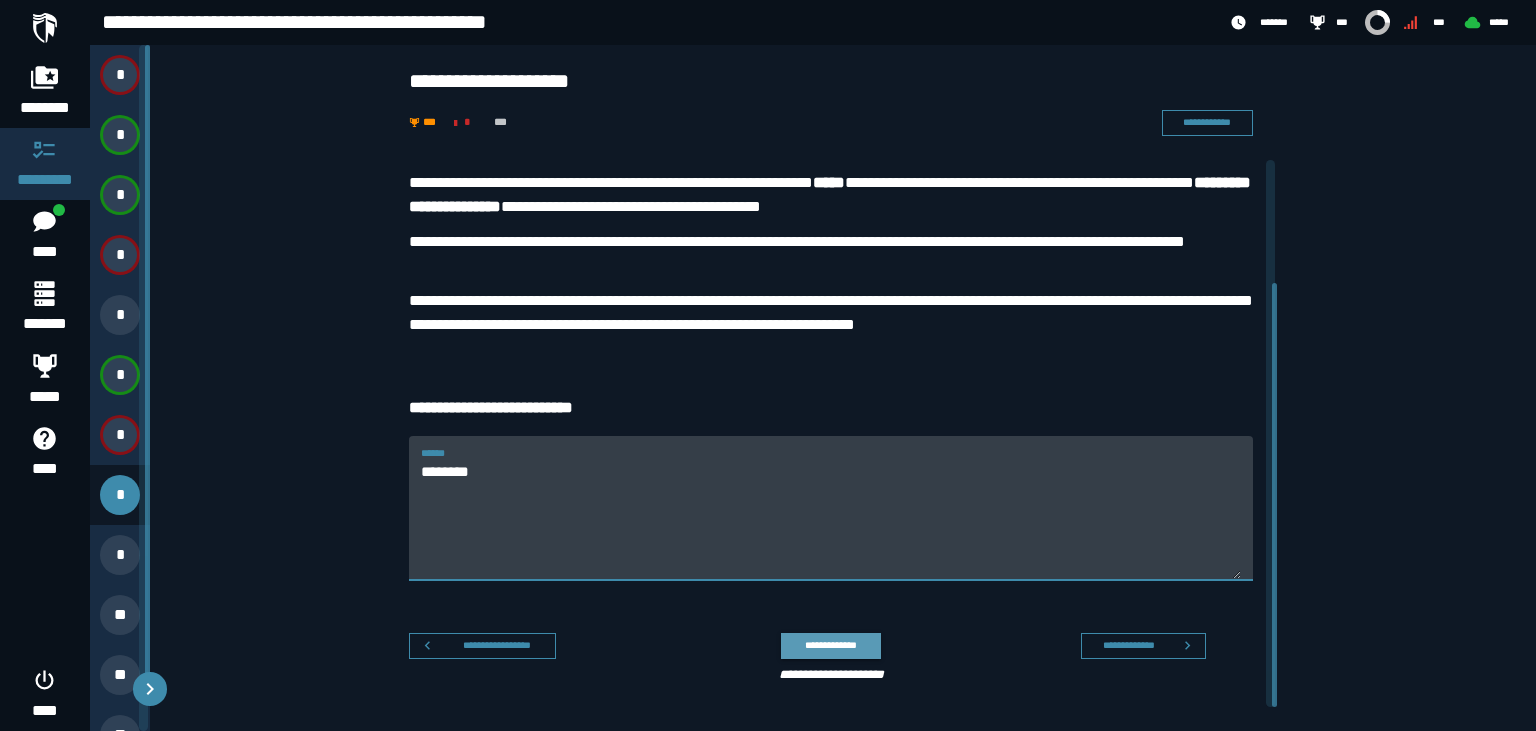 type on "********" 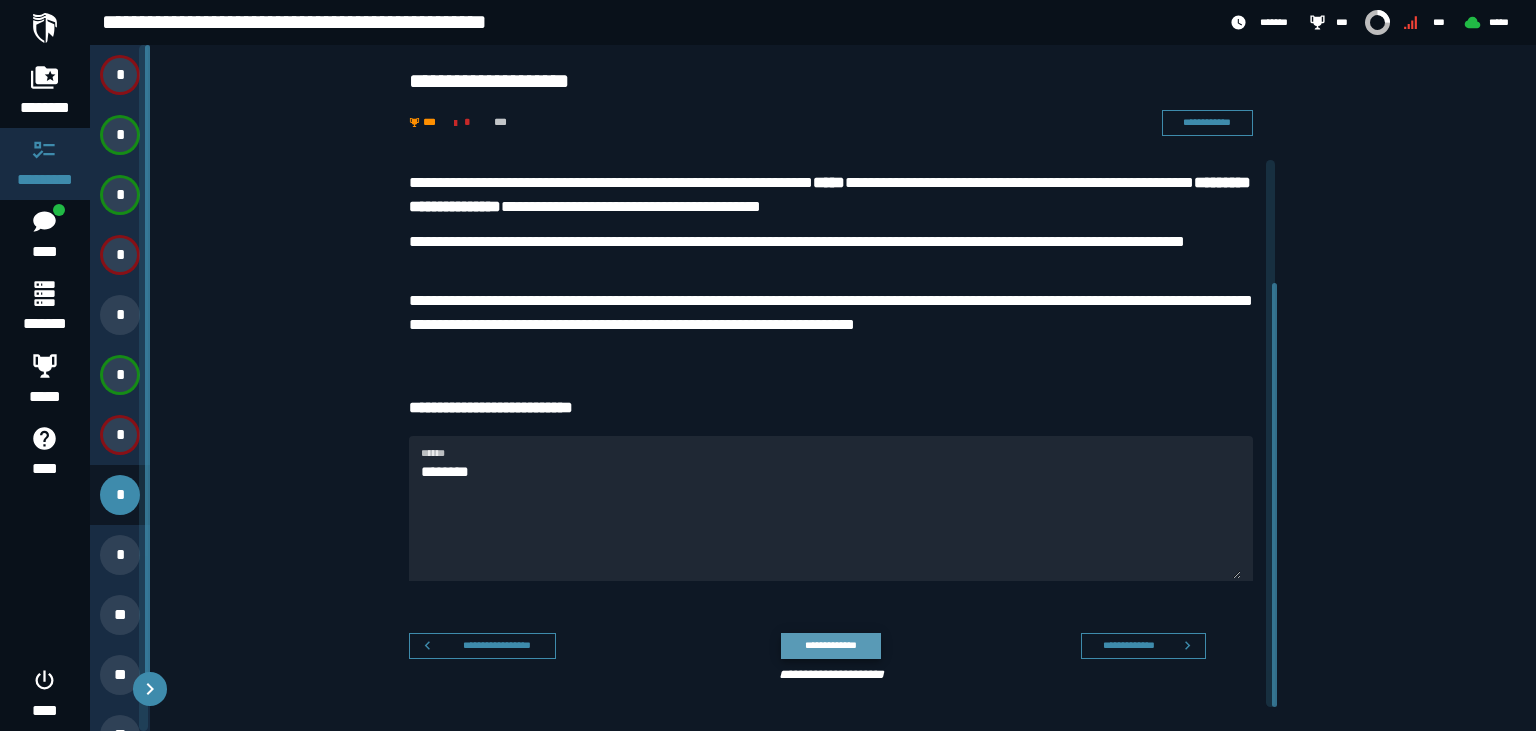 click on "**********" at bounding box center [830, 645] 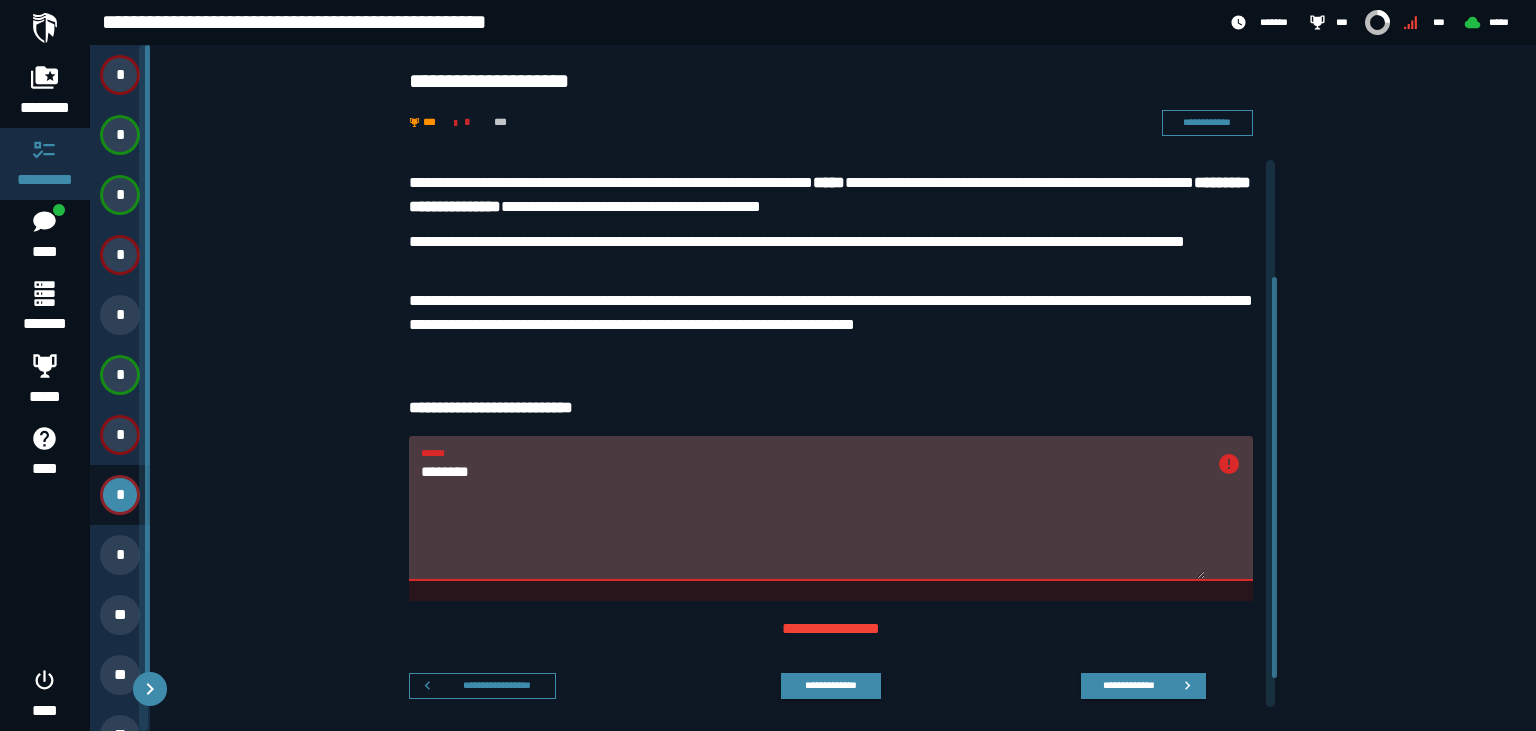 click on "********" at bounding box center [813, 520] 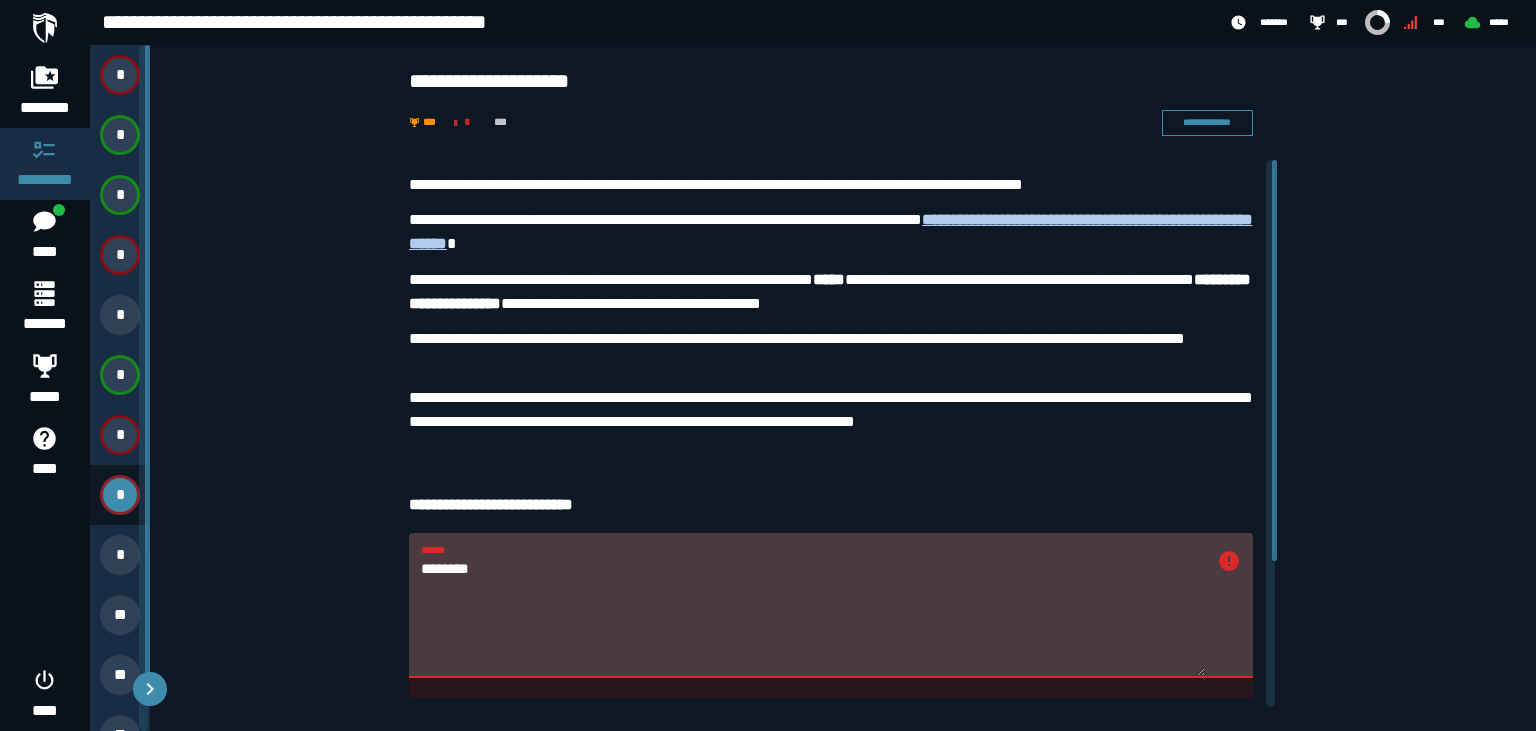 scroll, scrollTop: 0, scrollLeft: 0, axis: both 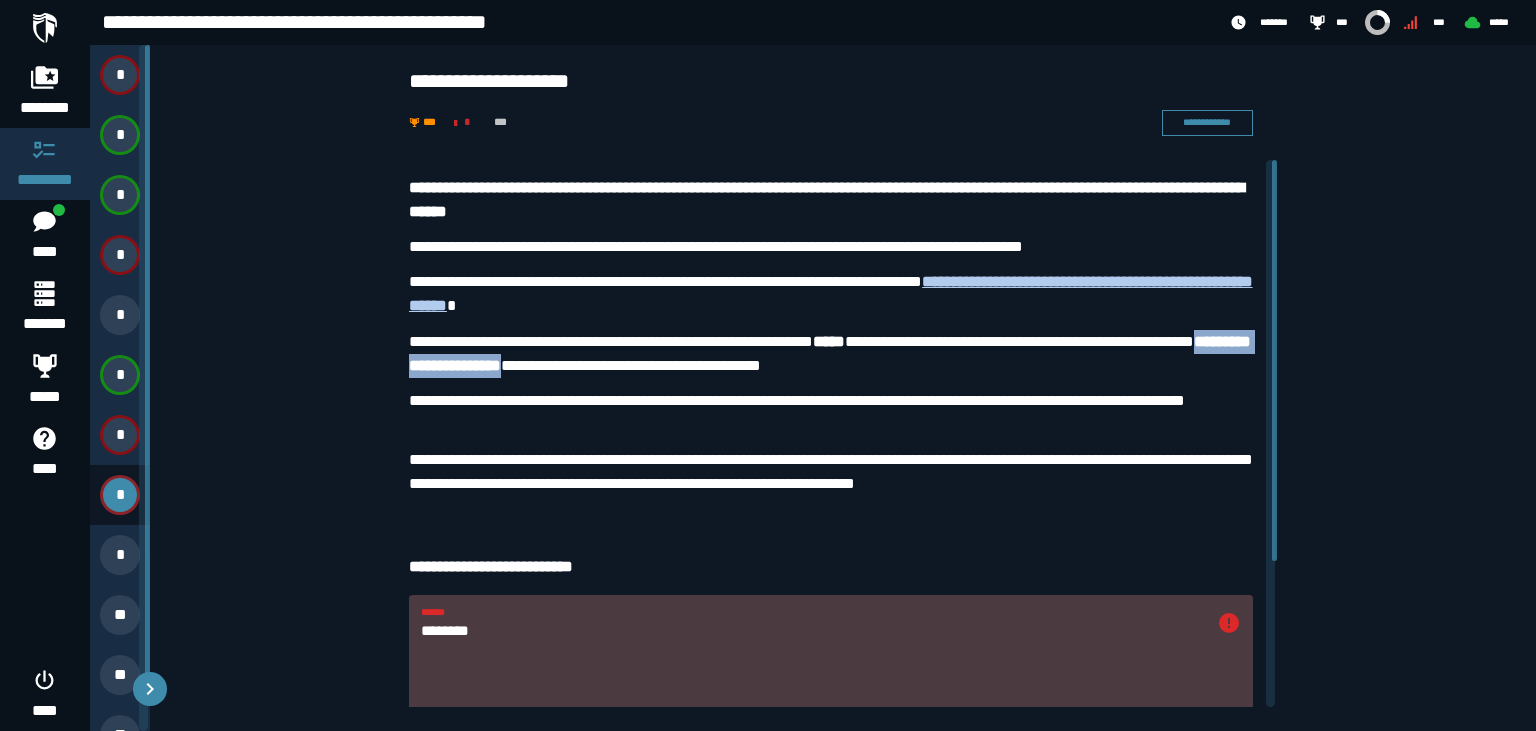 drag, startPoint x: 466, startPoint y: 365, endPoint x: 649, endPoint y: 370, distance: 183.0683 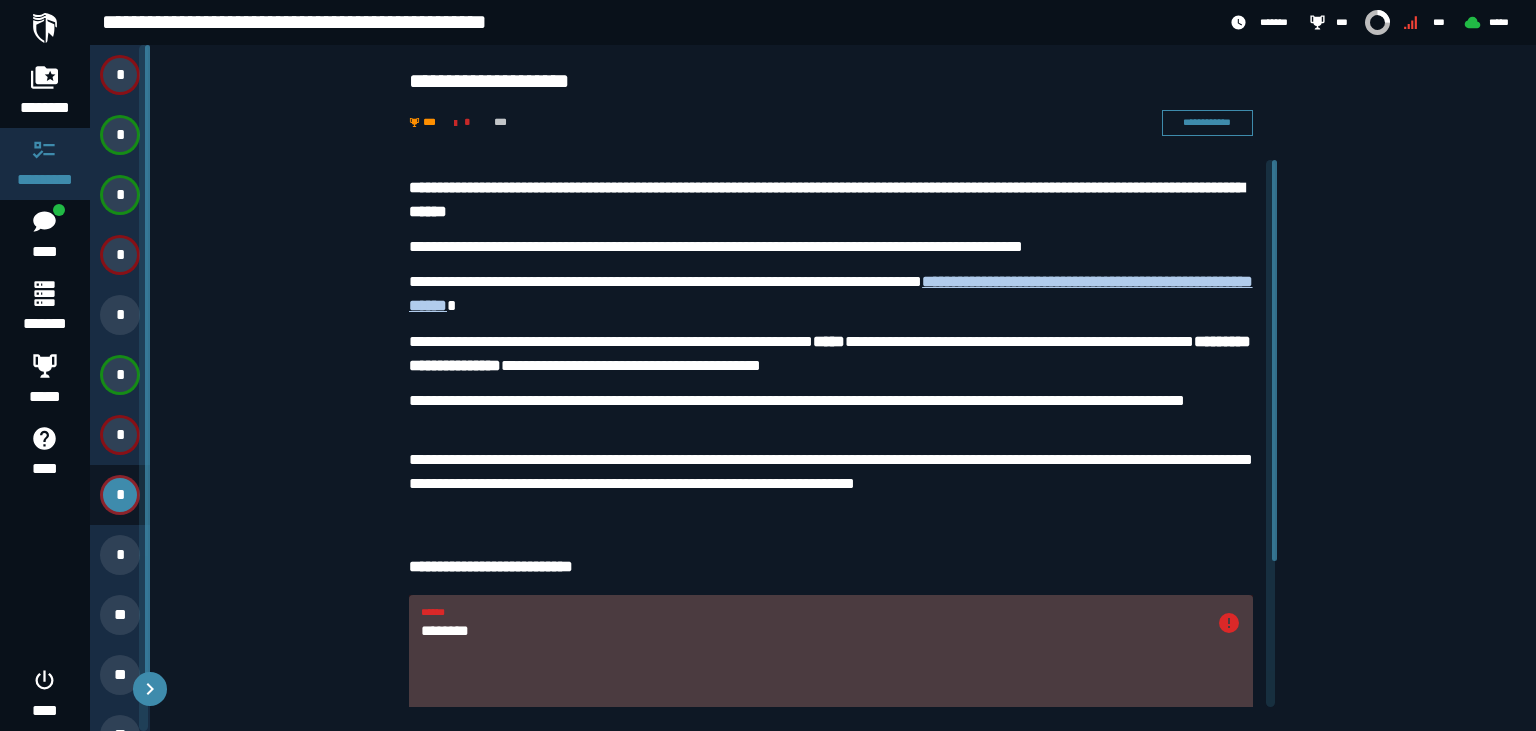 drag, startPoint x: 542, startPoint y: 637, endPoint x: 357, endPoint y: 625, distance: 185.38878 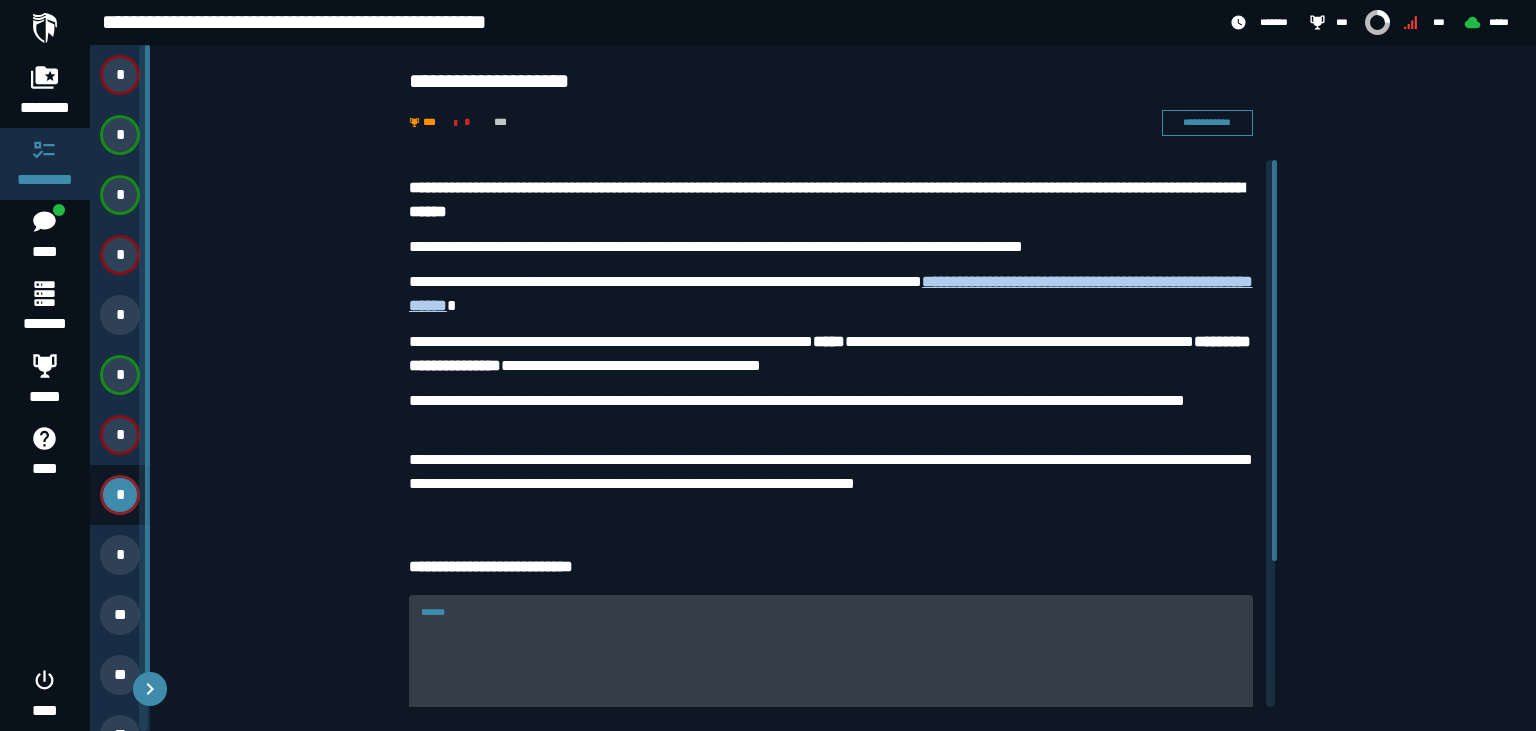 paste on "**********" 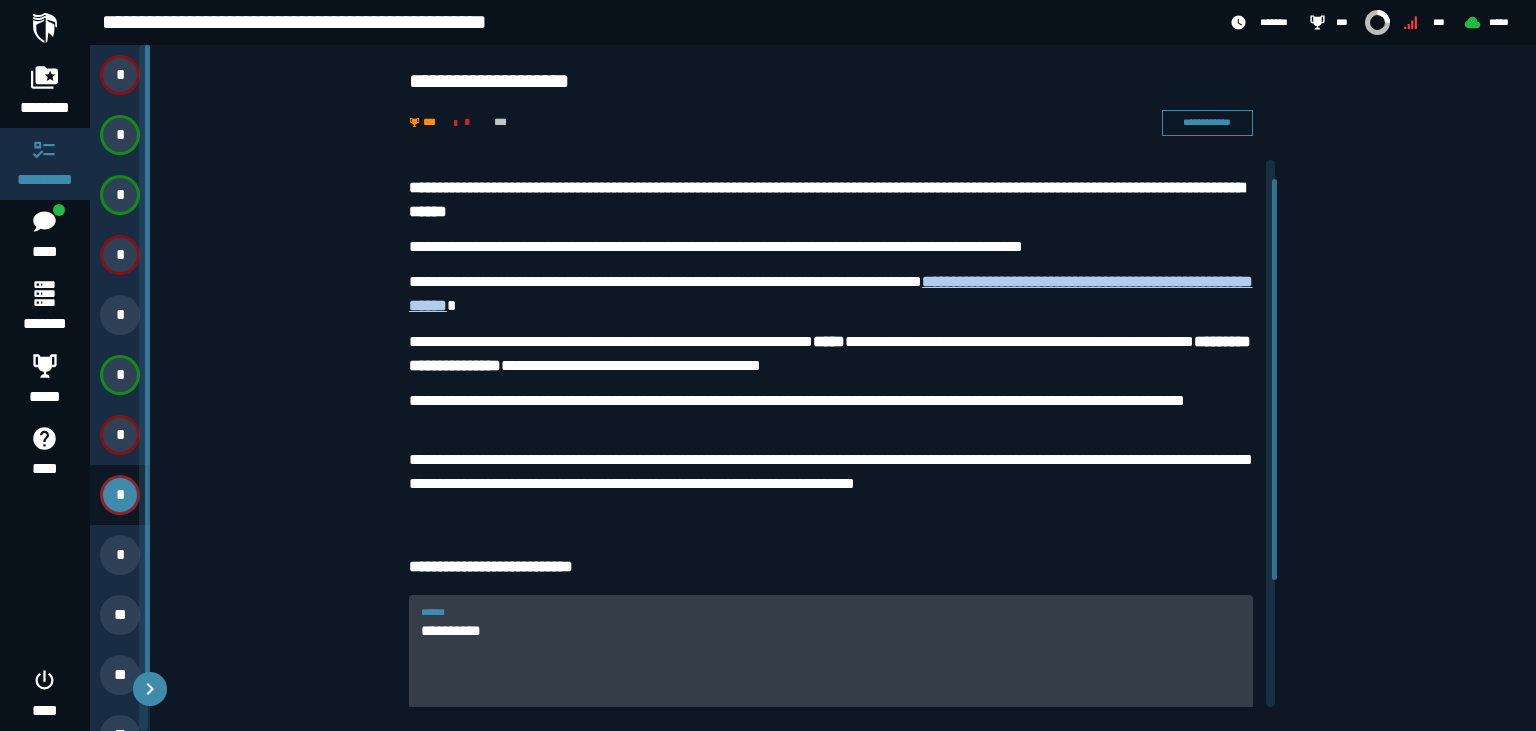 scroll, scrollTop: 199, scrollLeft: 0, axis: vertical 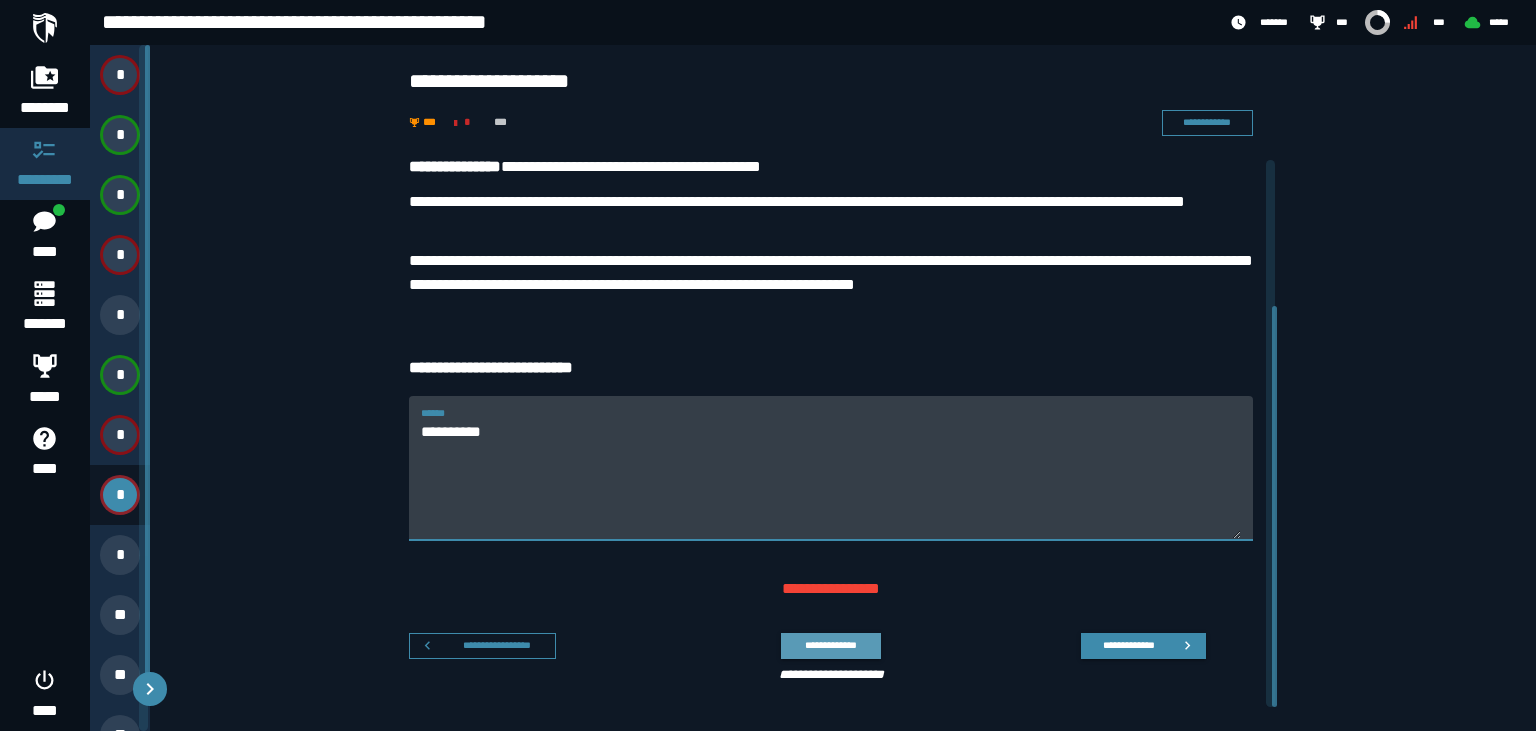 click on "**********" at bounding box center [830, 645] 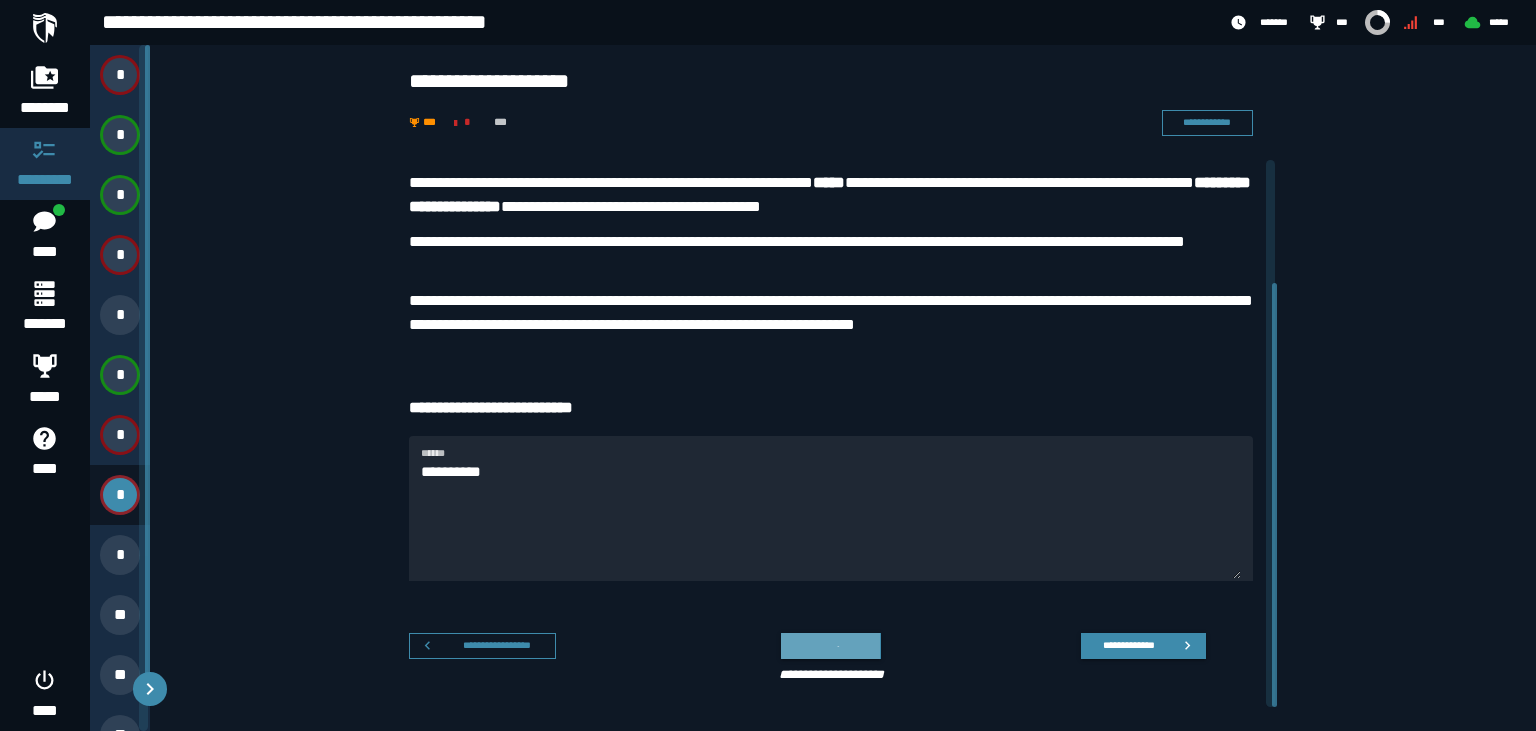 scroll, scrollTop: 159, scrollLeft: 0, axis: vertical 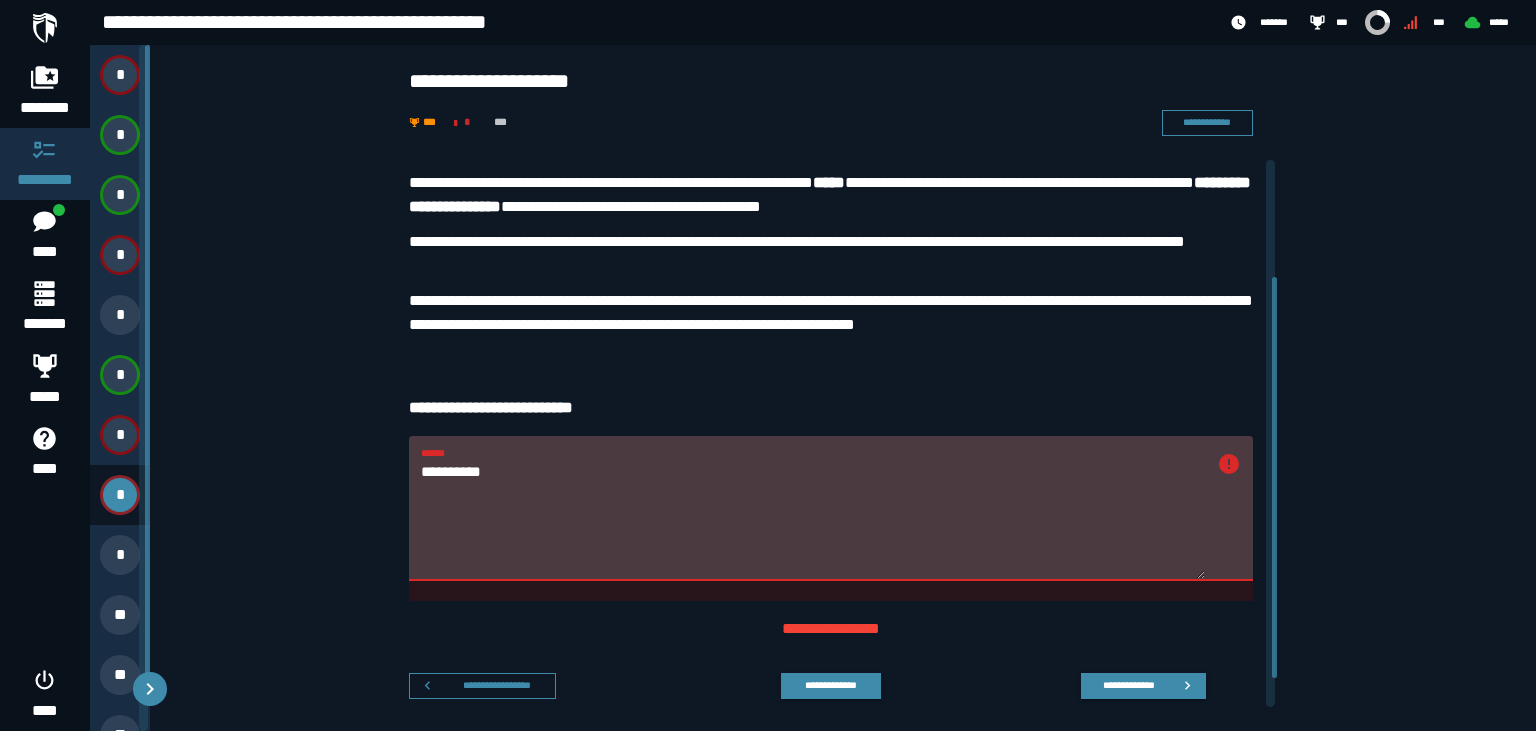 click on "**********" at bounding box center [813, 520] 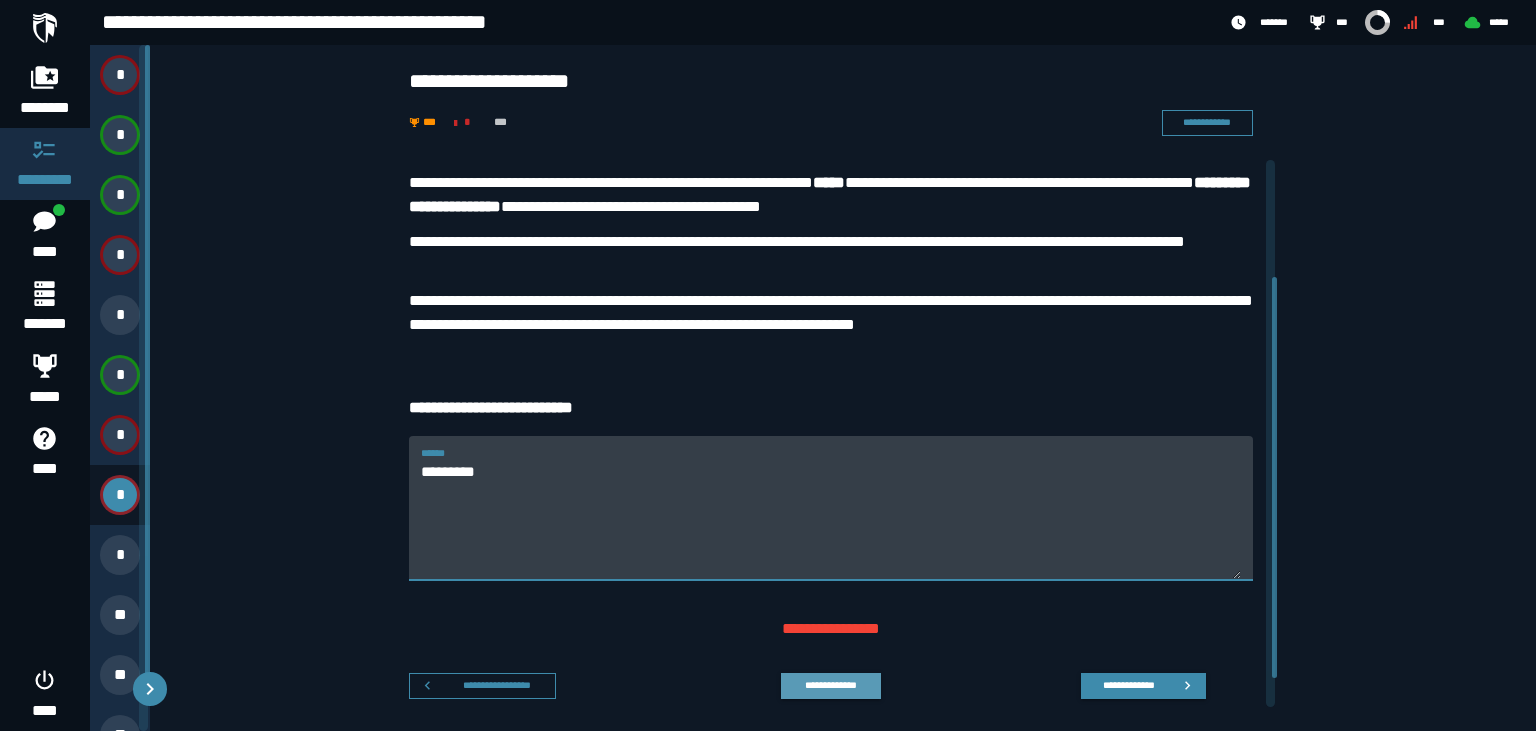 type on "*********" 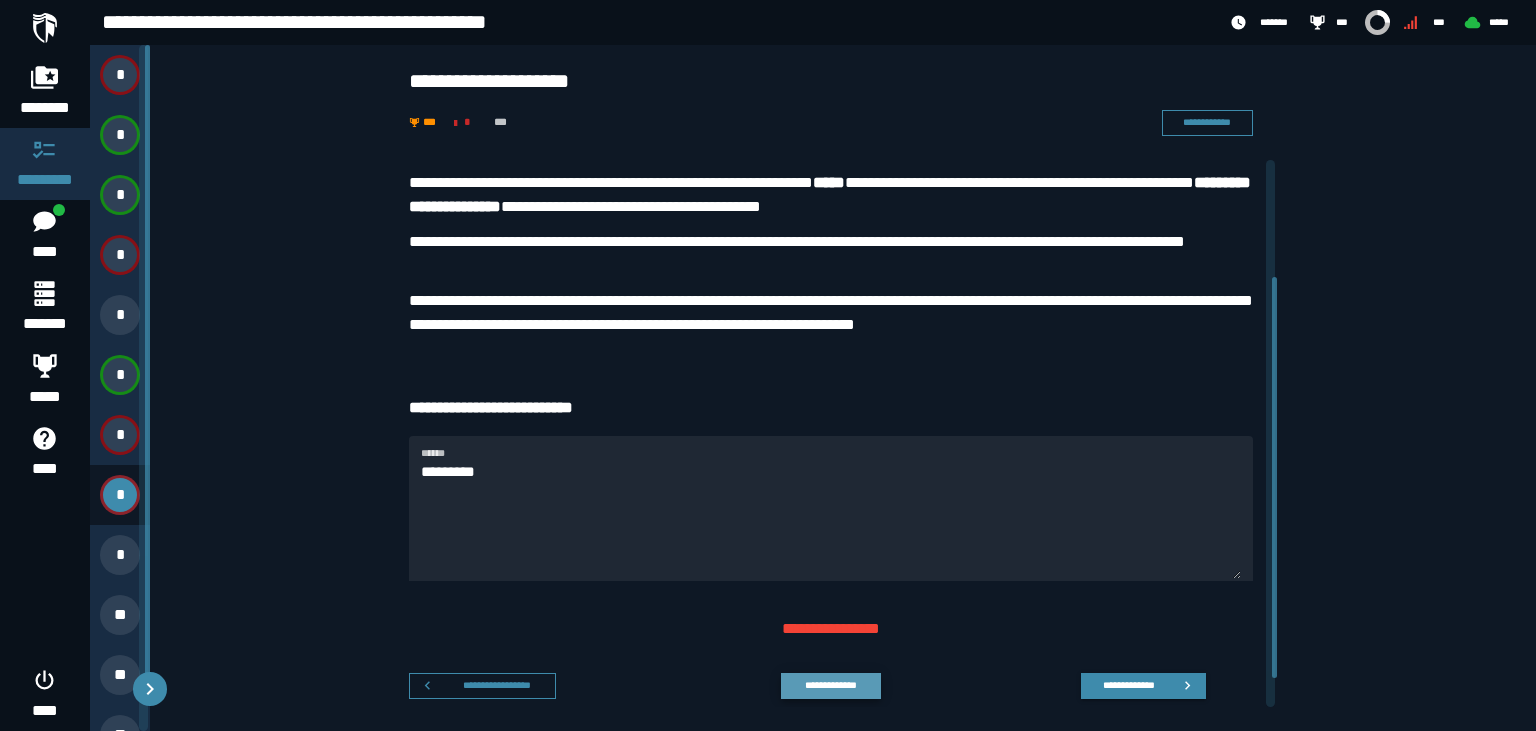 click on "**********" at bounding box center (830, 685) 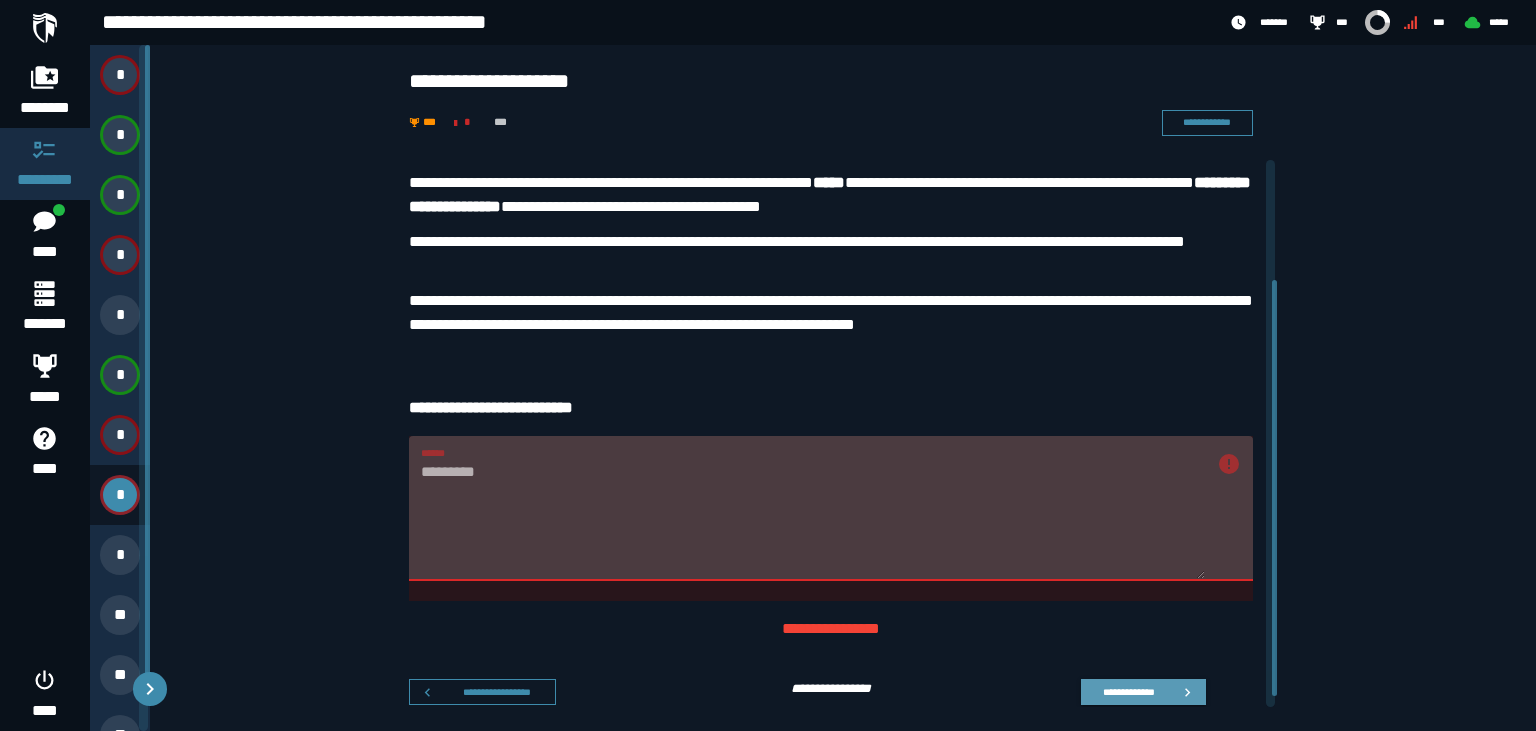 click on "**********" at bounding box center [1129, 691] 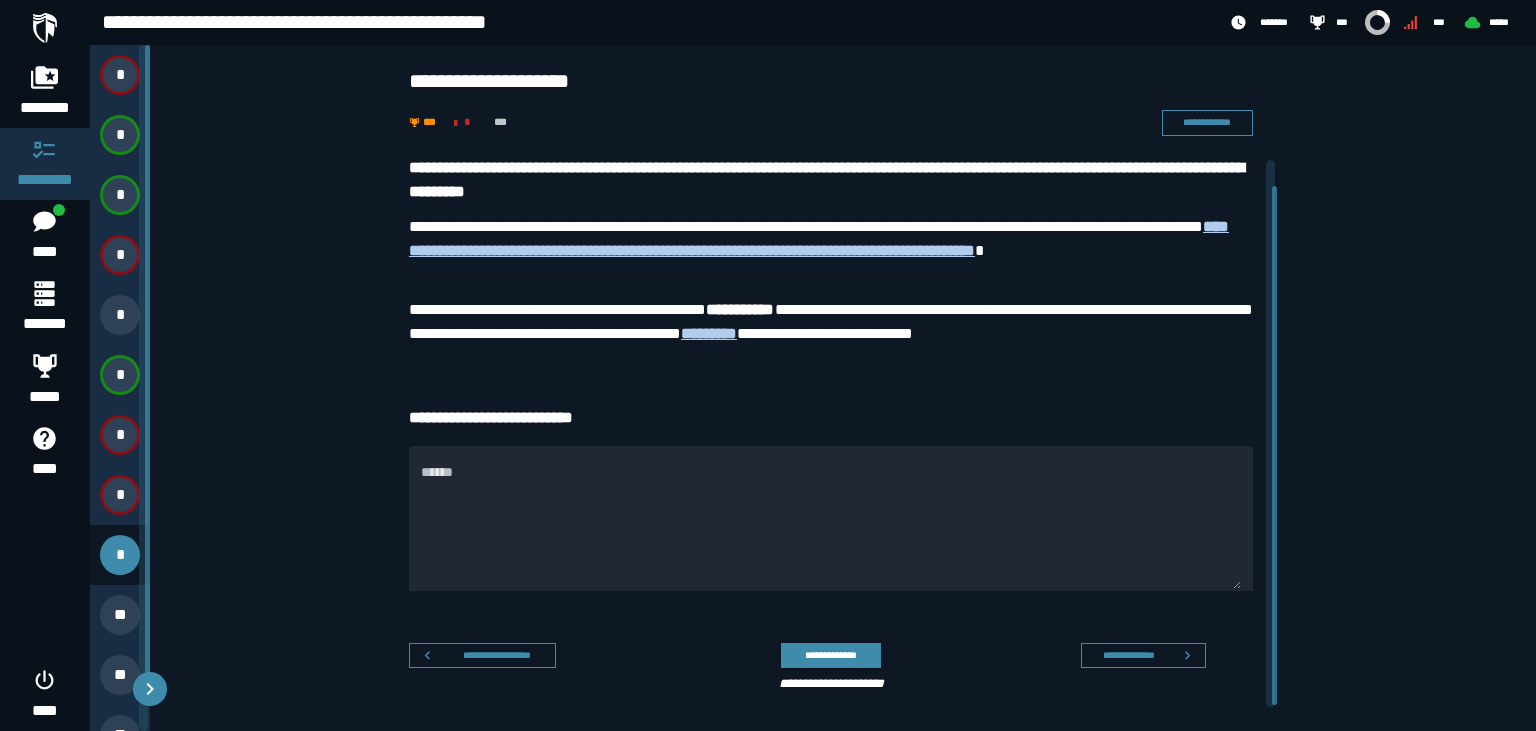 scroll, scrollTop: 30, scrollLeft: 0, axis: vertical 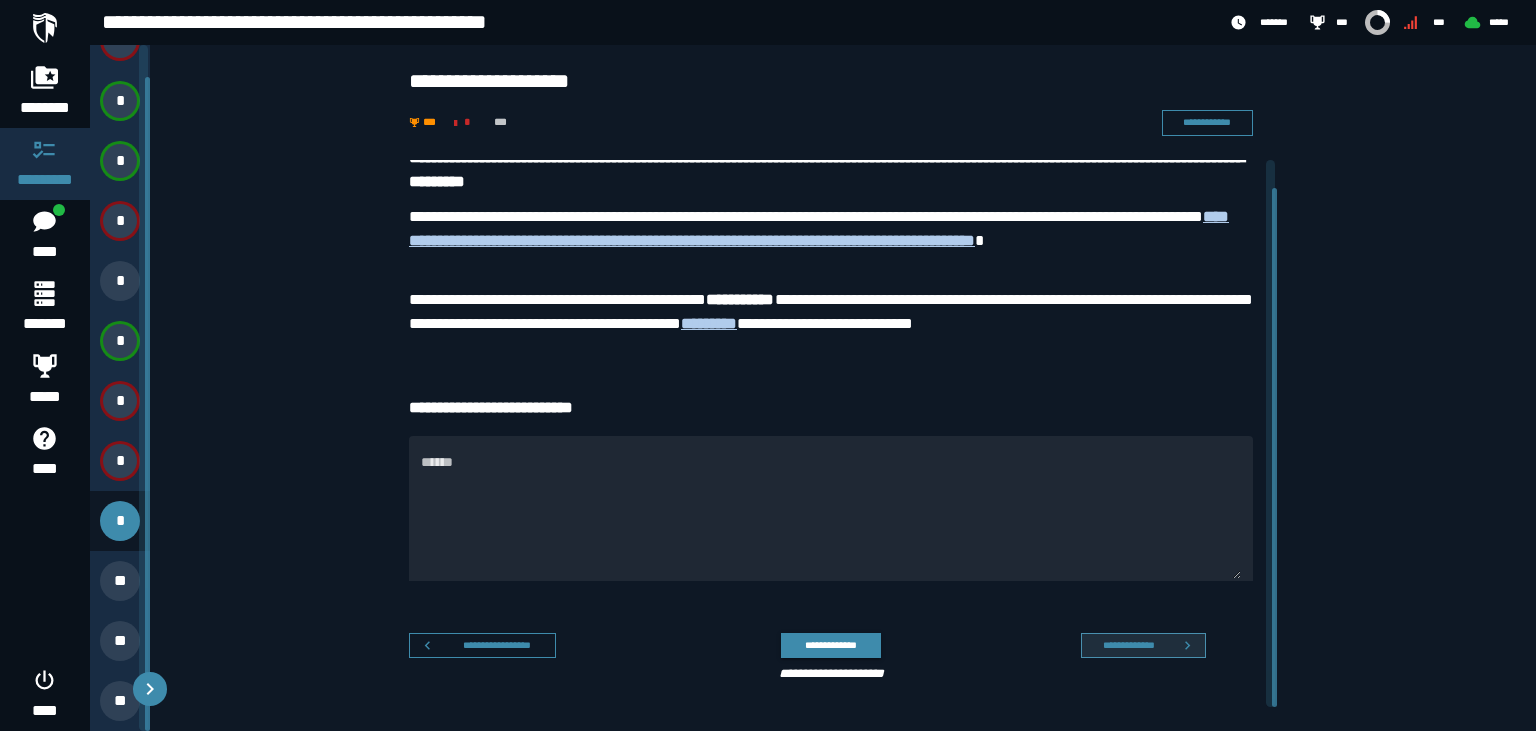 click on "**********" at bounding box center [1143, 645] 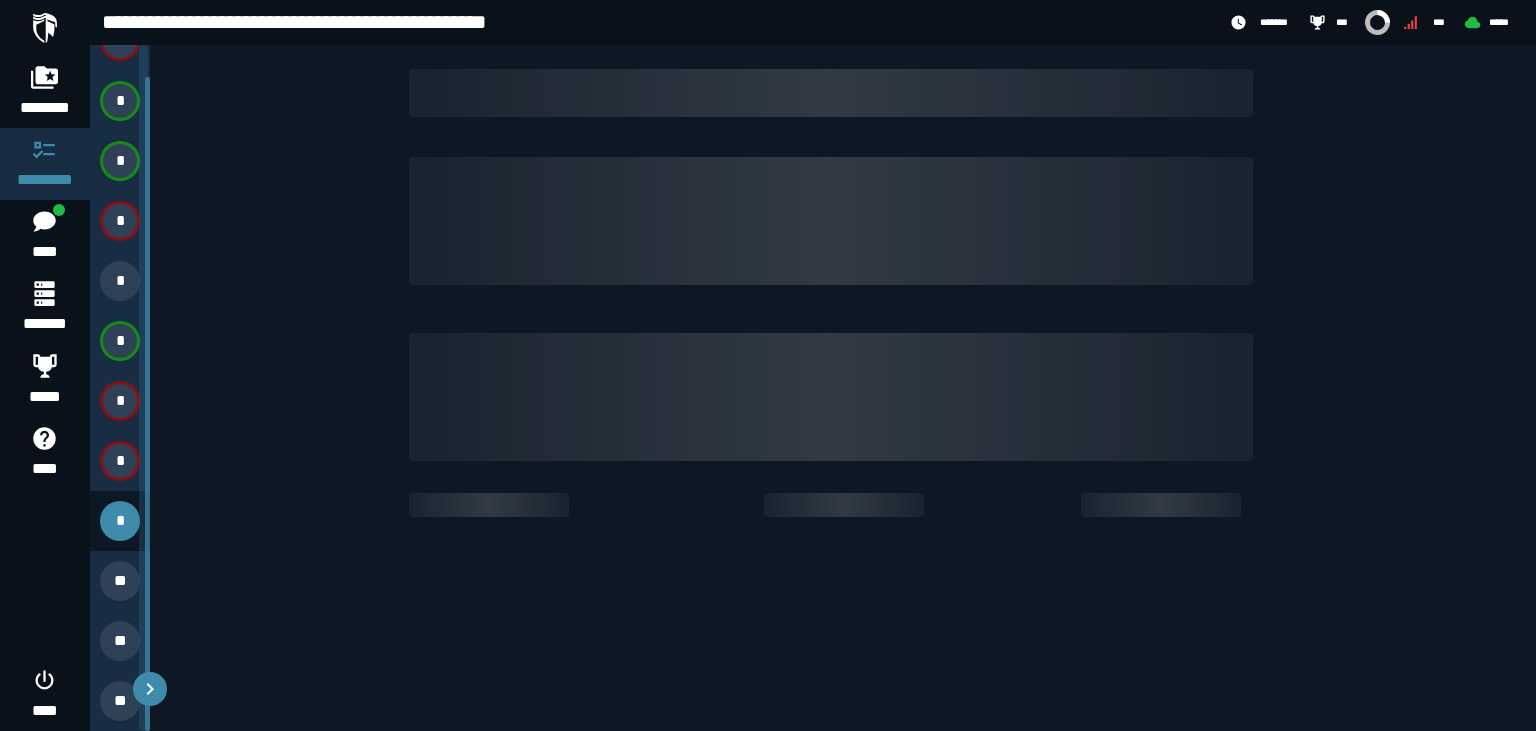 scroll, scrollTop: 0, scrollLeft: 0, axis: both 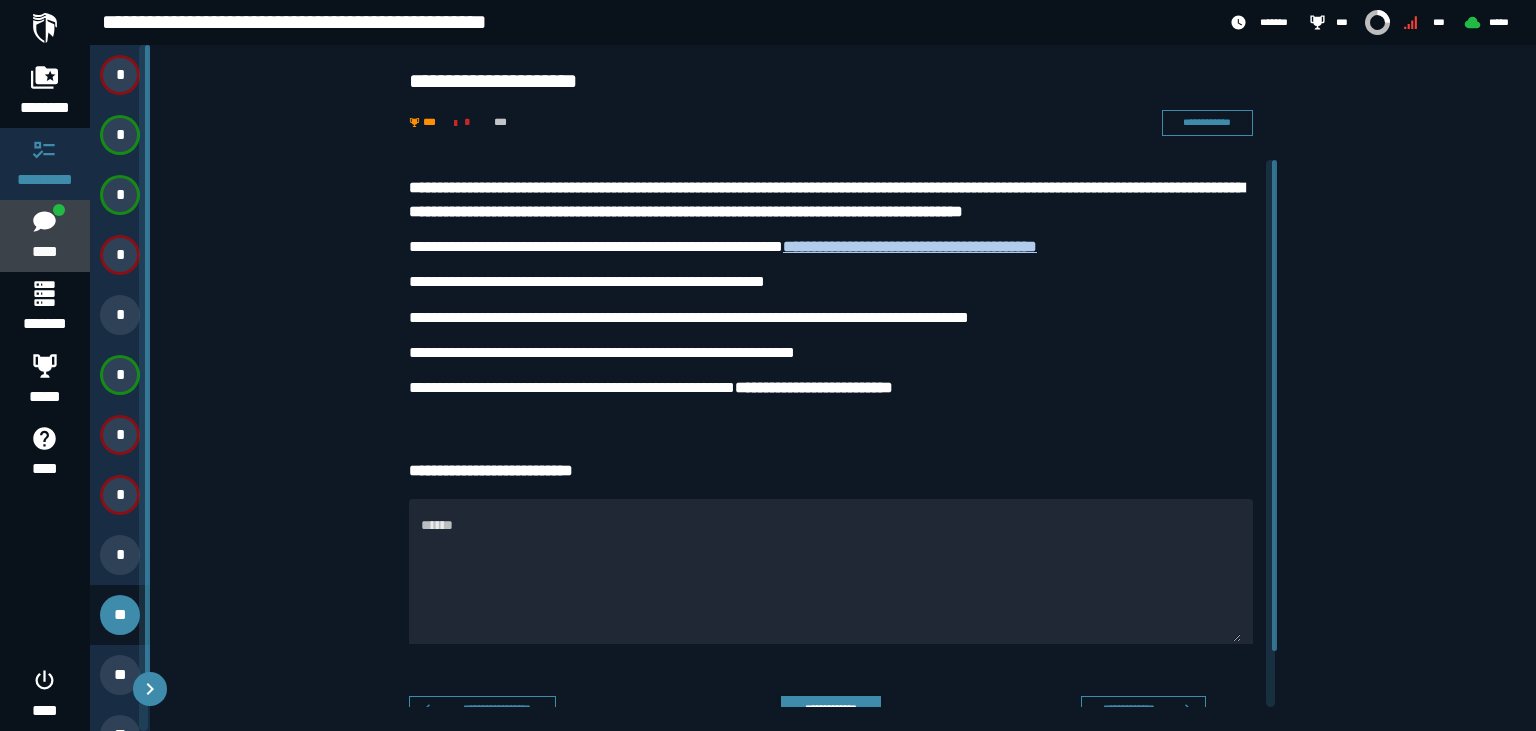 click on "****" at bounding box center (44, 236) 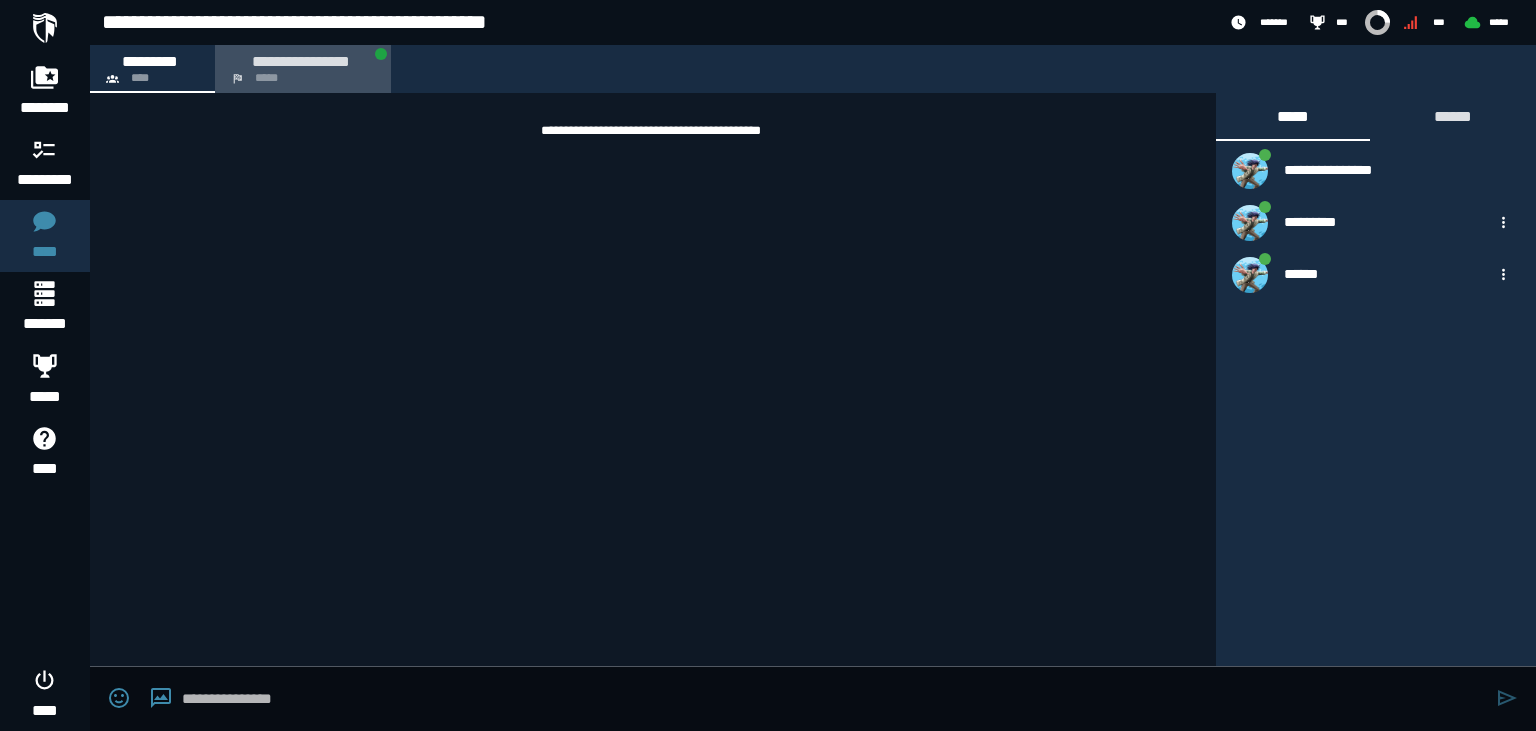 click on "**********" at bounding box center (301, 61) 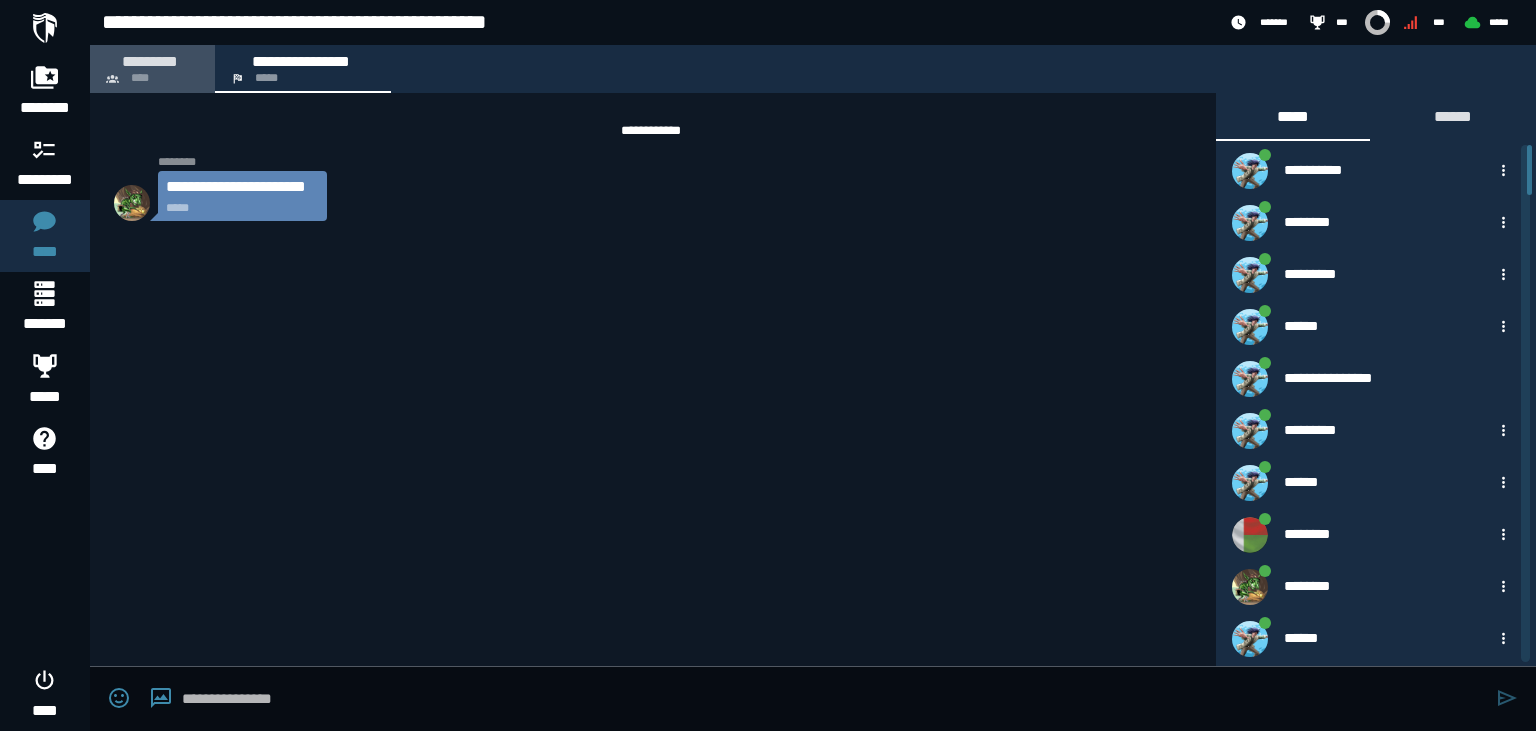 click on "*********" at bounding box center (150, 61) 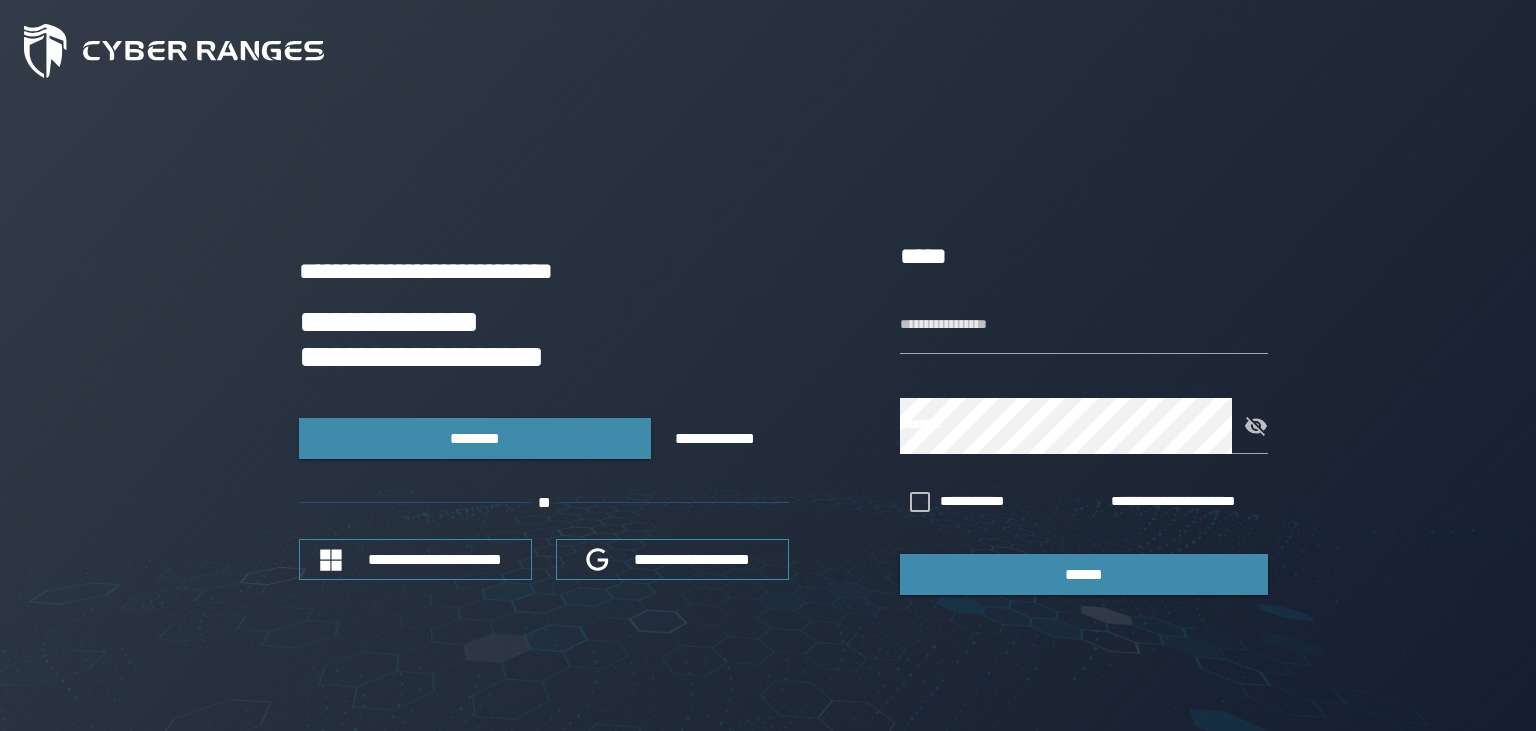 scroll, scrollTop: 0, scrollLeft: 0, axis: both 